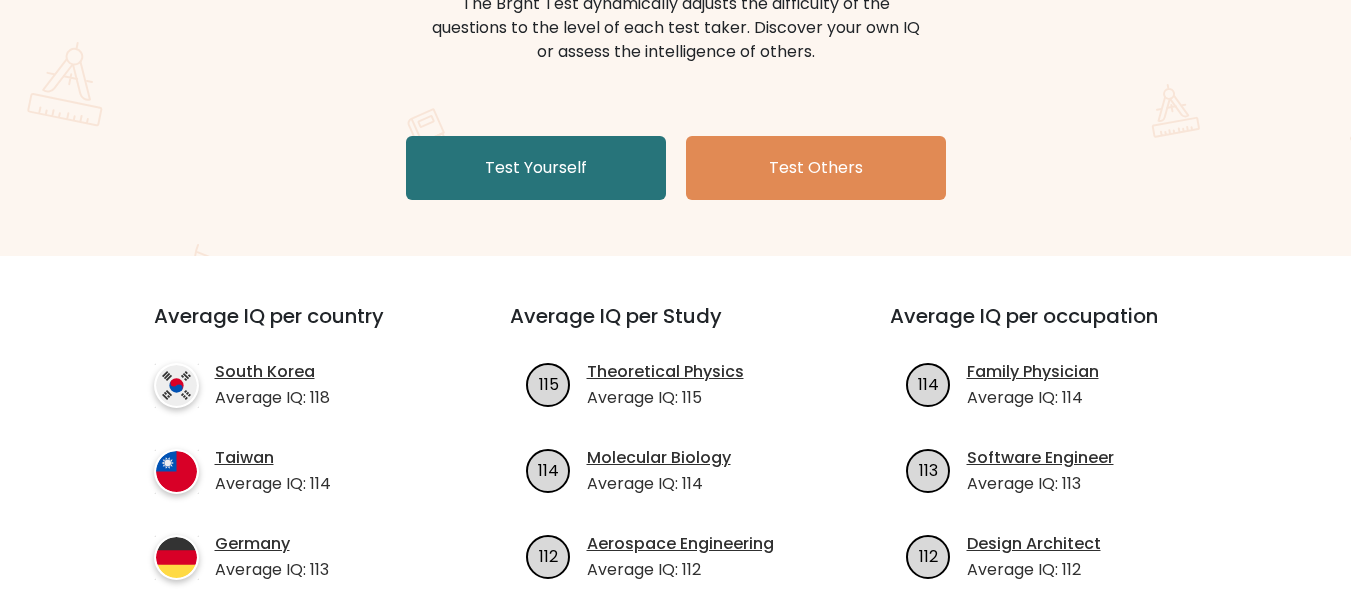 scroll, scrollTop: 200, scrollLeft: 0, axis: vertical 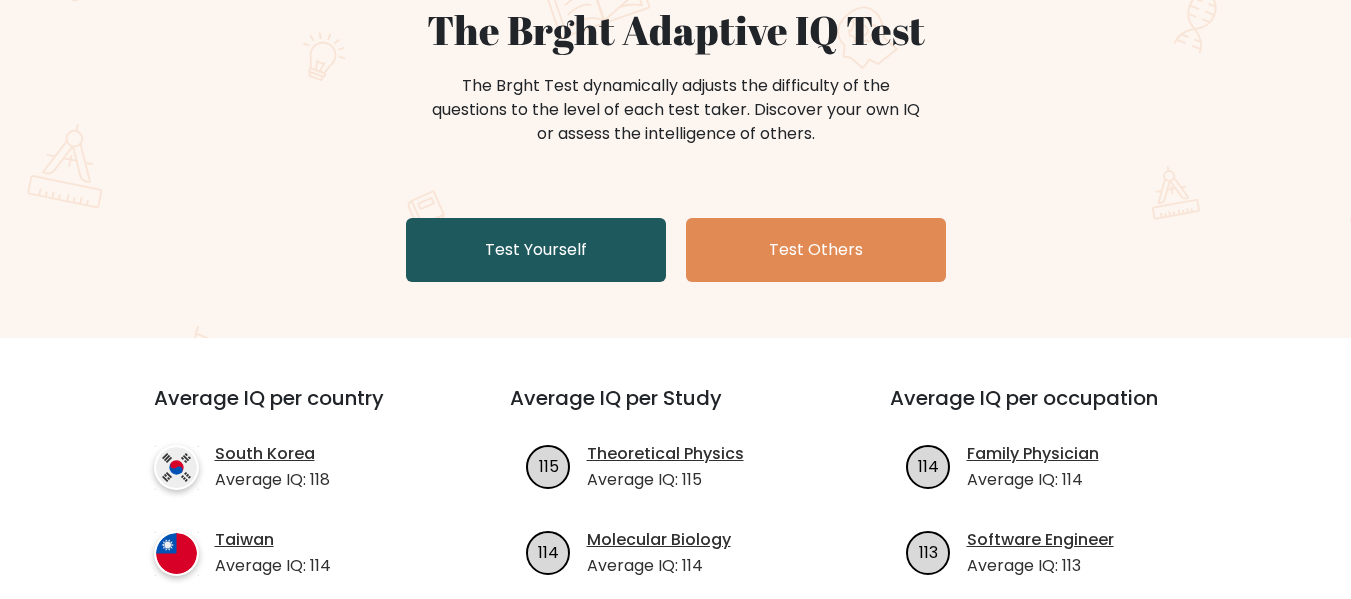 click on "Test Yourself" at bounding box center [536, 250] 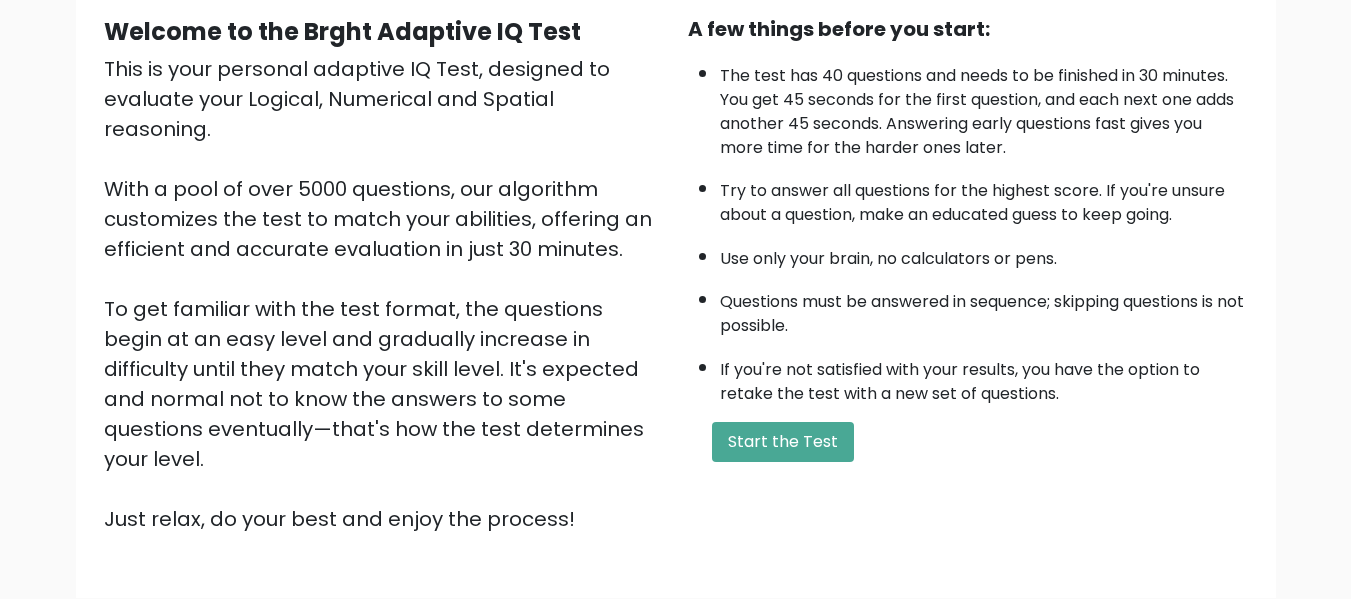 scroll, scrollTop: 317, scrollLeft: 0, axis: vertical 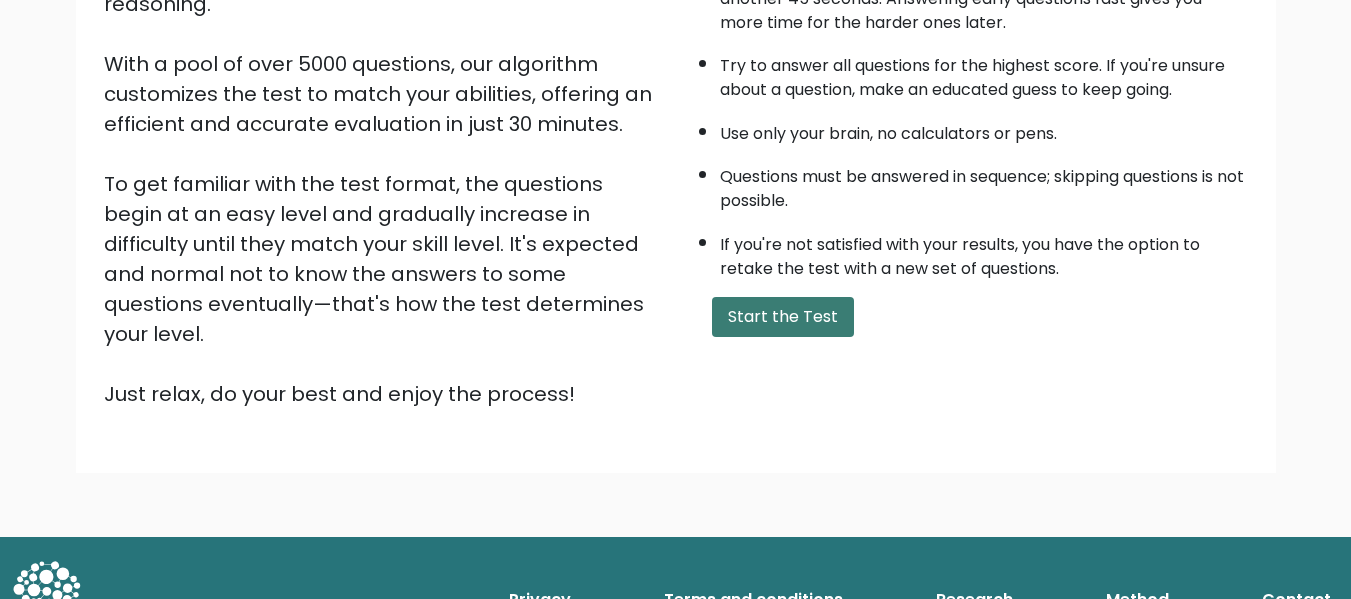 click on "Start the Test" at bounding box center (783, 317) 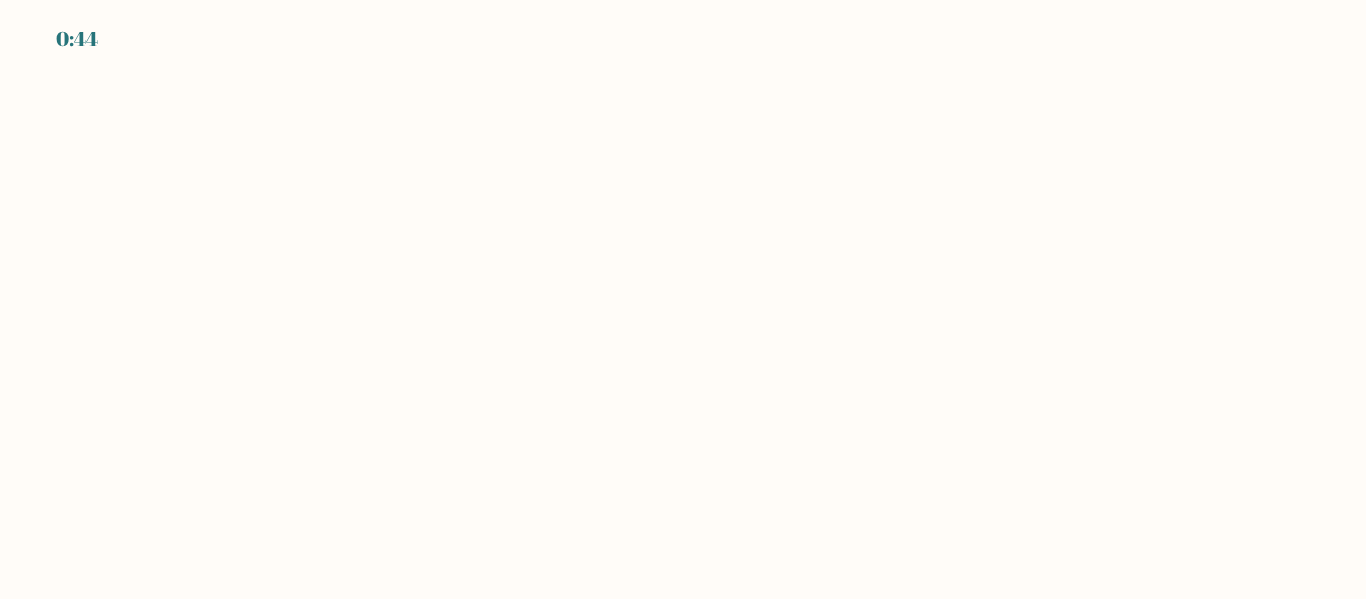 scroll, scrollTop: 0, scrollLeft: 0, axis: both 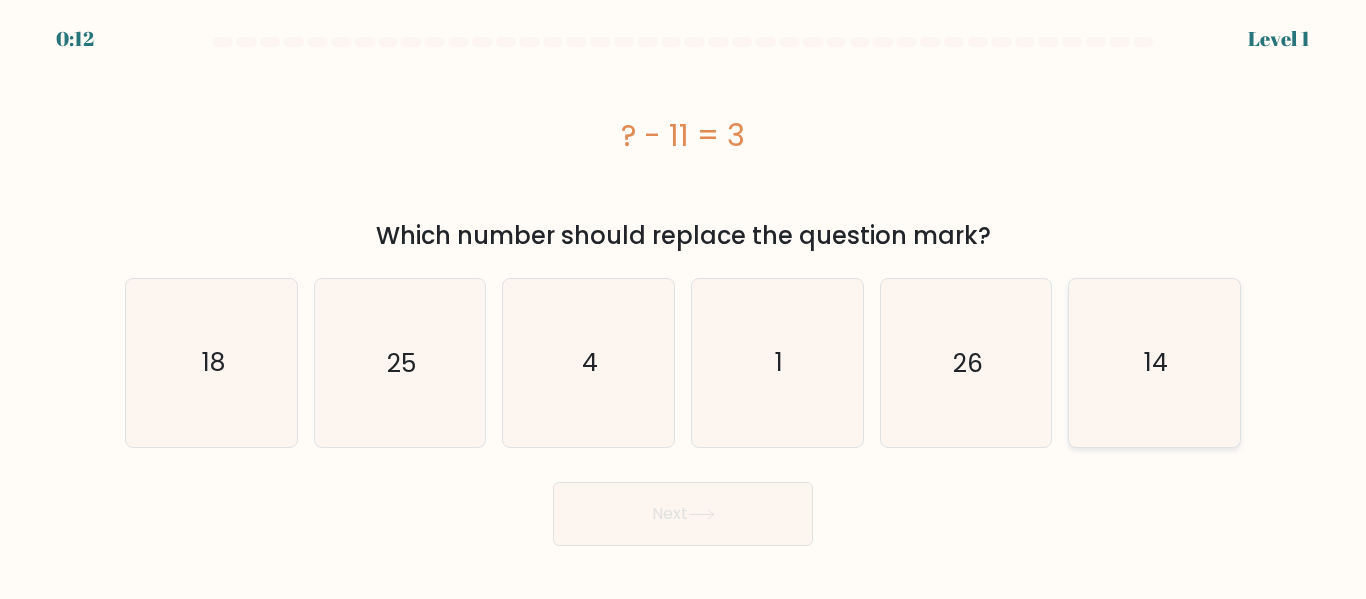 click on "14" 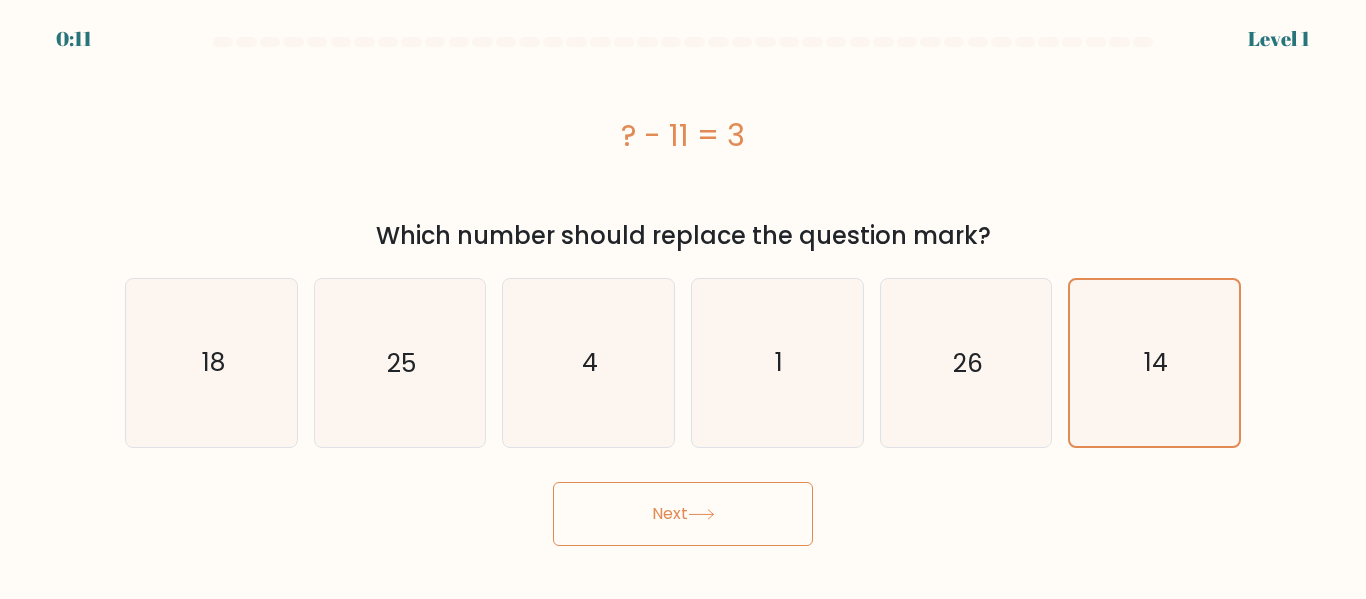 click on "Next" at bounding box center [683, 514] 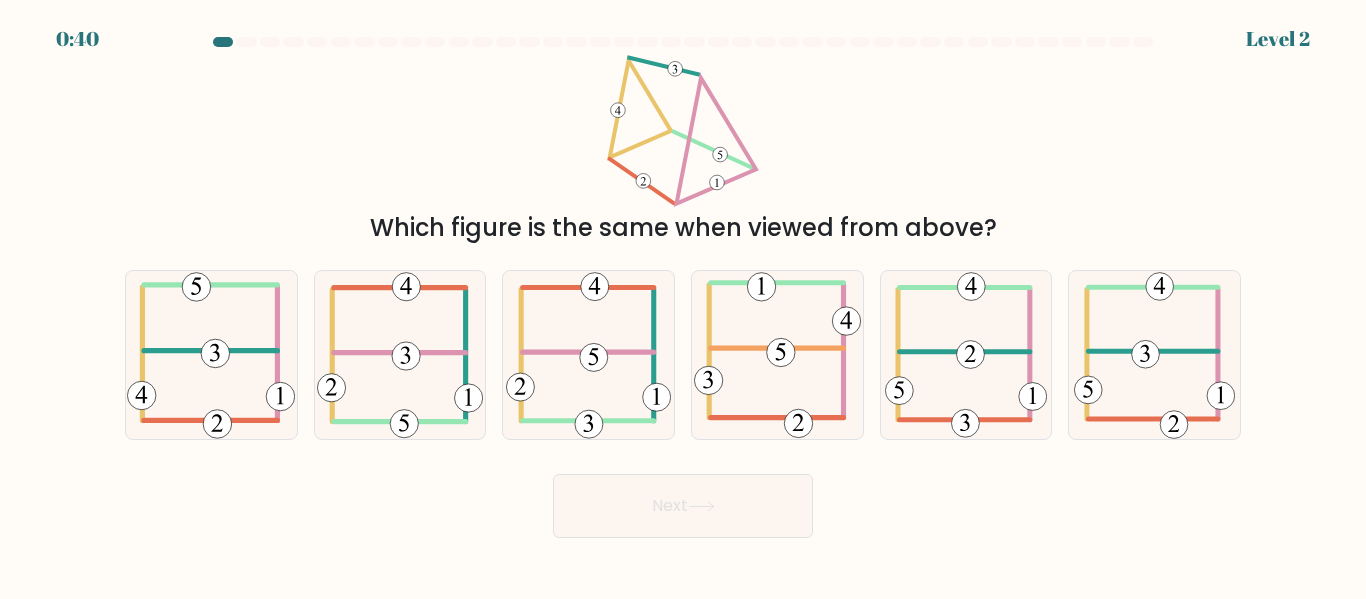 drag, startPoint x: 620, startPoint y: 96, endPoint x: 642, endPoint y: 203, distance: 109.23827 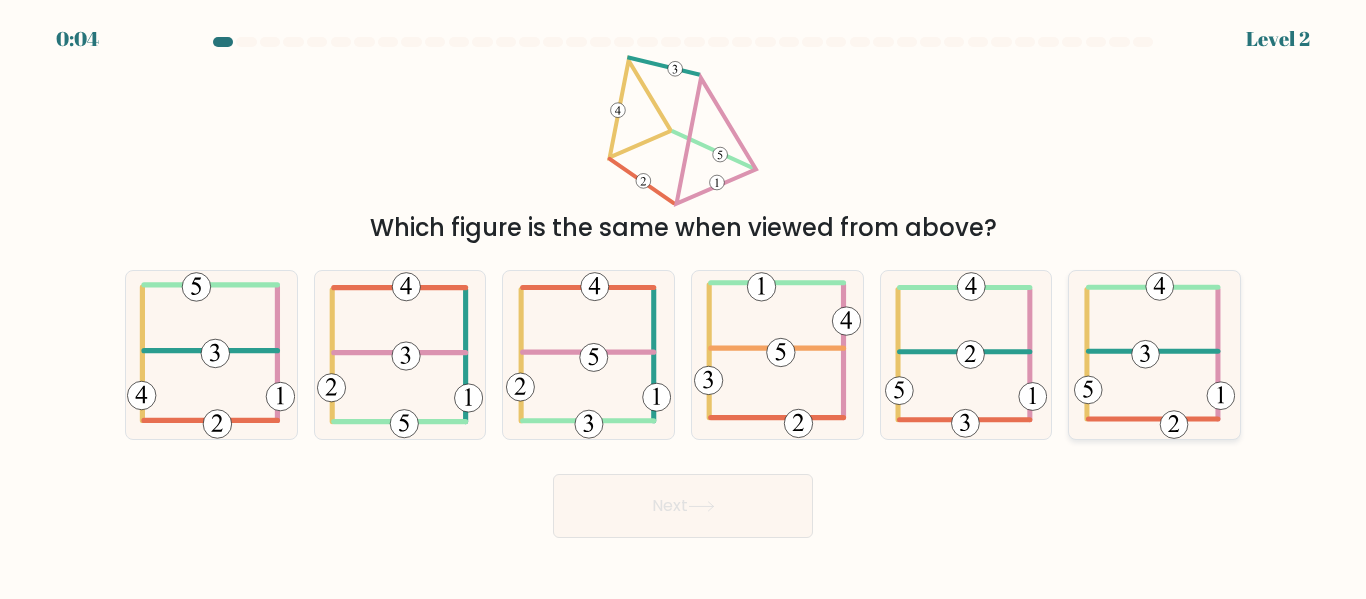 click 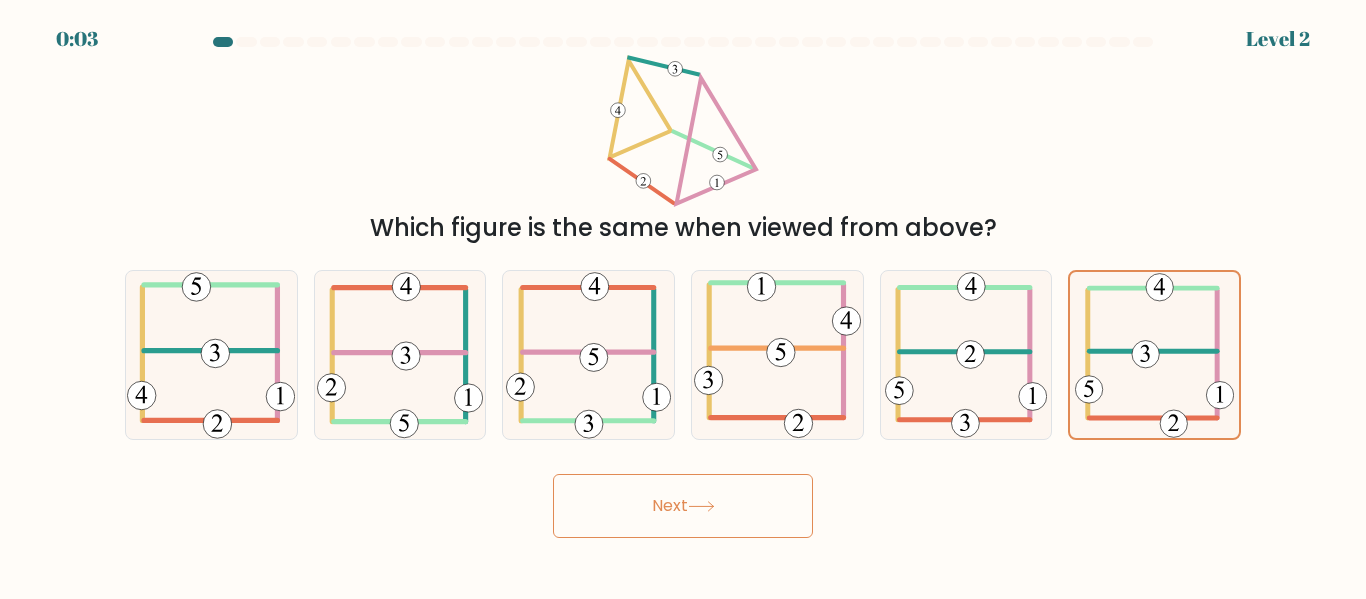 click on "Next" at bounding box center (683, 506) 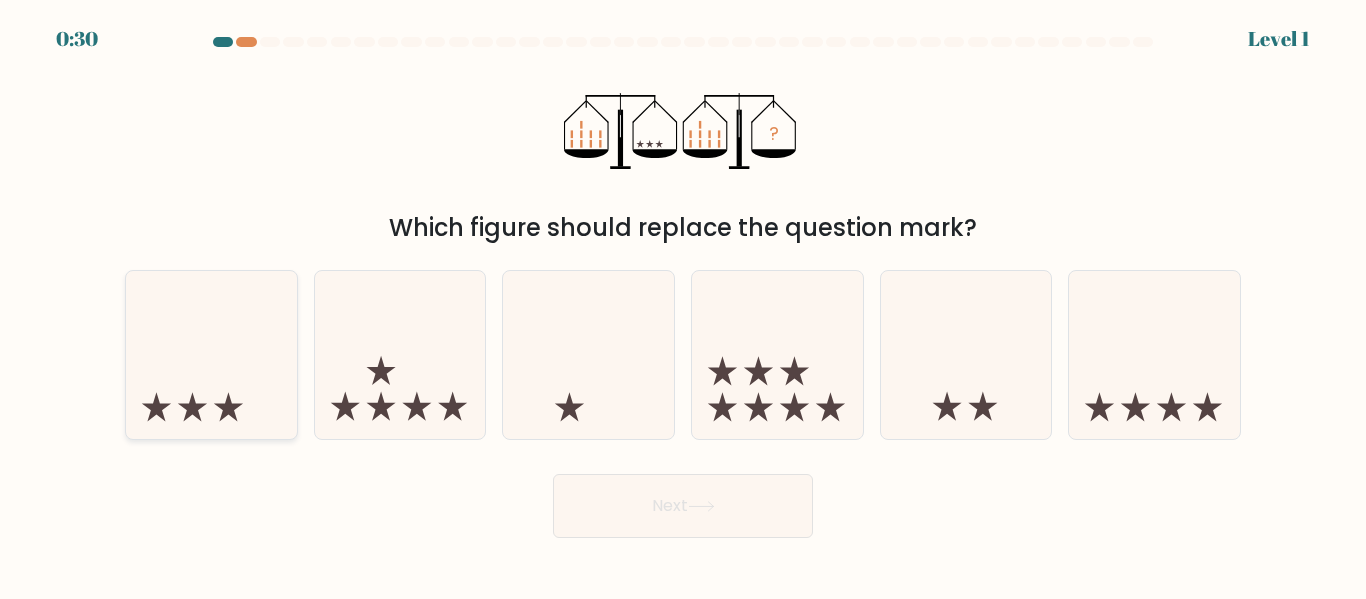 click 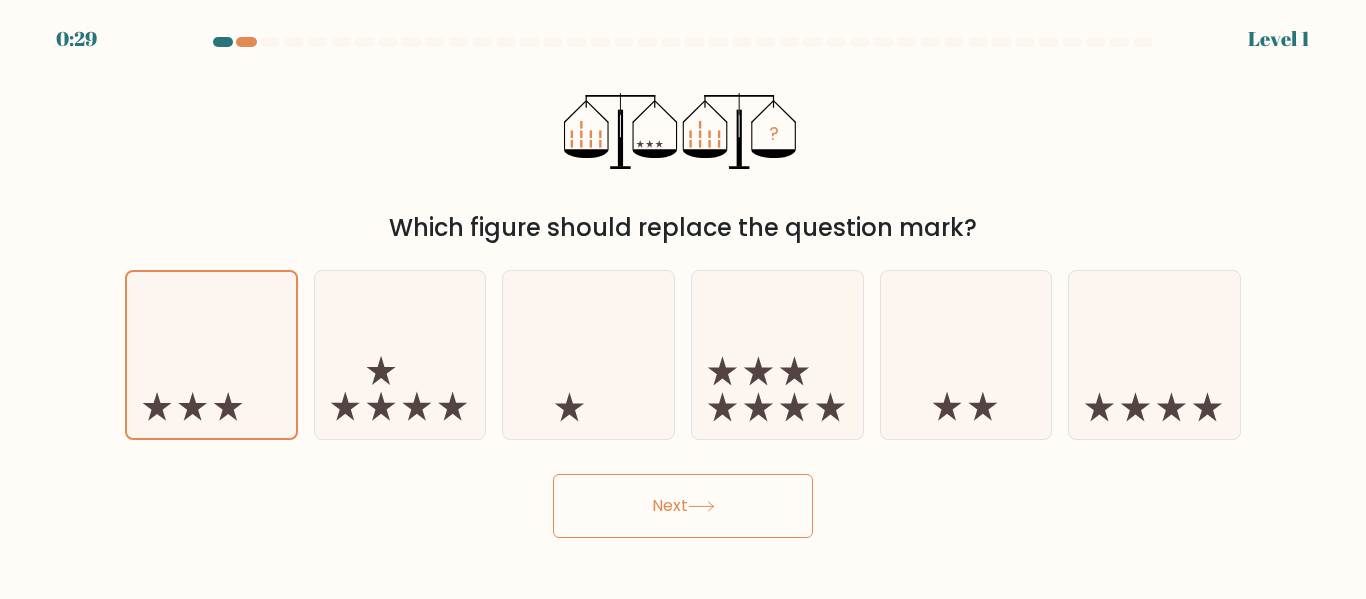 click on "Next" at bounding box center (683, 506) 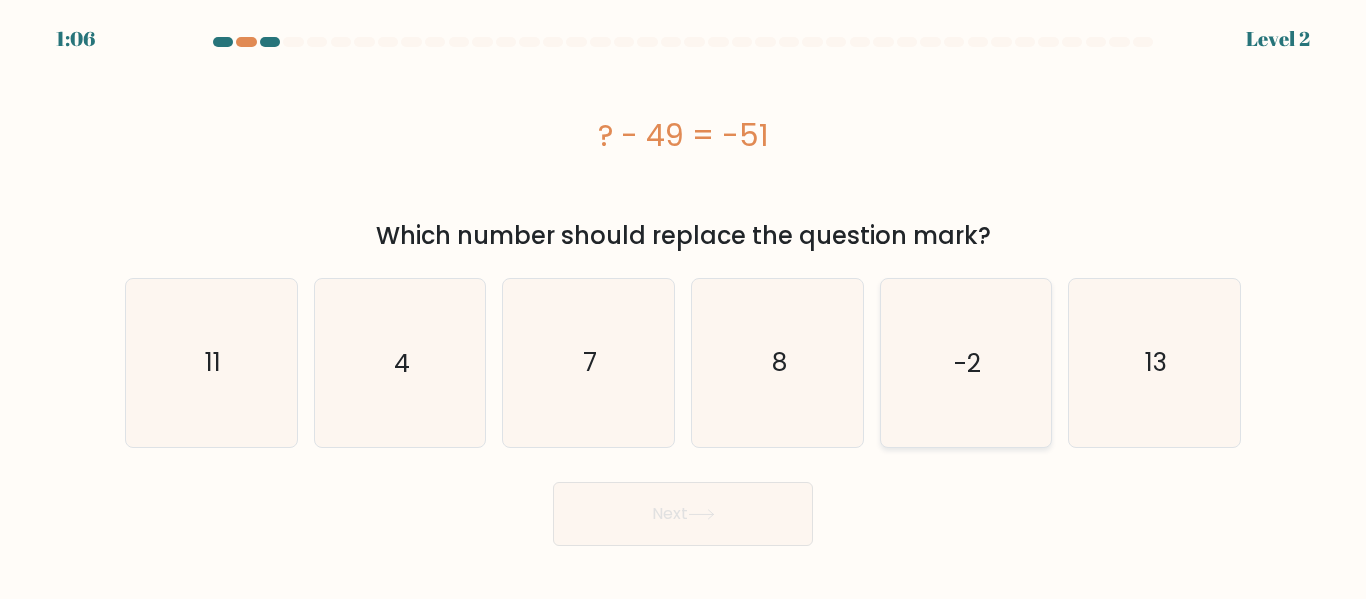 click on "-2" 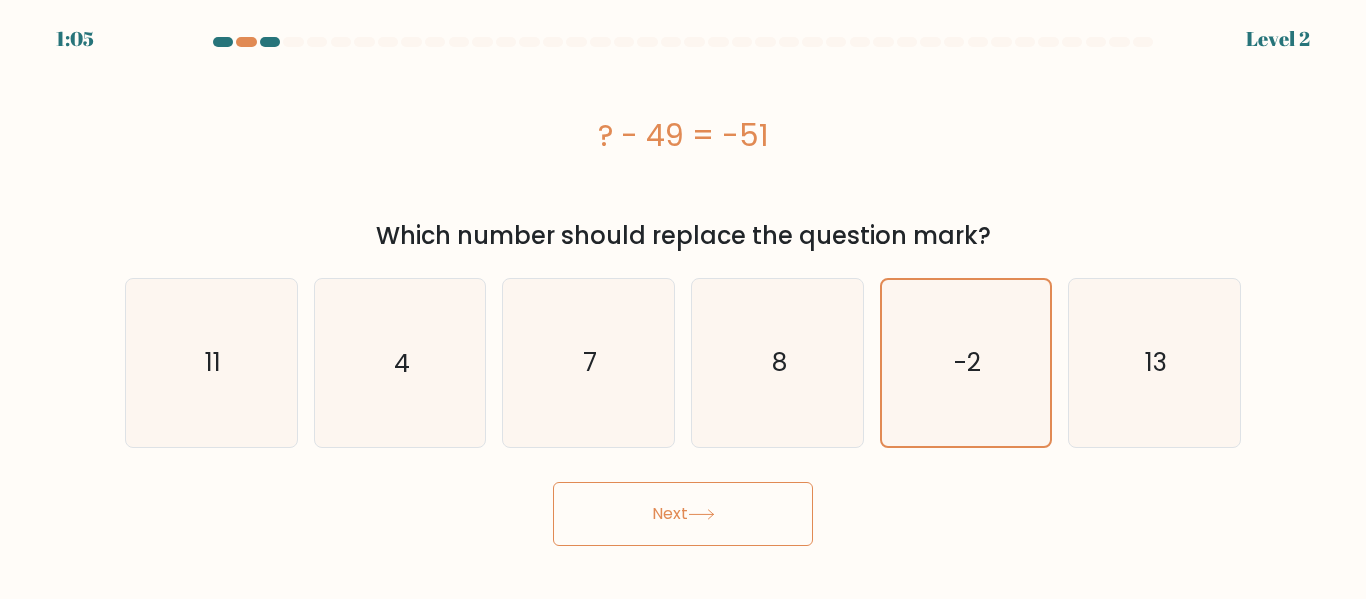 click on "Next" at bounding box center [683, 514] 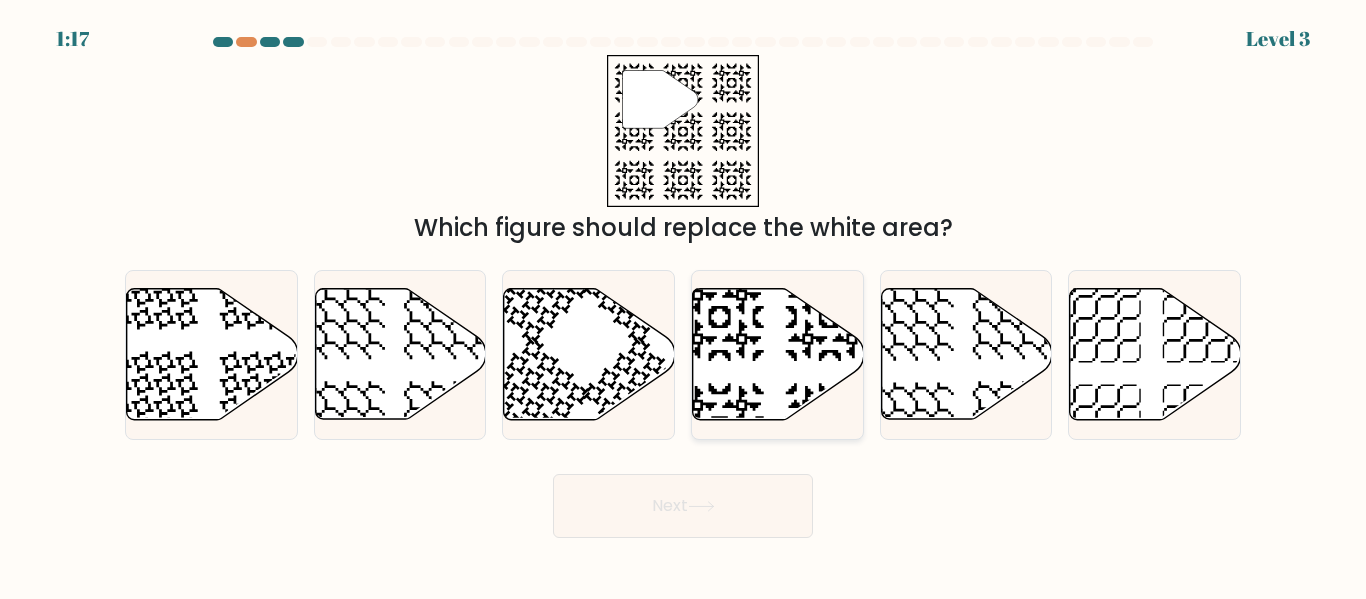 click 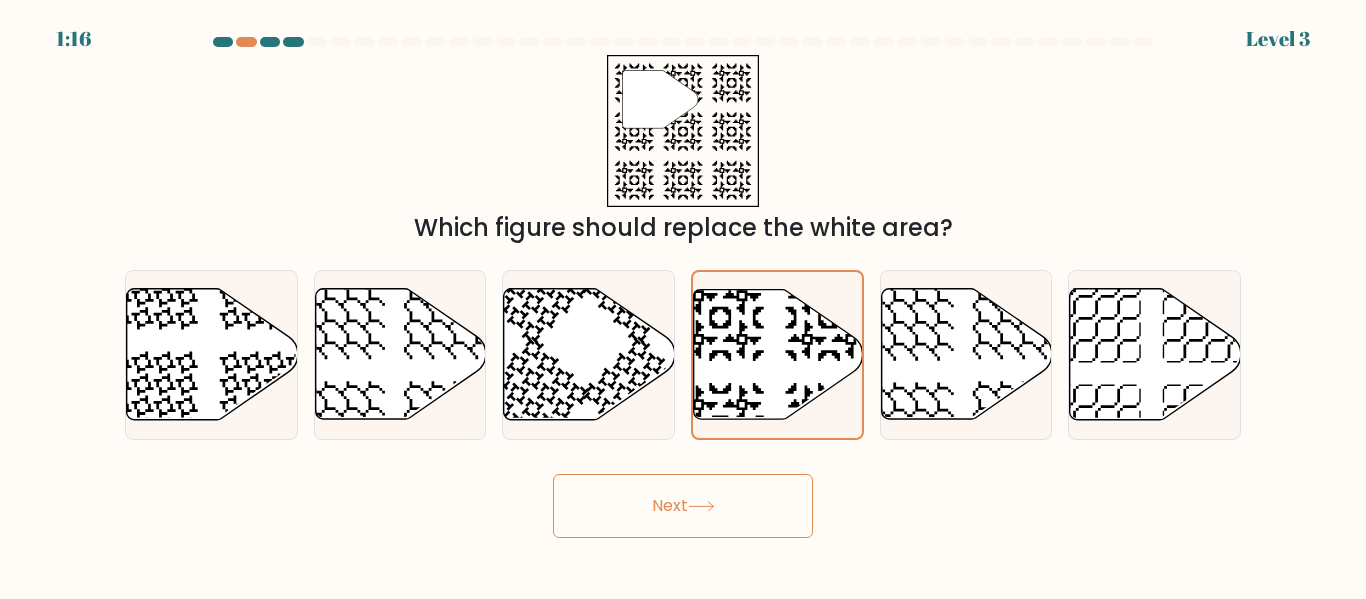 click 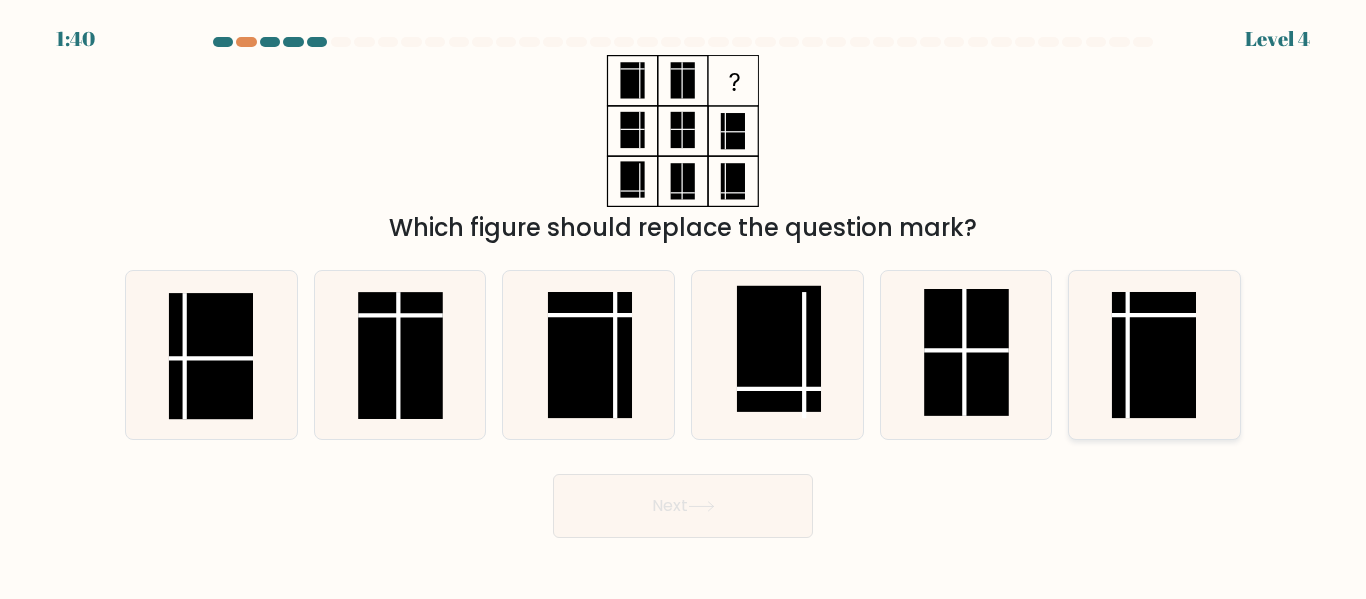 click 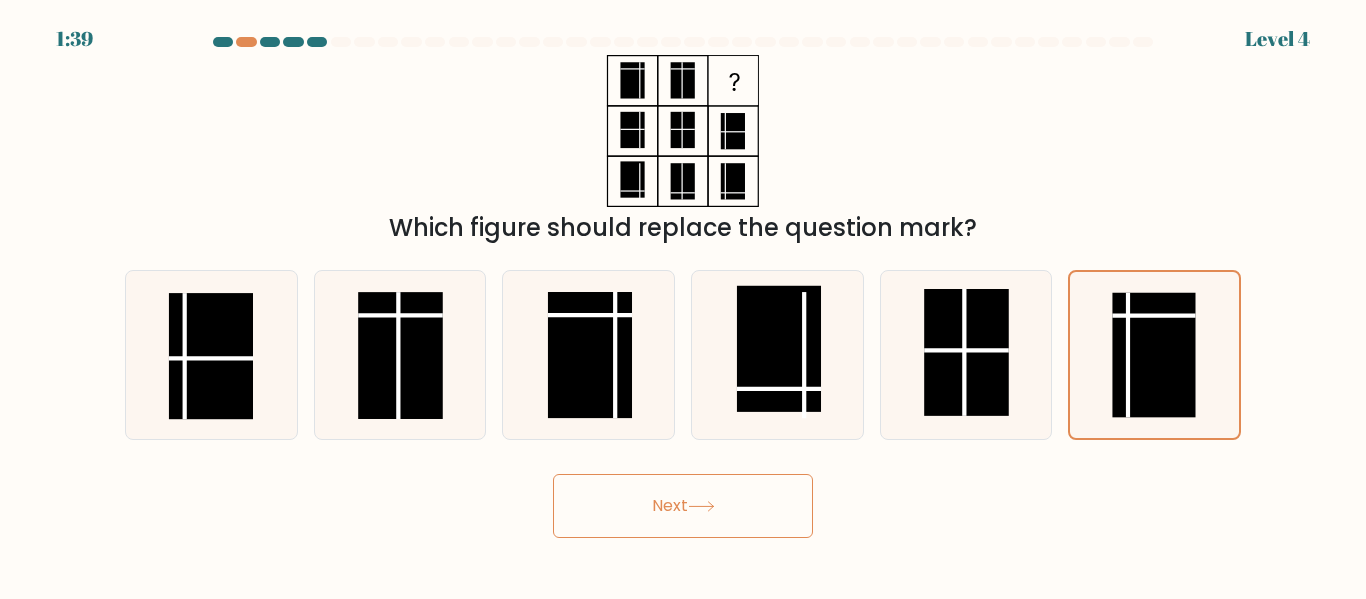 click on "Next" at bounding box center [683, 506] 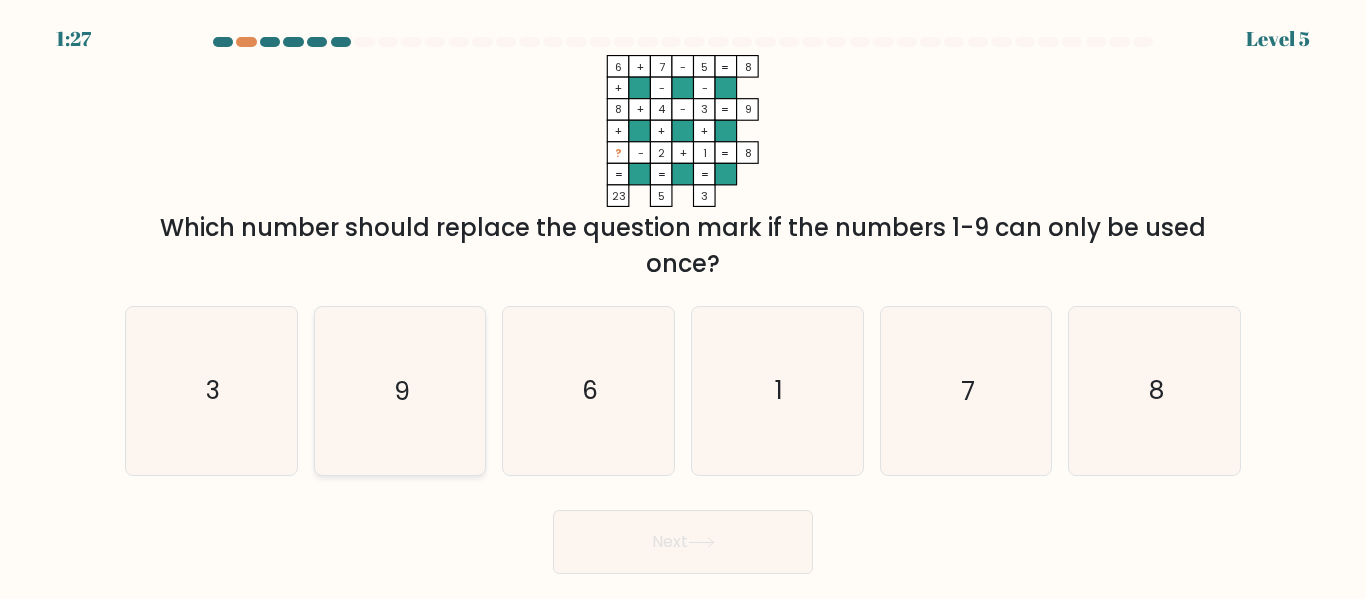 click on "9" 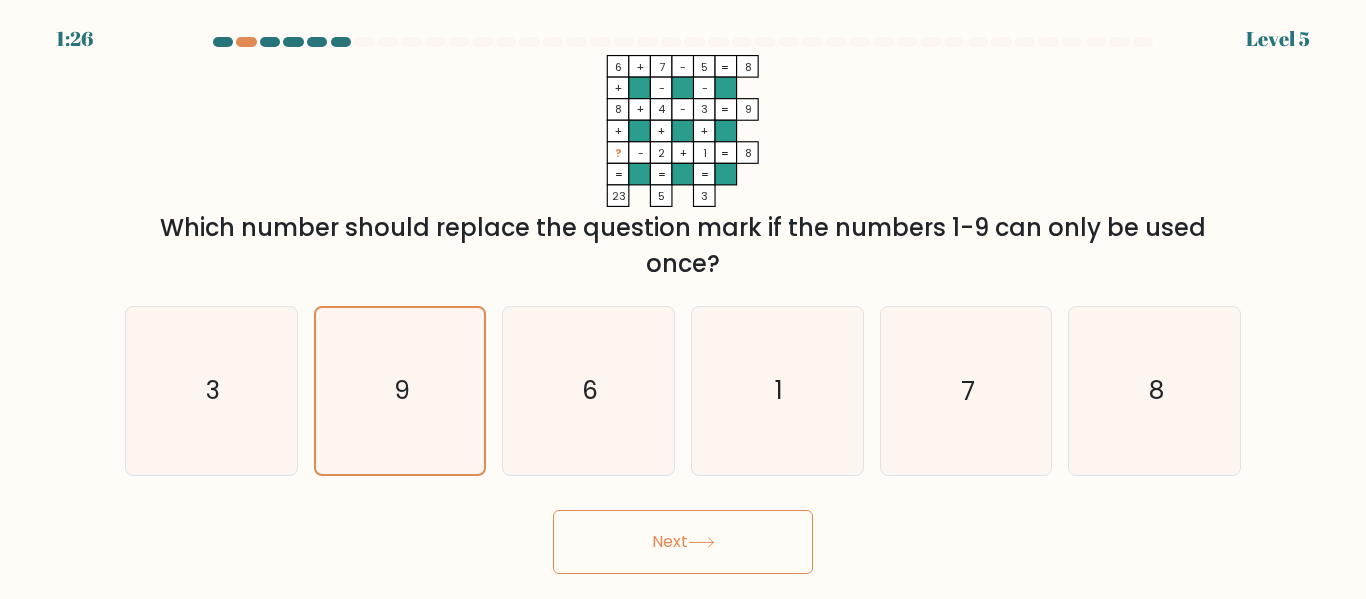 click on "Next" at bounding box center (683, 542) 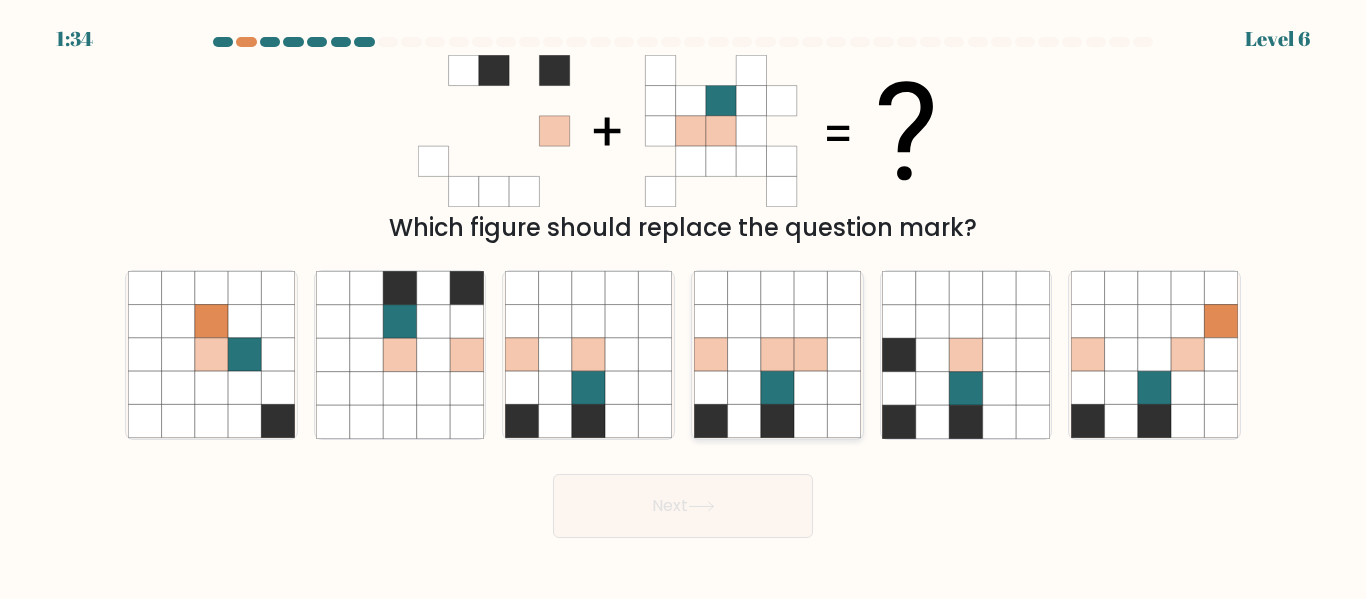 click 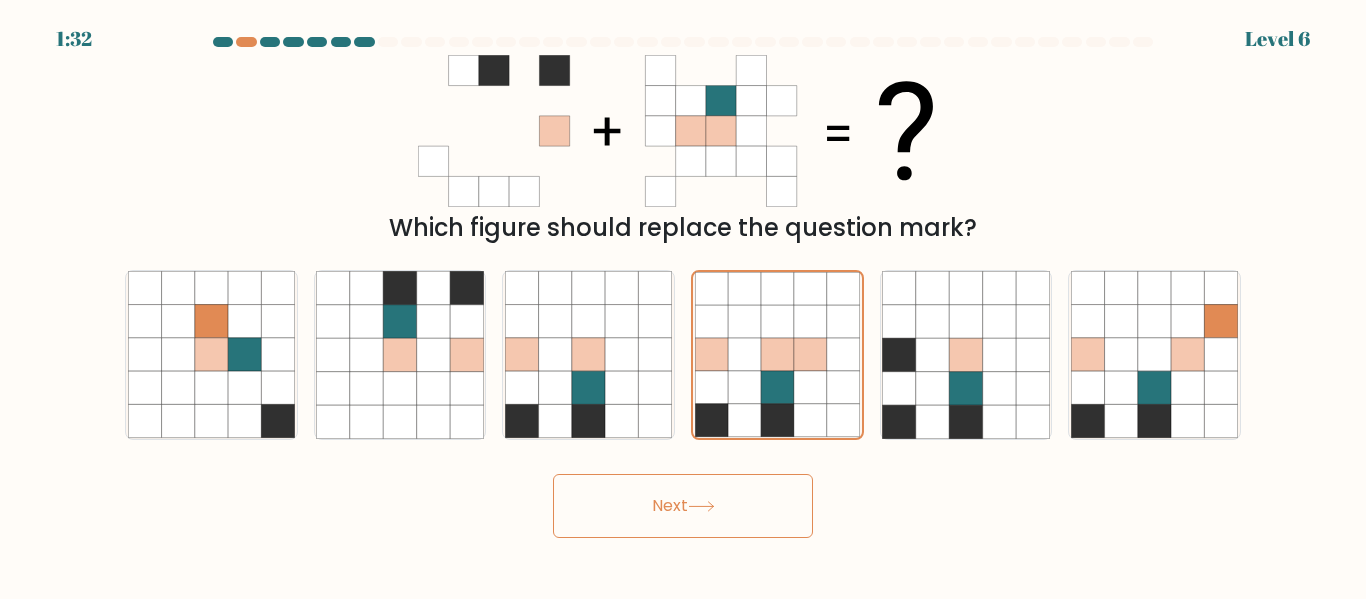 click on "Next" at bounding box center (683, 506) 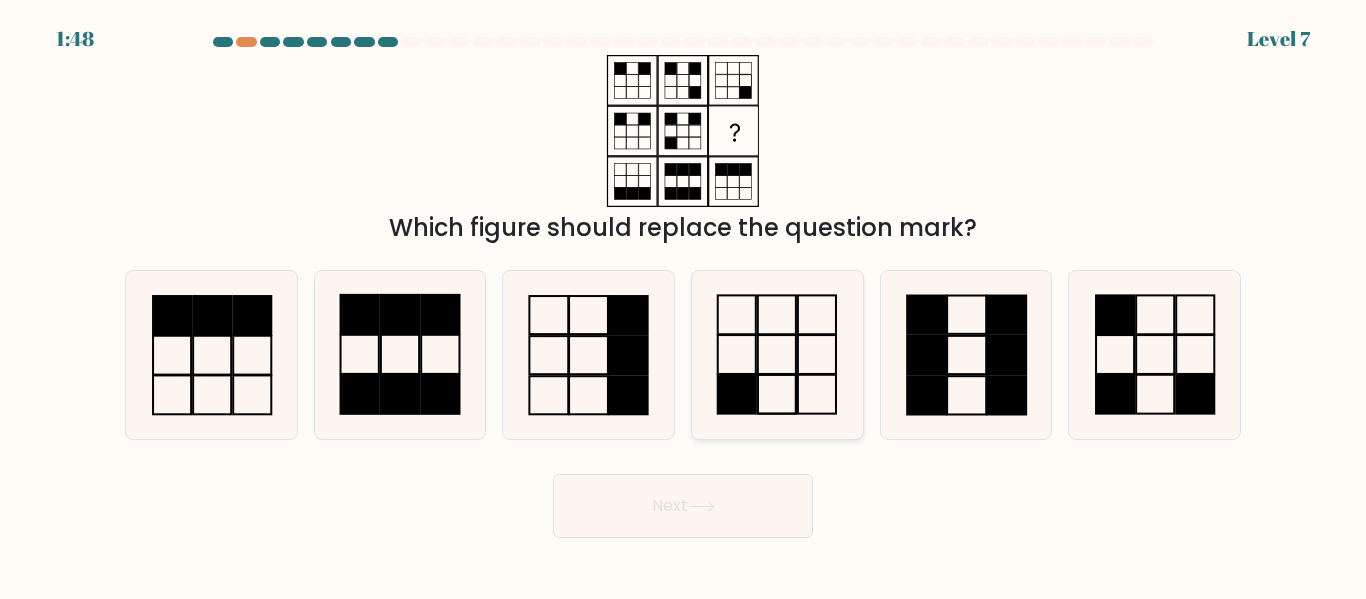 click 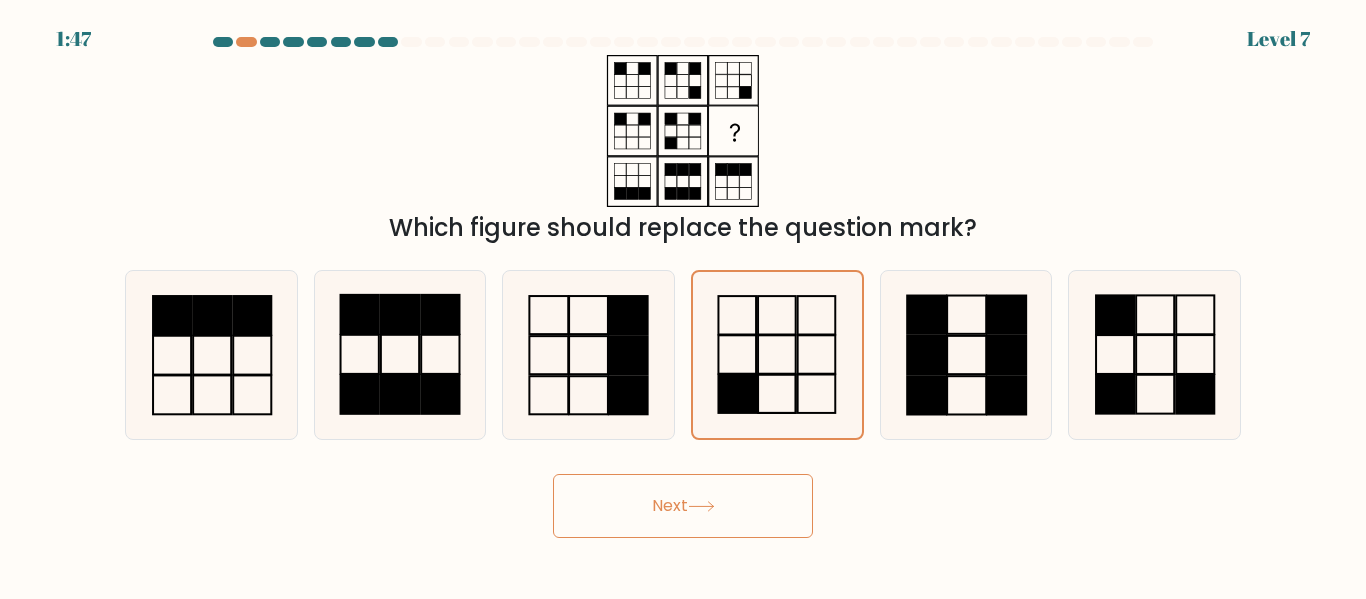 click on "Next" at bounding box center (683, 506) 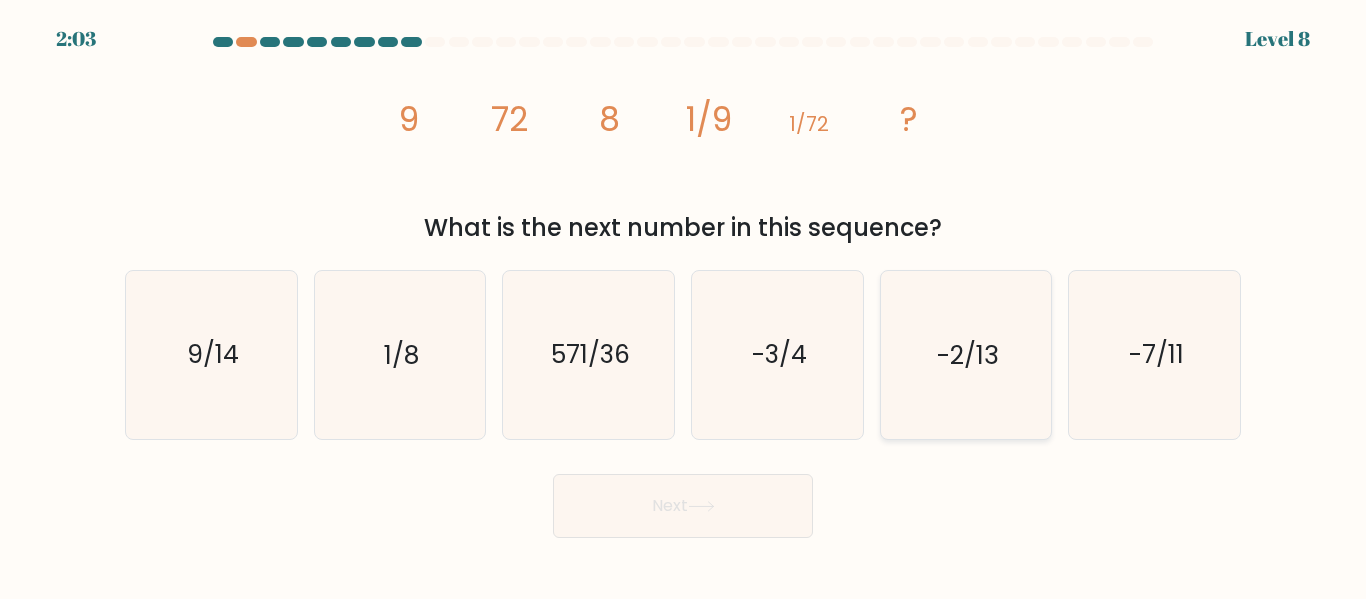 click on "-2/13" 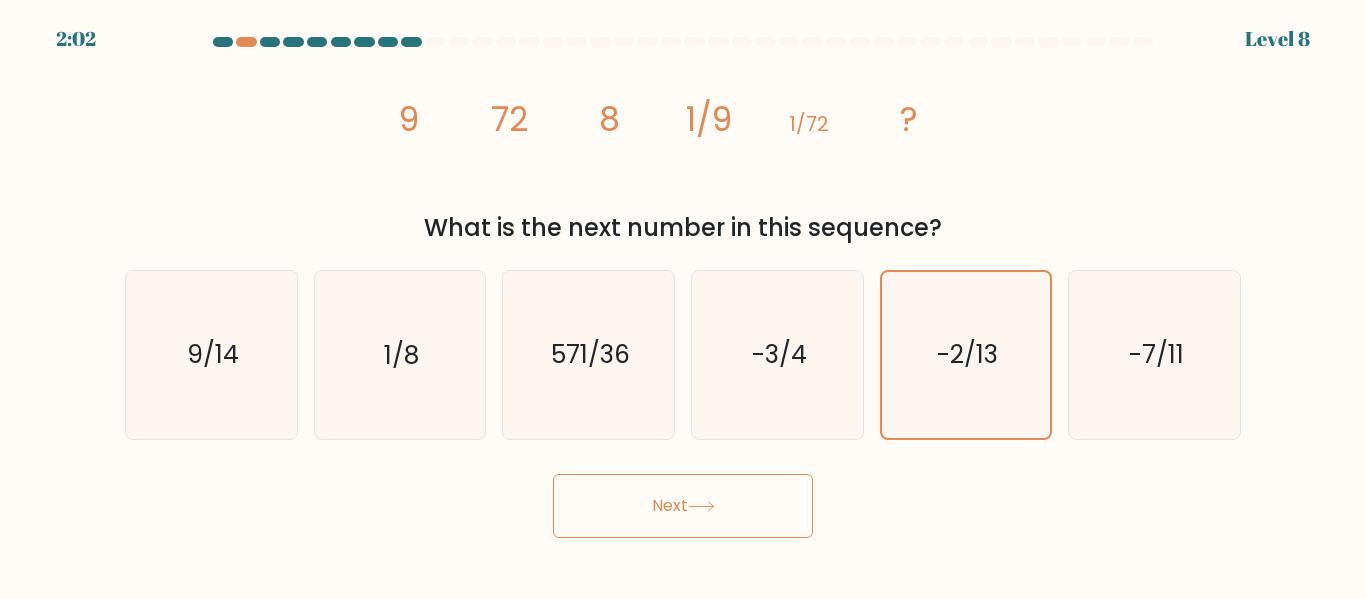 click on "Next" at bounding box center (683, 506) 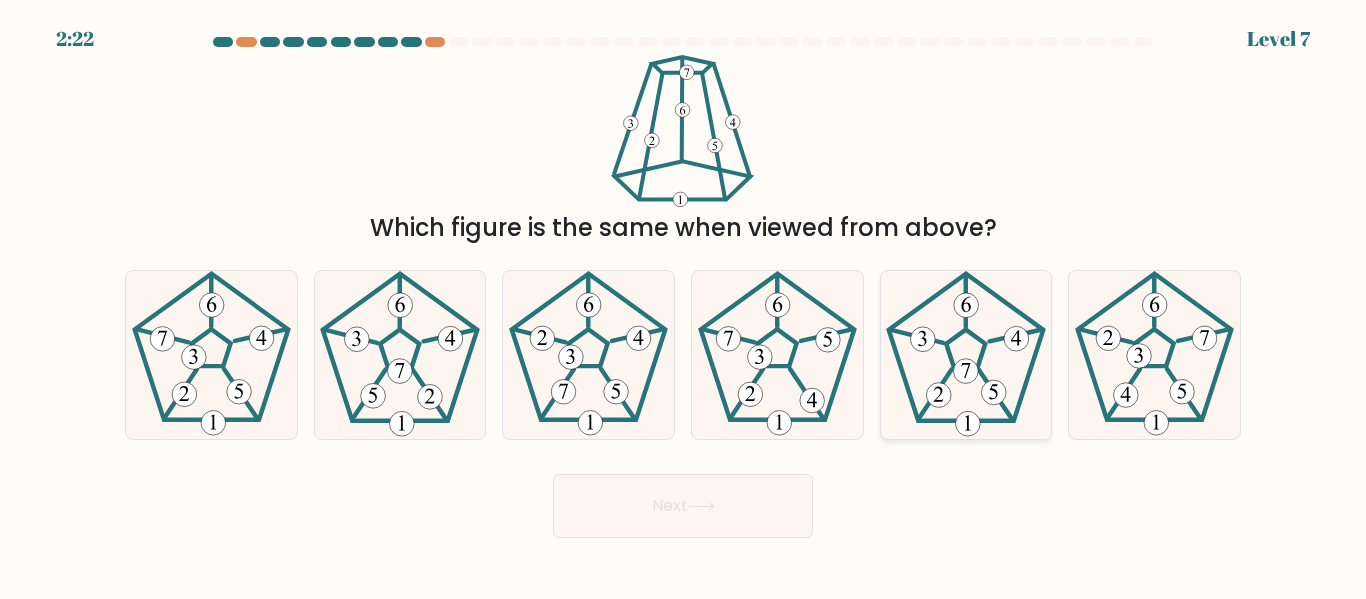 click 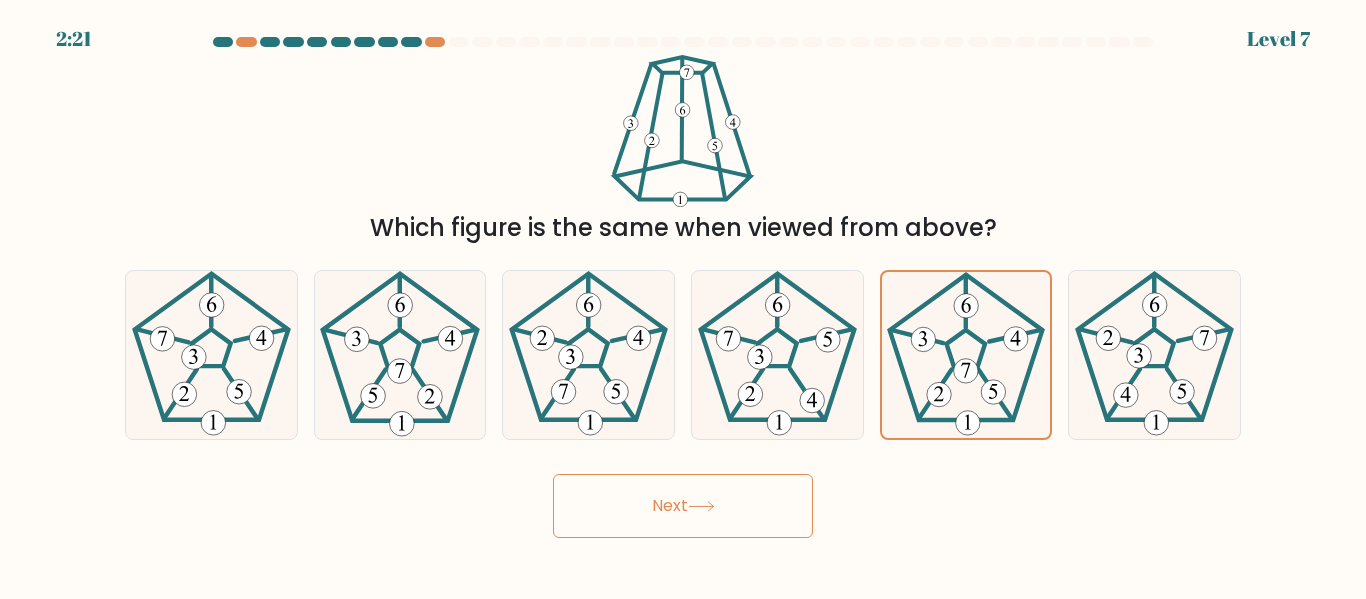 click on "Next" at bounding box center (683, 506) 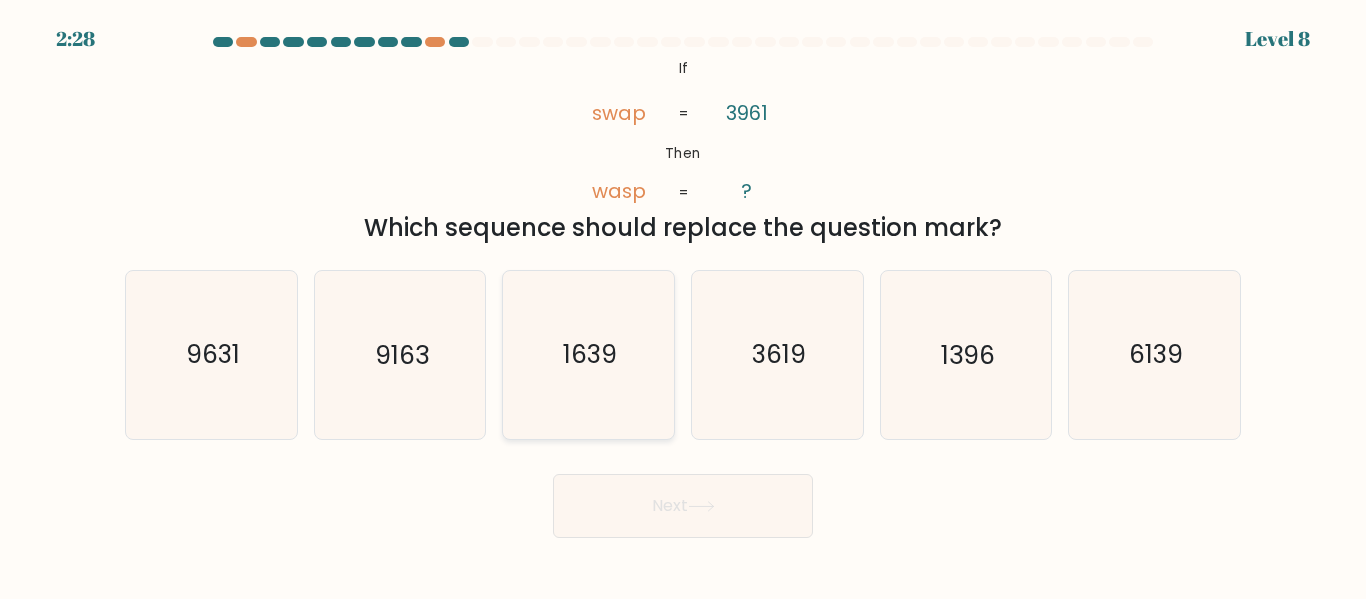 click on "1639" 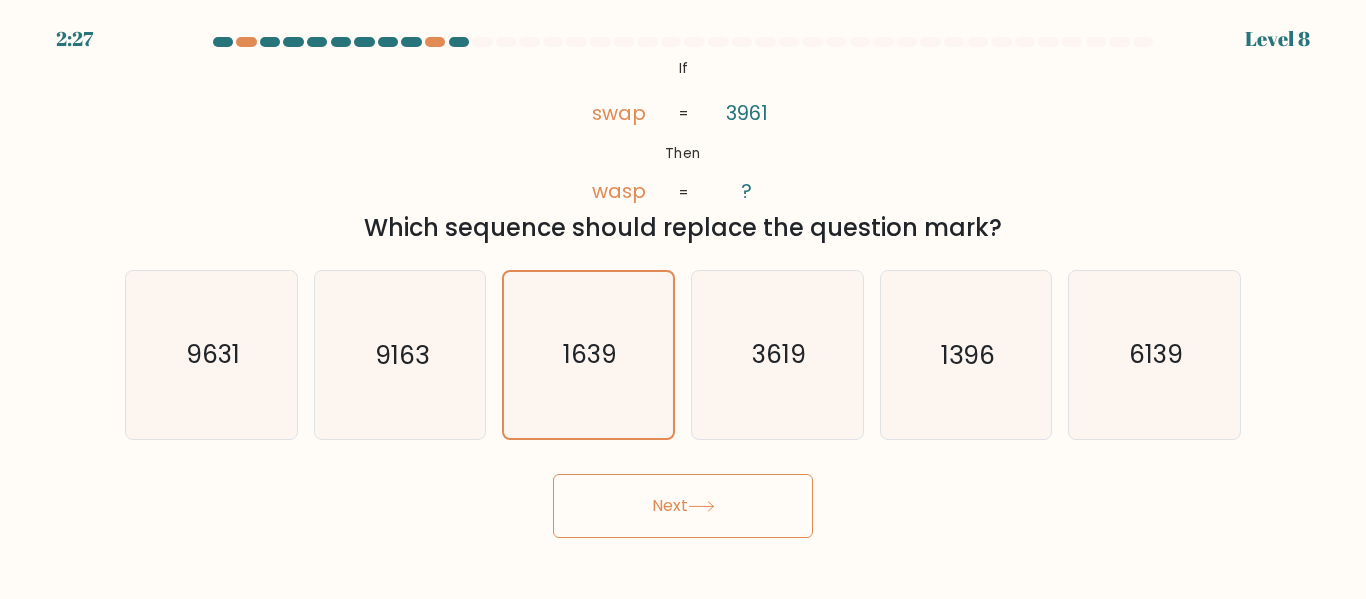 click on "Next" at bounding box center [683, 506] 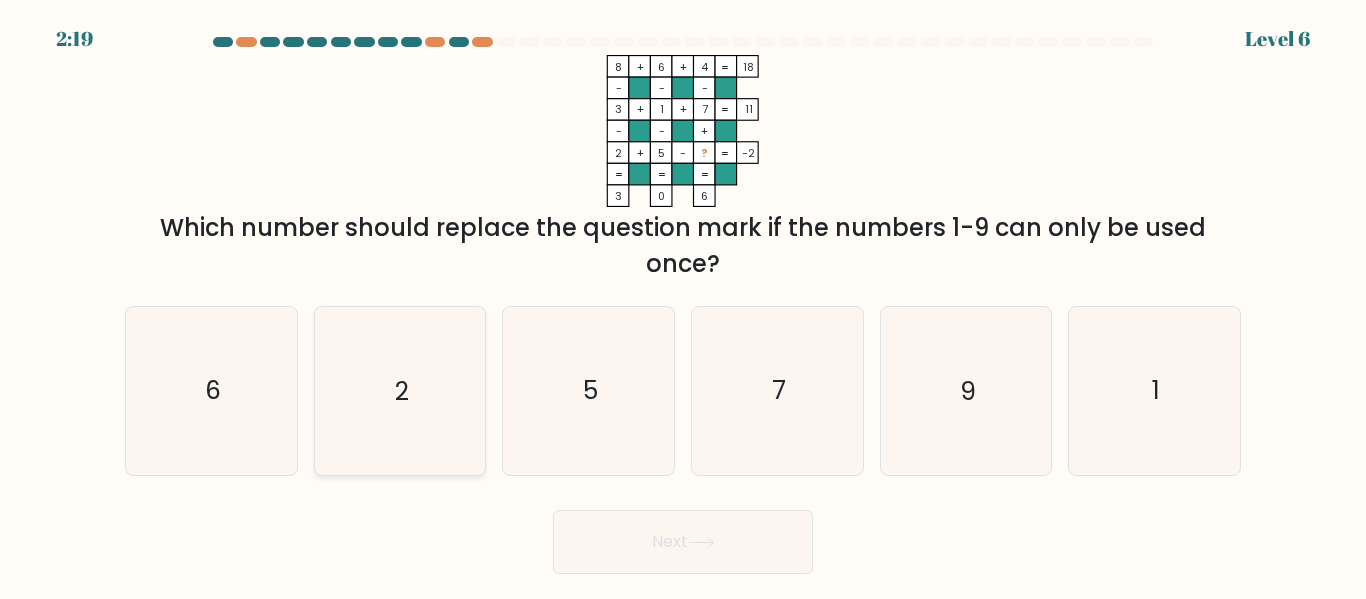 click on "2" 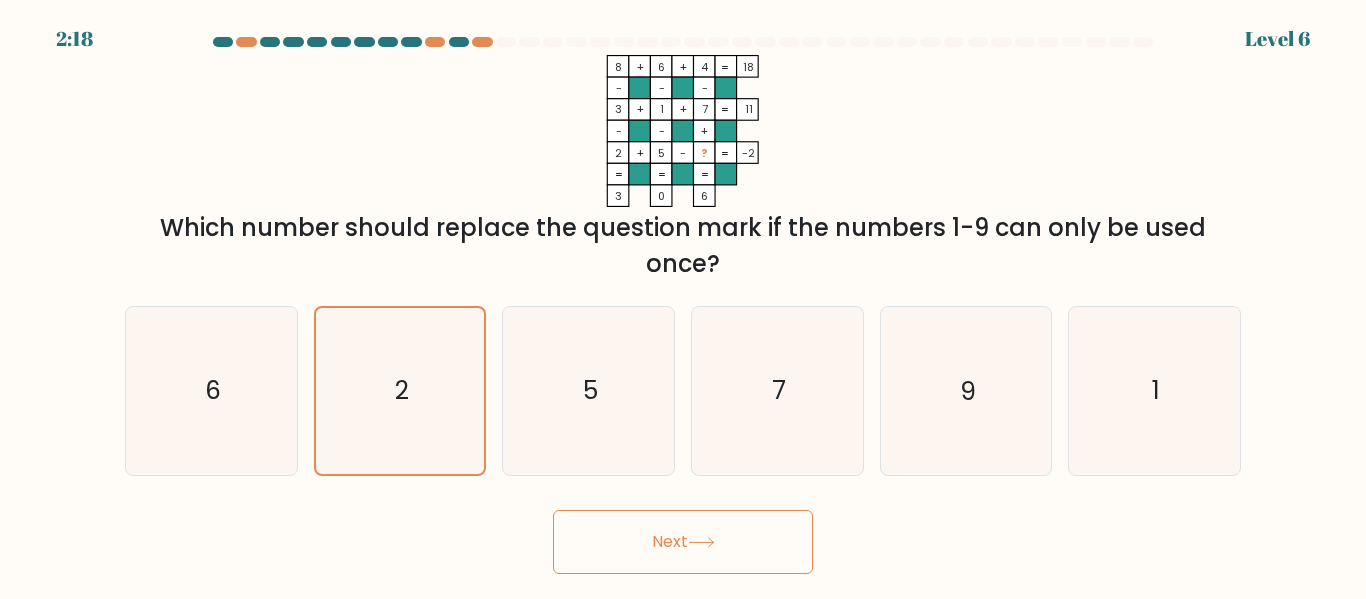 click on "Next" at bounding box center (683, 542) 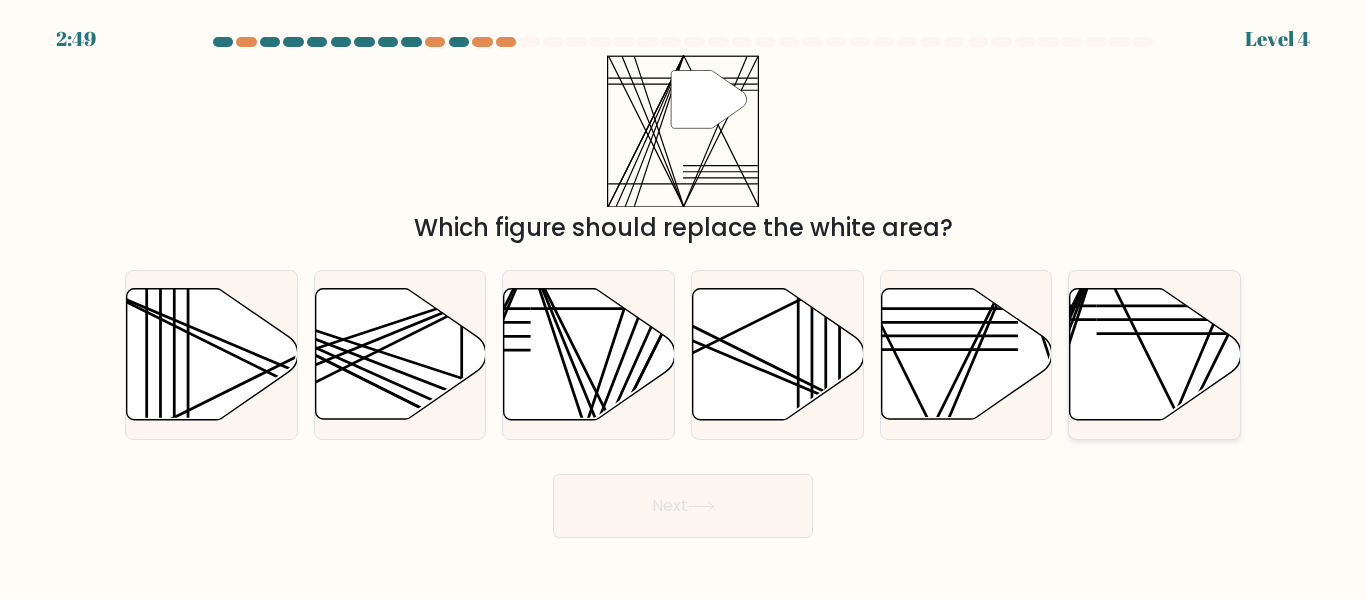click 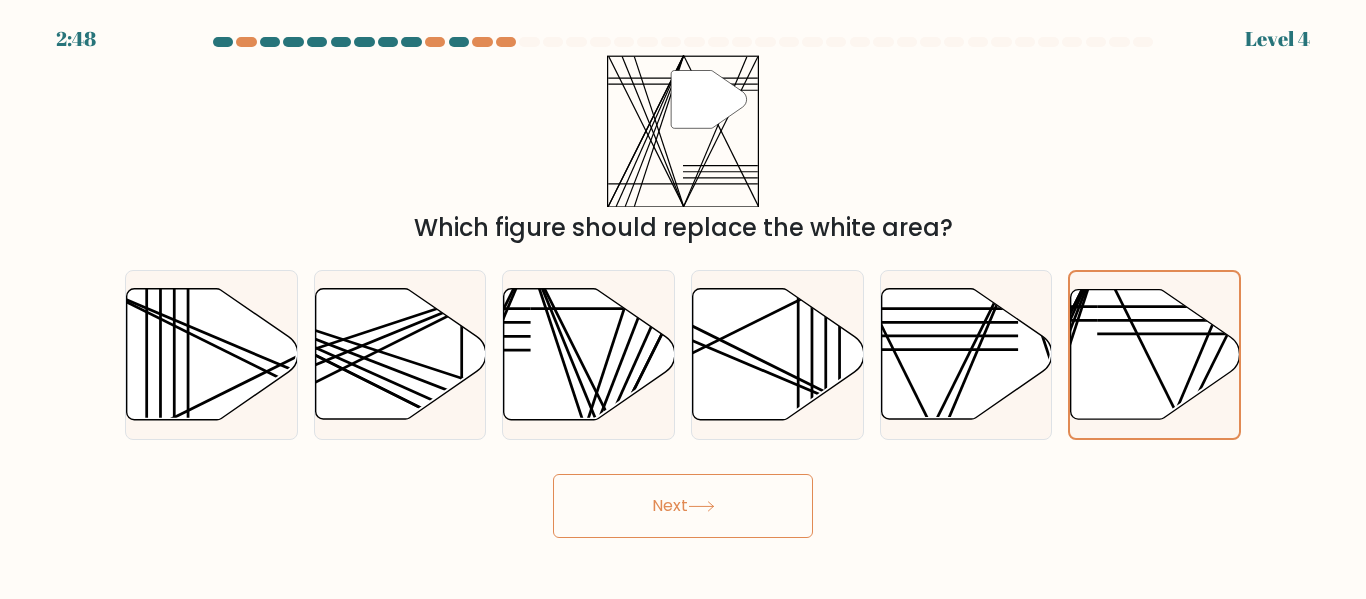 click on "Next" at bounding box center [683, 506] 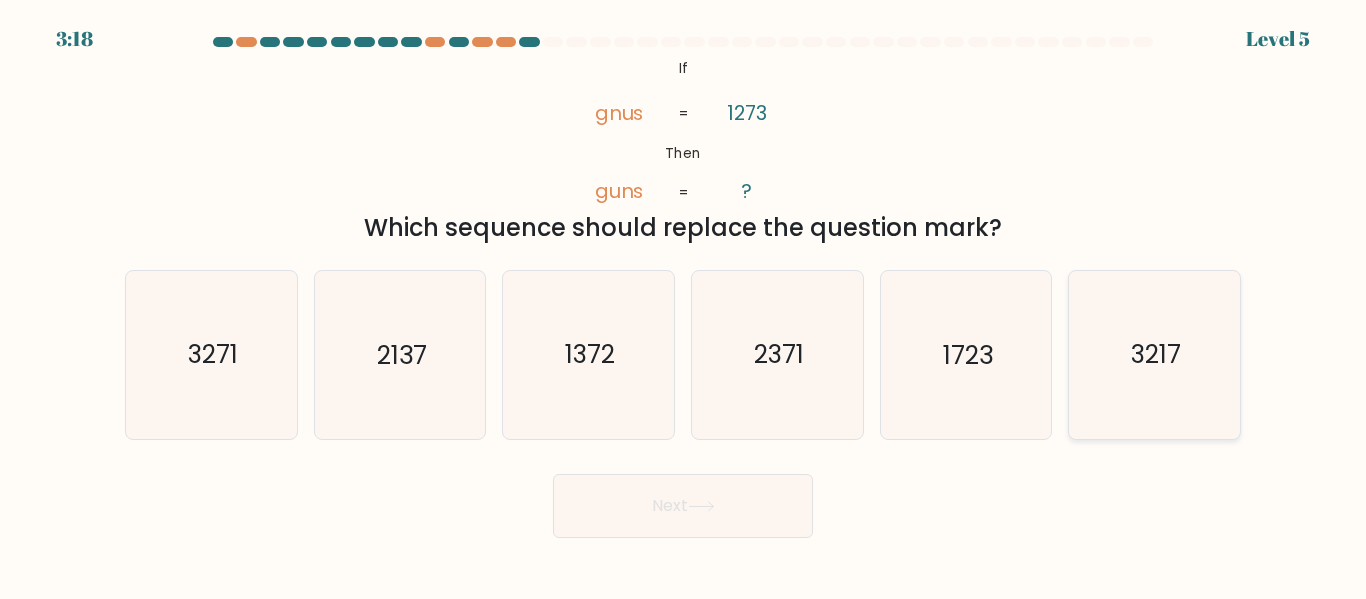 drag, startPoint x: 1138, startPoint y: 357, endPoint x: 1133, endPoint y: 367, distance: 11.18034 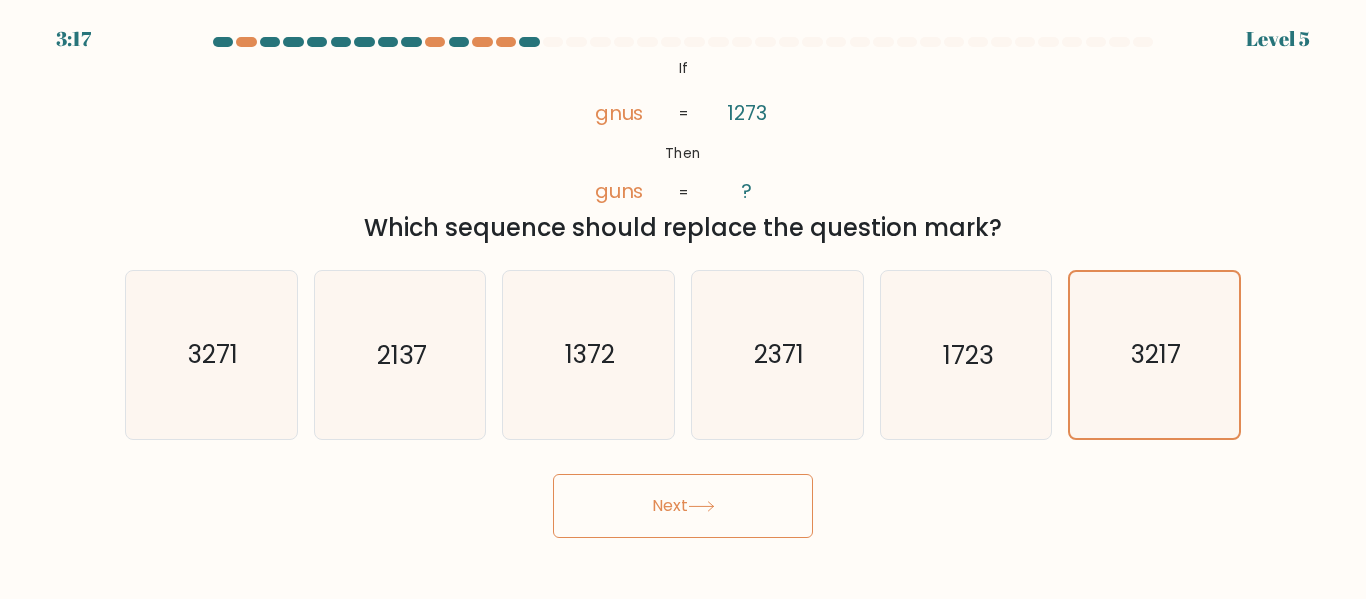click on "Next" at bounding box center (683, 506) 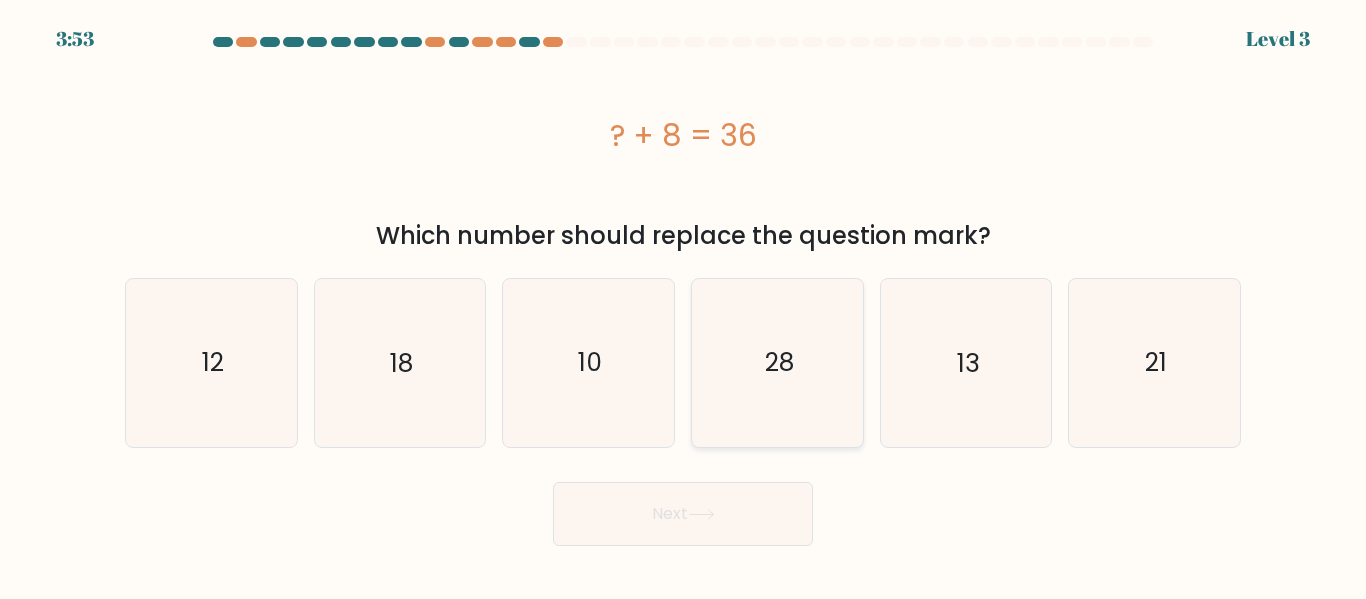 click on "28" 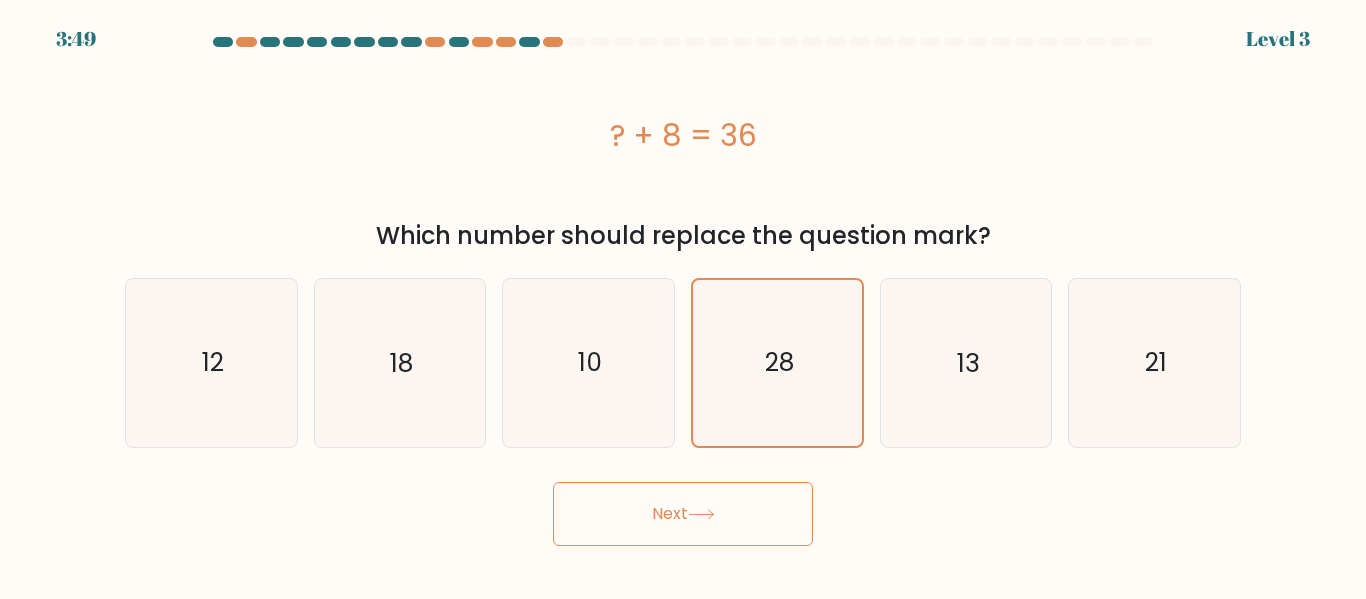 click on "Next" at bounding box center (683, 514) 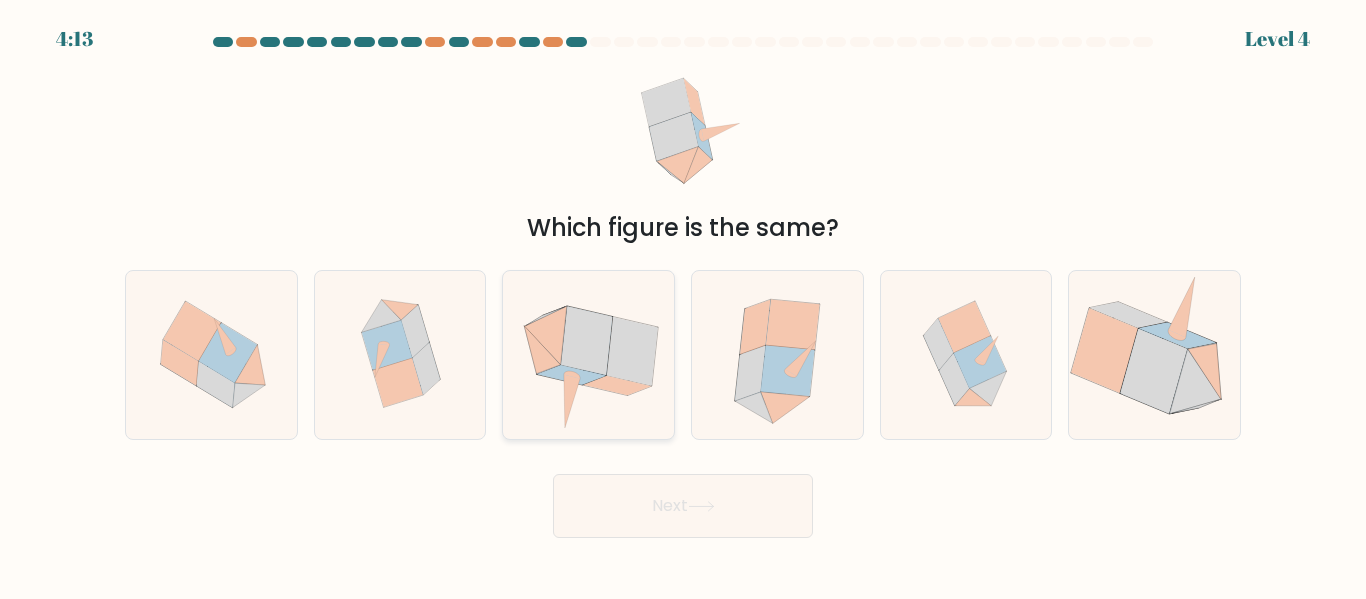 click 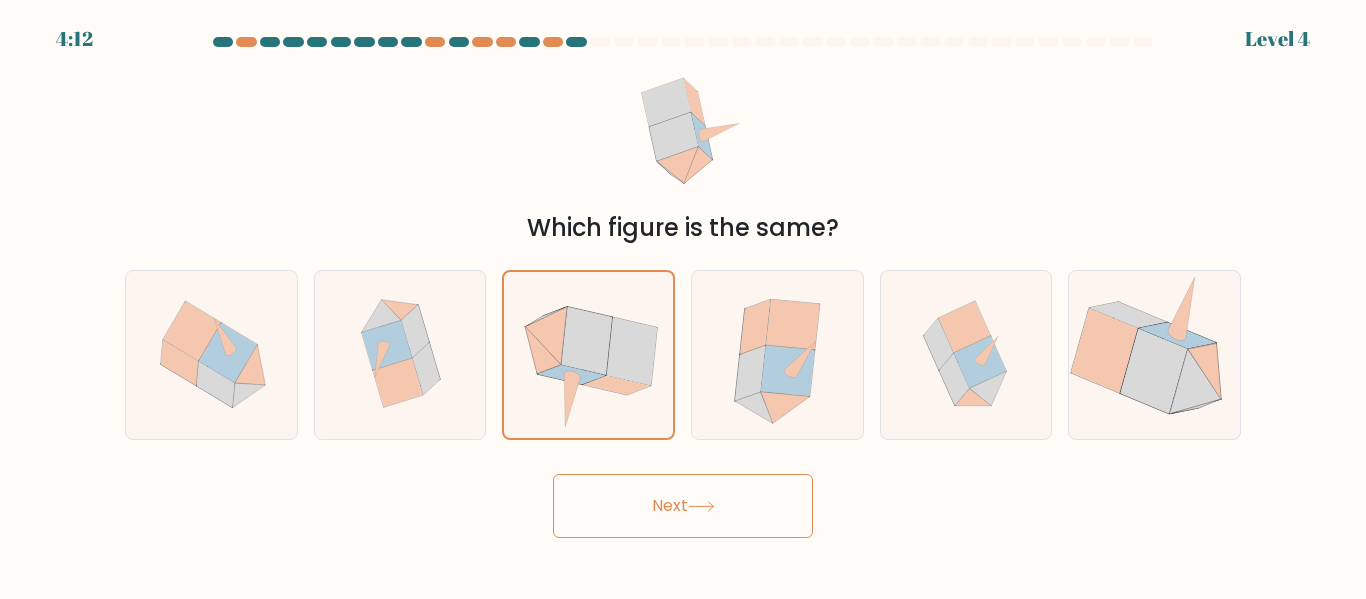 click on "Next" at bounding box center [683, 506] 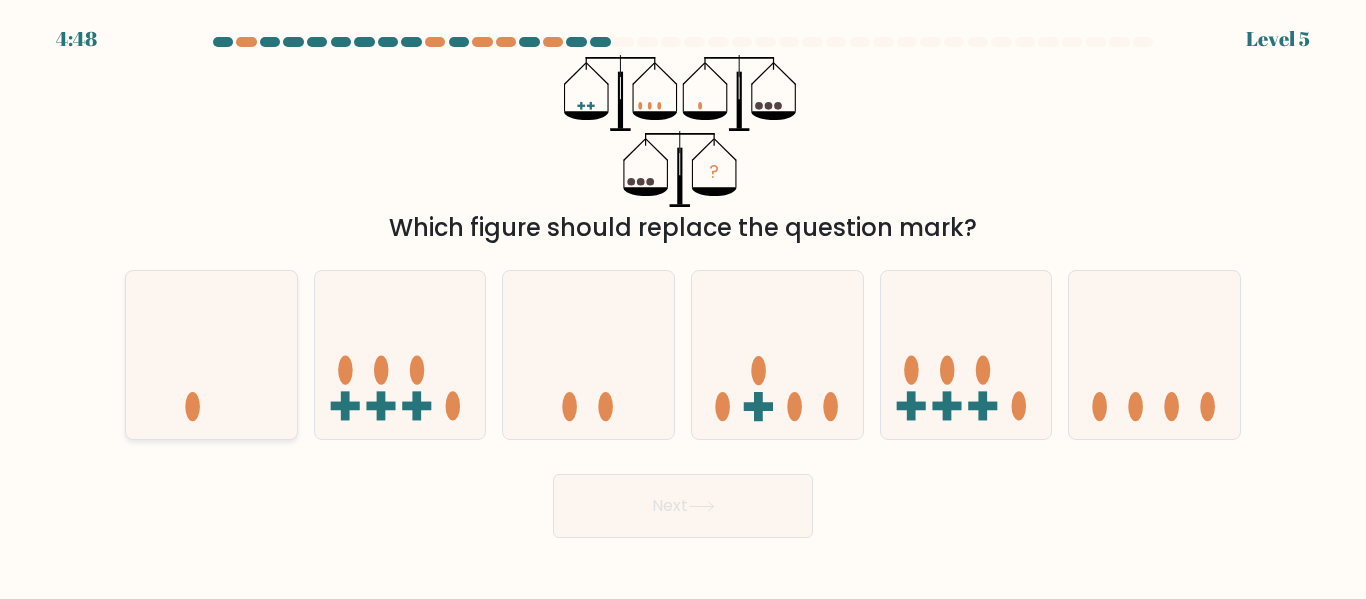 click 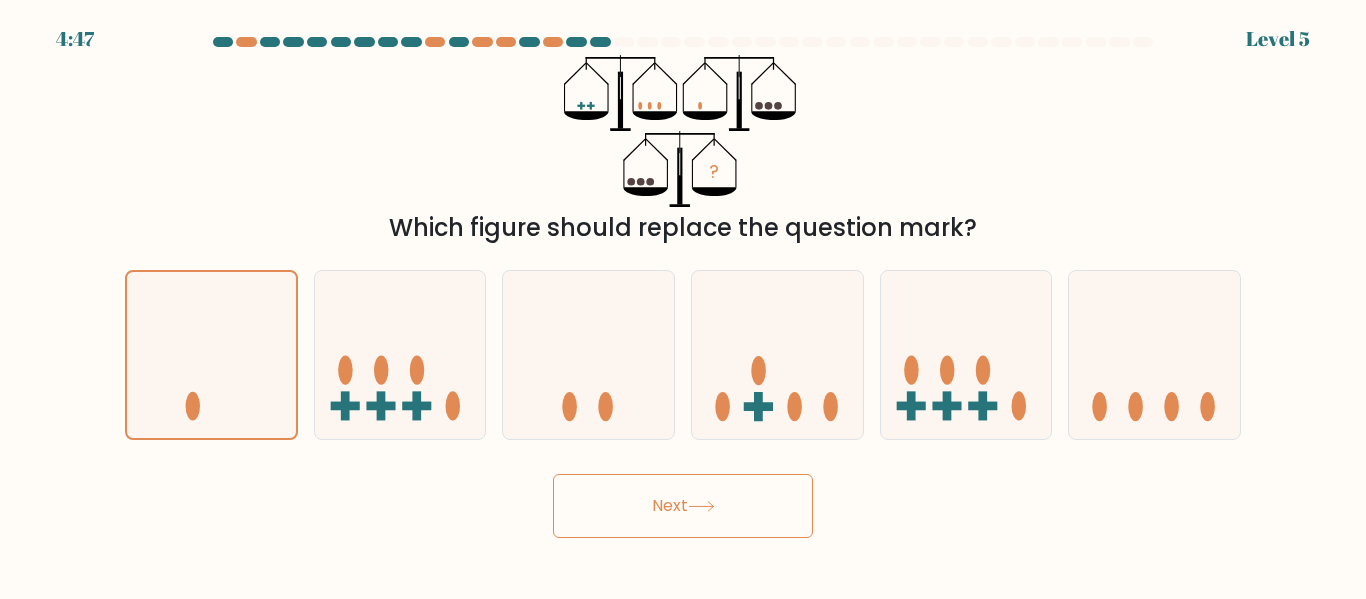 click on "Next" at bounding box center (683, 506) 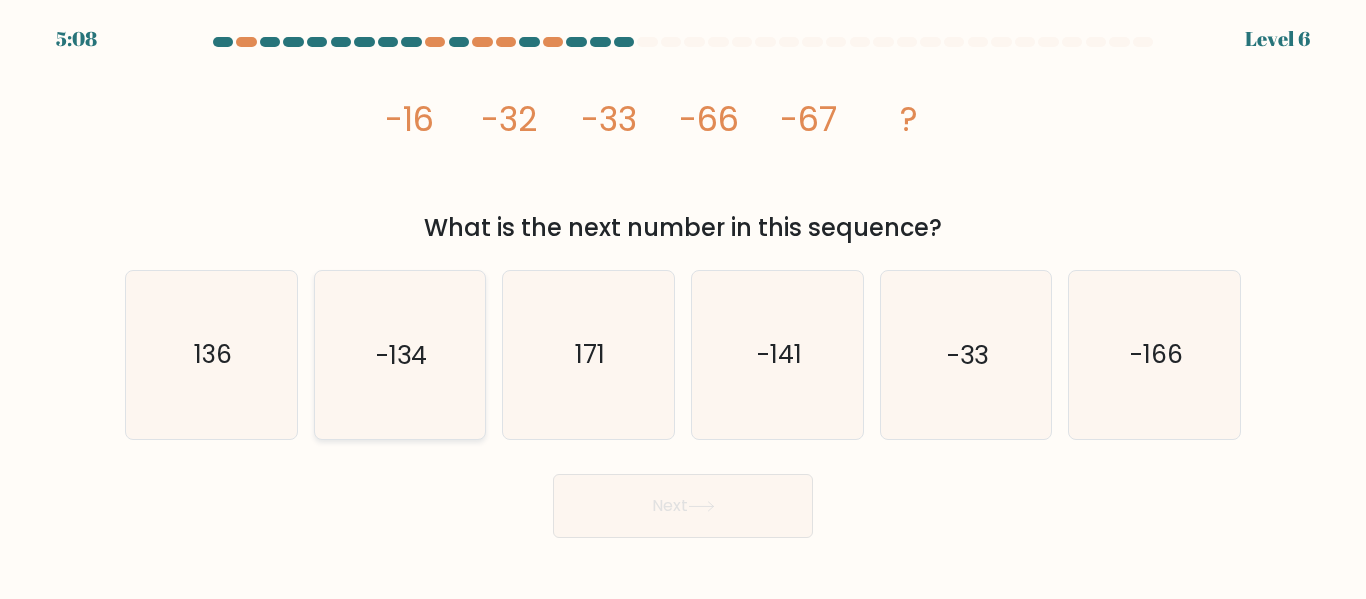 click on "-134" 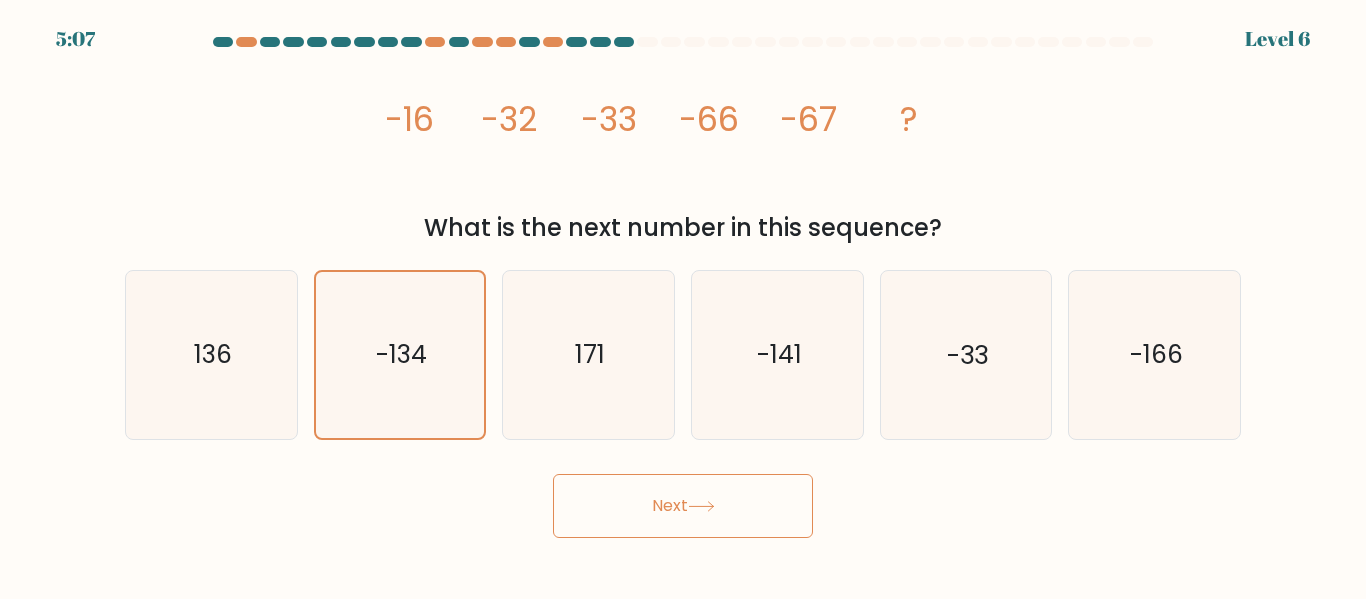 click on "Next" at bounding box center [683, 506] 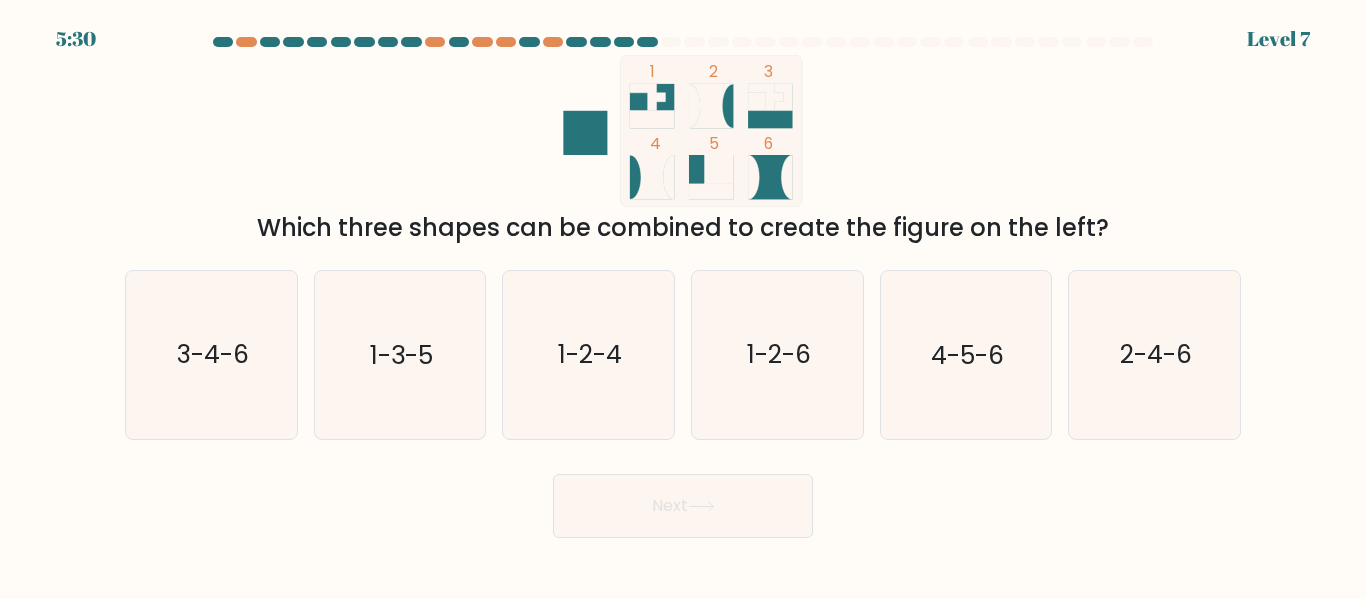 drag, startPoint x: 649, startPoint y: 107, endPoint x: 695, endPoint y: 106, distance: 46.010868 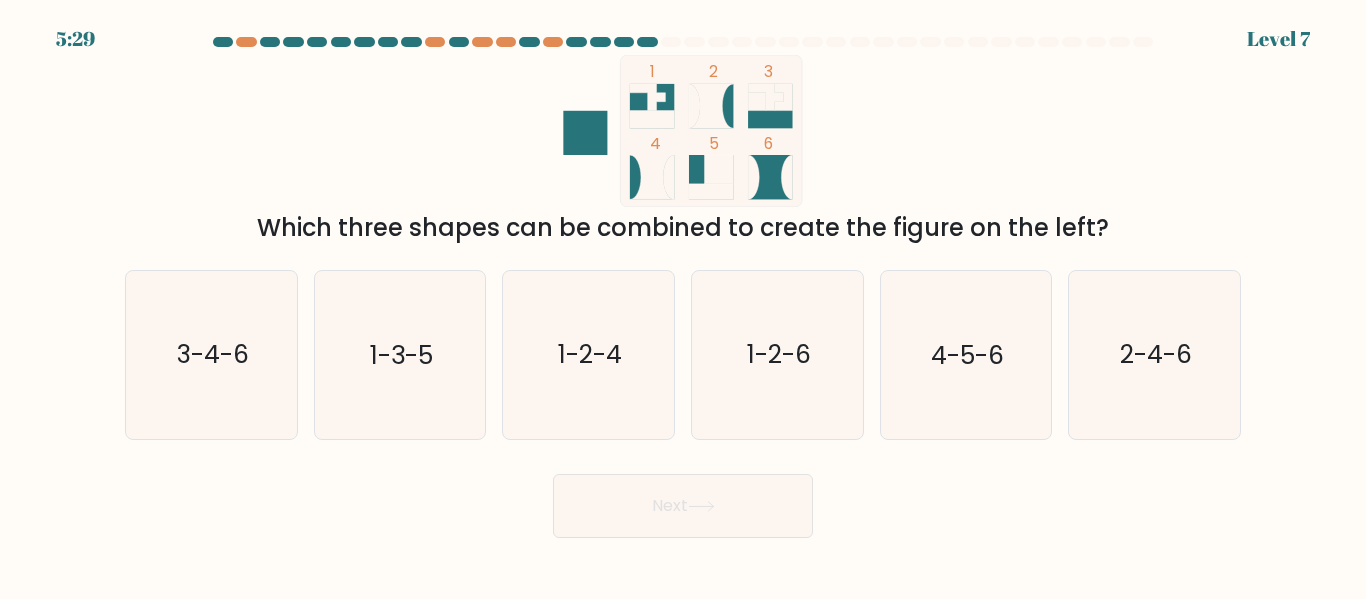click 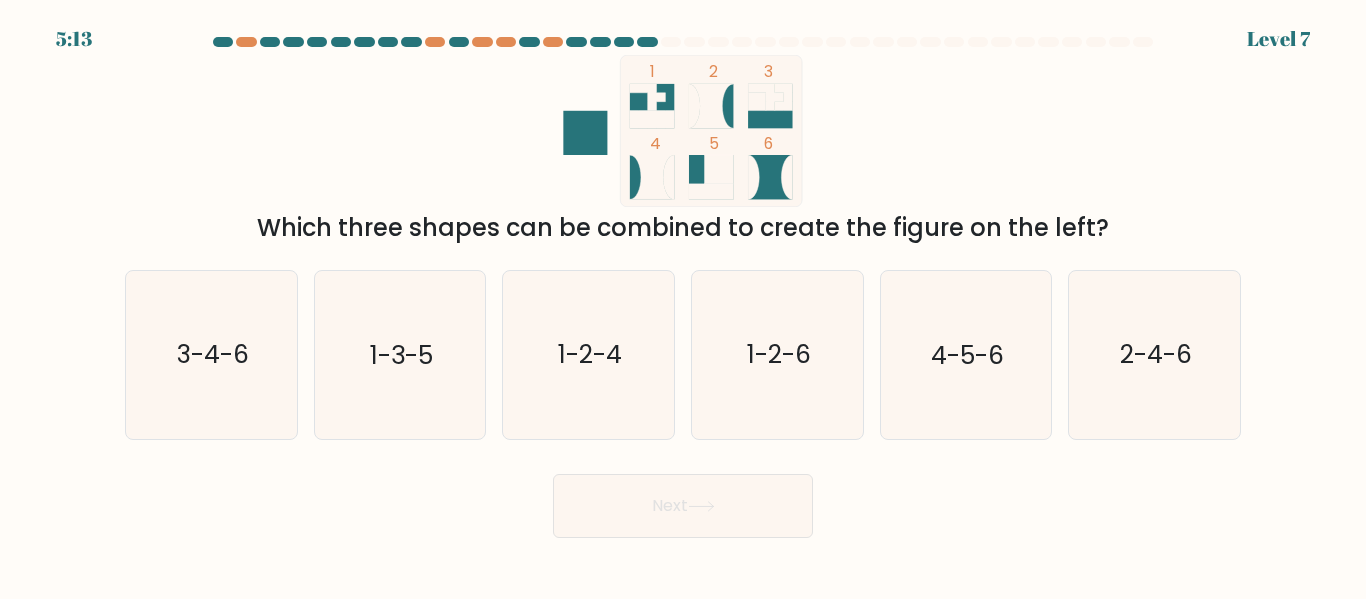 click 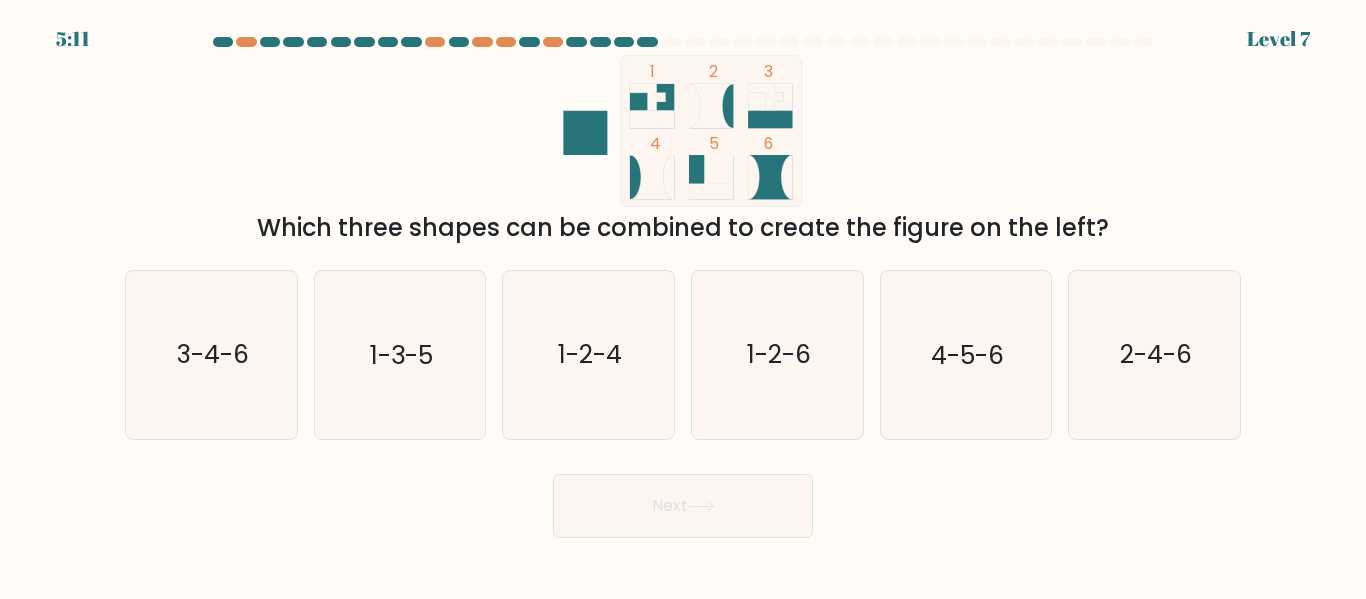 click 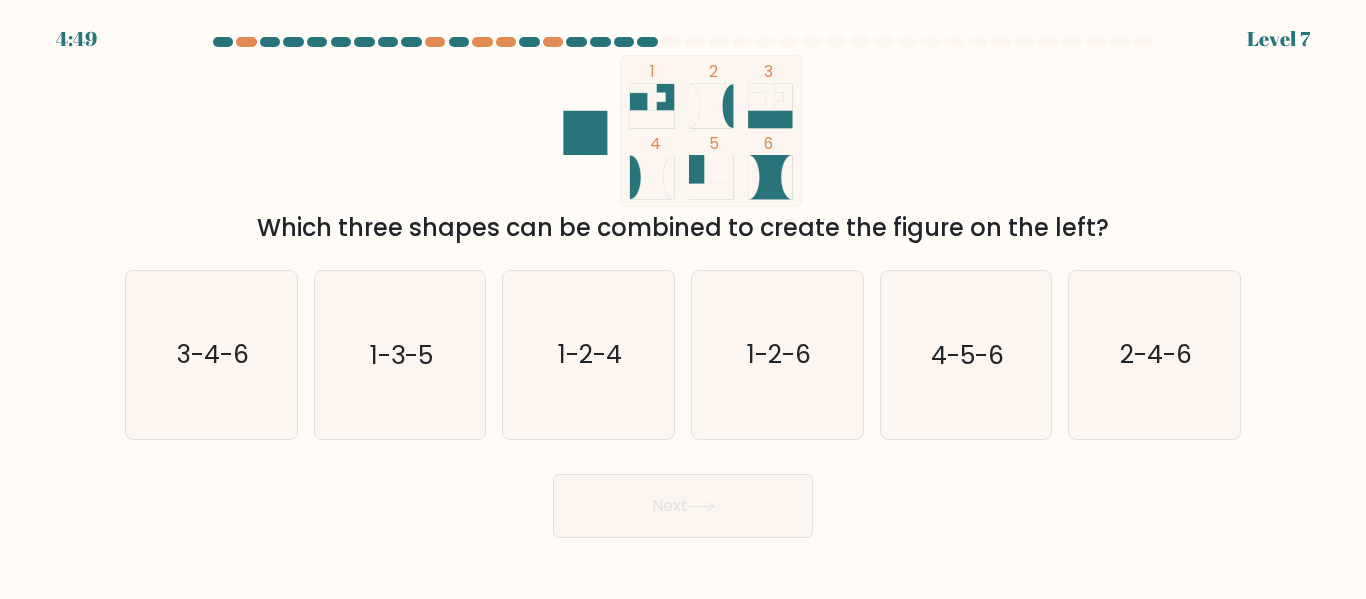 click 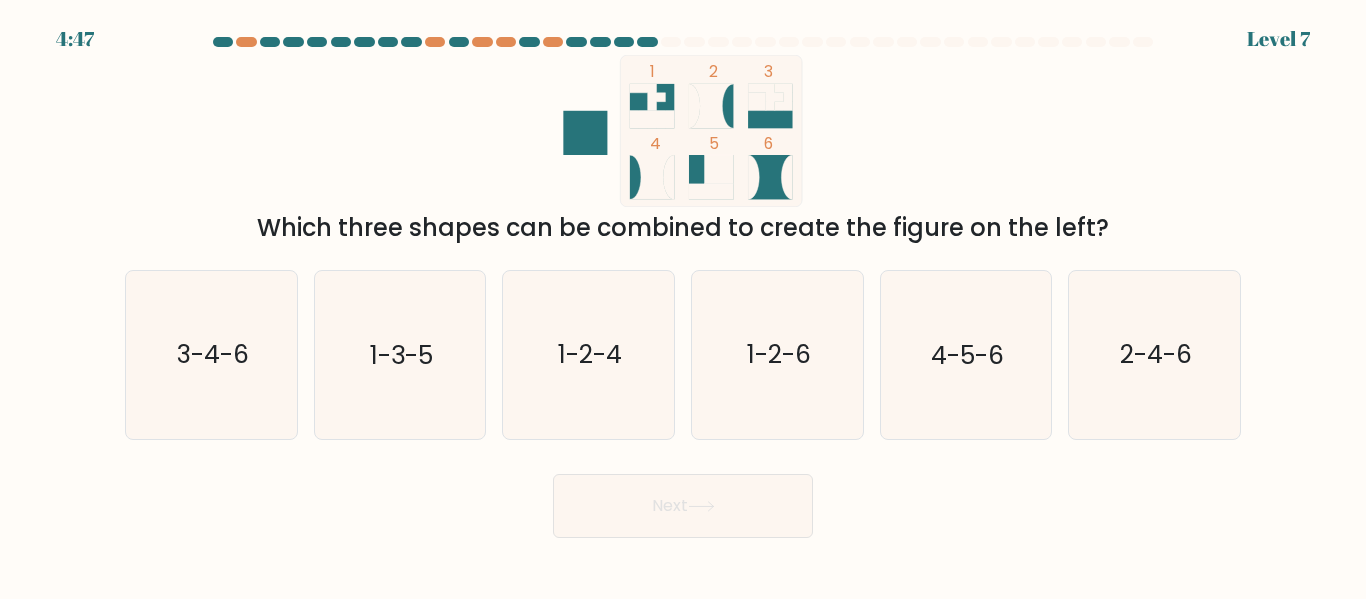 click 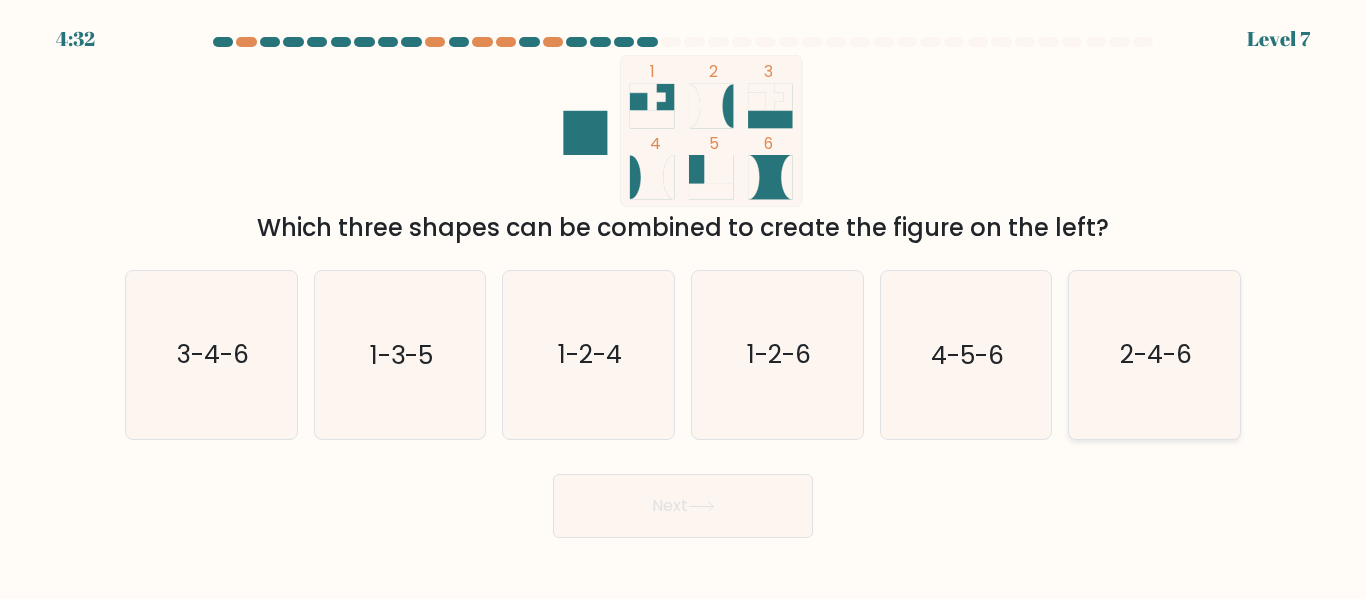 click on "2-4-6" 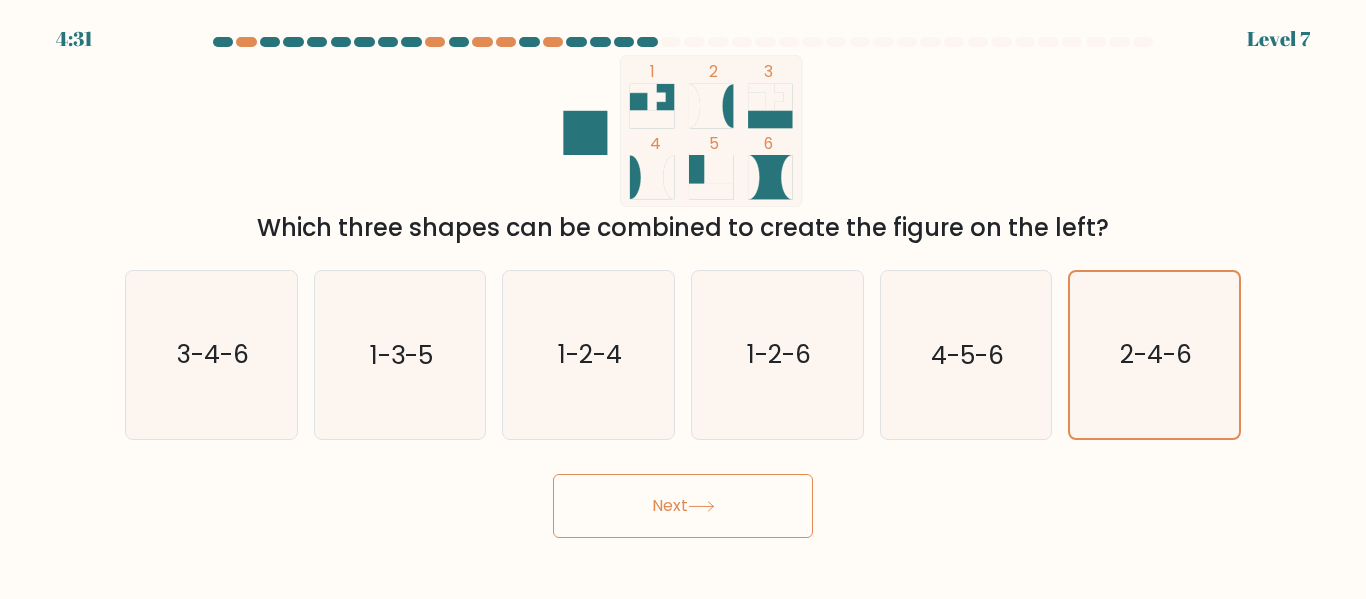 click on "Next" at bounding box center (683, 506) 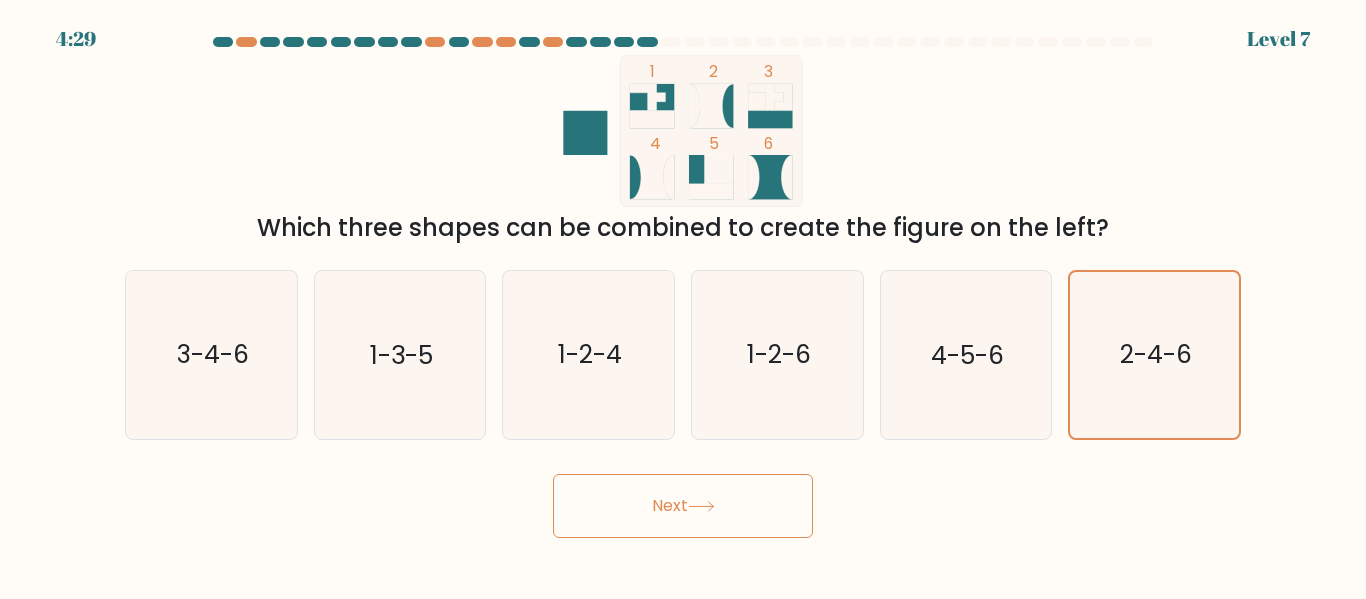 click on "Next" at bounding box center [683, 506] 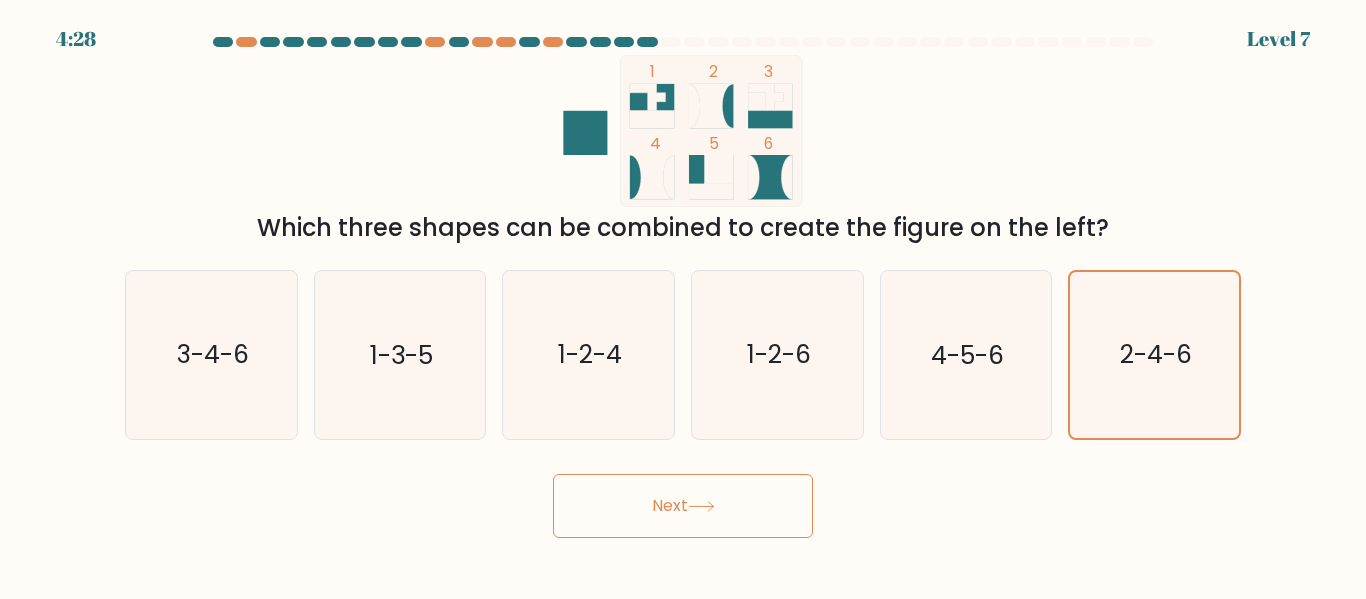 click on "Next" at bounding box center [683, 506] 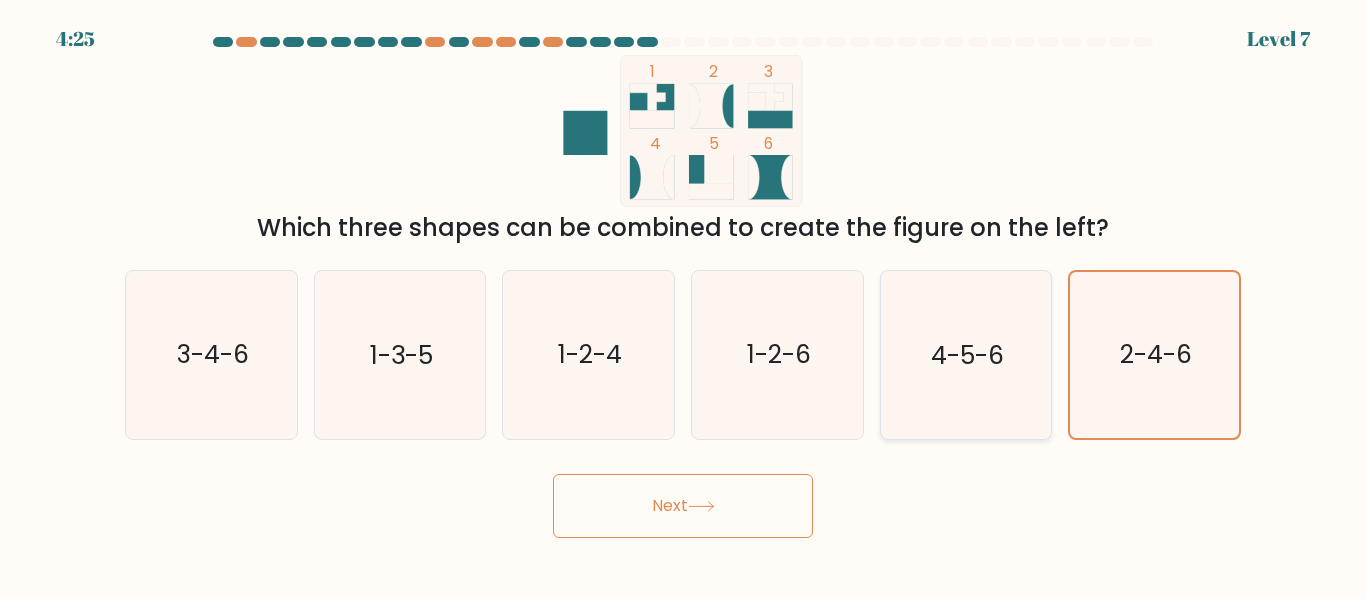 drag, startPoint x: 996, startPoint y: 382, endPoint x: 1007, endPoint y: 383, distance: 11.045361 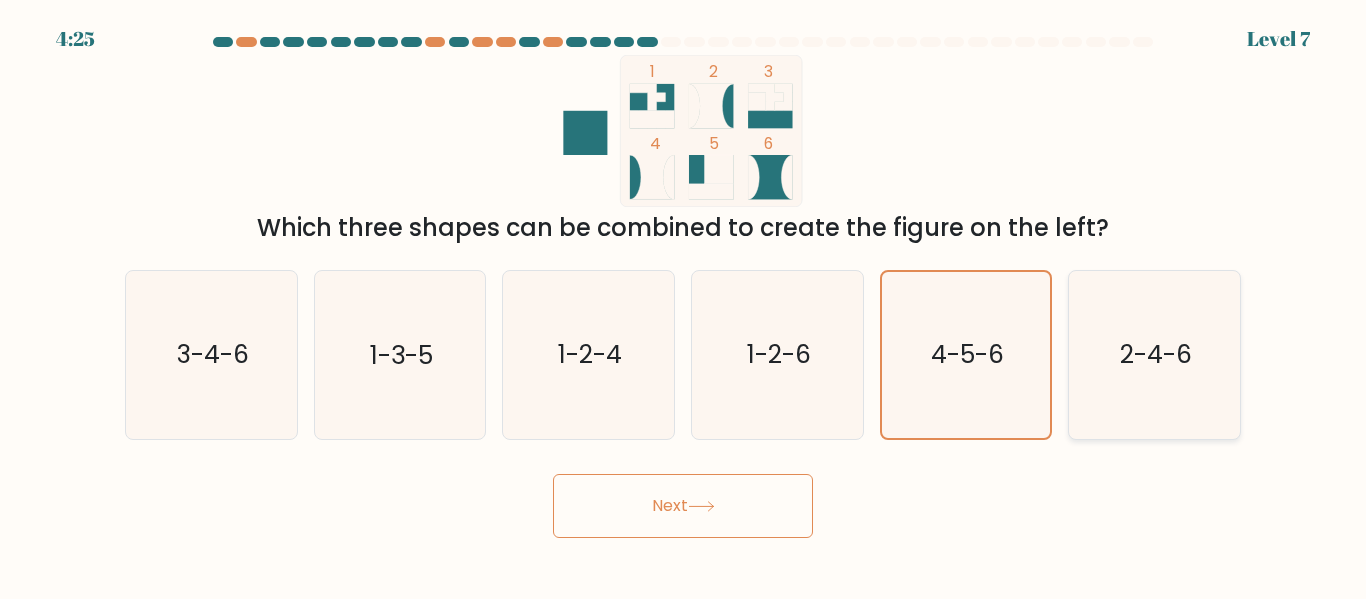 click on "2-4-6" 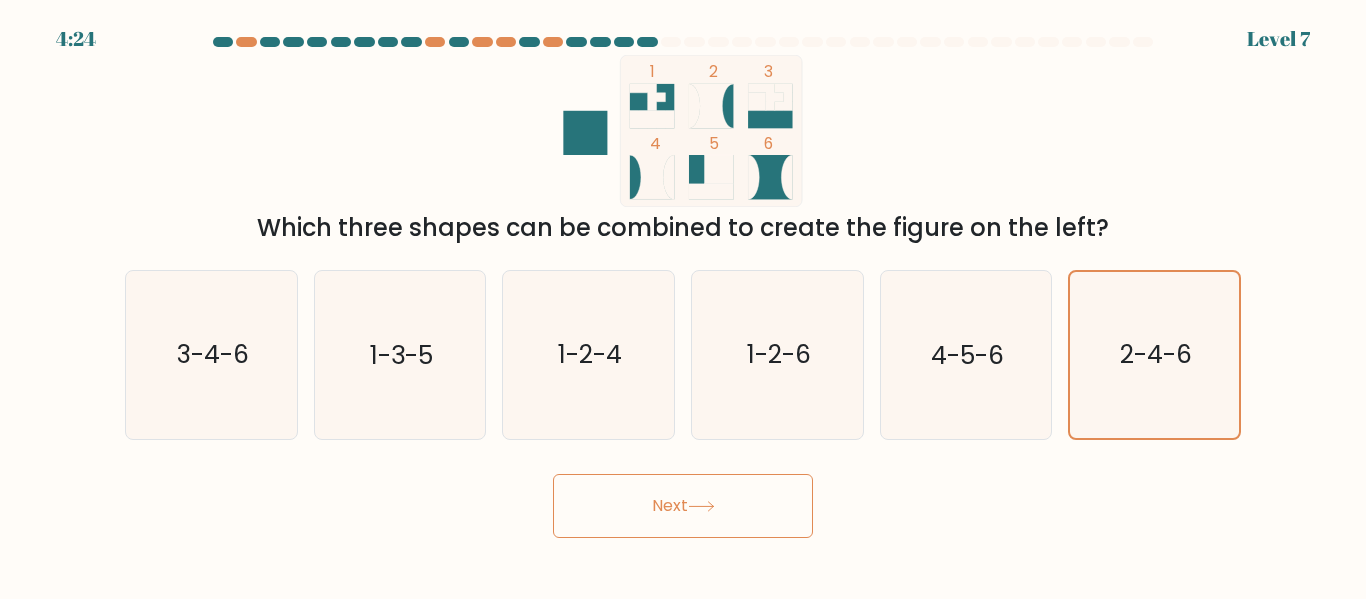 click on "Next" at bounding box center [683, 506] 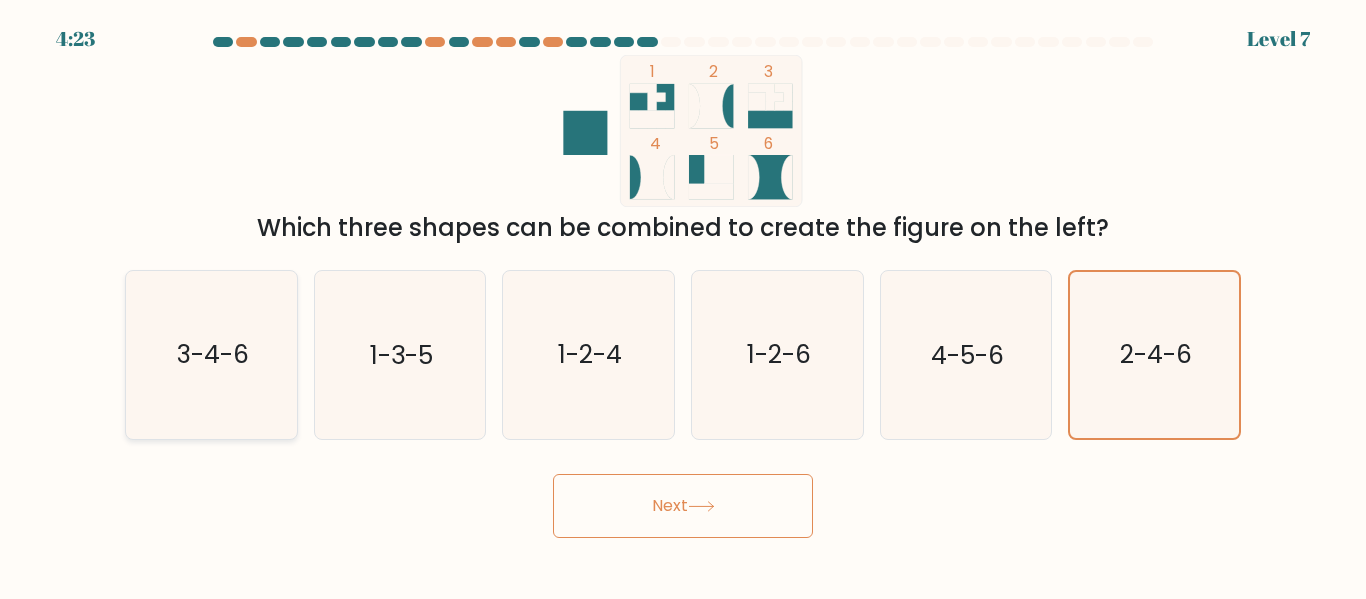 drag, startPoint x: 298, startPoint y: 320, endPoint x: 256, endPoint y: 325, distance: 42.296574 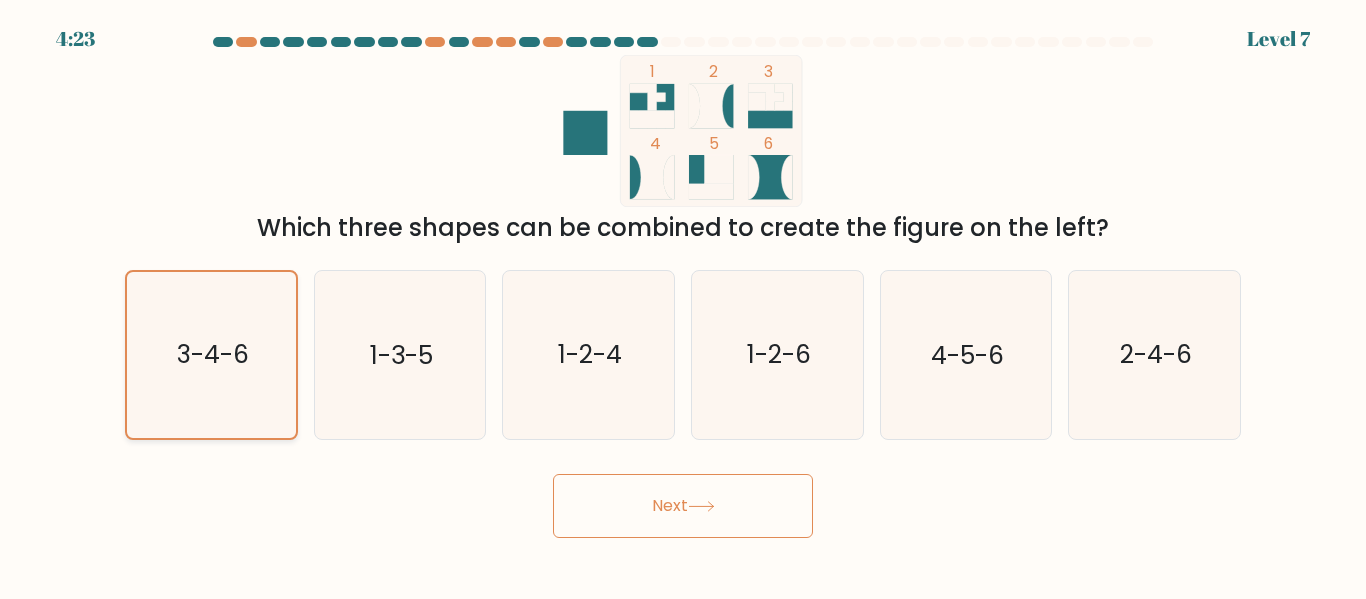 drag, startPoint x: 212, startPoint y: 346, endPoint x: 228, endPoint y: 346, distance: 16 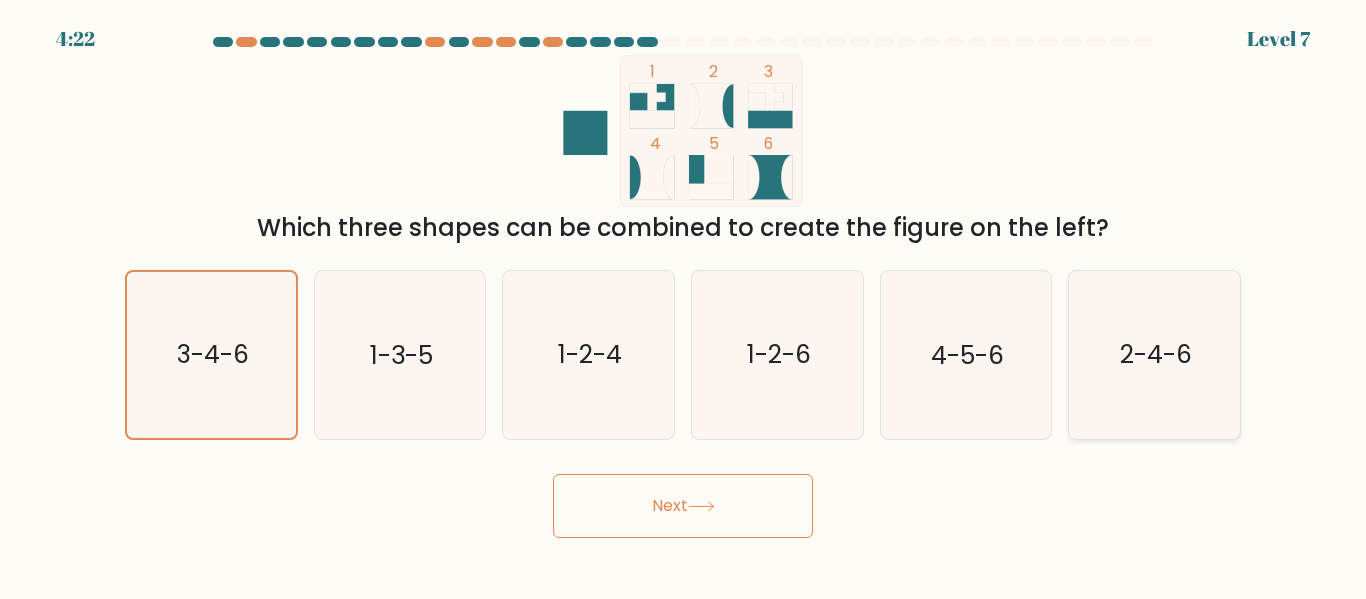 click on "2-4-6" 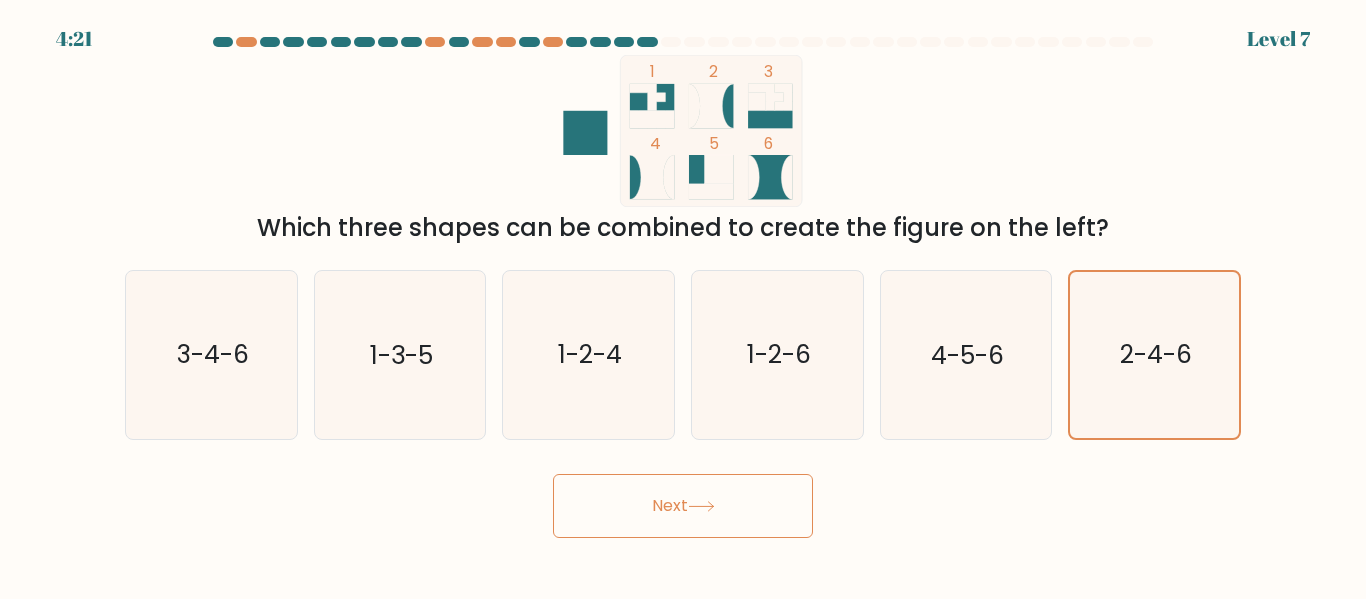 click on "Next" at bounding box center (683, 506) 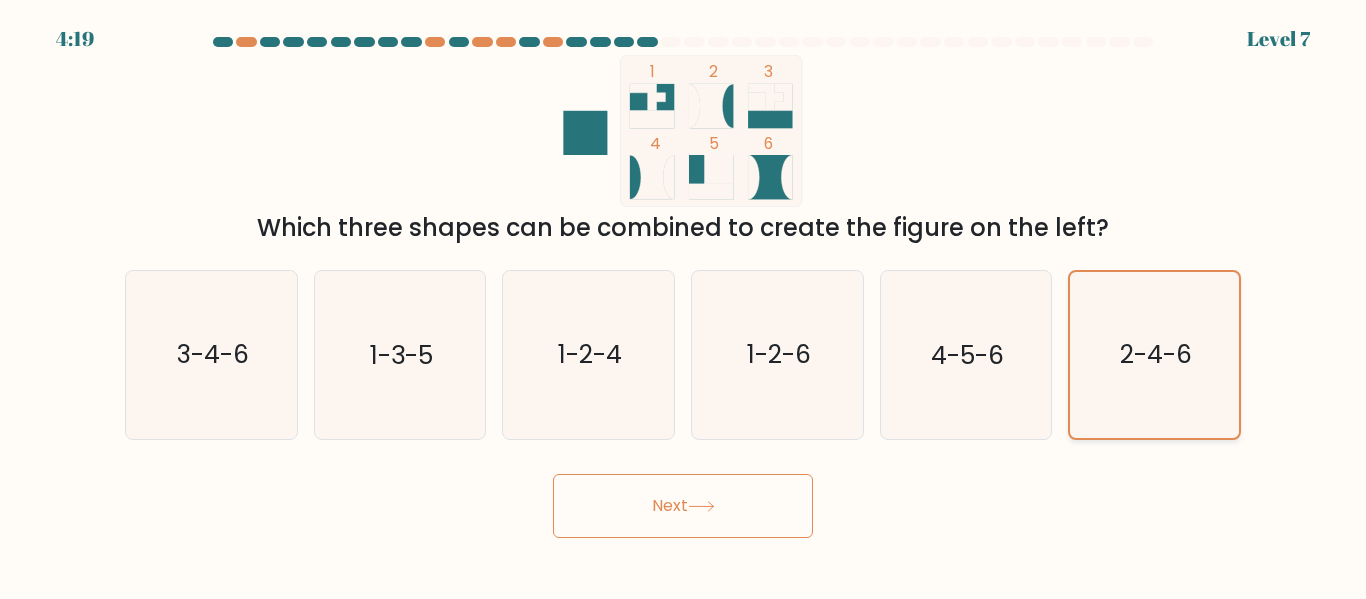 drag, startPoint x: 1193, startPoint y: 342, endPoint x: 1188, endPoint y: 360, distance: 18.681541 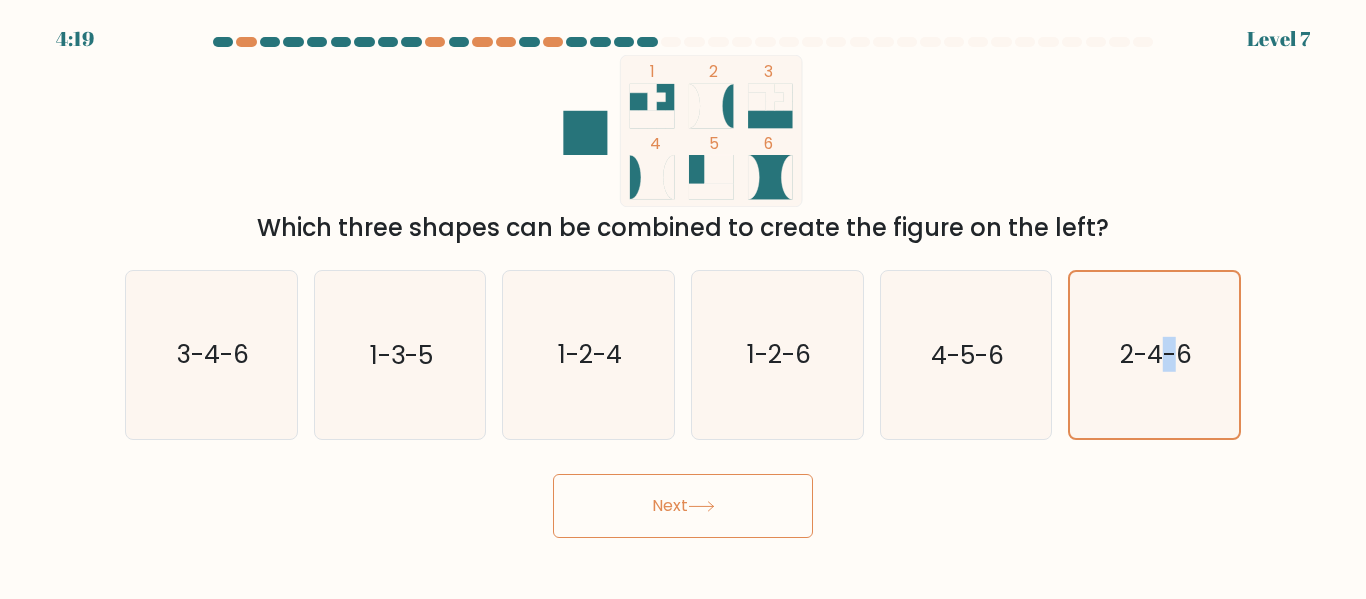 click on "Next" at bounding box center (683, 506) 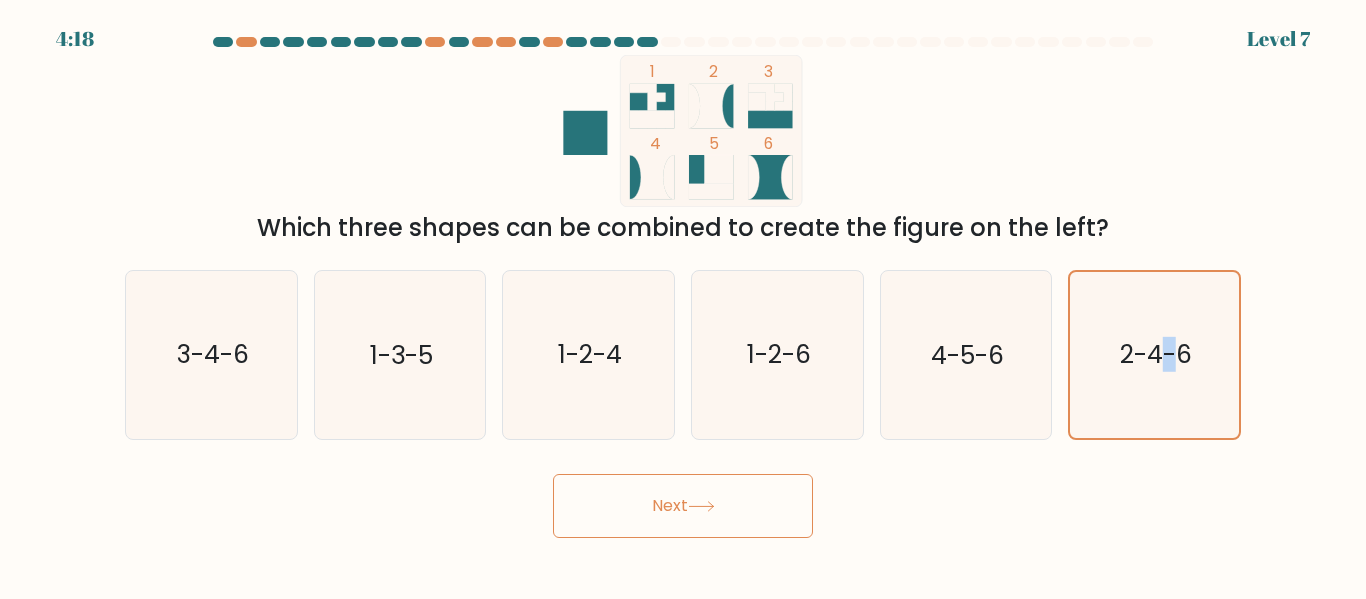 drag, startPoint x: 744, startPoint y: 498, endPoint x: 763, endPoint y: 489, distance: 21.023796 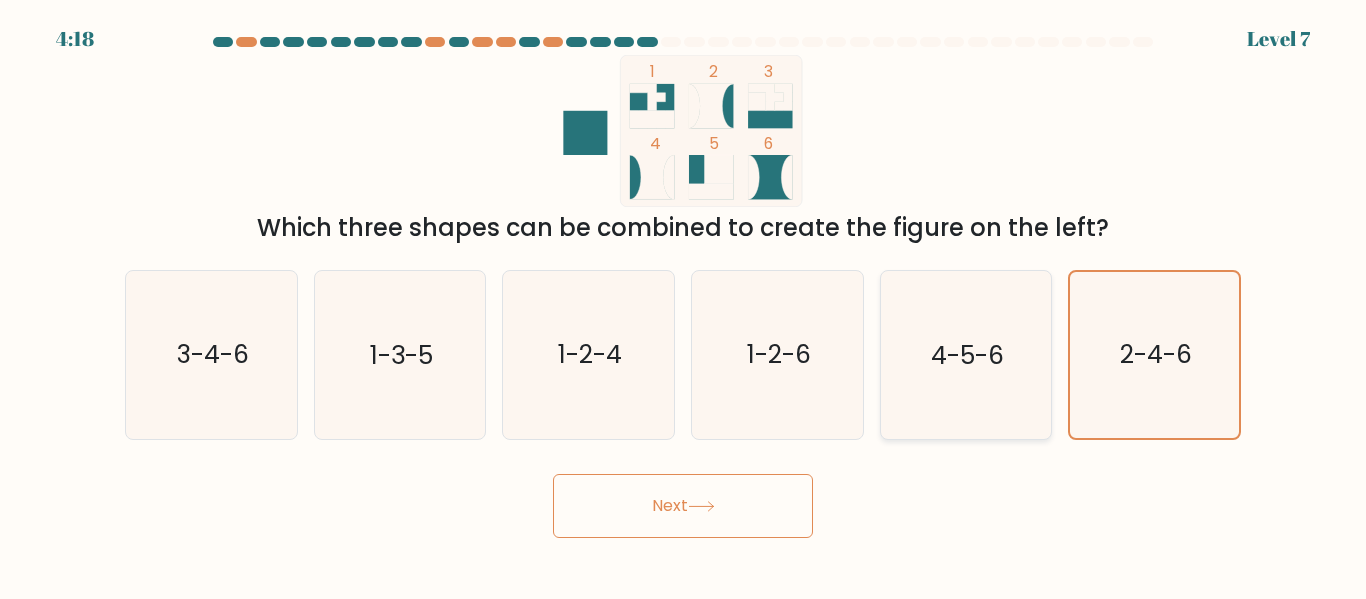 click on "4-5-6" 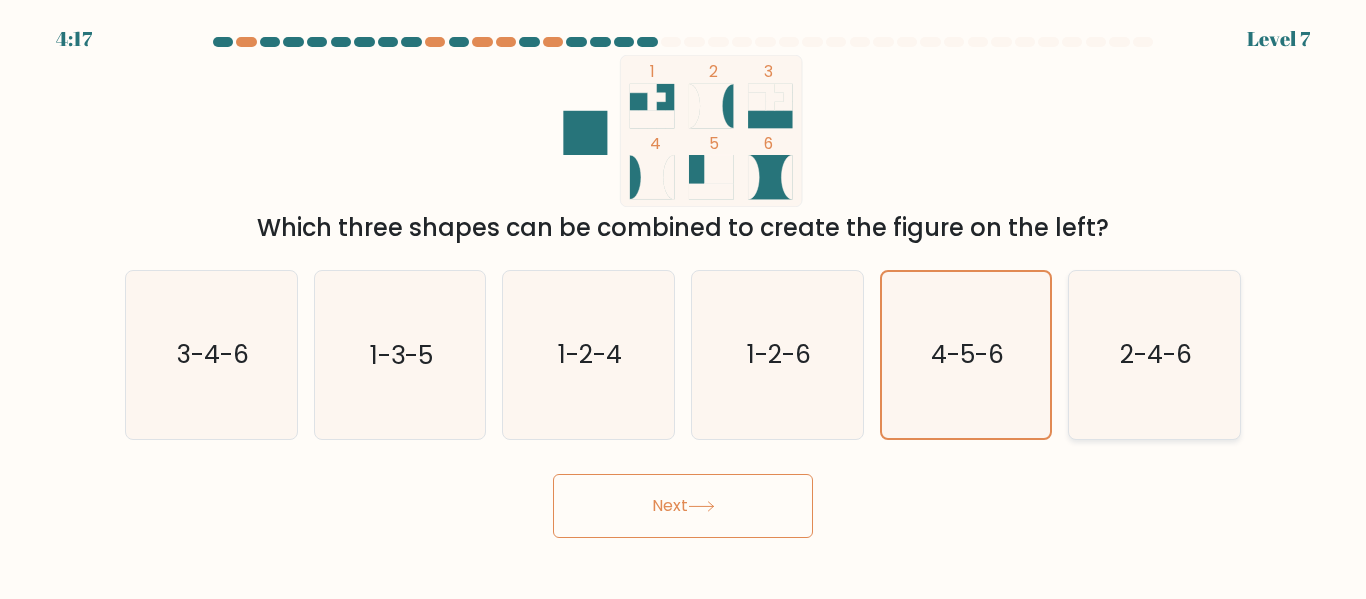 click on "2-4-6" 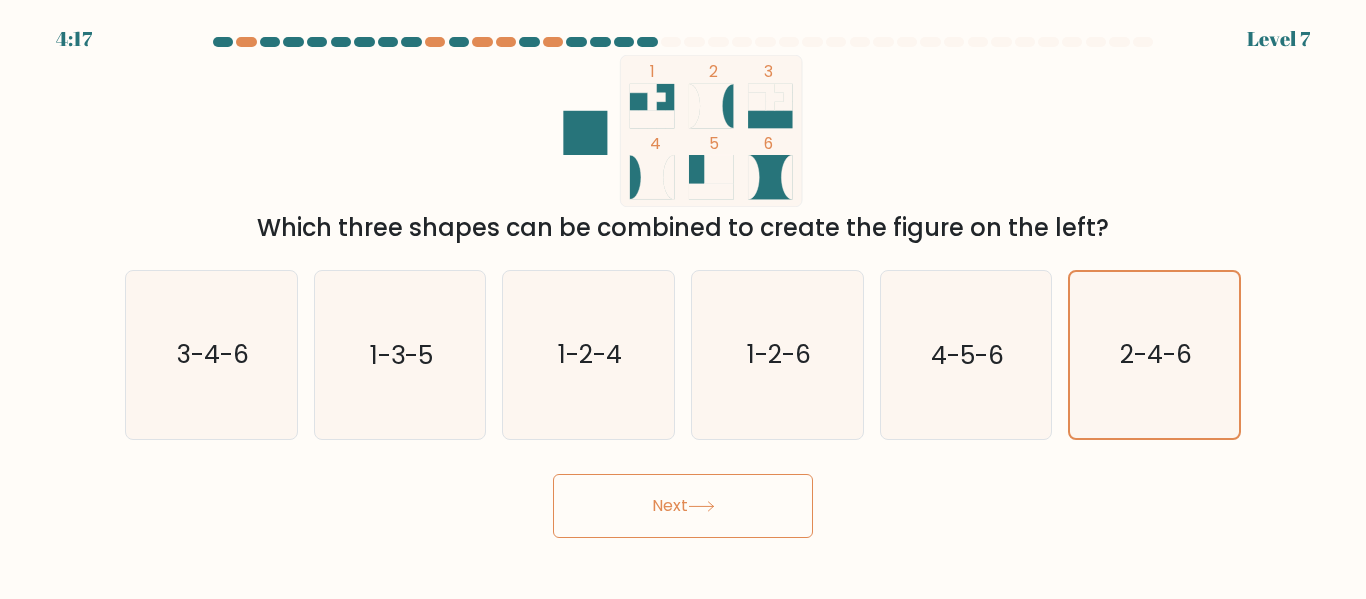 click on "Next" at bounding box center (683, 506) 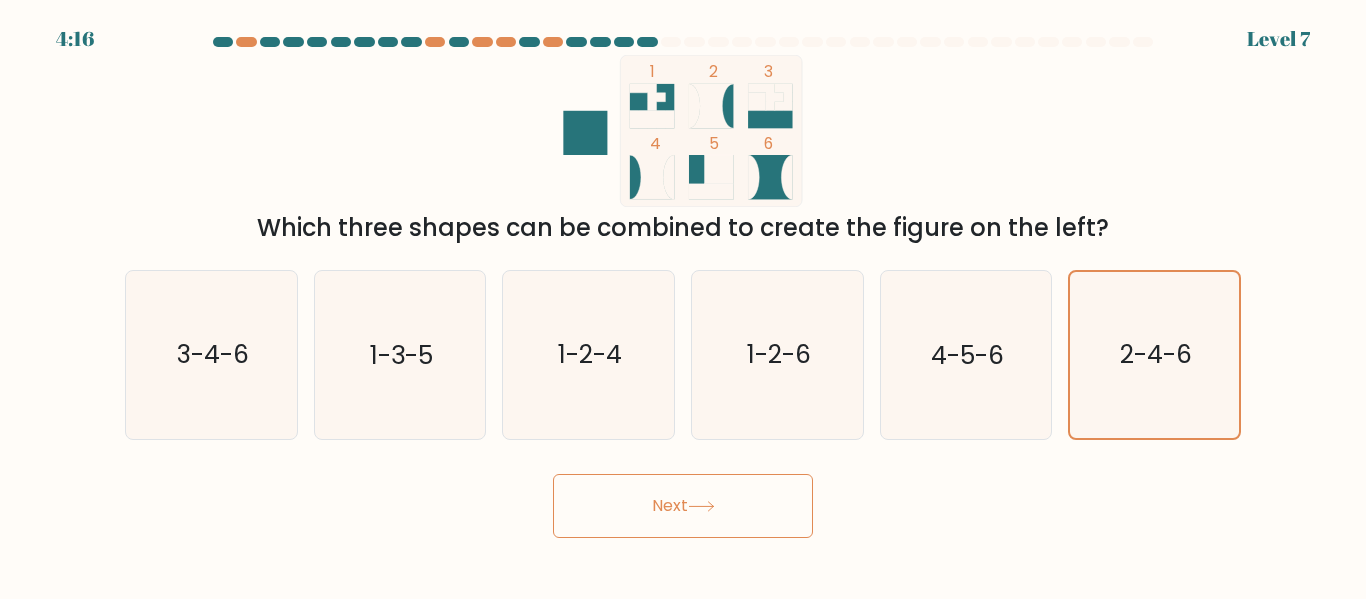 type 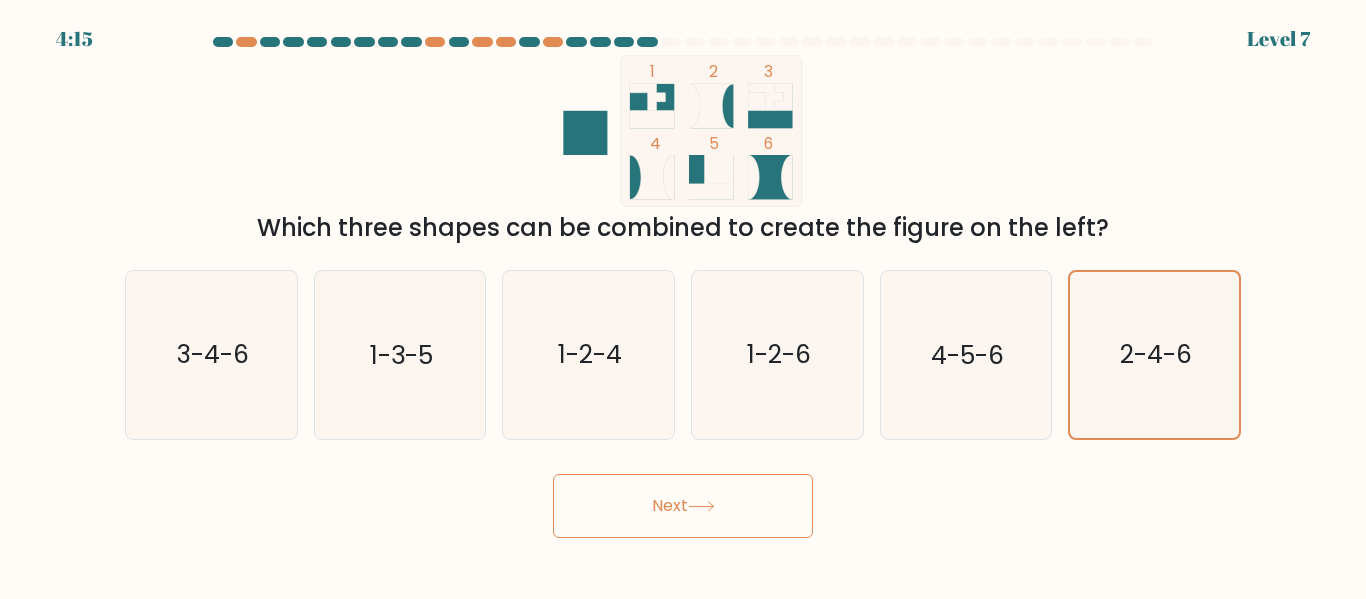 click on "Next" at bounding box center (683, 506) 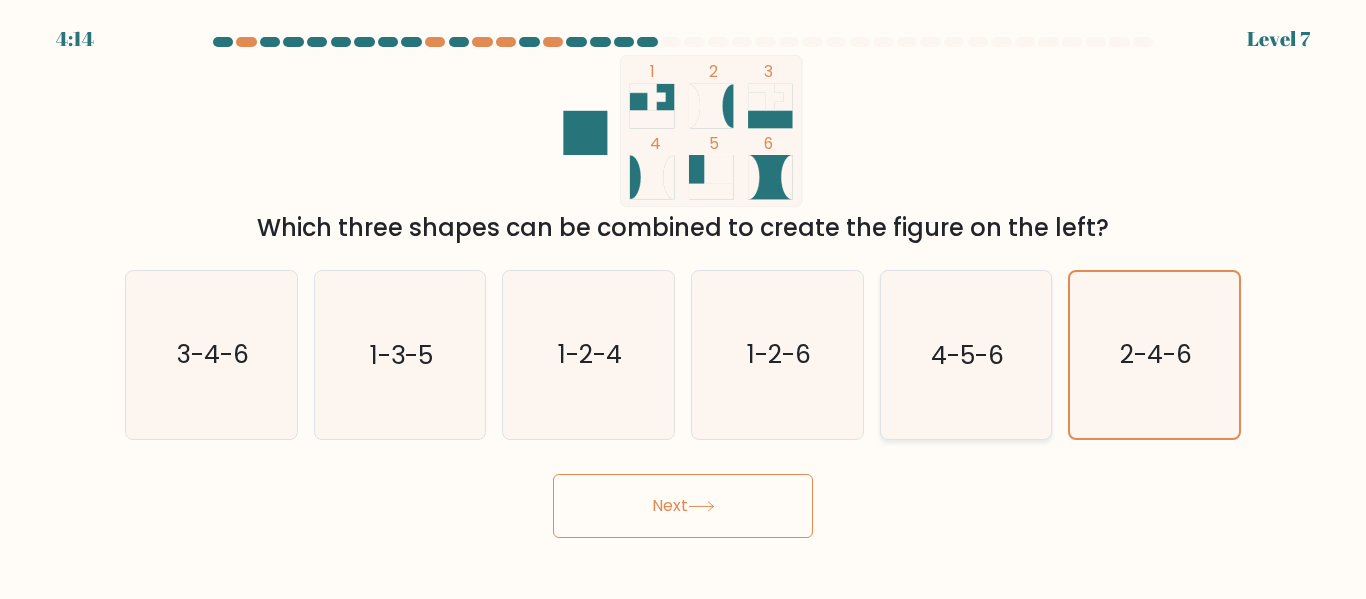 click on "4-5-6" 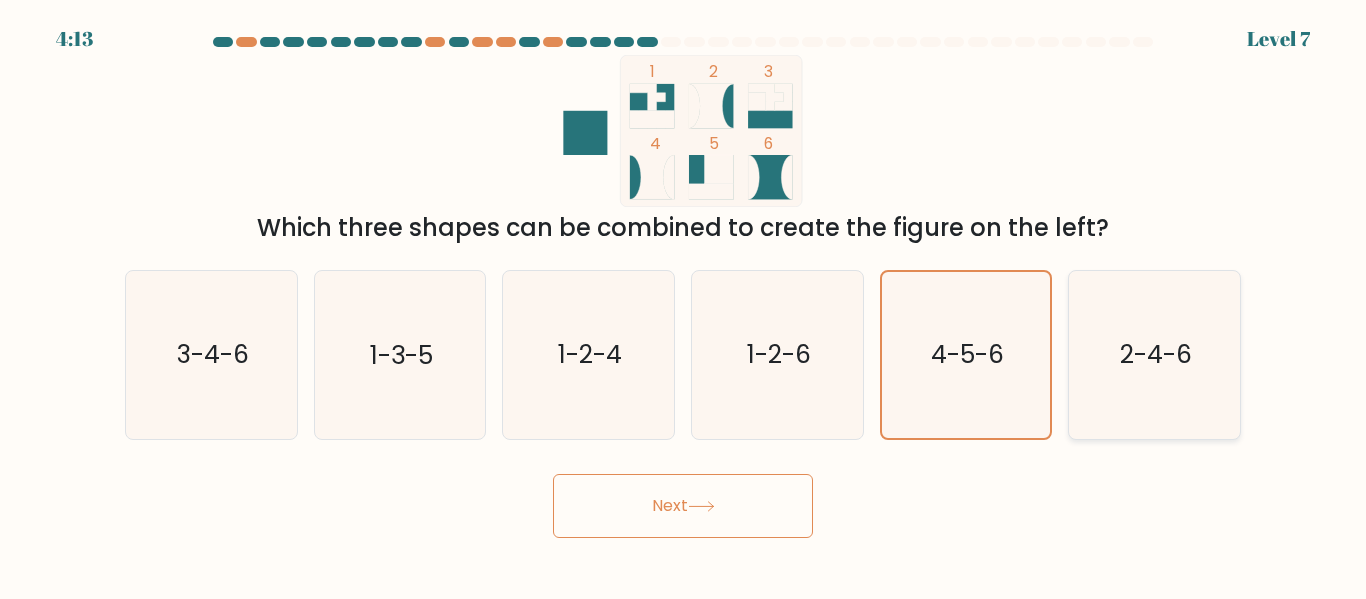 drag, startPoint x: 1163, startPoint y: 389, endPoint x: 1085, endPoint y: 411, distance: 81.0432 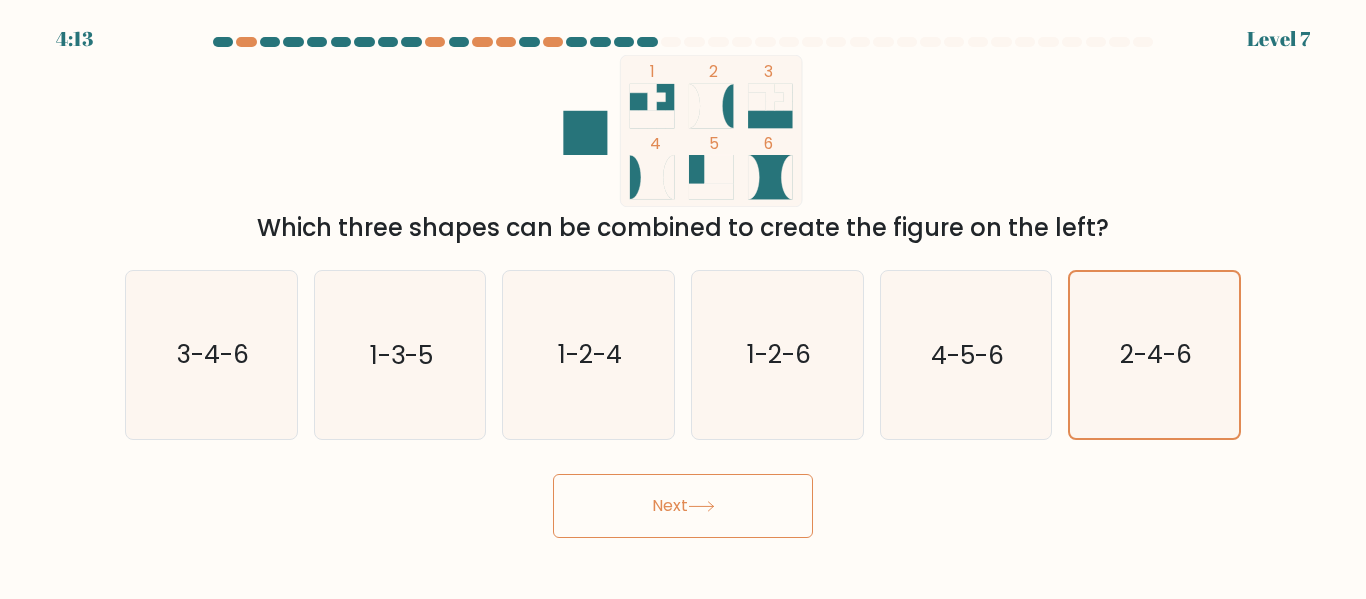click on "Next" at bounding box center [683, 506] 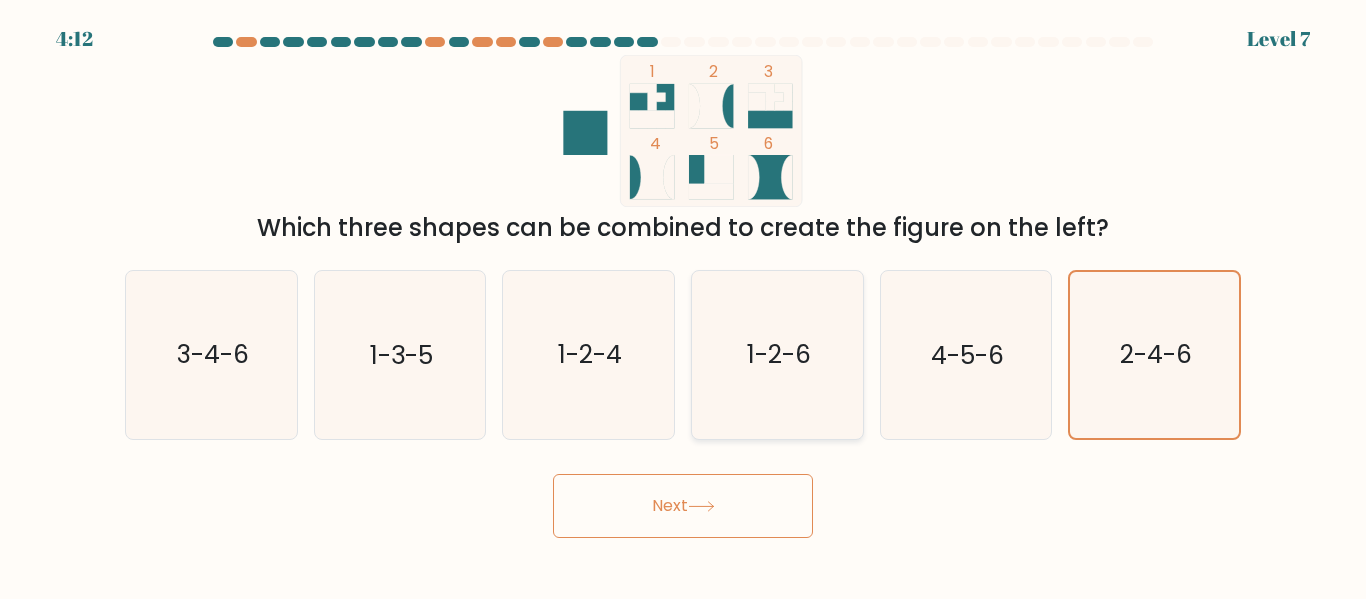 click on "1-2-6" 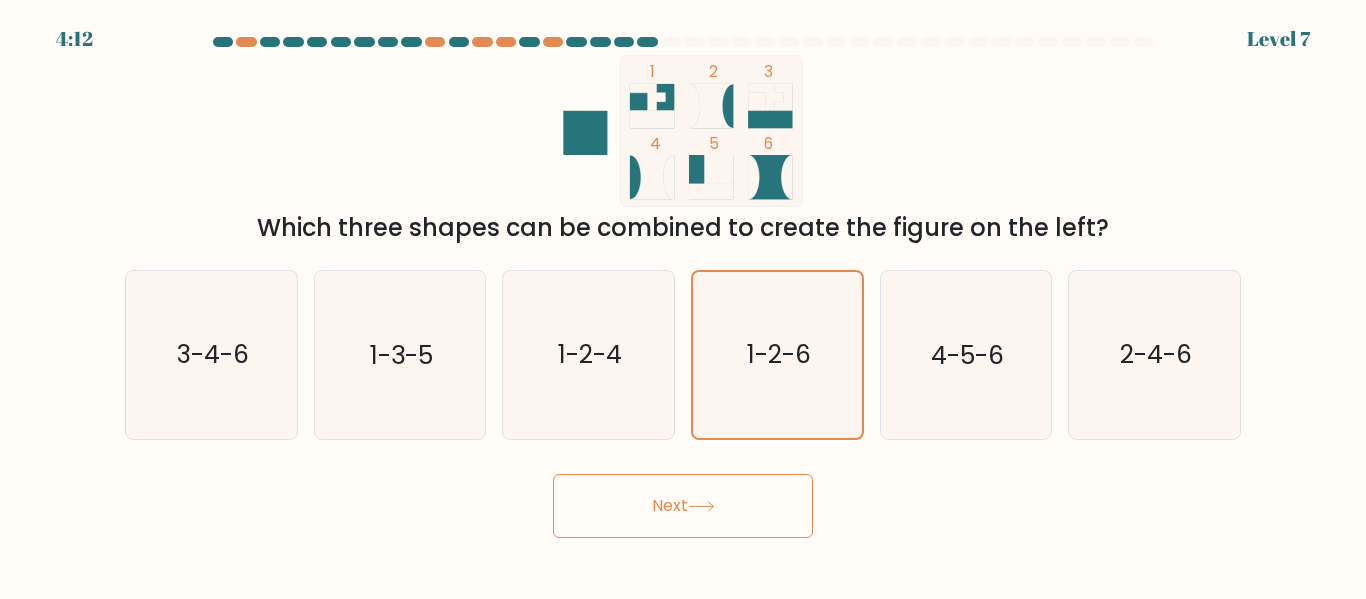 click on "Next" at bounding box center [683, 506] 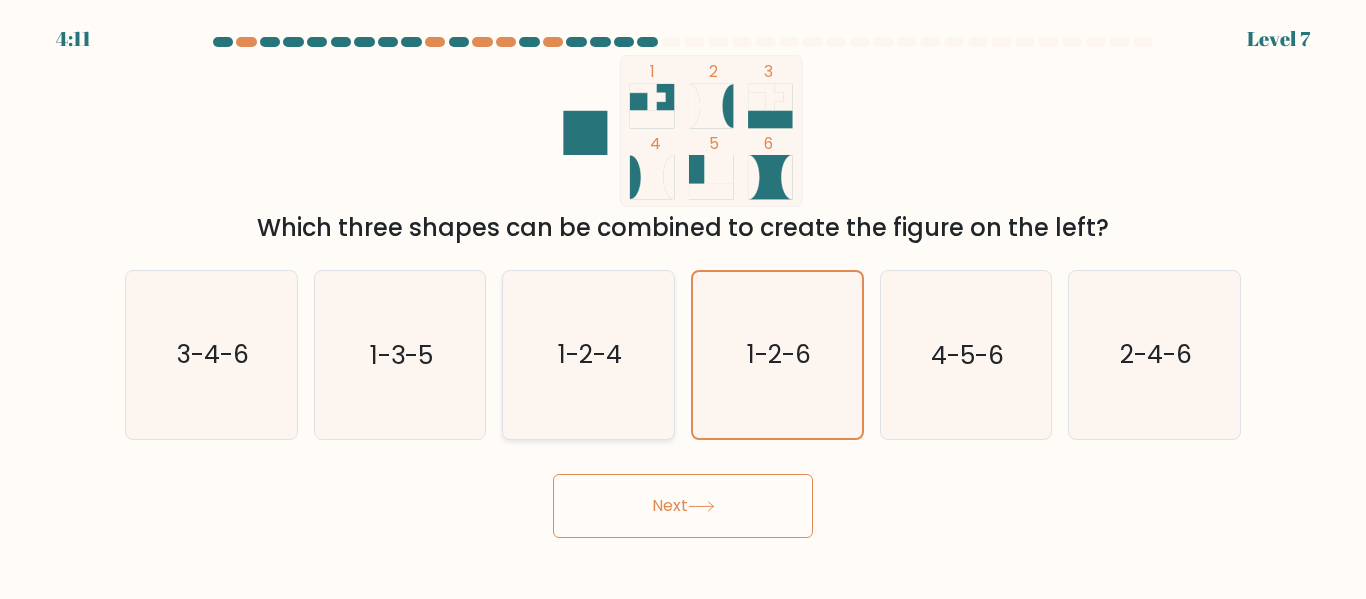 click on "1-2-4" 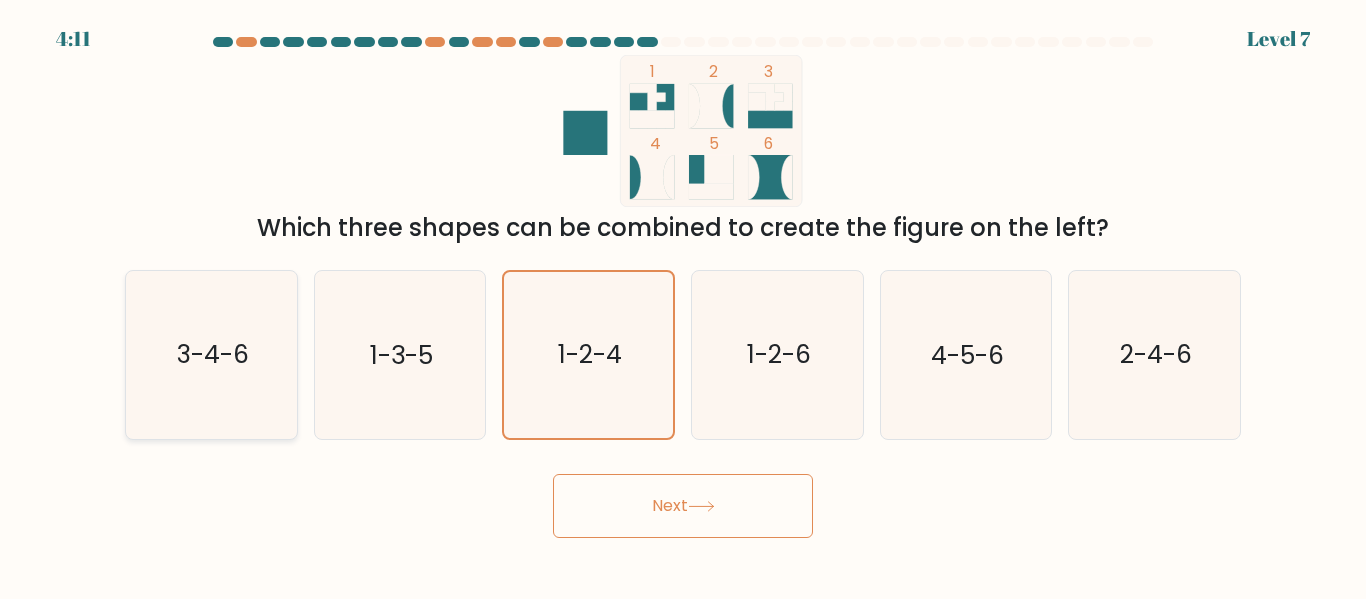 click on "3-4-6" 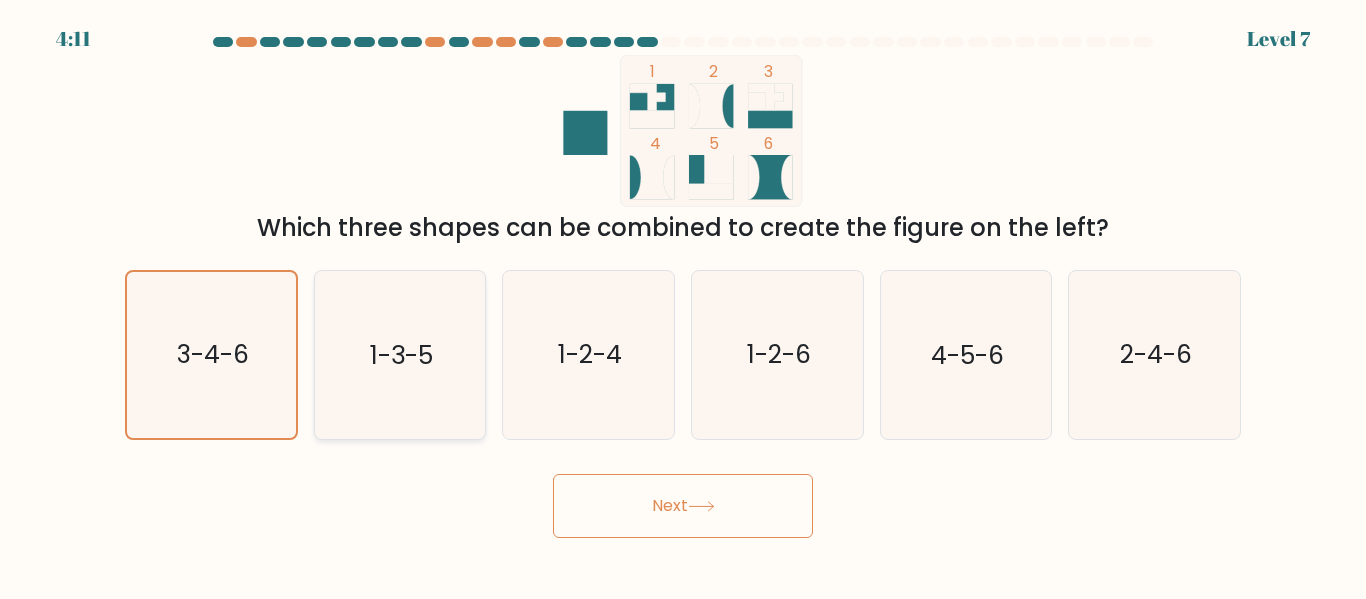 drag, startPoint x: 327, startPoint y: 365, endPoint x: 387, endPoint y: 377, distance: 61.188232 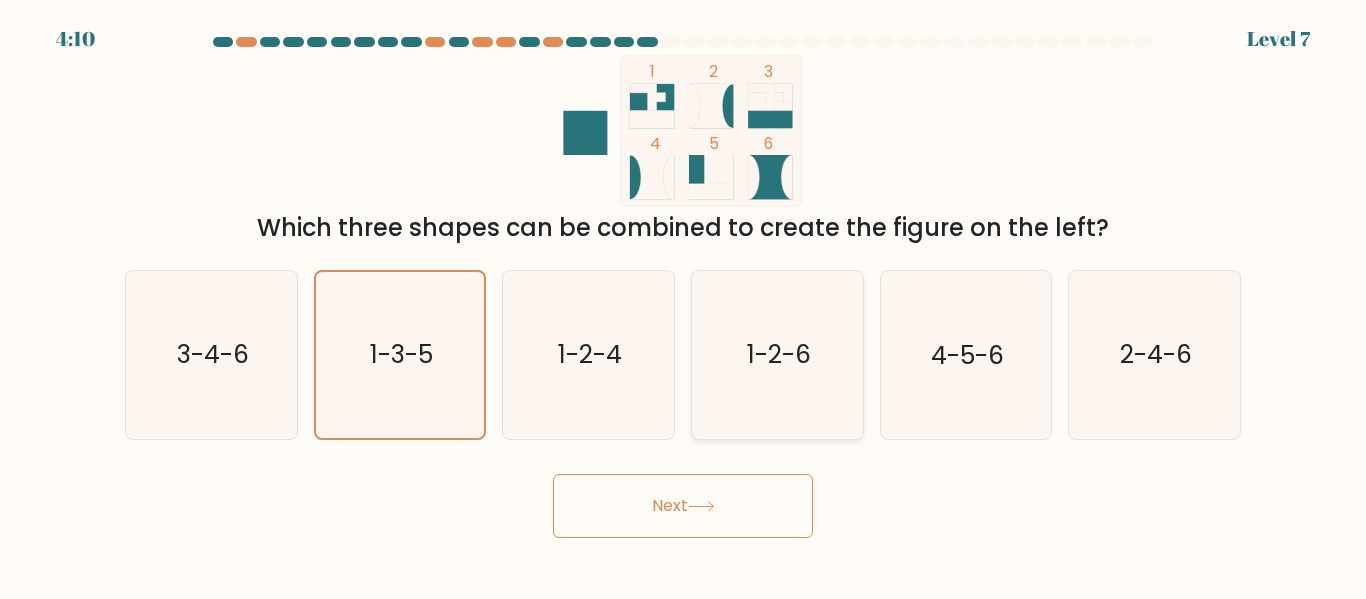 click on "1-2-6" 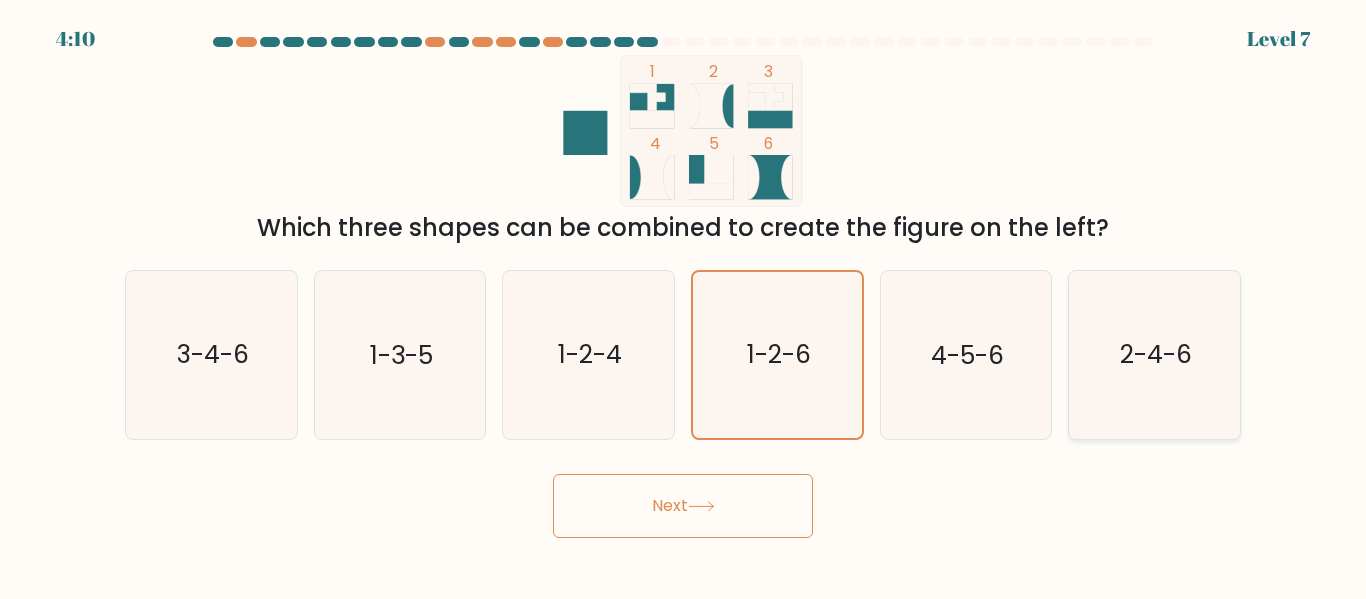click on "2-4-6" 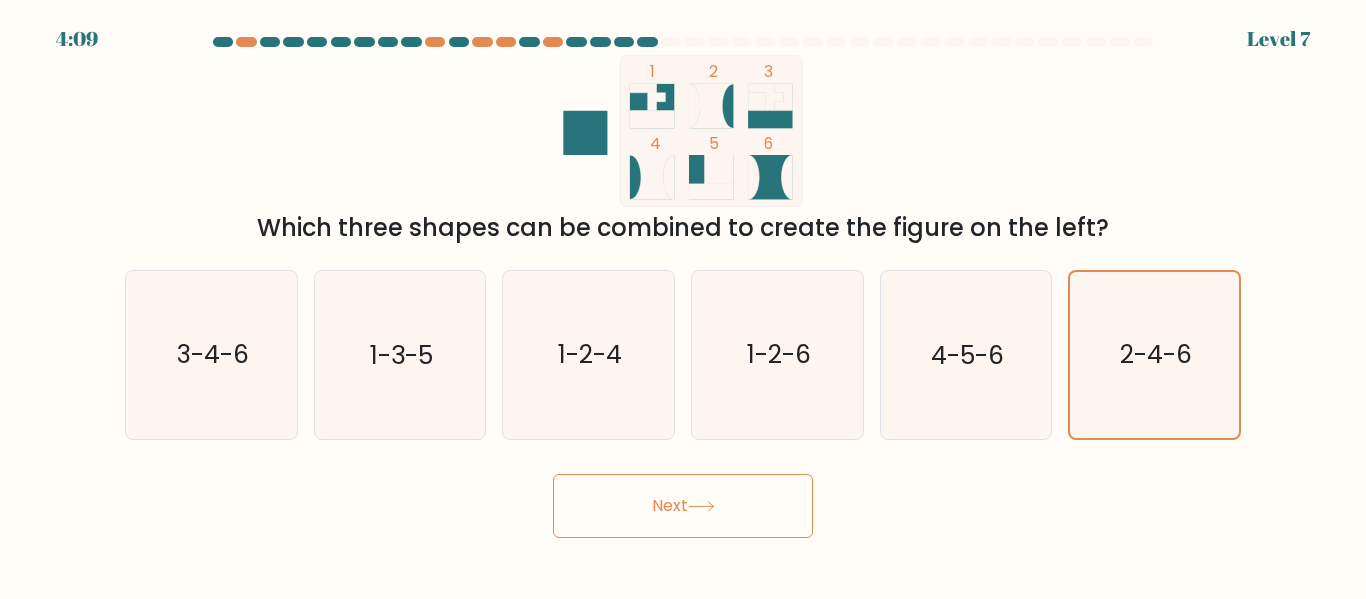 drag, startPoint x: 711, startPoint y: 498, endPoint x: 699, endPoint y: 499, distance: 12.0415945 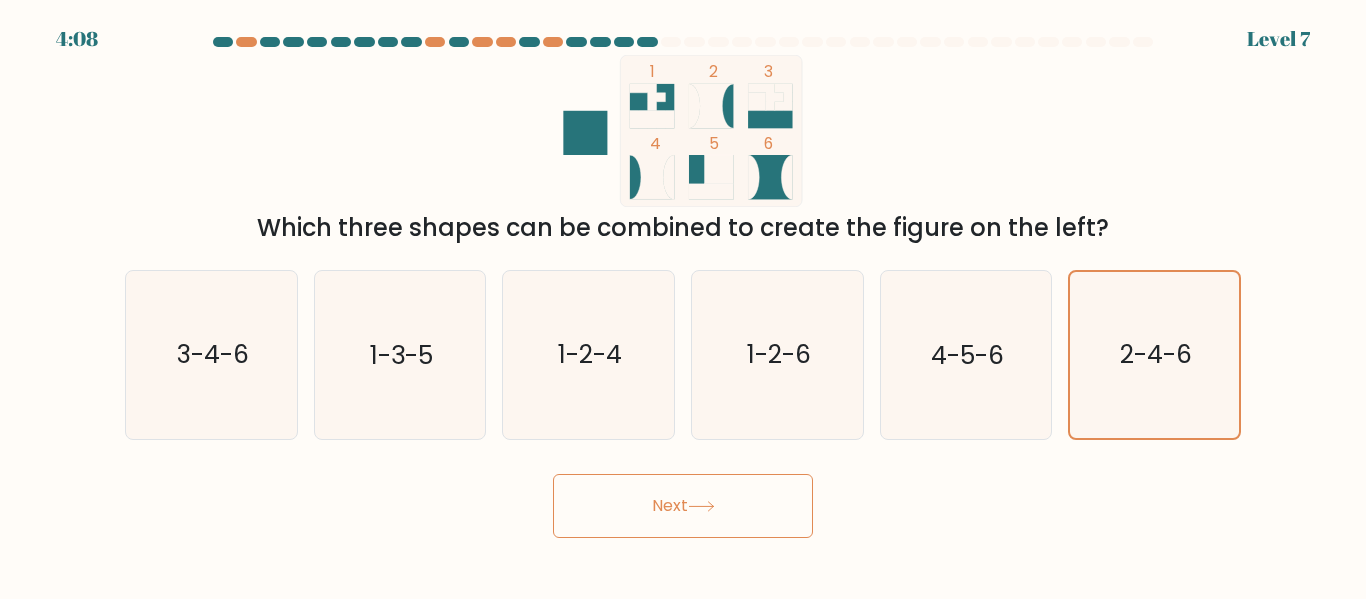 click on "Next" at bounding box center [683, 506] 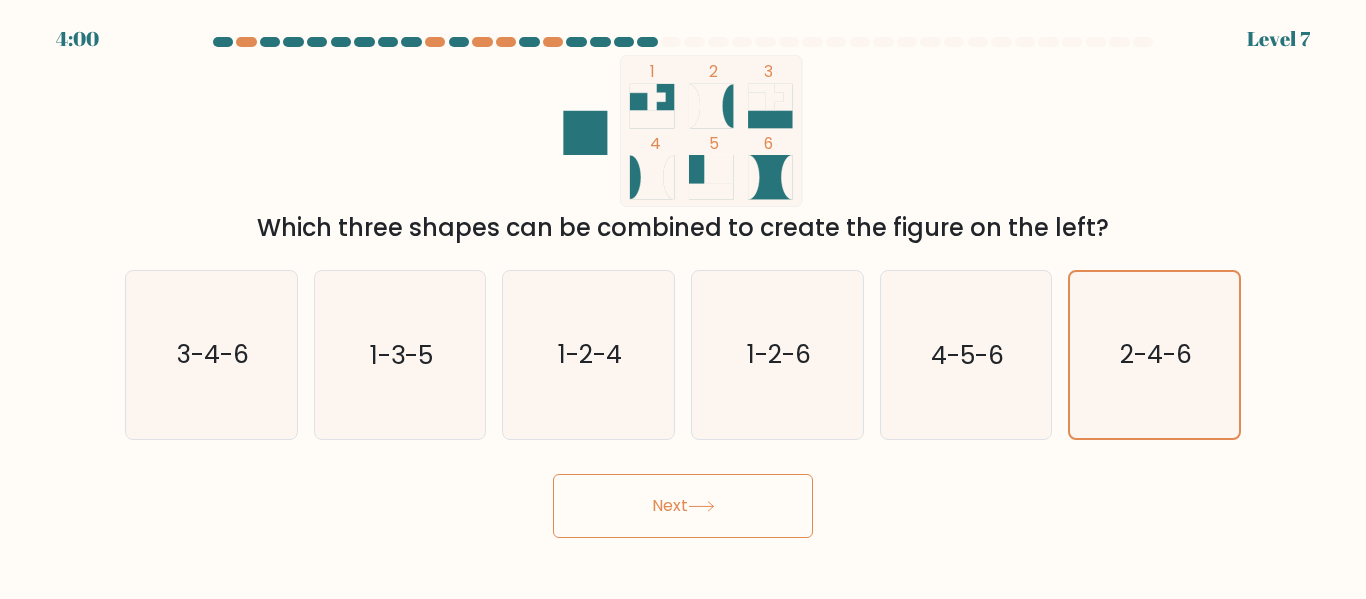 click on "Next" at bounding box center (683, 506) 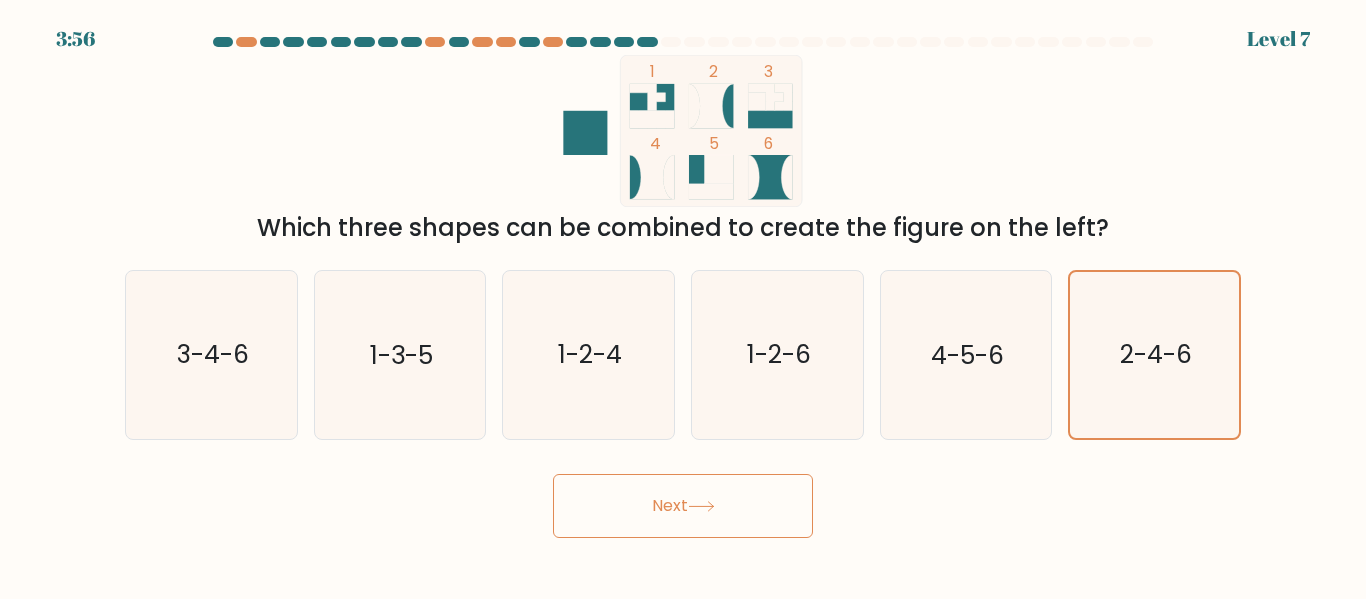 click on "Next" at bounding box center (683, 506) 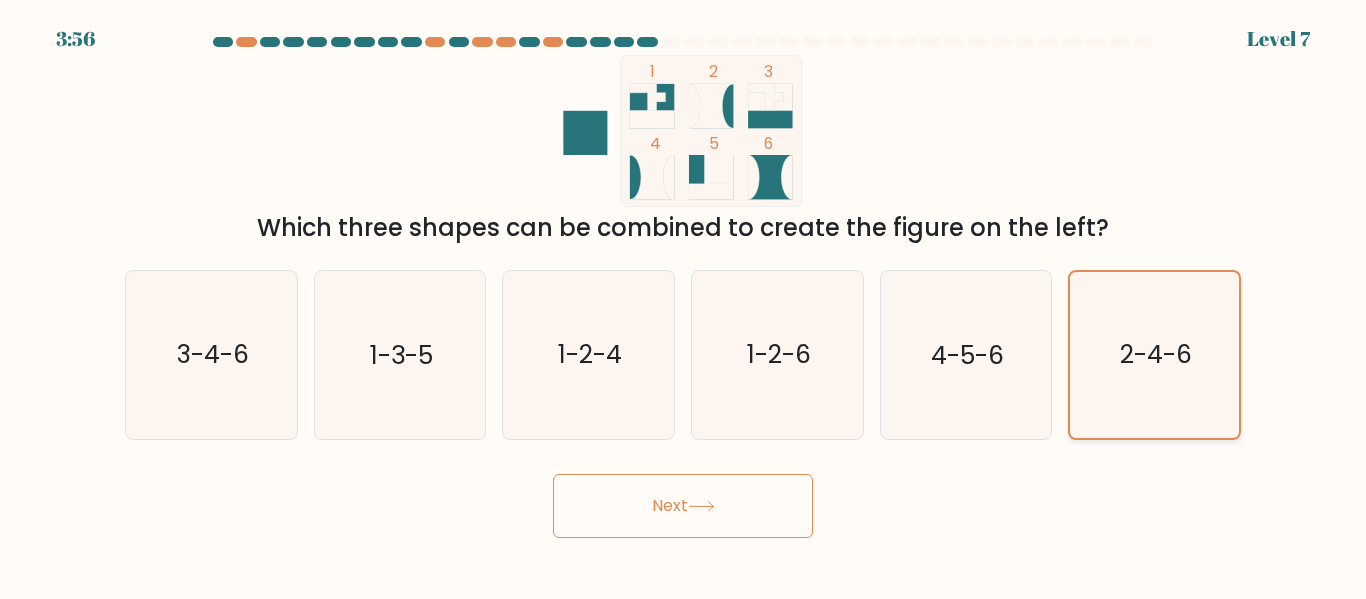 click on "2-4-6" 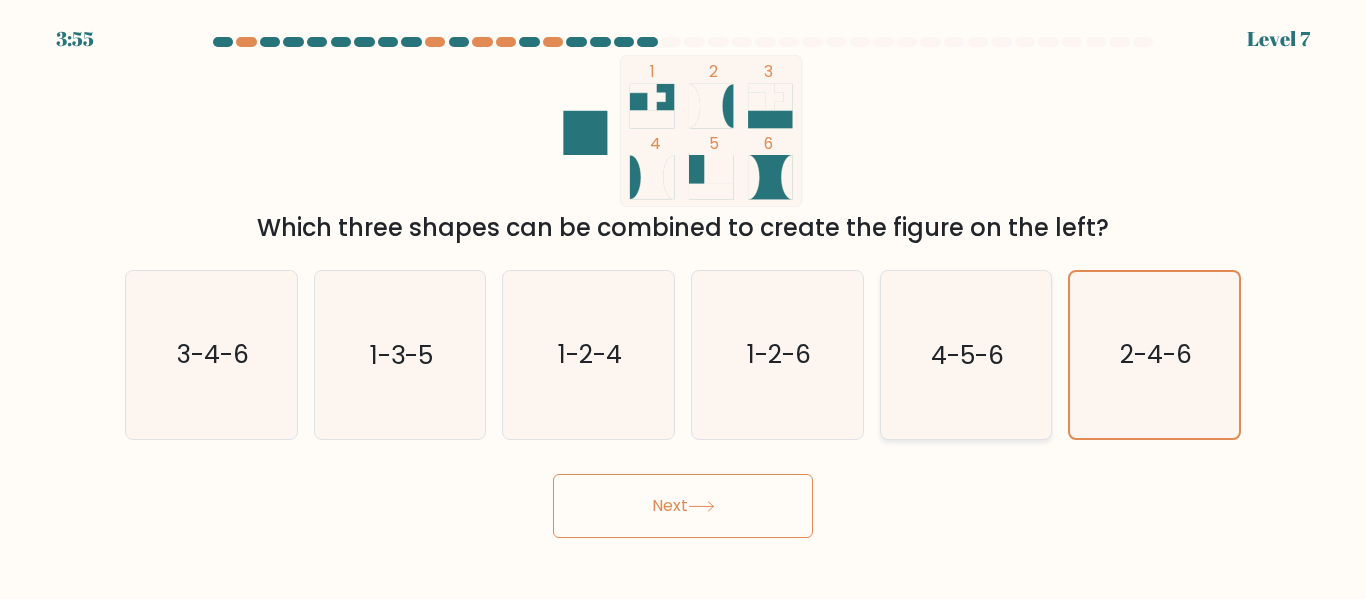 click on "4-5-6" 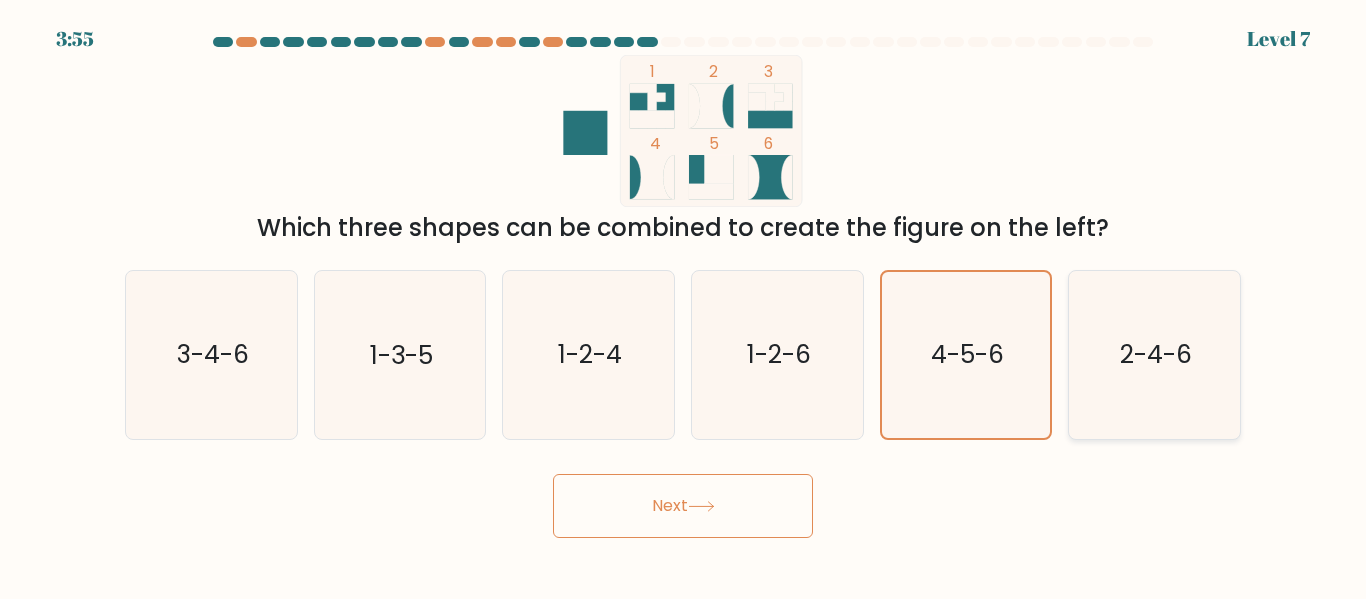 click on "2-4-6" 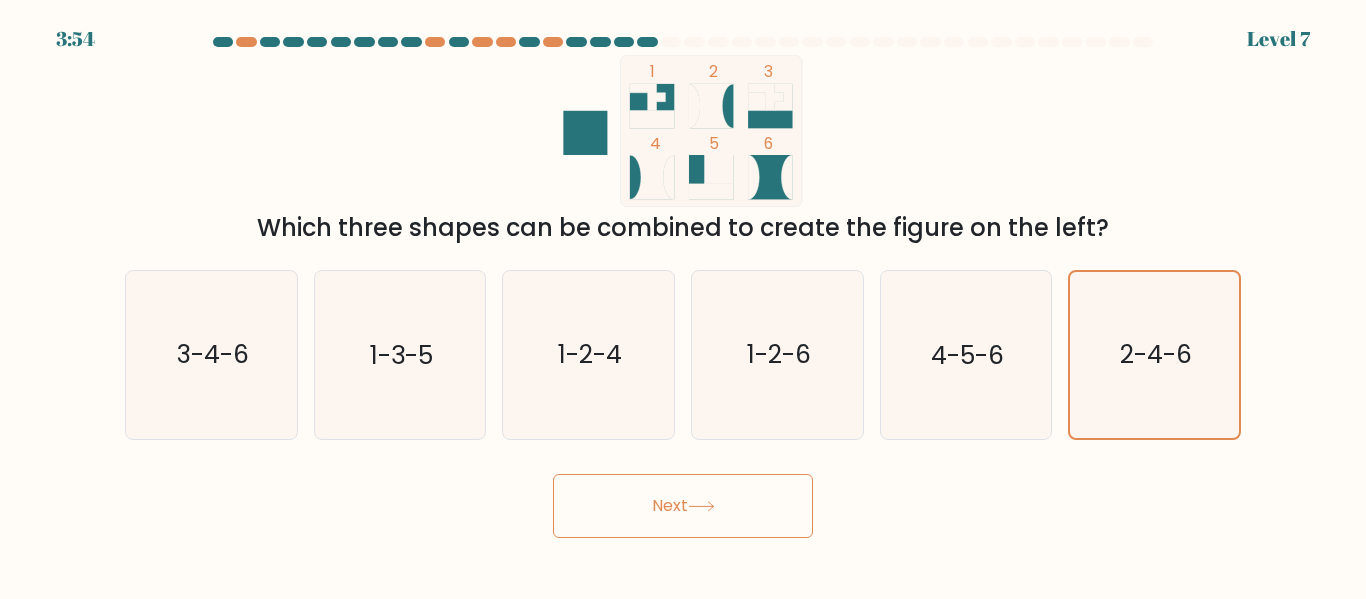 click at bounding box center (671, 42) 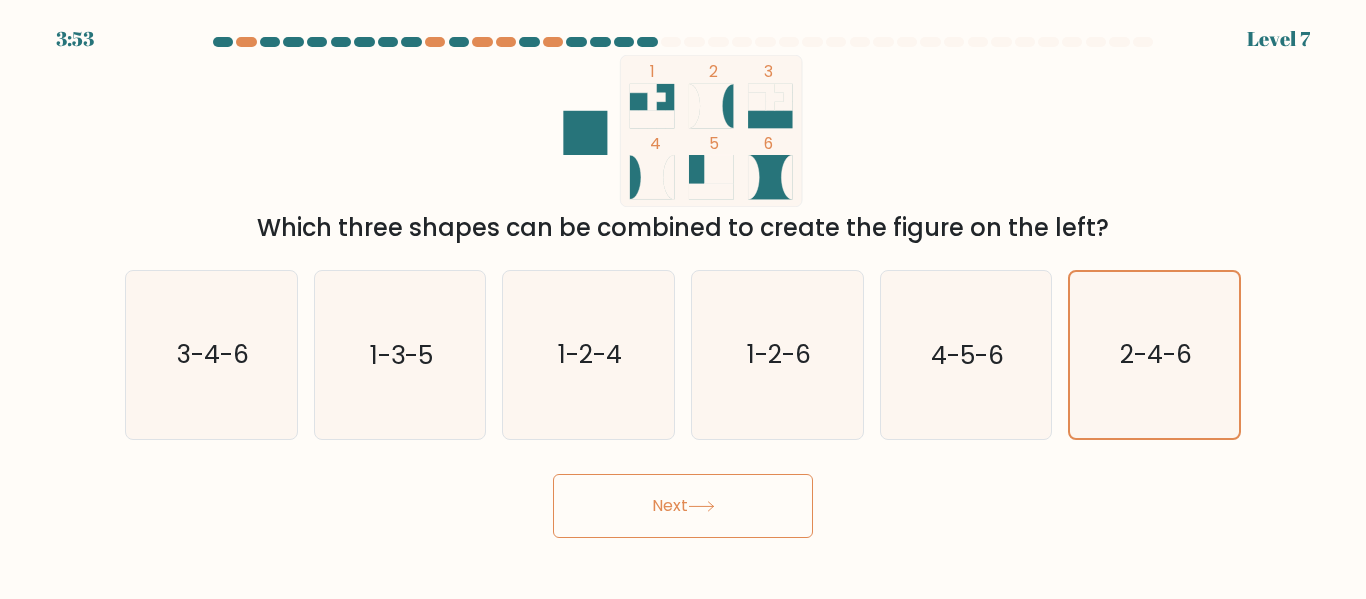 click on "3:53
Level 7" at bounding box center [683, 299] 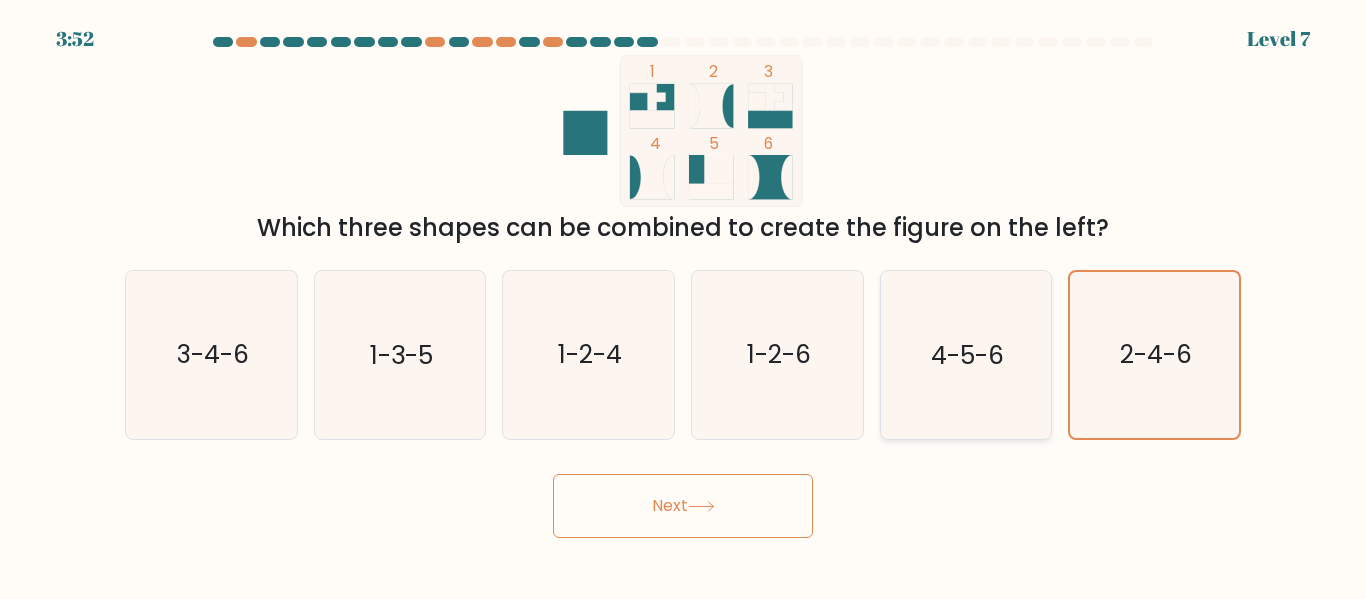 click on "4-5-6" 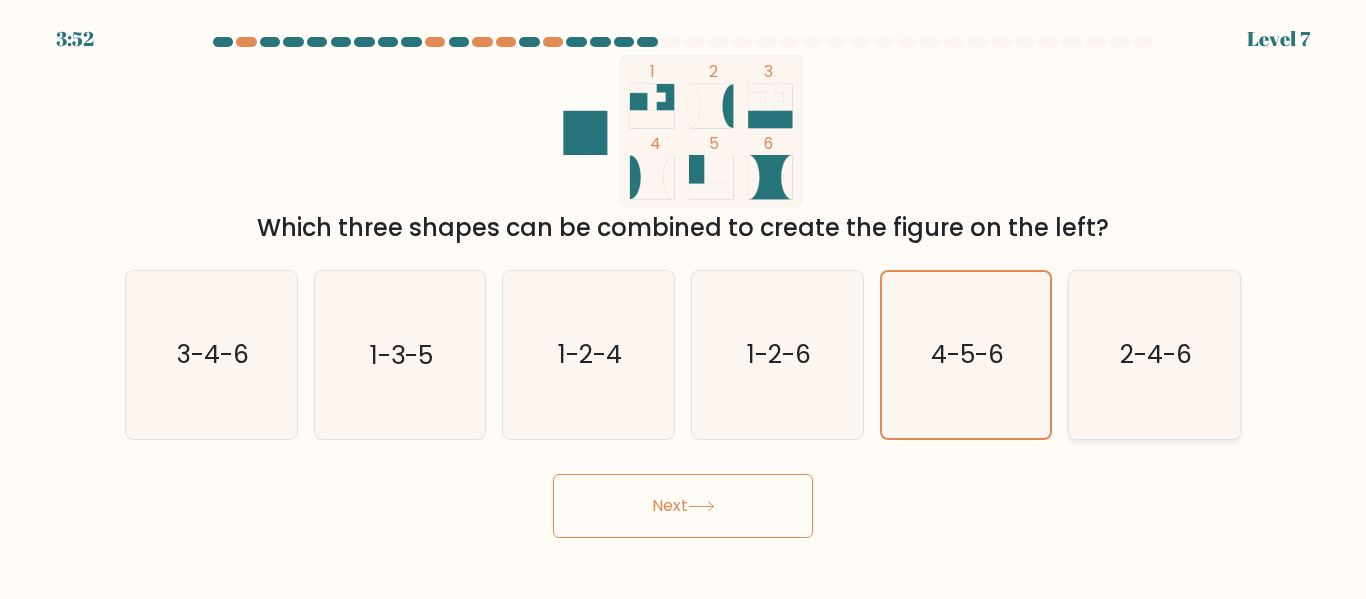 click on "2-4-6" 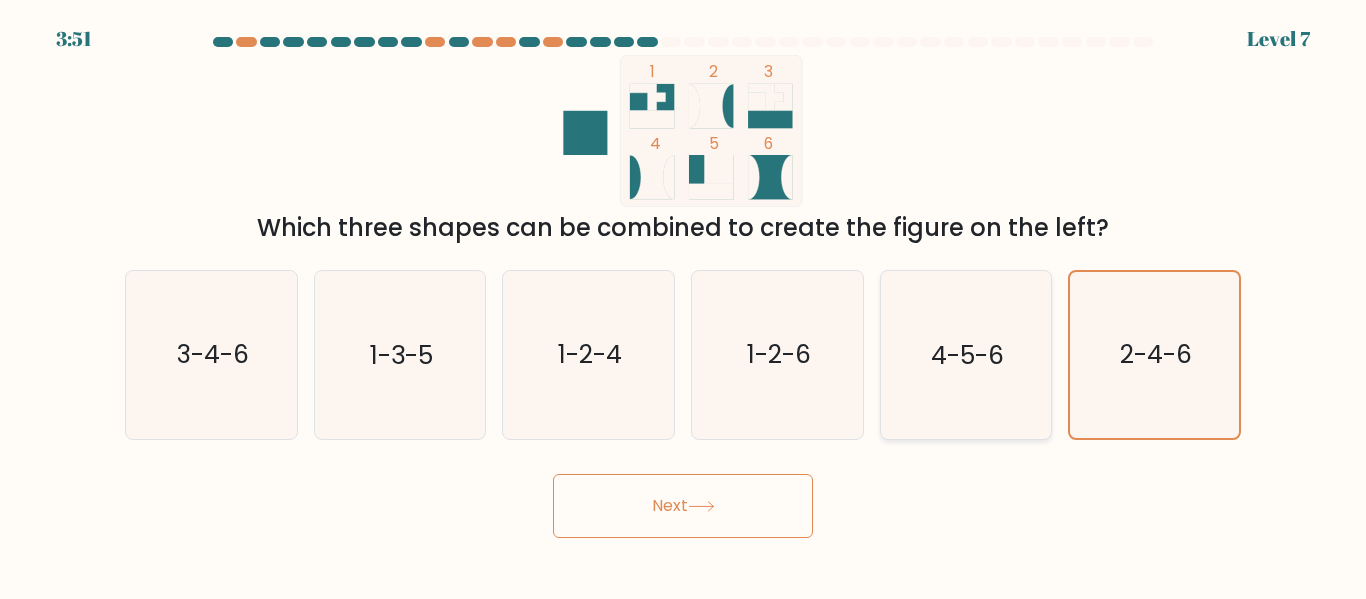click on "4-5-6" 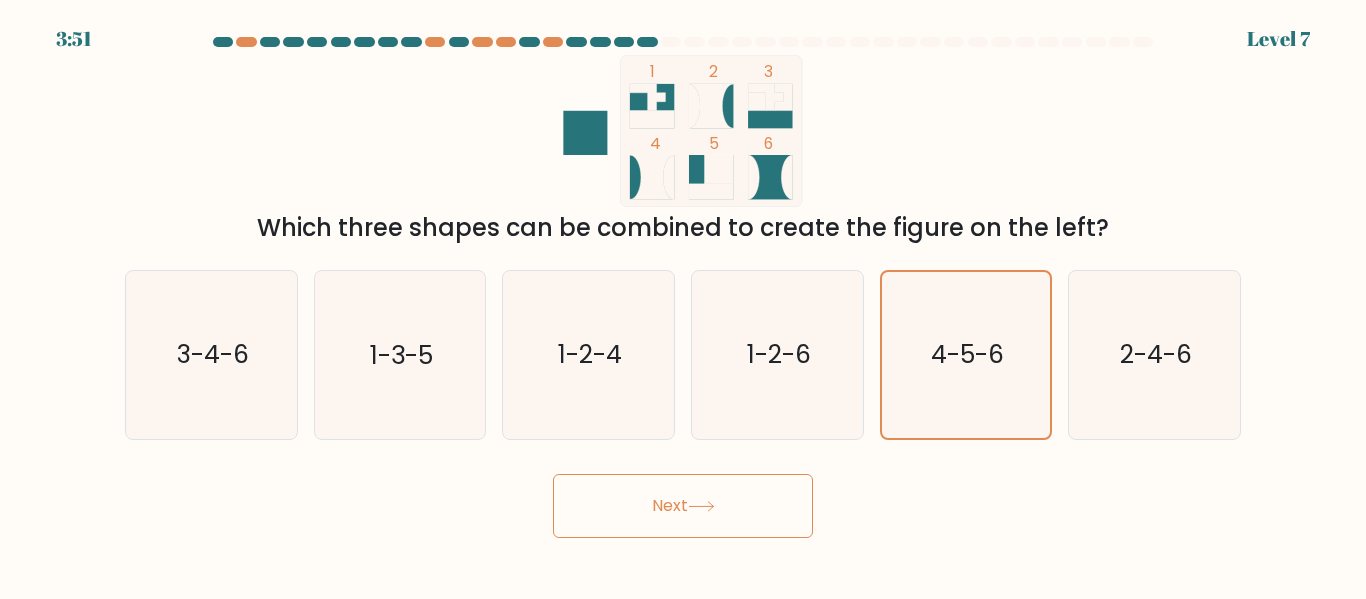 drag, startPoint x: 814, startPoint y: 144, endPoint x: 764, endPoint y: 227, distance: 96.89685 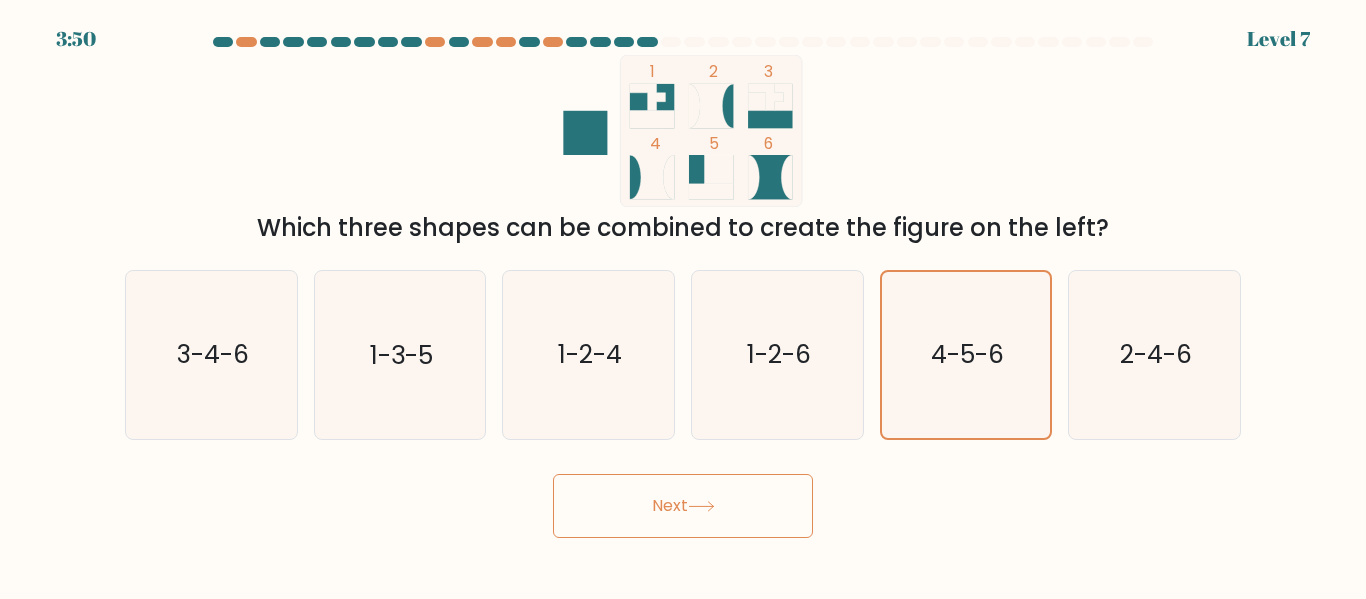 drag, startPoint x: 762, startPoint y: 227, endPoint x: 770, endPoint y: 189, distance: 38.832977 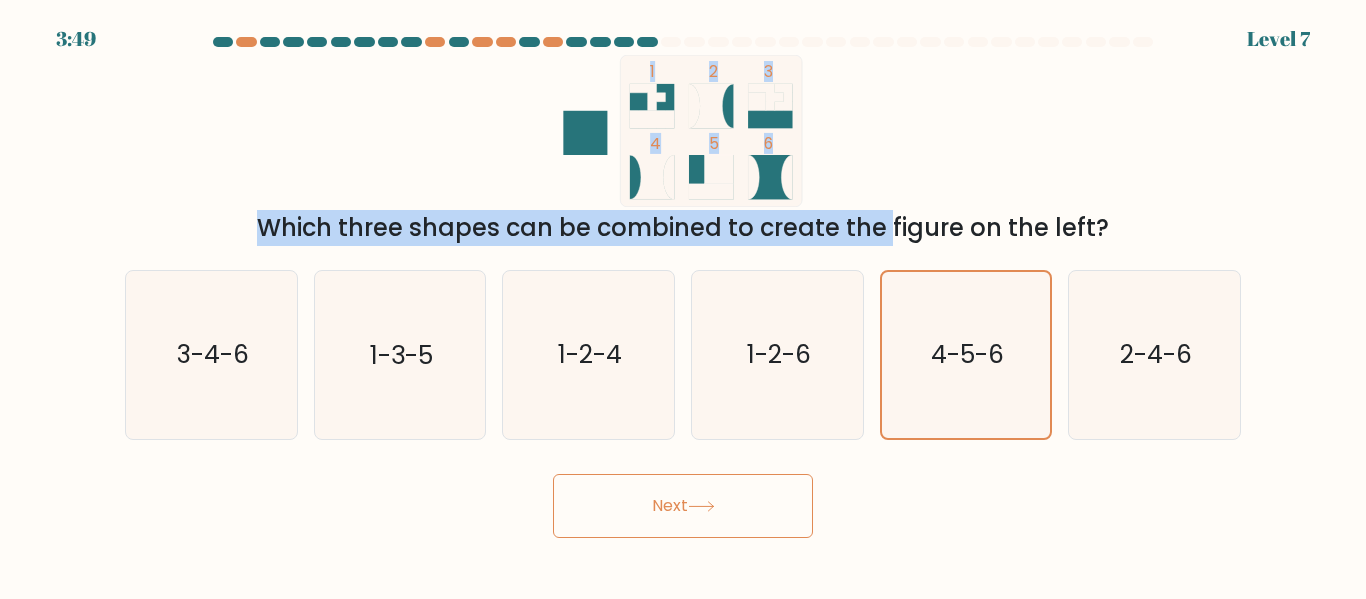 drag, startPoint x: 770, startPoint y: 181, endPoint x: 729, endPoint y: 208, distance: 49.09175 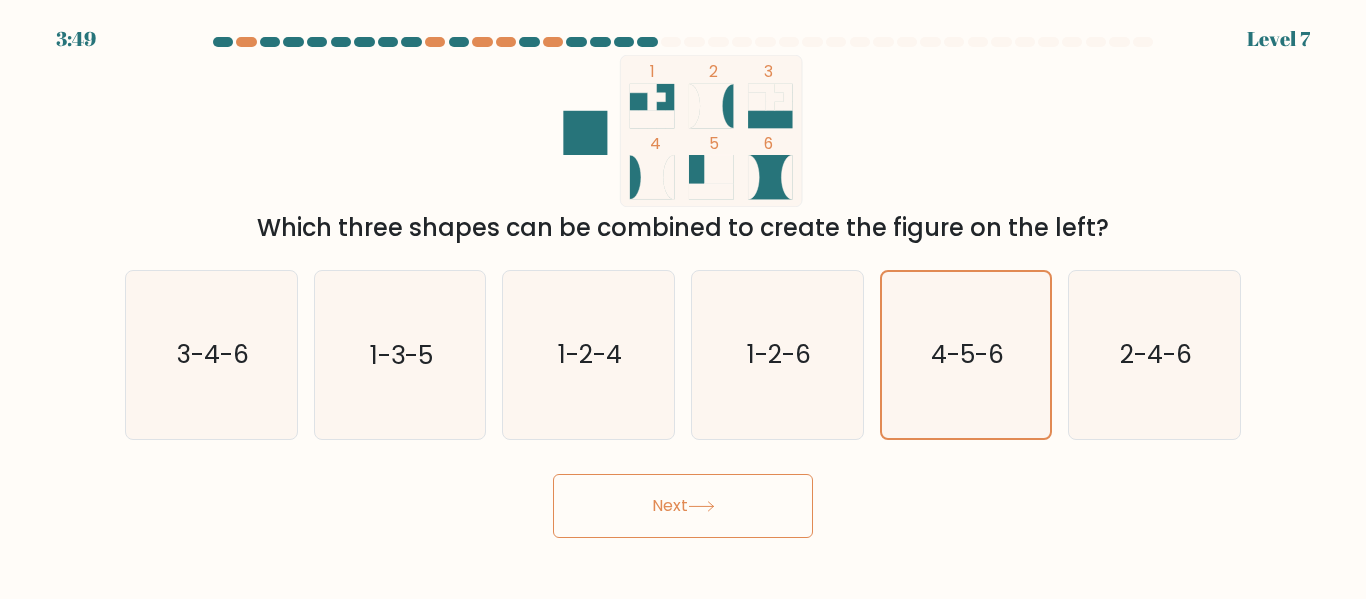 click 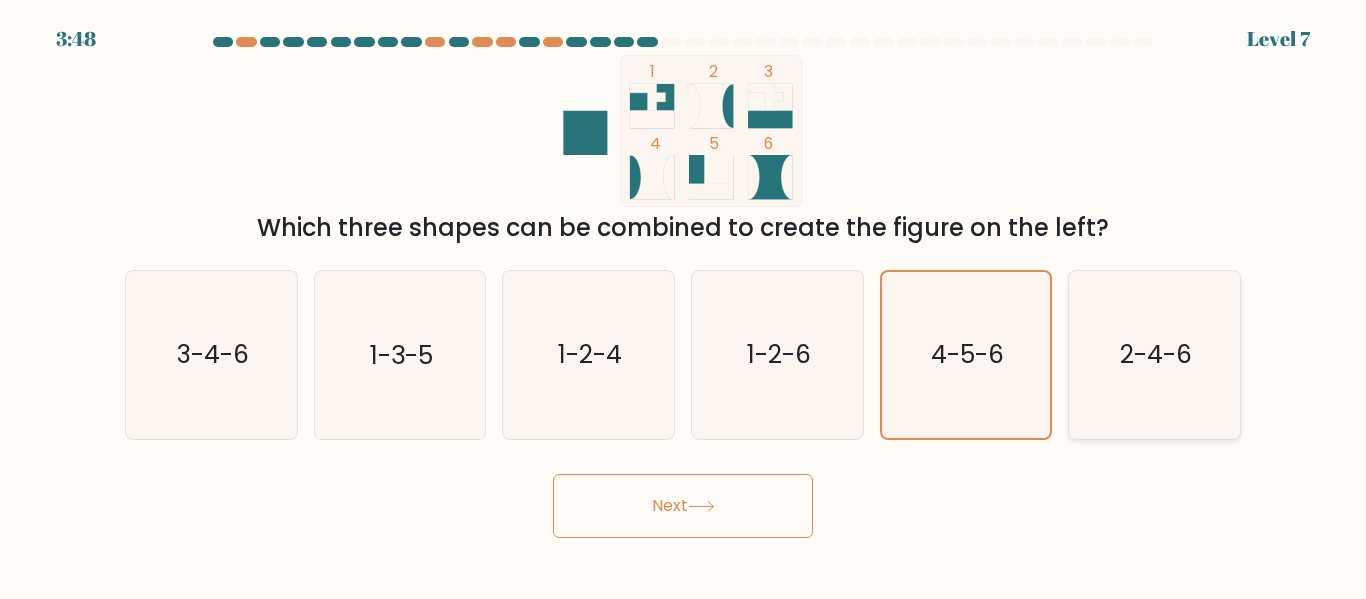 click on "2-4-6" 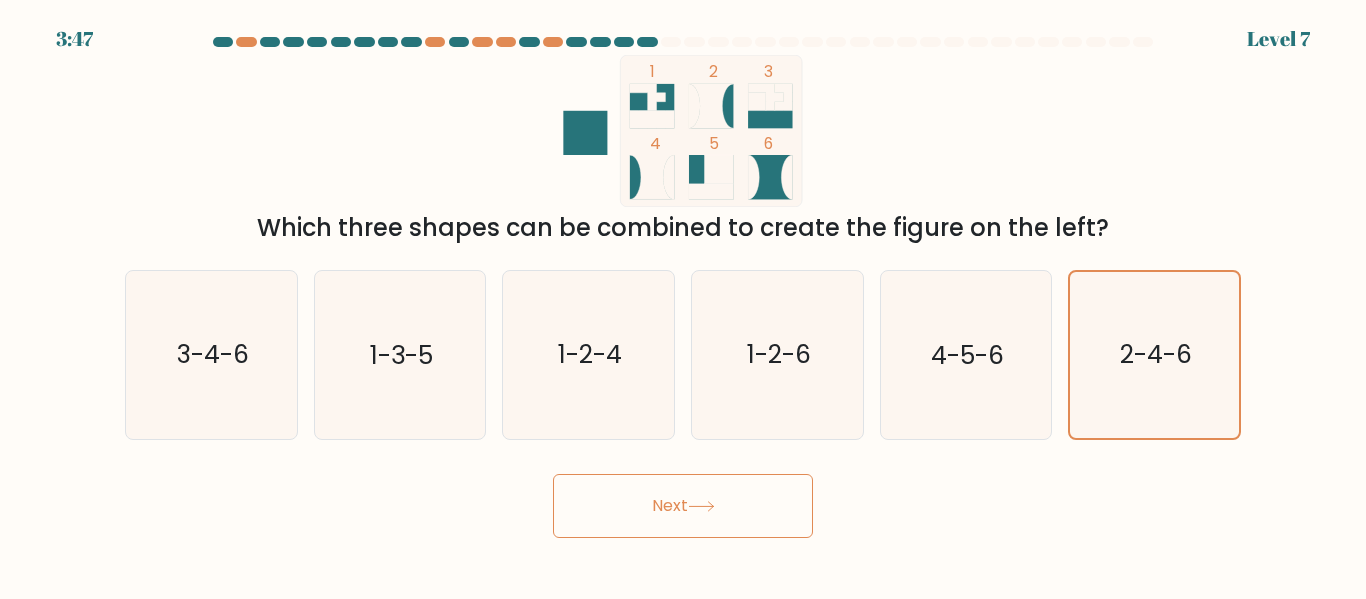 click on "Next" at bounding box center [683, 506] 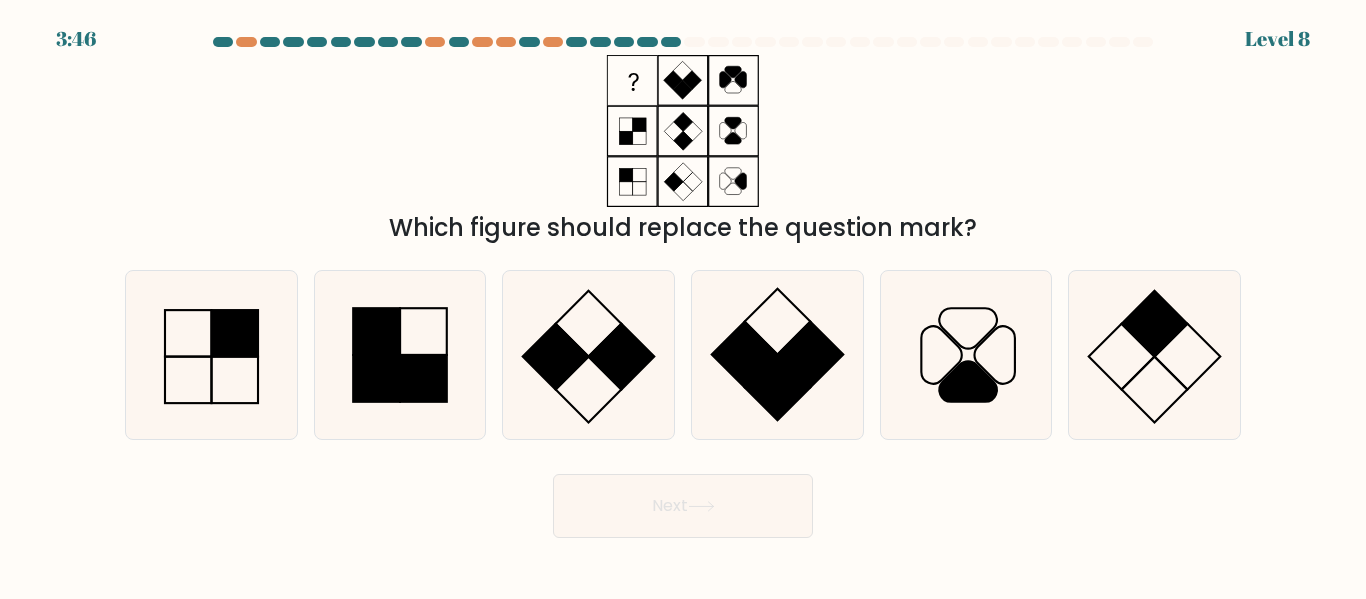 click on "Next" at bounding box center [683, 506] 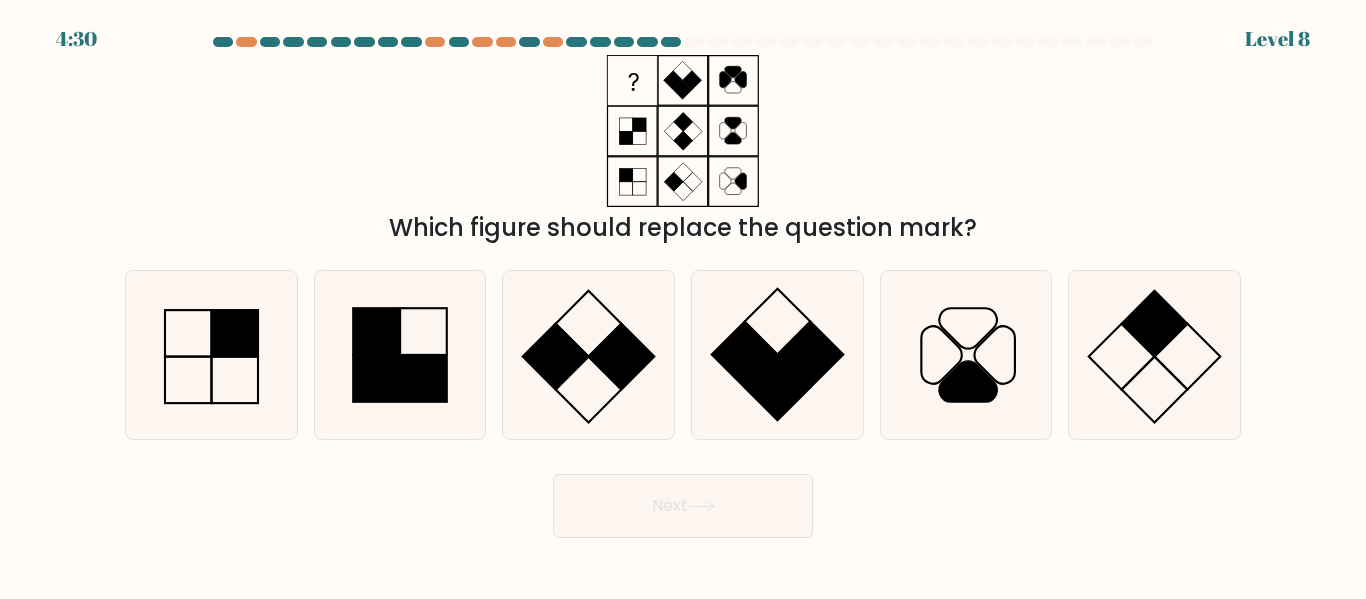 click on "Which figure should replace the question mark?" at bounding box center [683, 150] 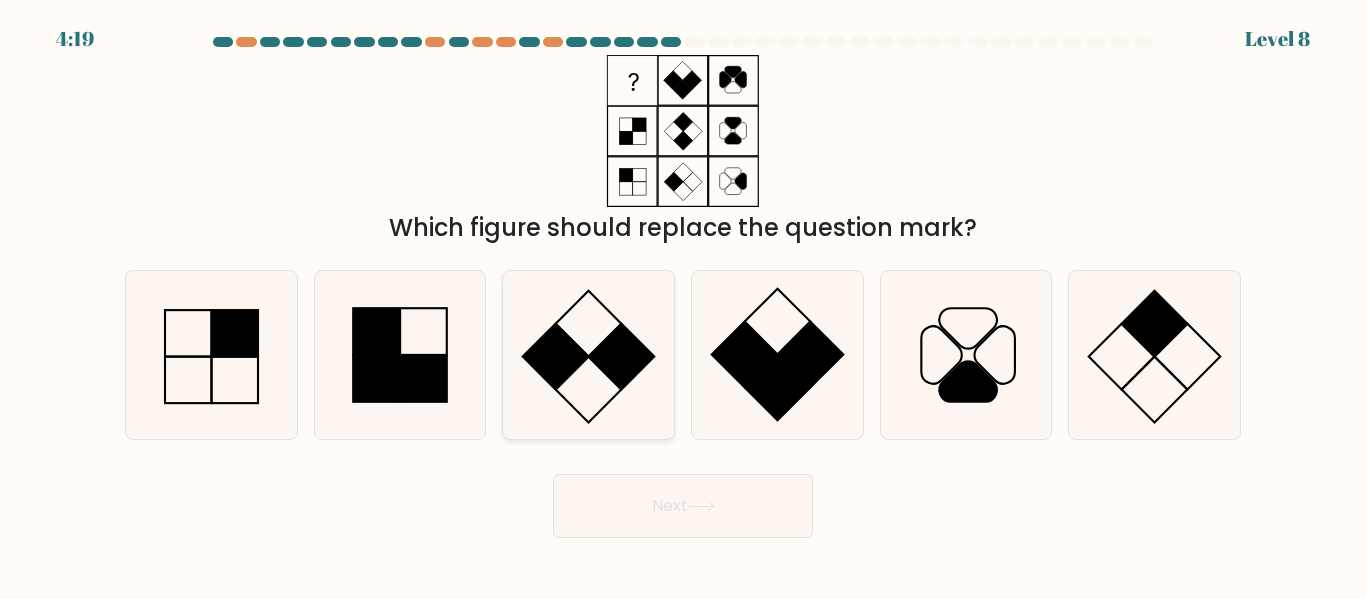 click 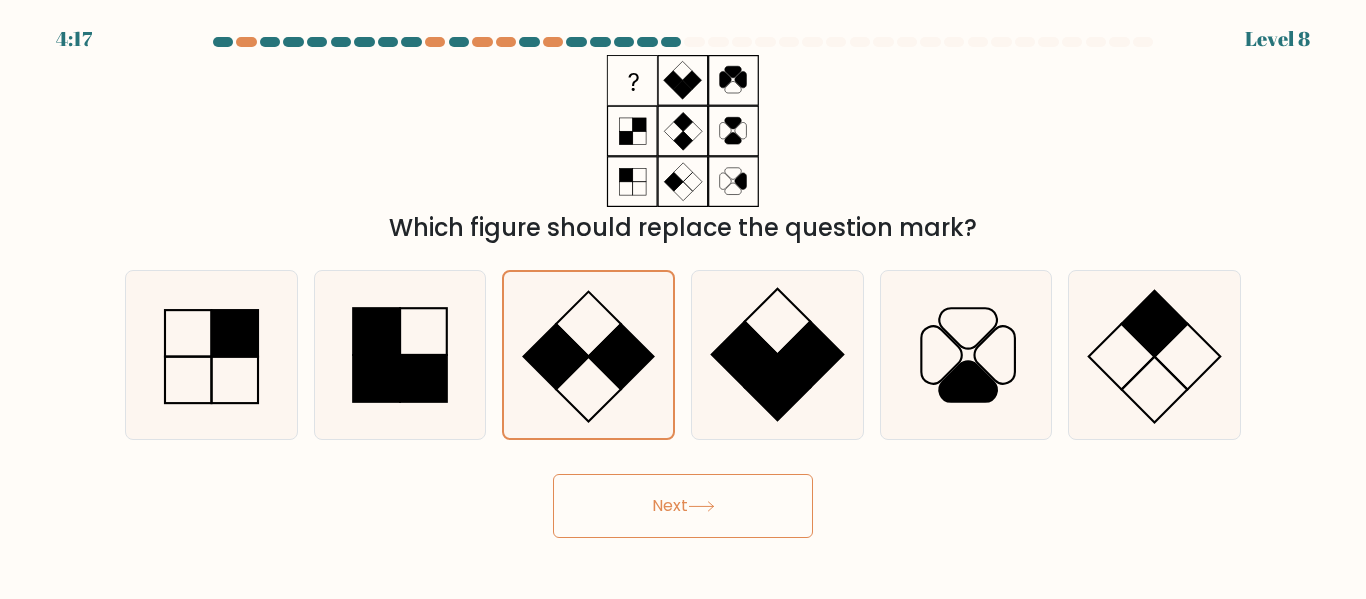 click on "Next" at bounding box center [683, 506] 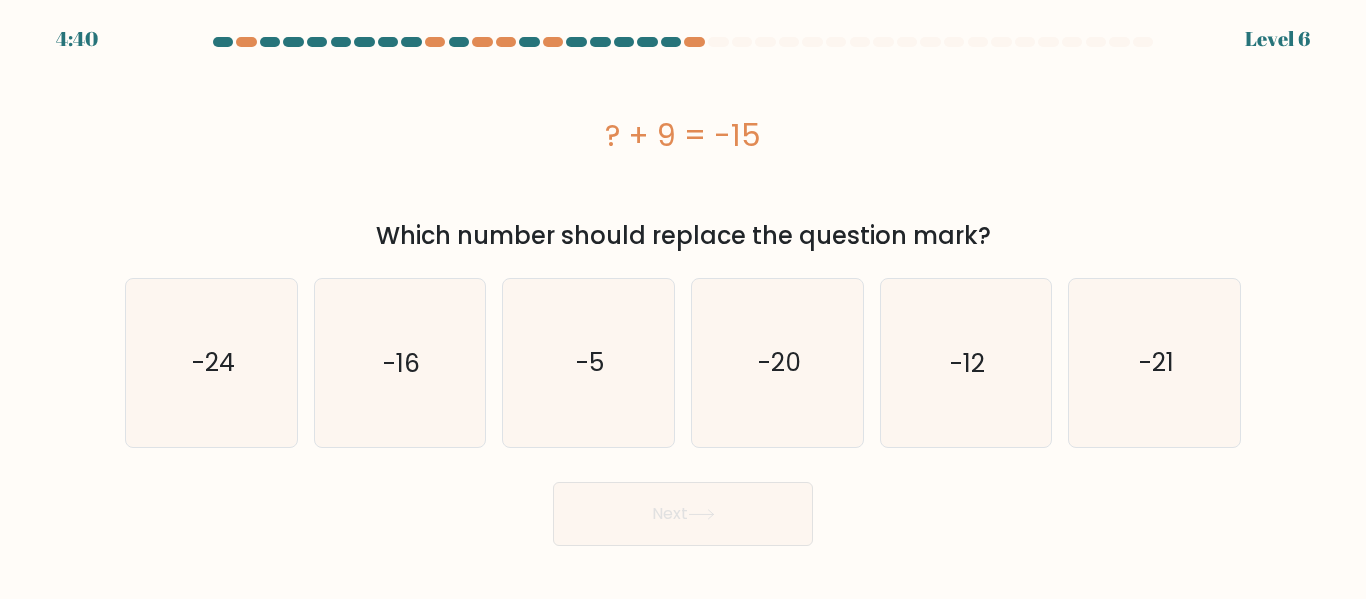 drag, startPoint x: 315, startPoint y: 173, endPoint x: 330, endPoint y: 175, distance: 15.132746 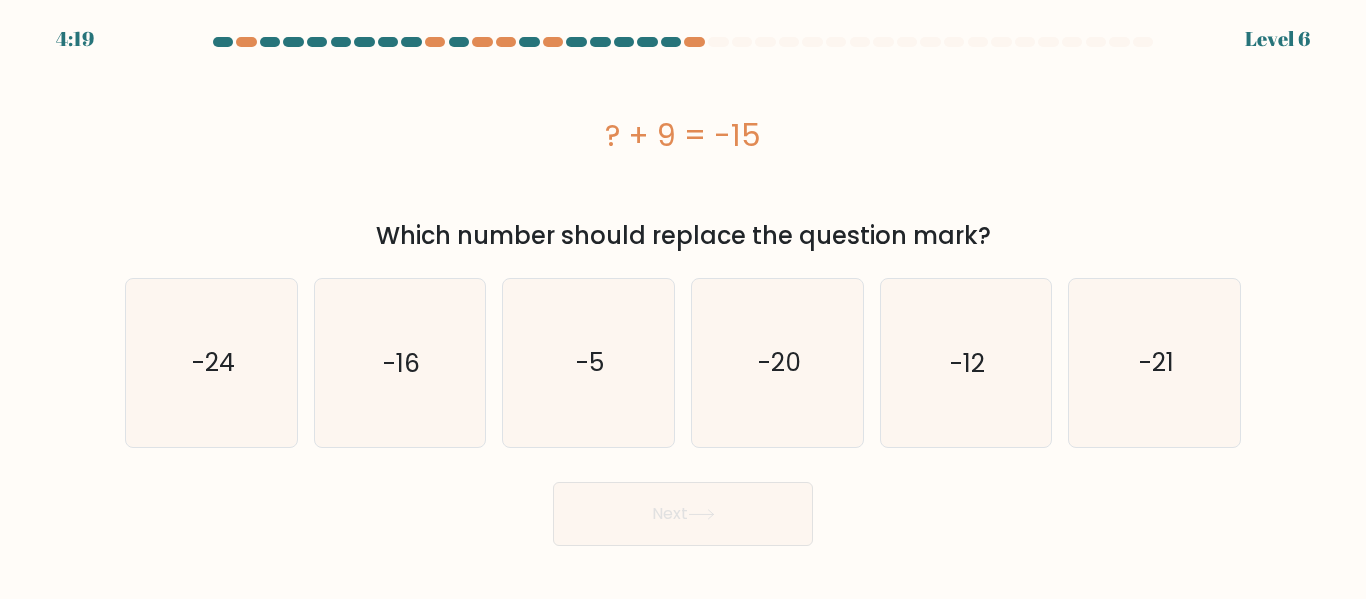 drag, startPoint x: 1038, startPoint y: 526, endPoint x: 1018, endPoint y: 520, distance: 20.880613 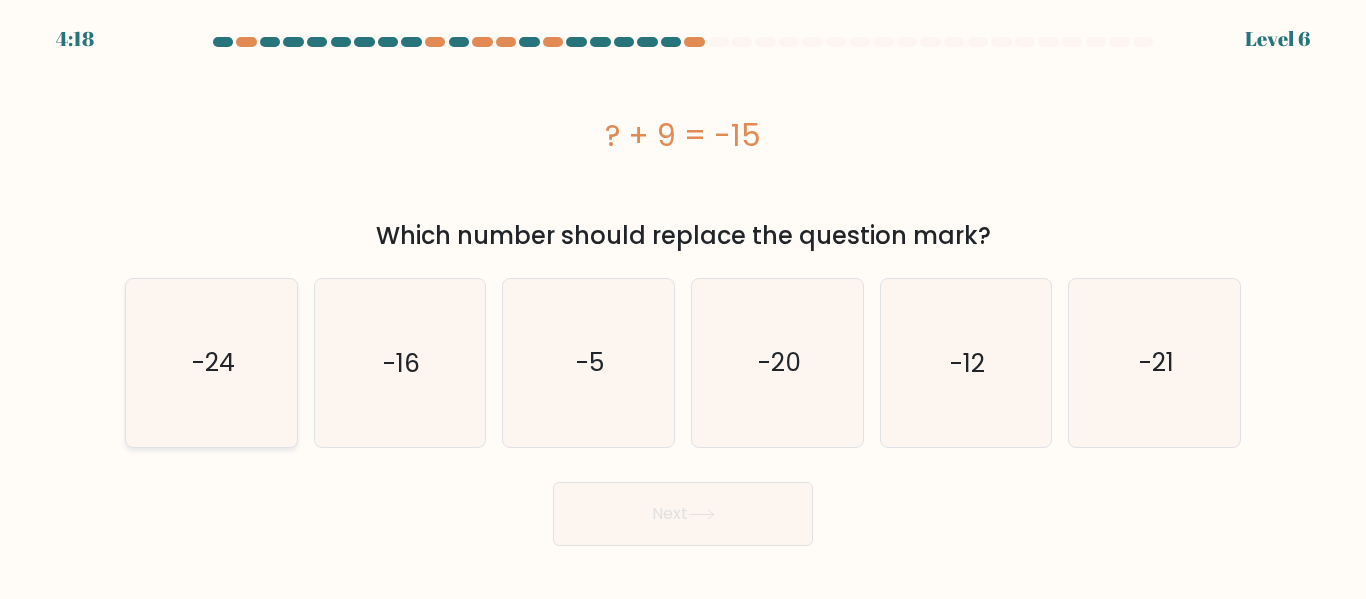 click on "-24" 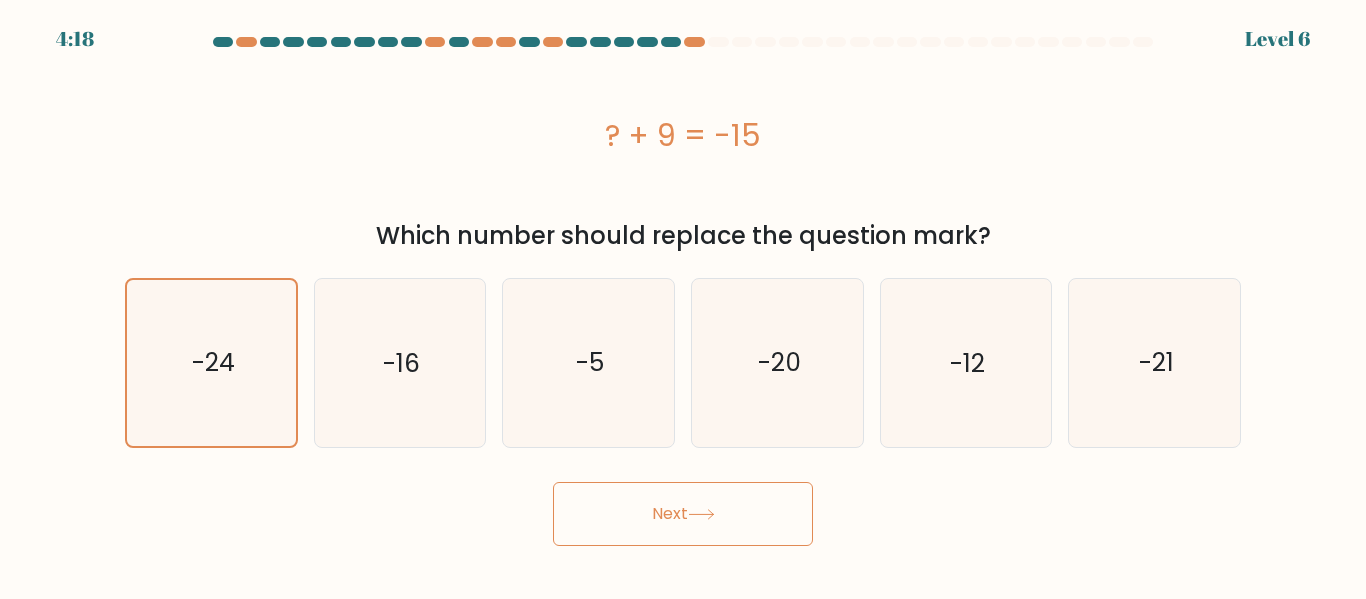 click on "Next" at bounding box center [683, 514] 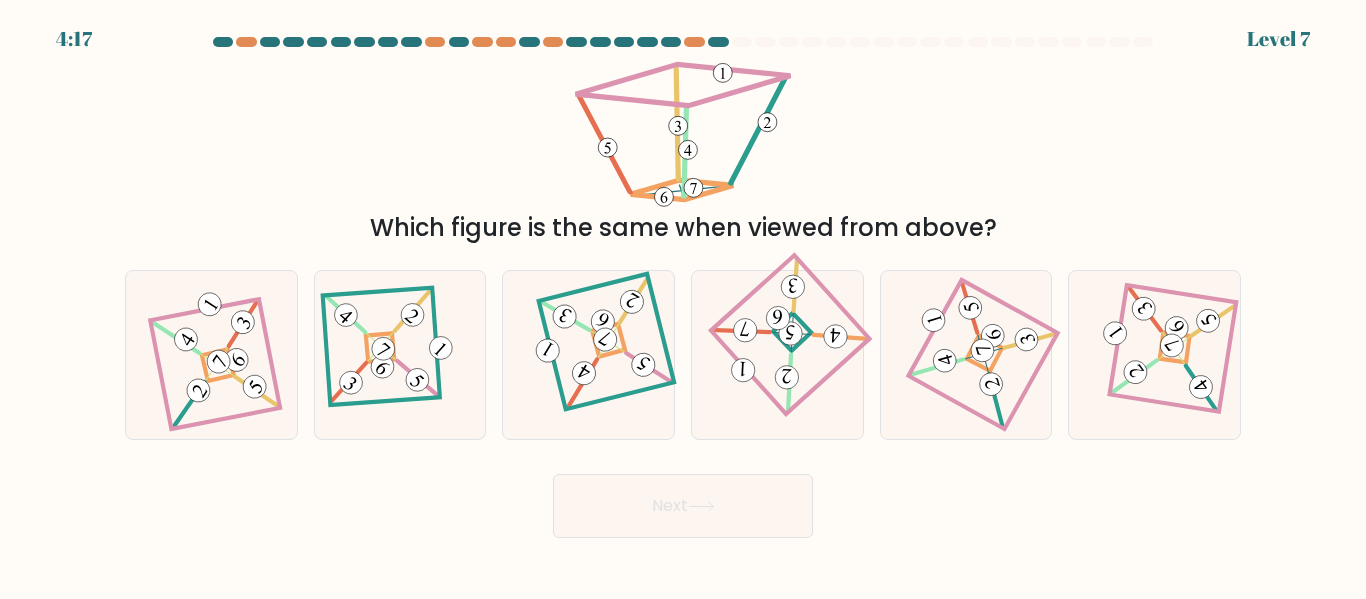 click on "Next" at bounding box center (683, 506) 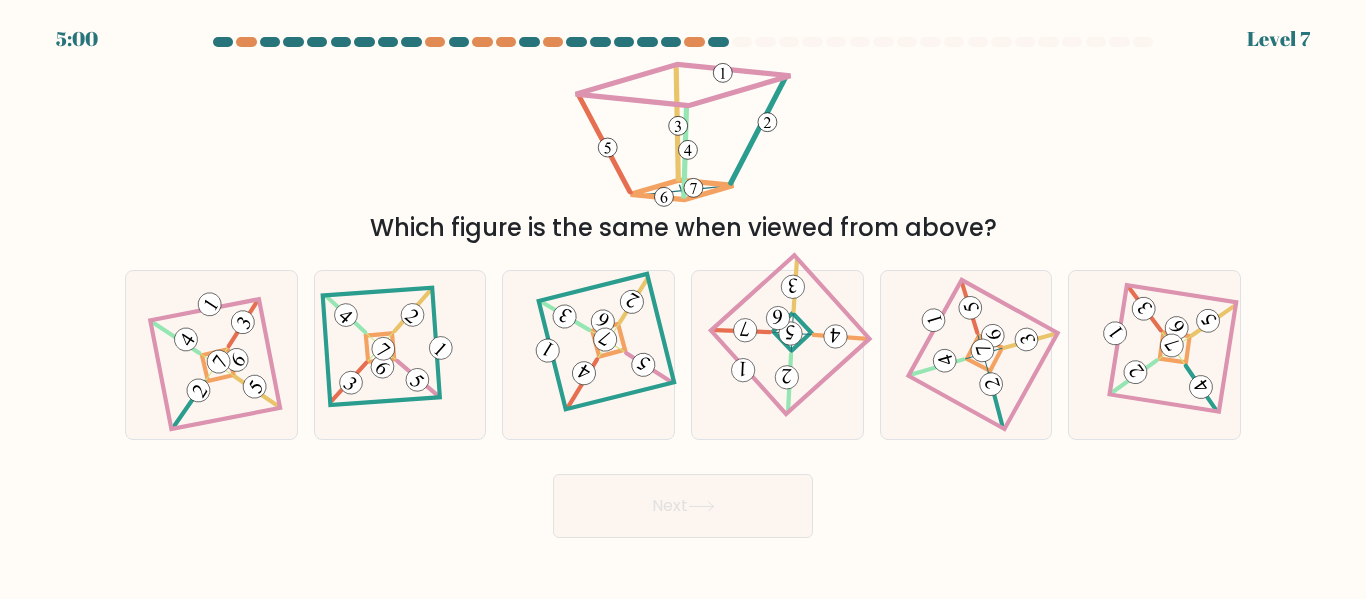 click on "Which figure is the same when viewed from above?" at bounding box center [683, 150] 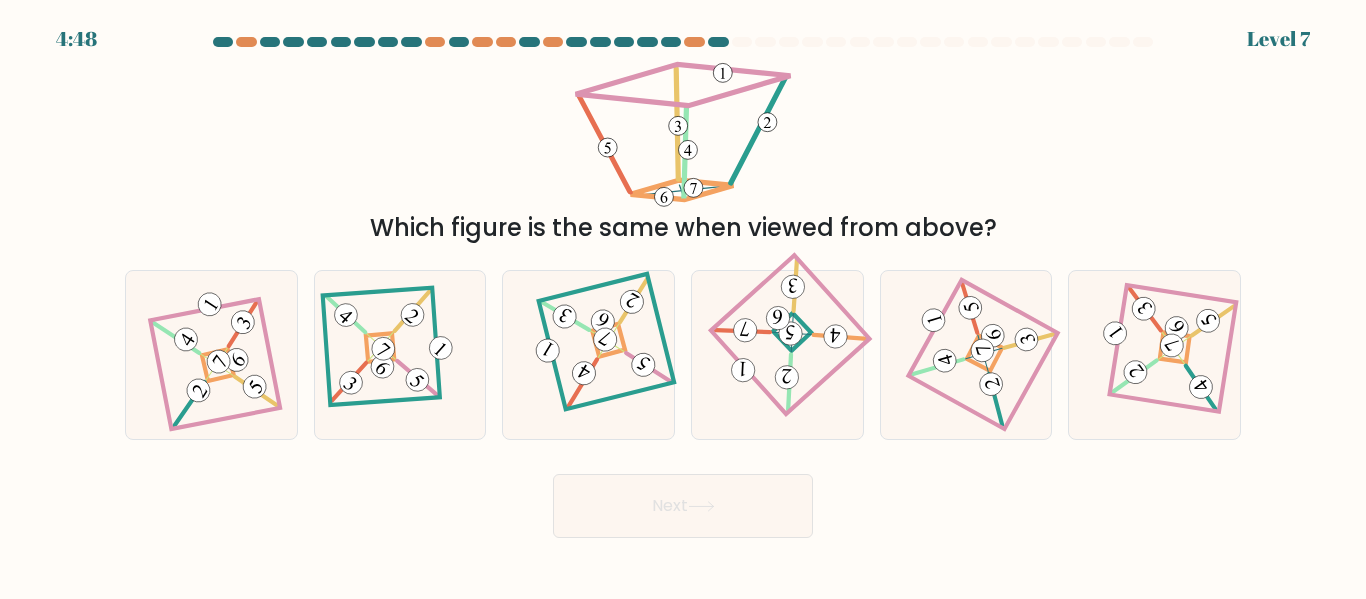 click 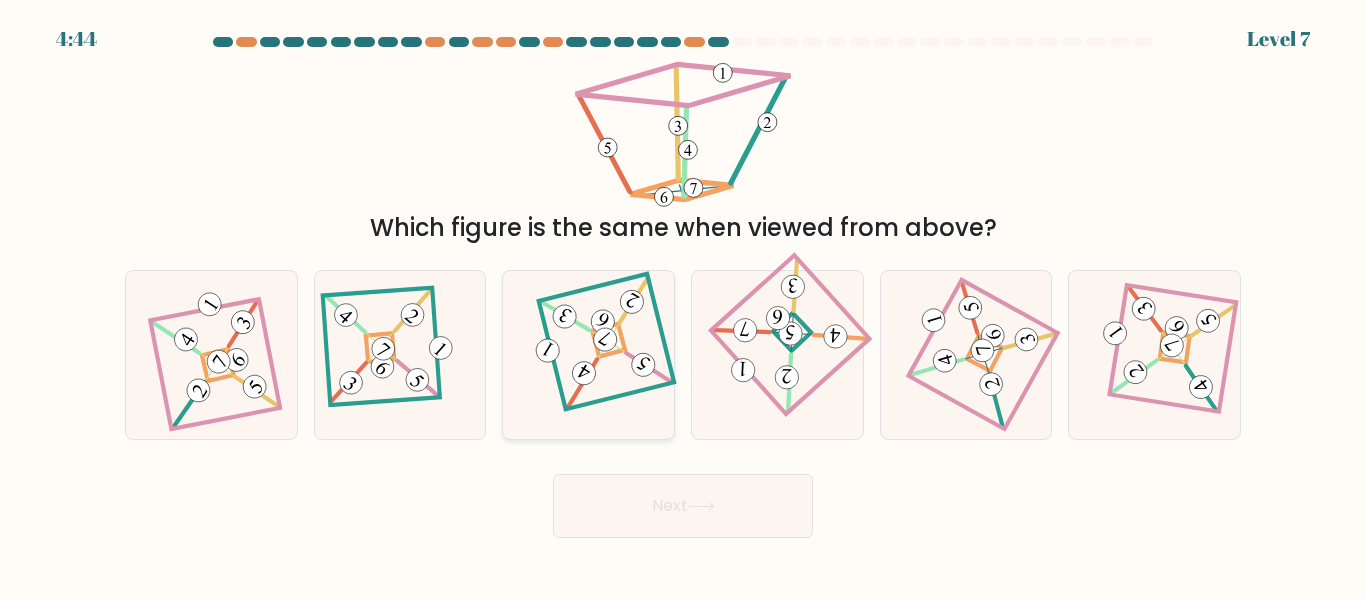 click 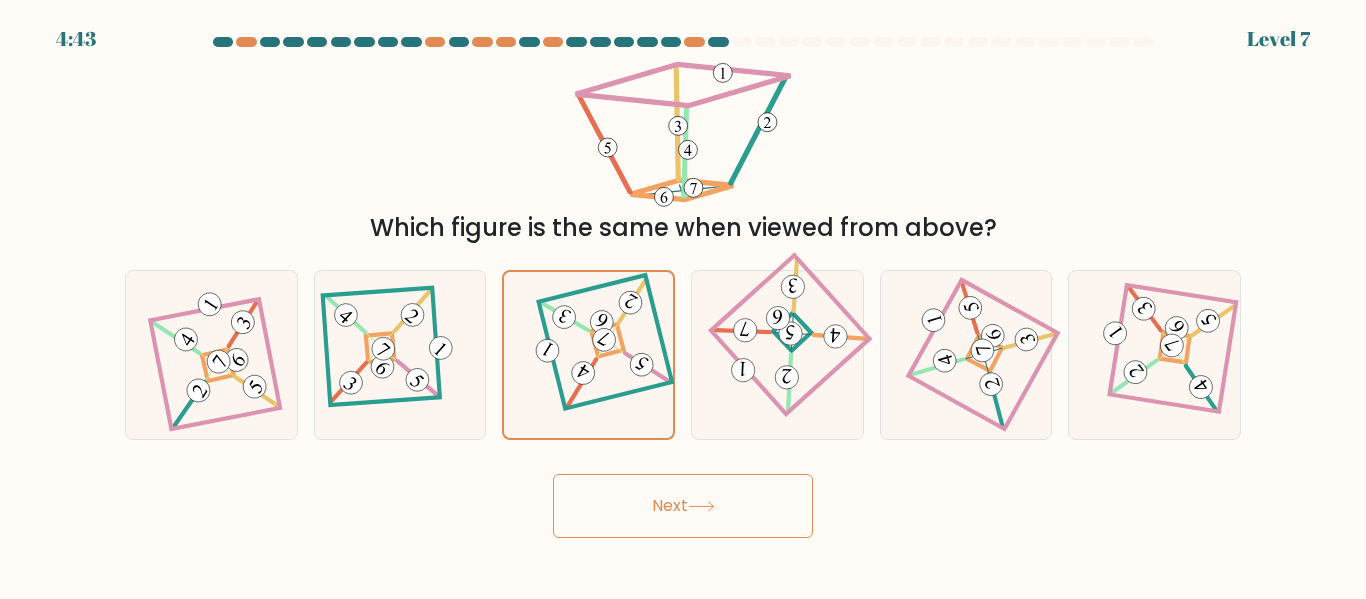 click on "Next" at bounding box center [683, 501] 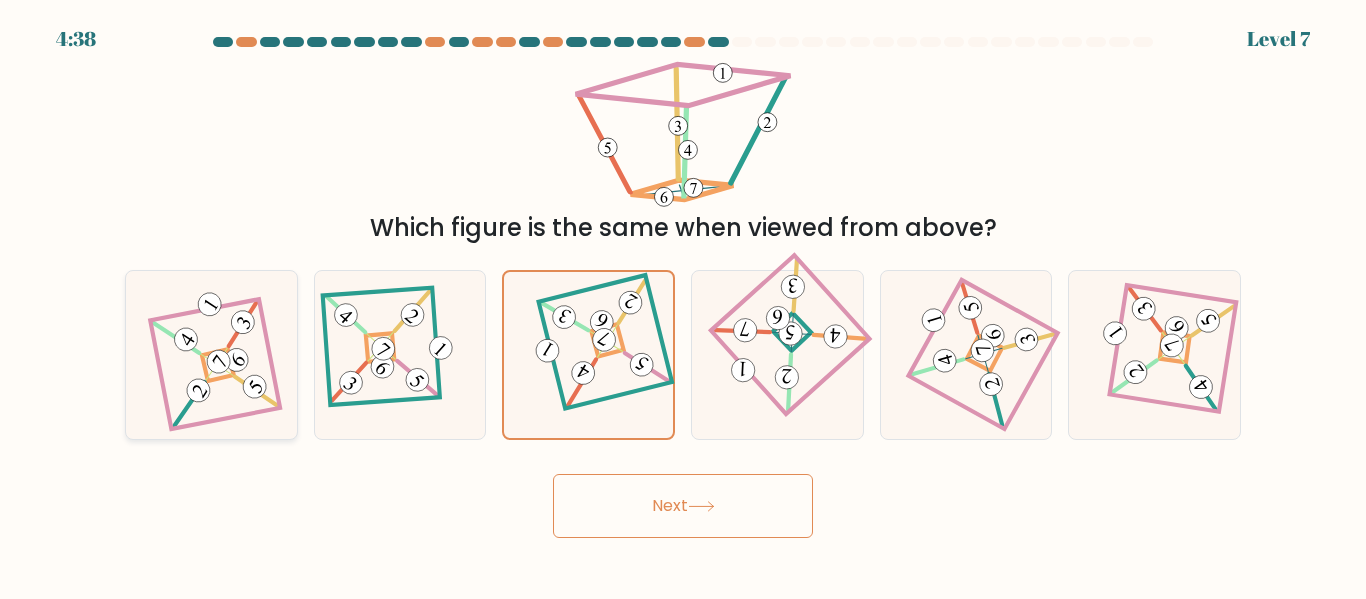 click 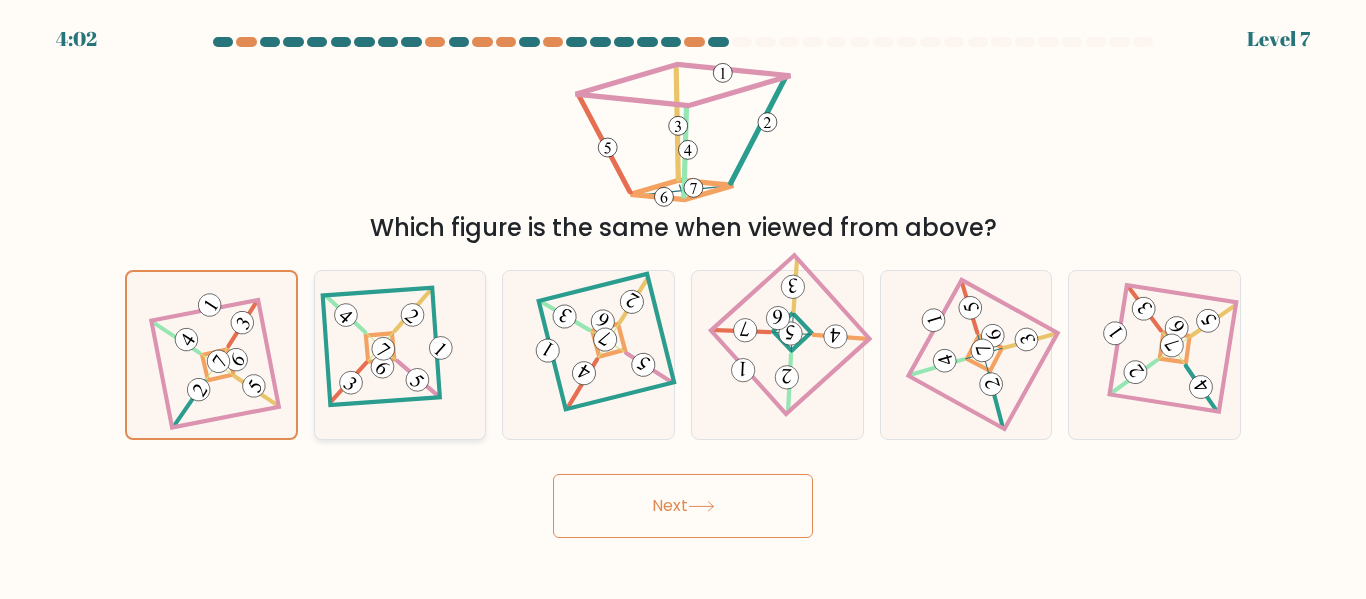 drag, startPoint x: 234, startPoint y: 349, endPoint x: 365, endPoint y: 361, distance: 131.54848 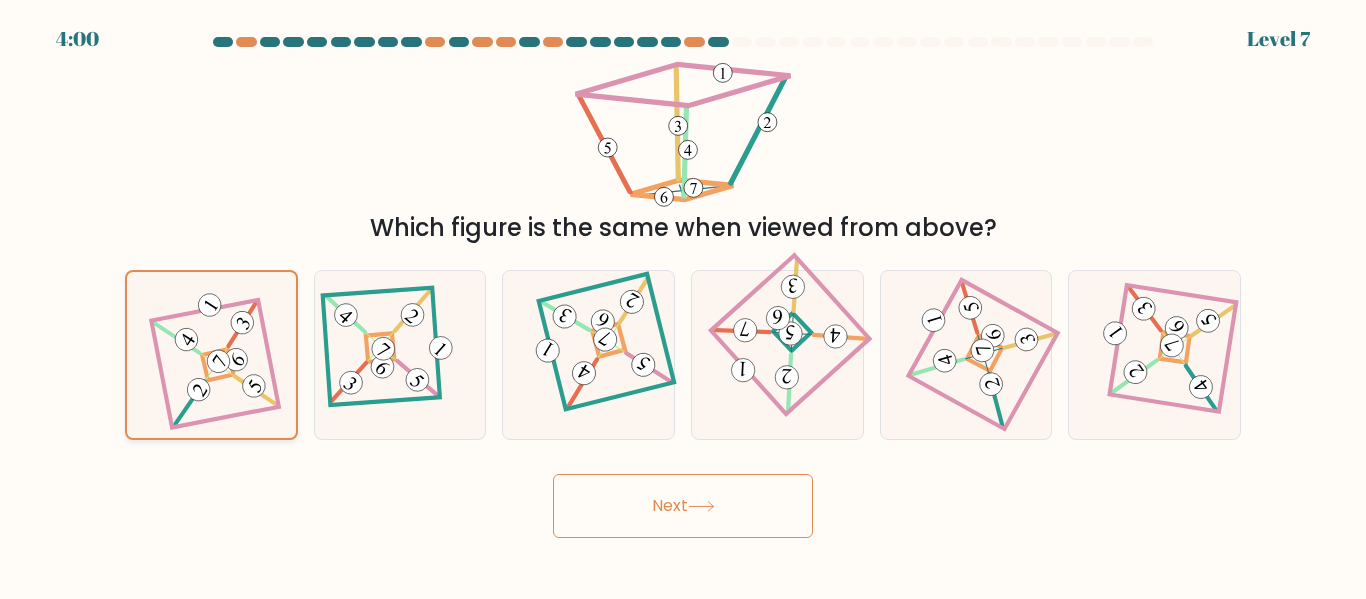 click 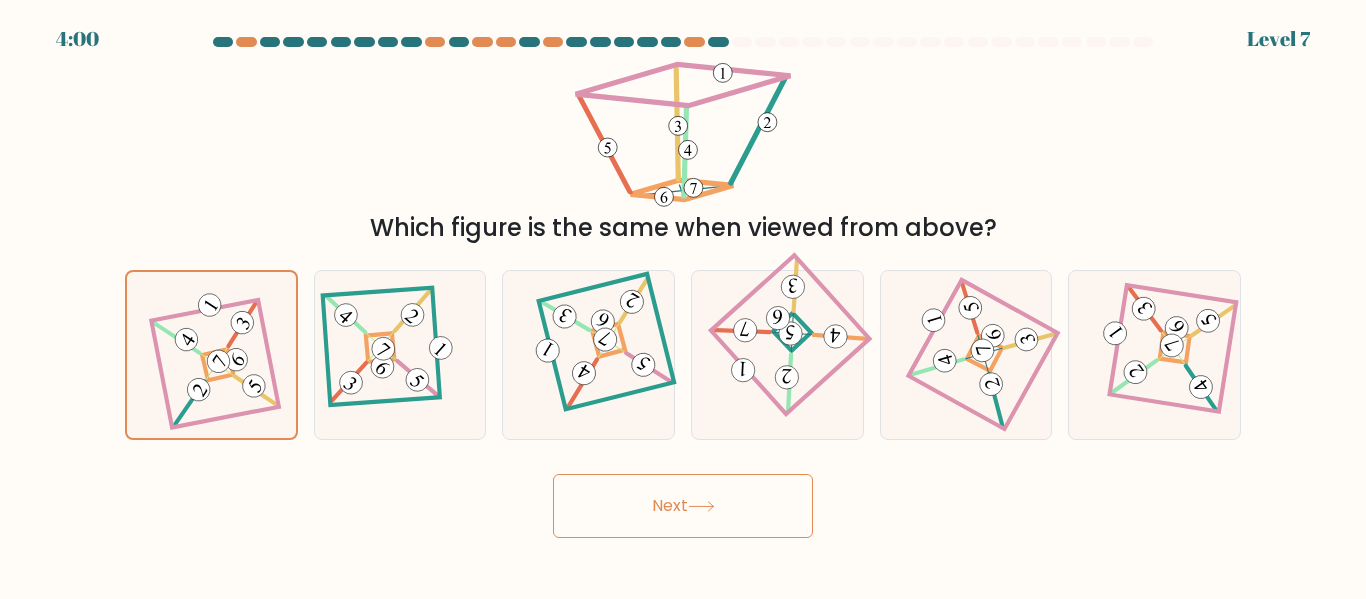 click on "Next" at bounding box center [683, 506] 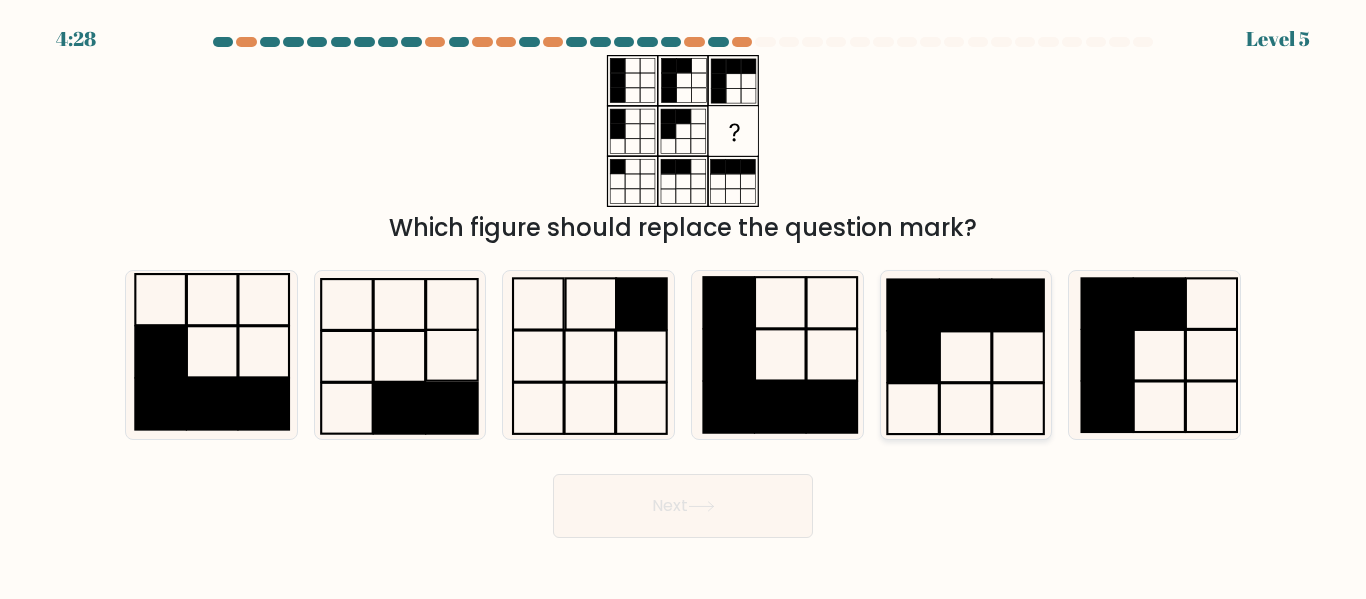 click 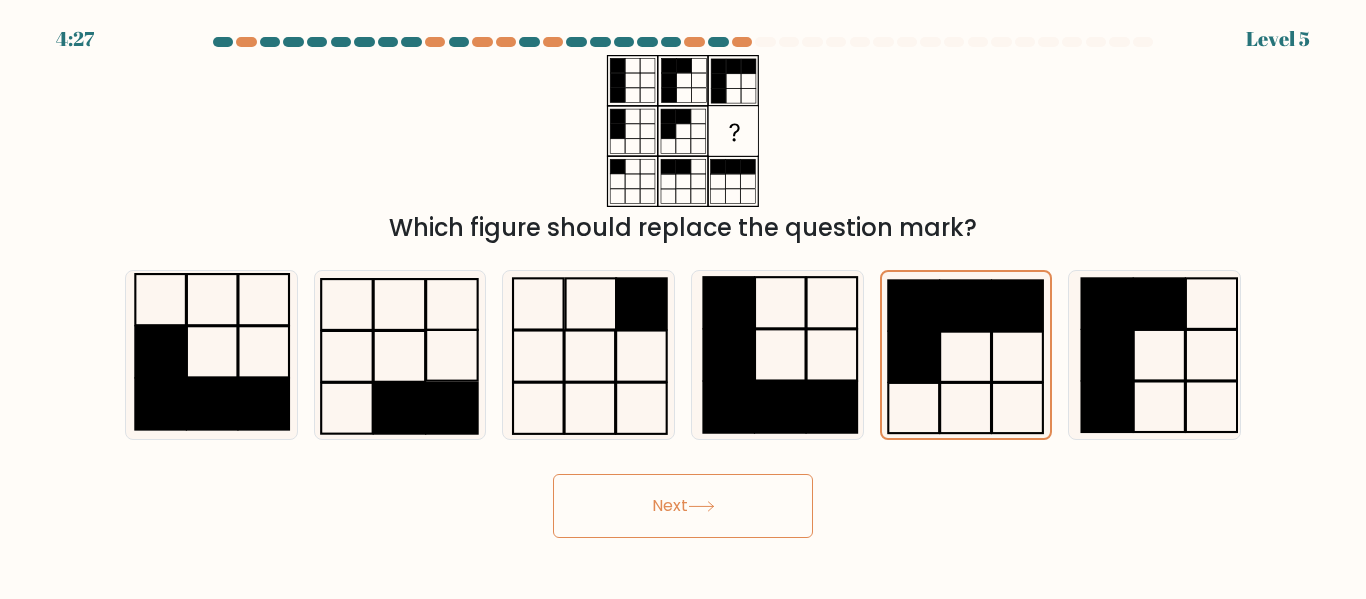 click on "Next" at bounding box center (683, 506) 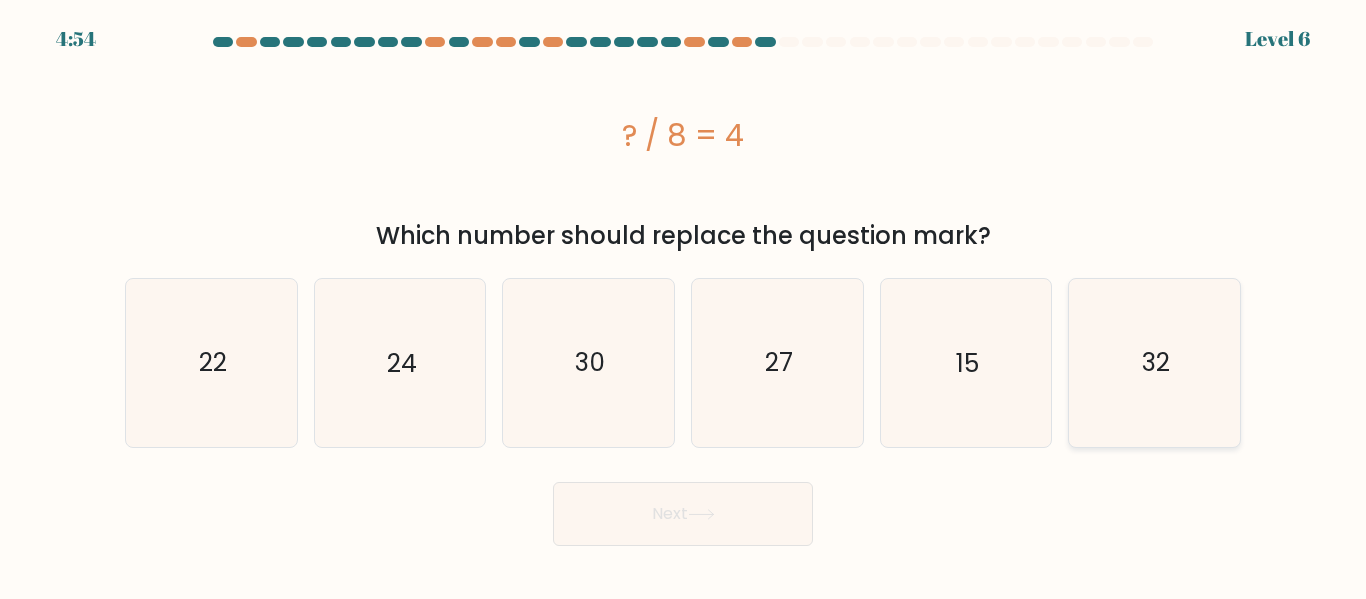 click on "32" 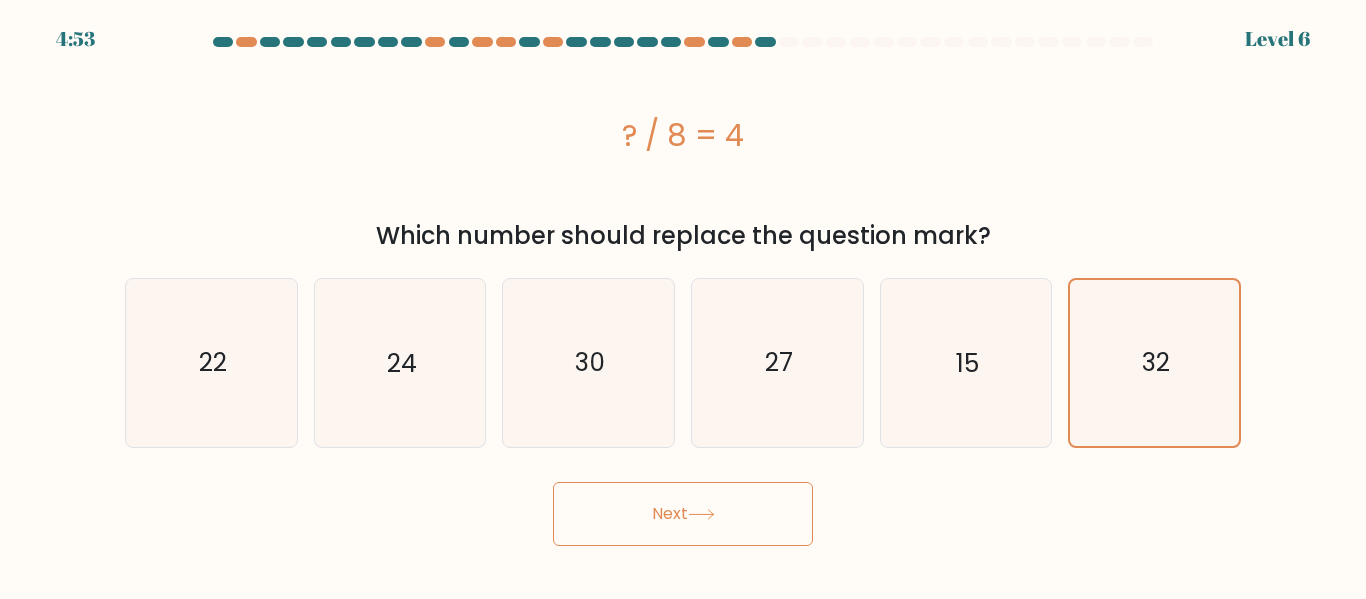 click on "Next" at bounding box center [683, 514] 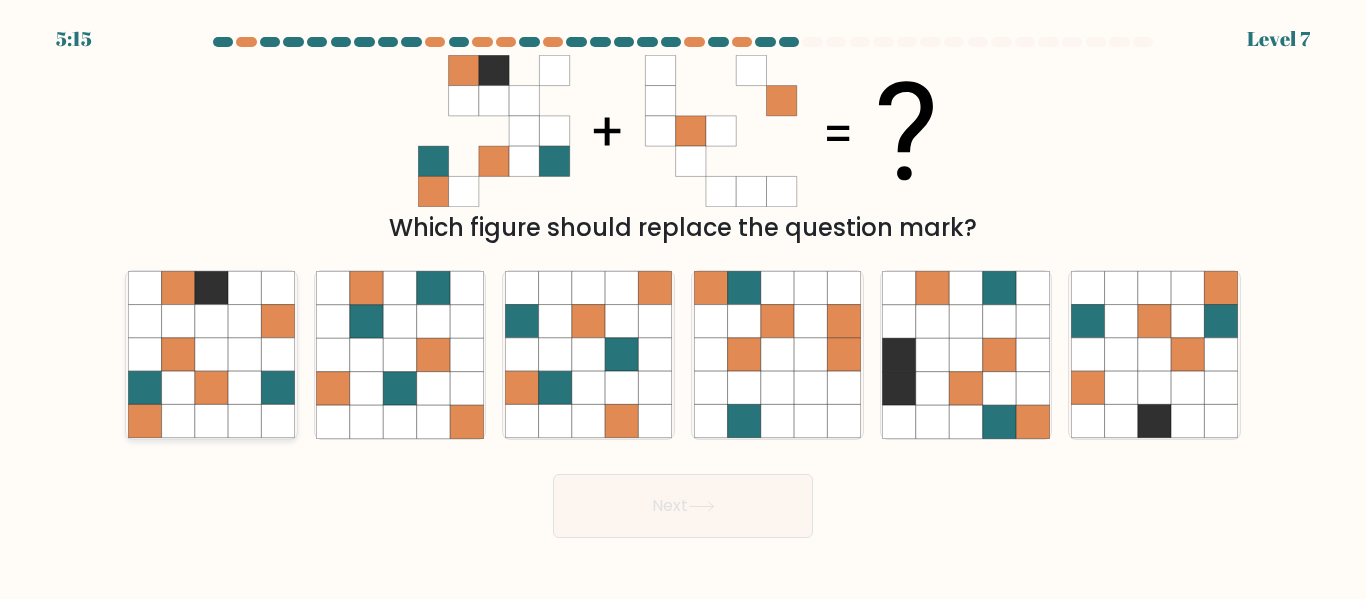 click 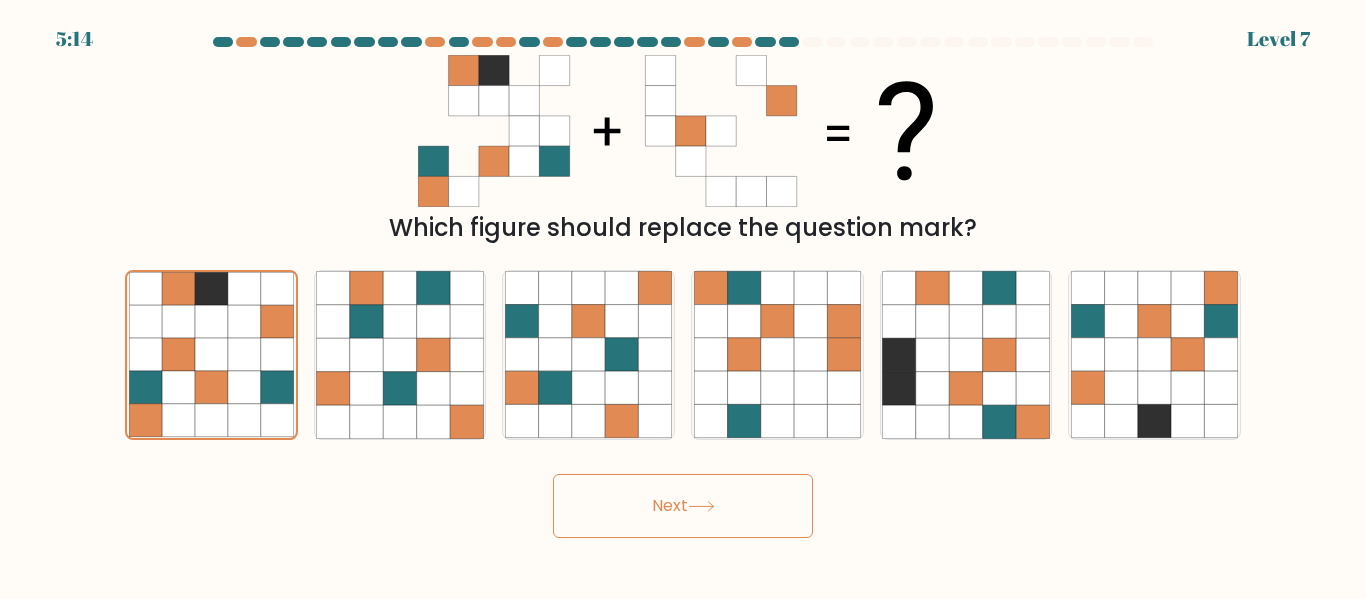 click on "Next" at bounding box center [683, 506] 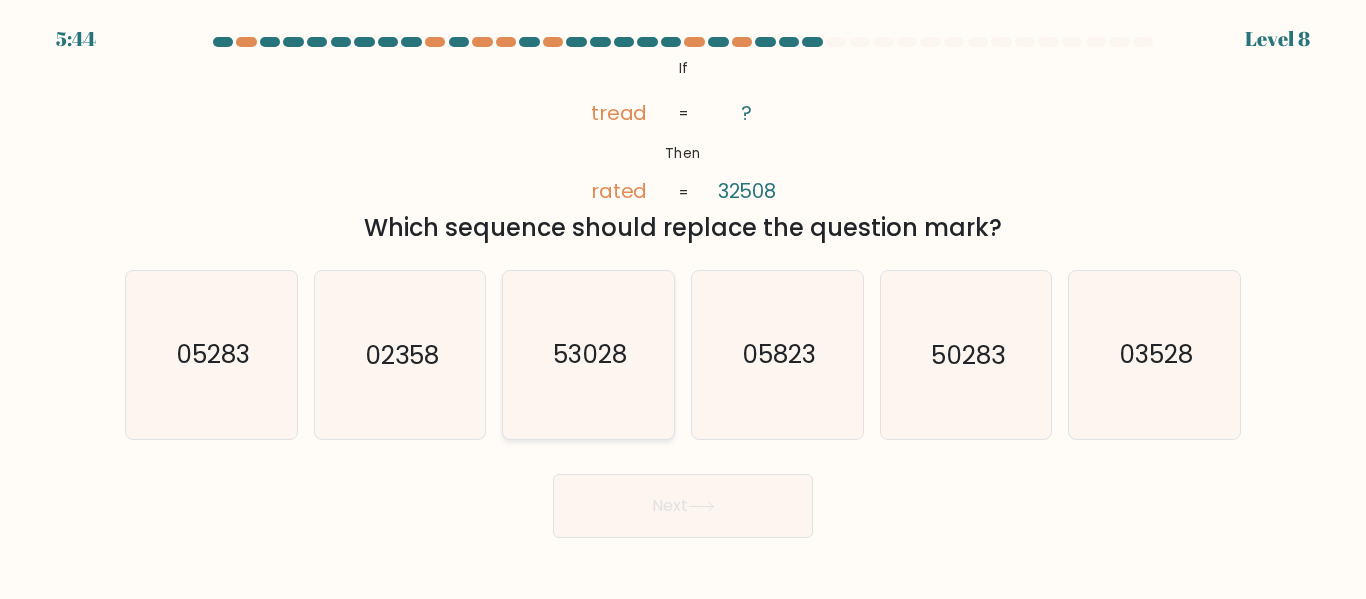 click on "53028" 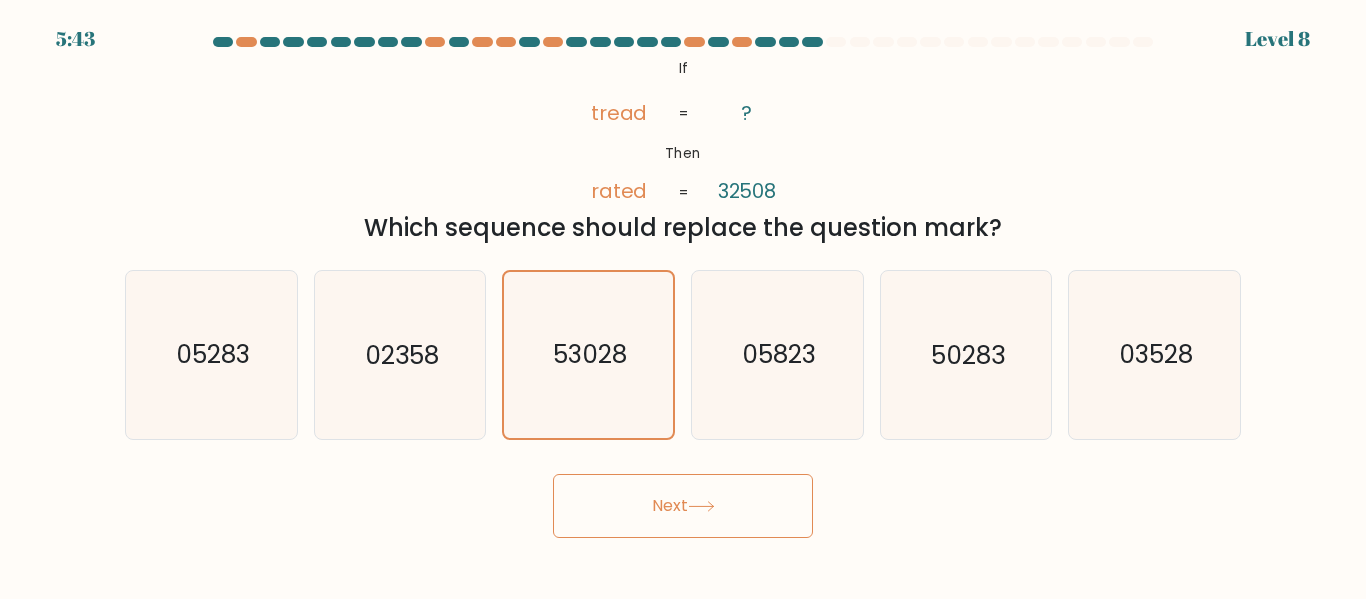 click on "Next" at bounding box center (683, 506) 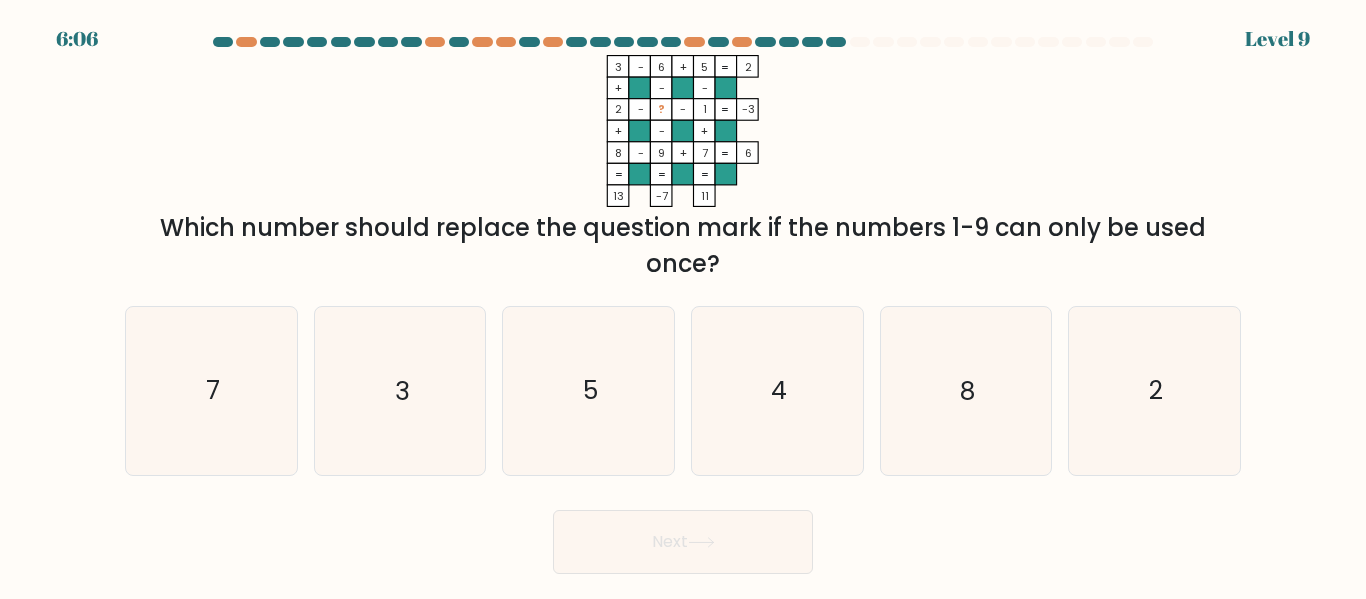 drag, startPoint x: 947, startPoint y: 371, endPoint x: 728, endPoint y: 515, distance: 262.10114 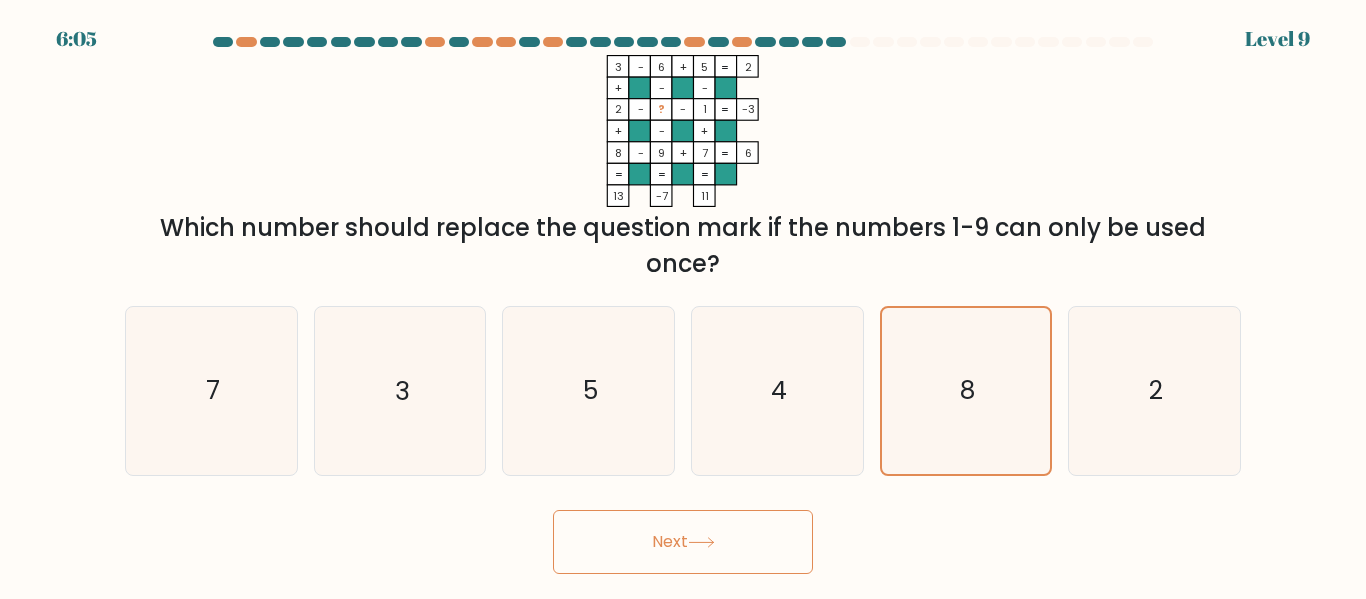 click on "Next" at bounding box center (683, 542) 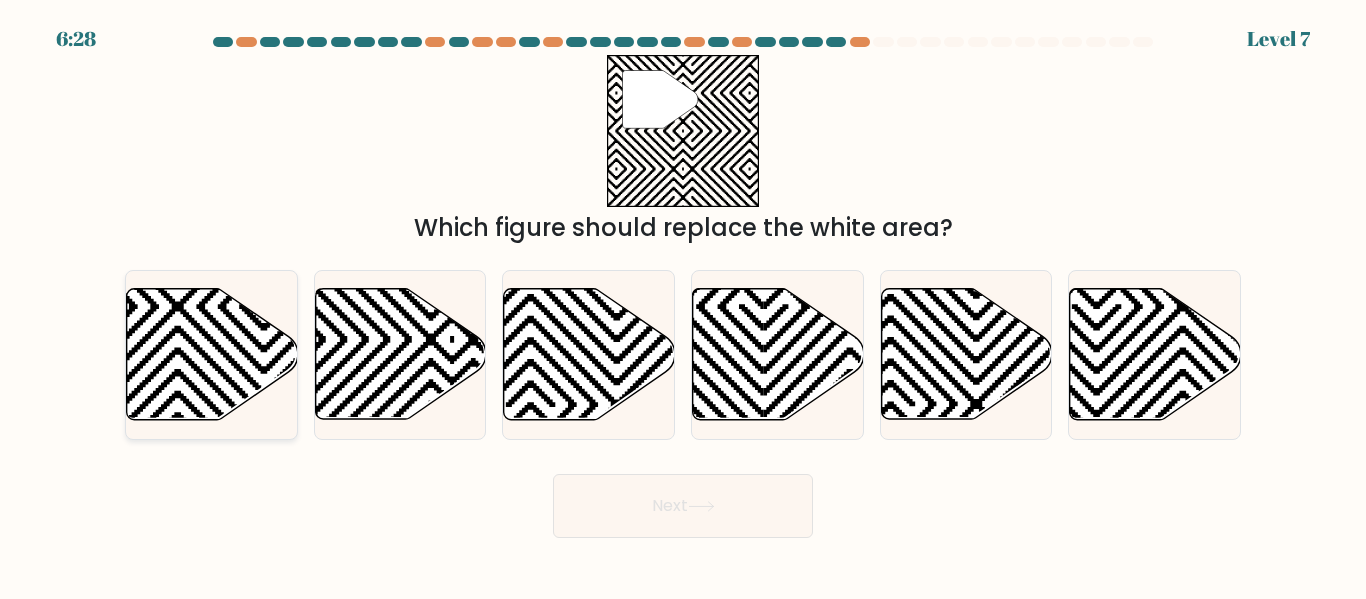click 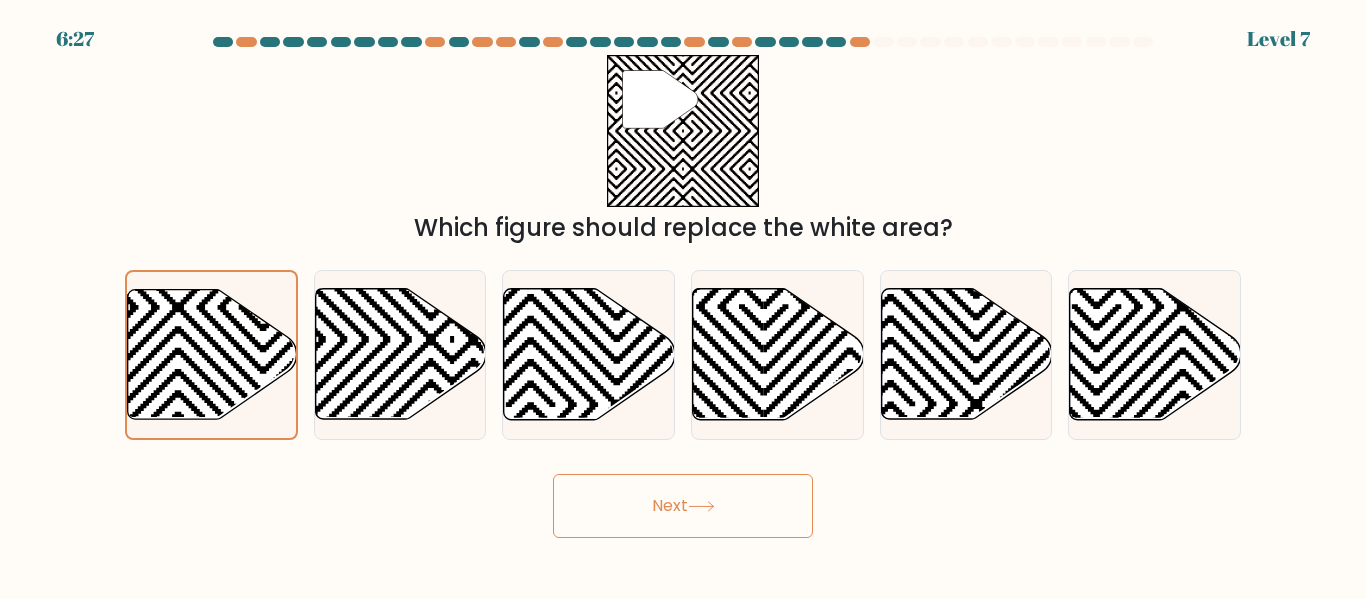drag, startPoint x: 699, startPoint y: 524, endPoint x: 687, endPoint y: 545, distance: 24.186773 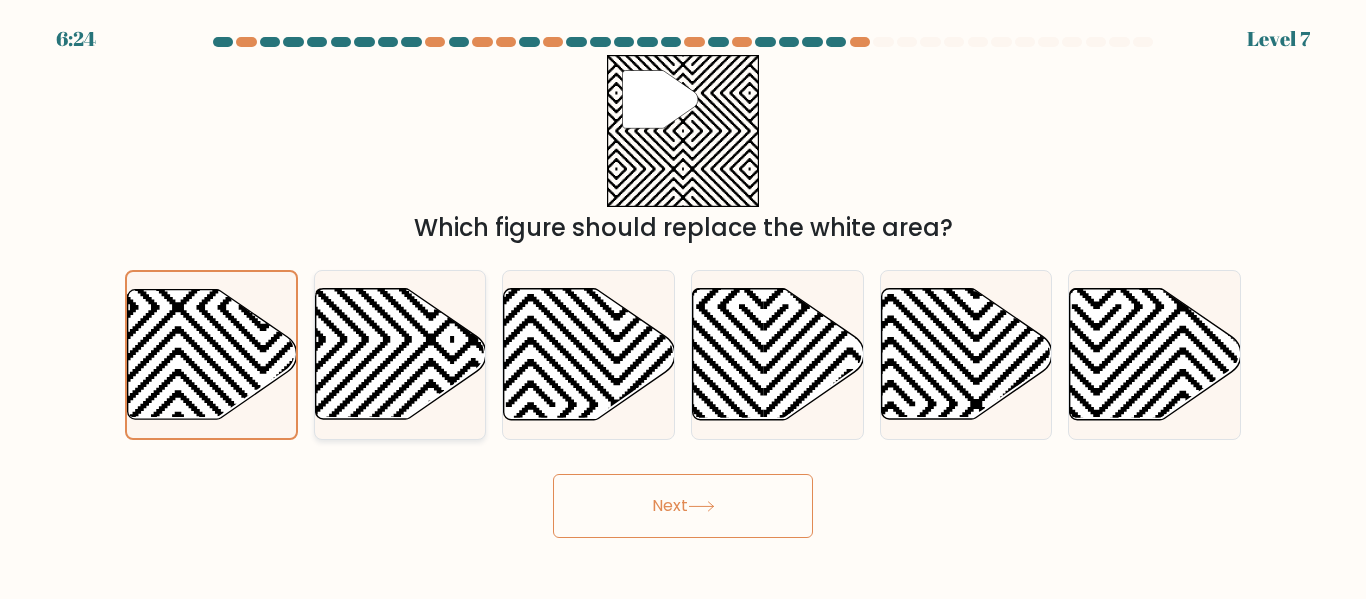 click 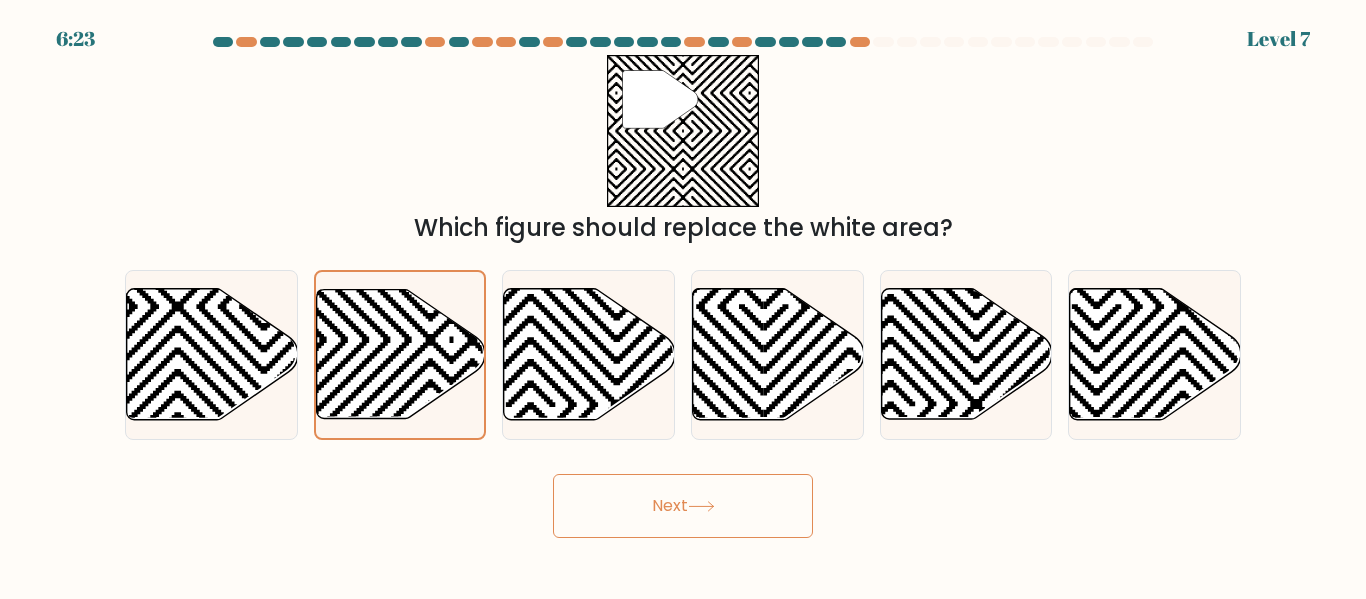 click on "Next" at bounding box center (683, 506) 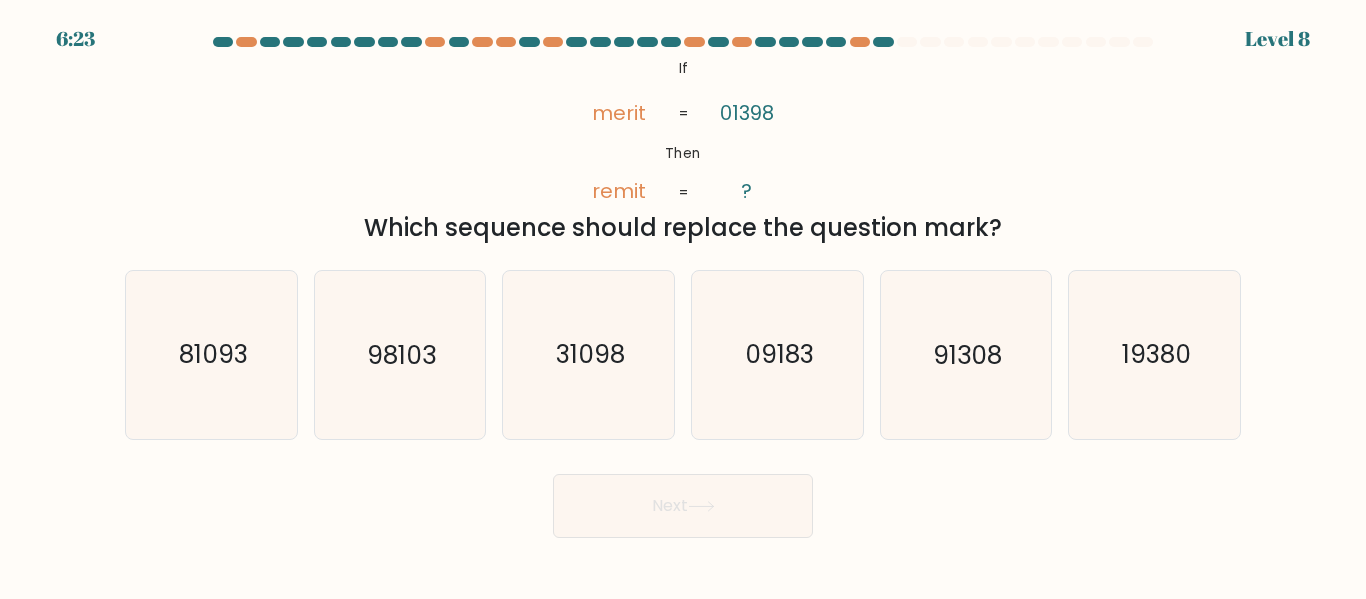 click on "Next" at bounding box center [683, 506] 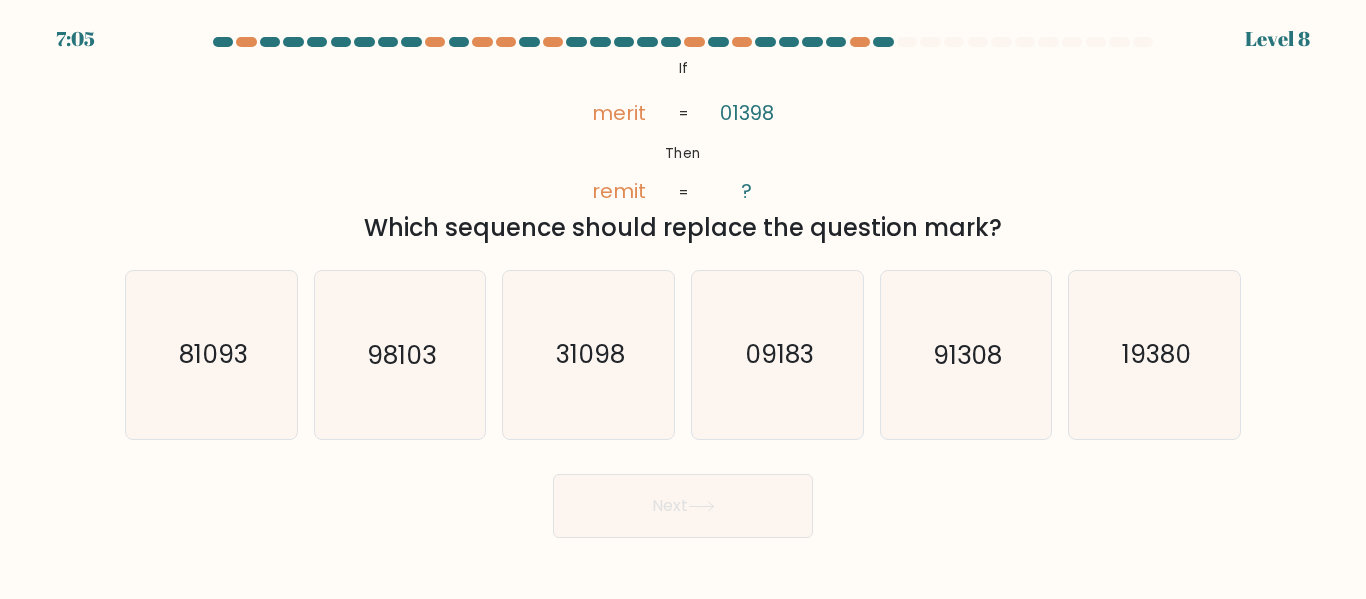 click on "@import url('https://fonts.googleapis.com/css?family=Abril+Fatface:400,100,100italic,300,300italic,400italic,500,500italic,700,700italic,900,900italic');           If       Then       merit       remit       01398       ?       =       =
Which sequence should replace the question mark?" at bounding box center [683, 150] 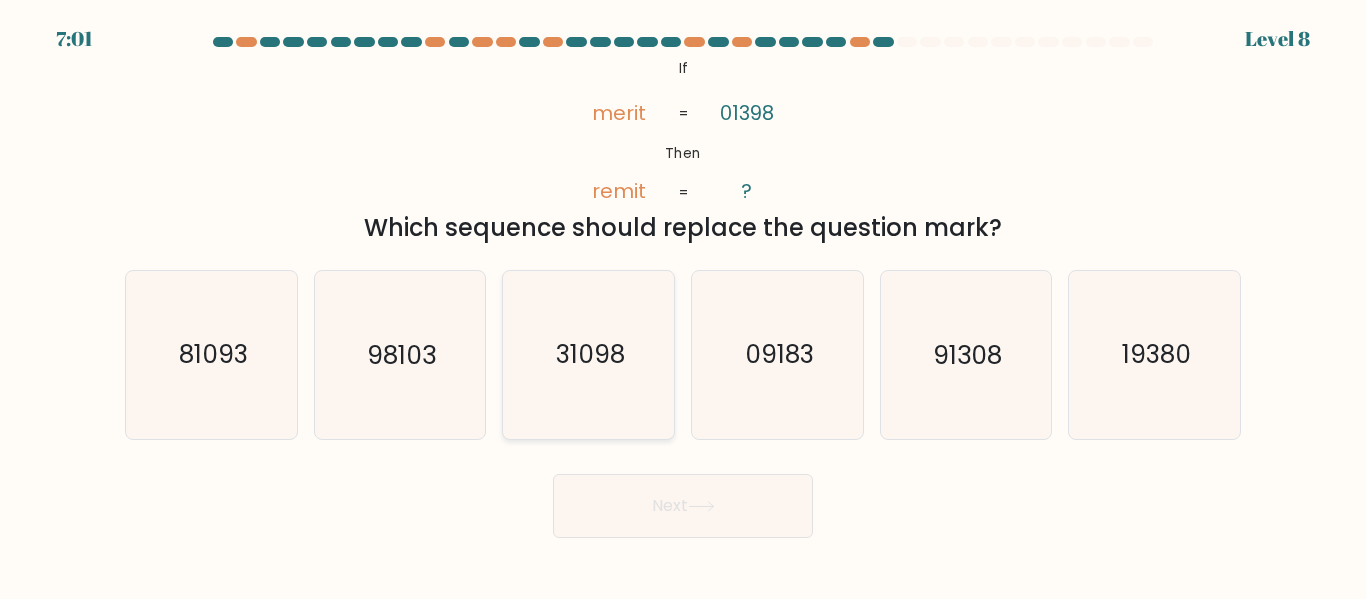 click on "31098" 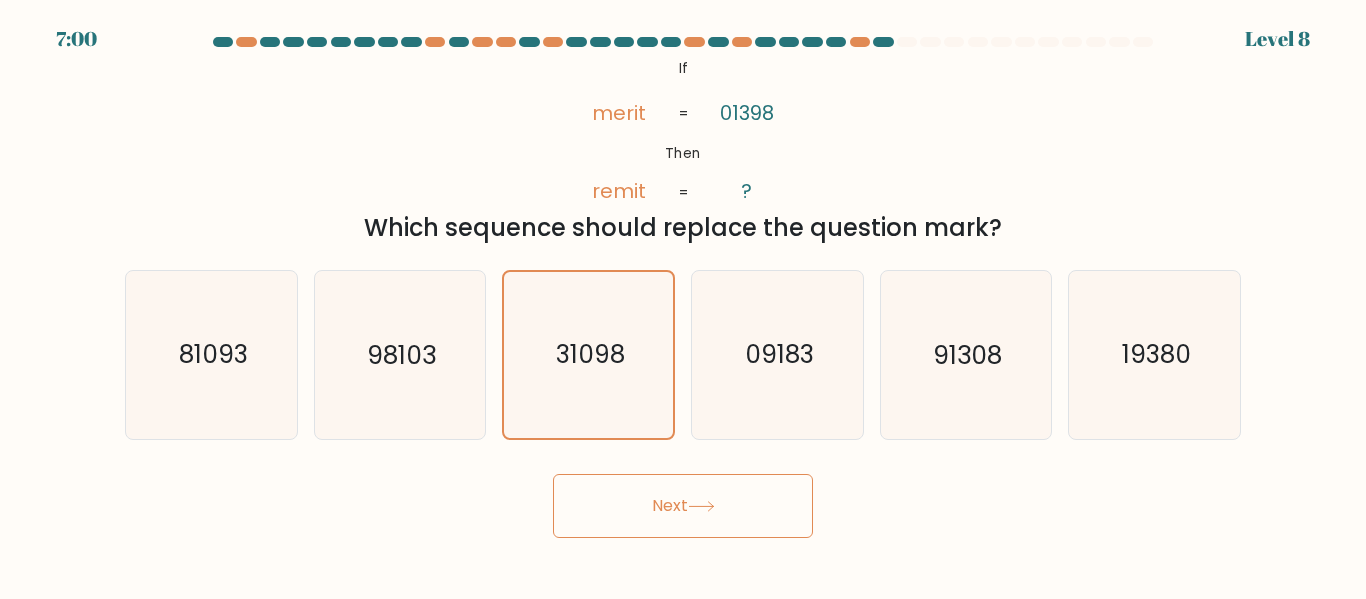 click on "Next" at bounding box center (683, 506) 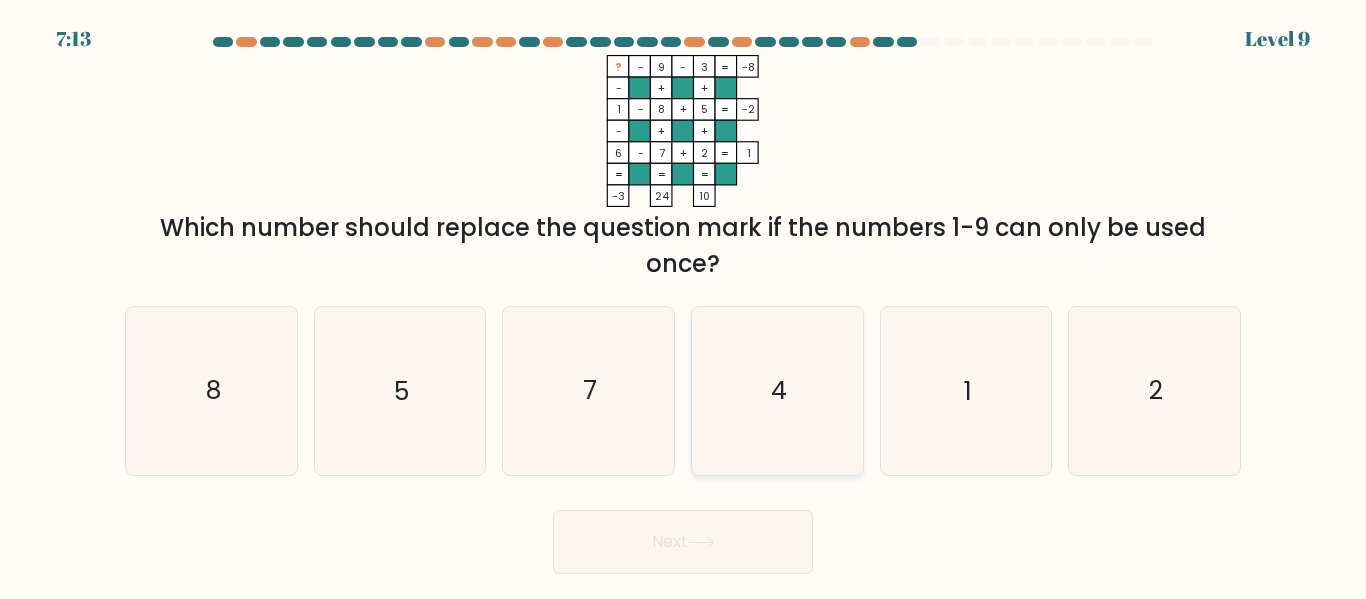 click on "4" 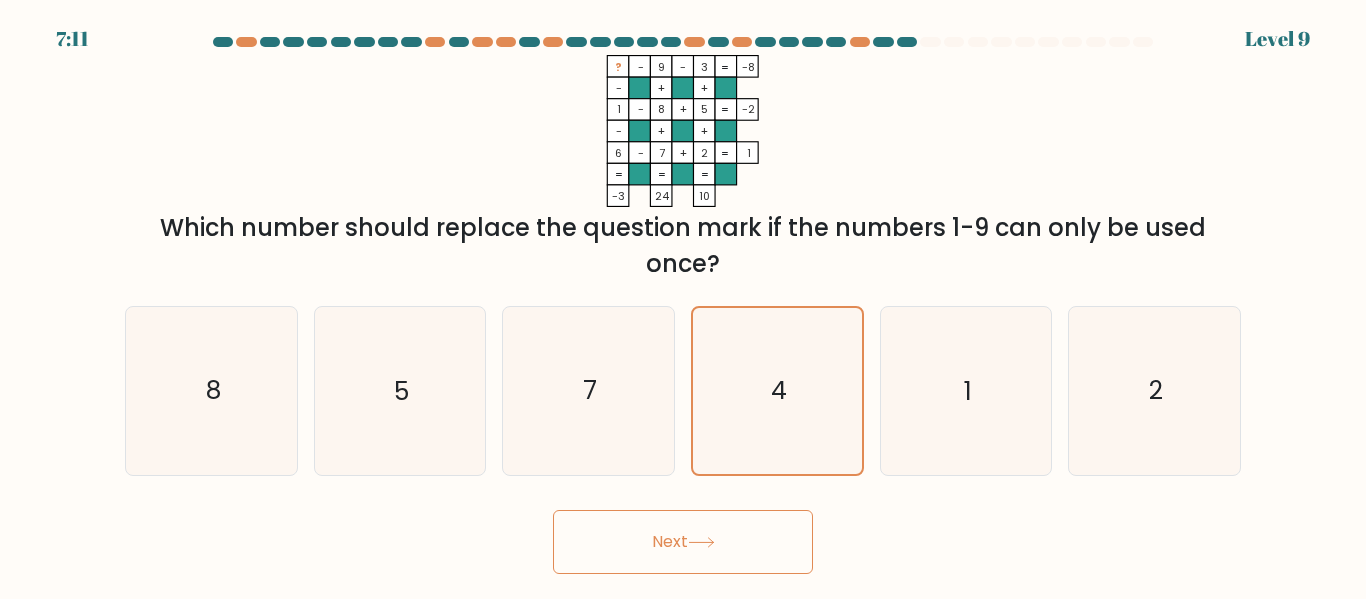 click on "Next" at bounding box center [683, 542] 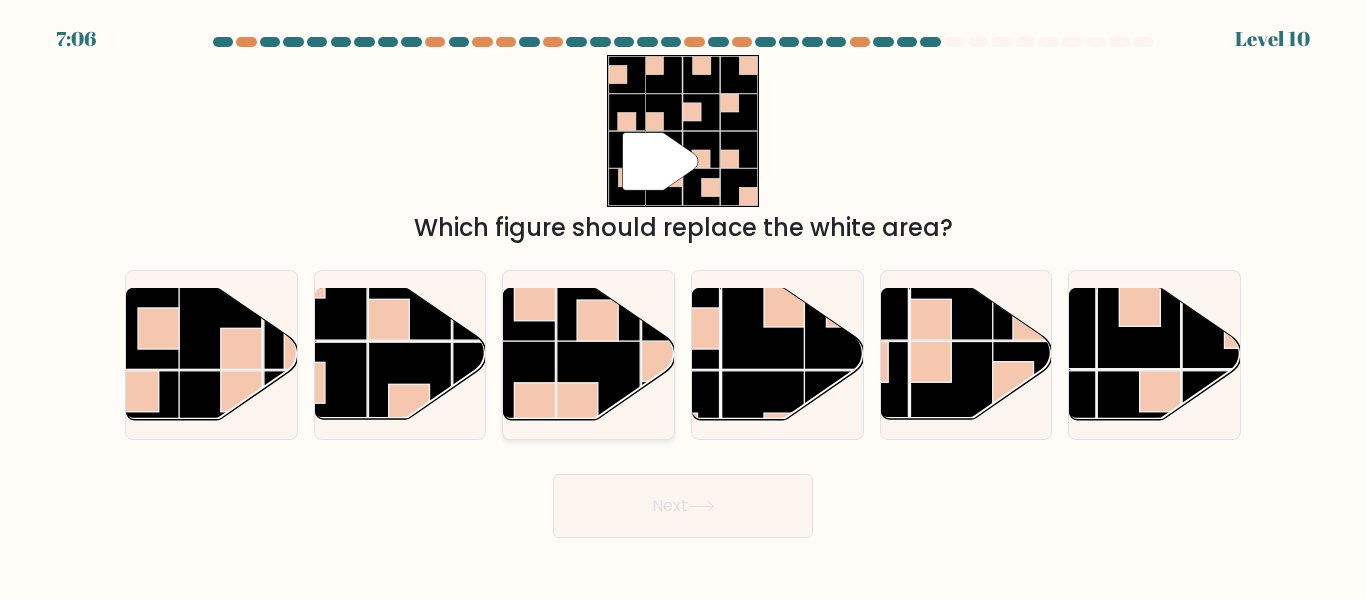 click 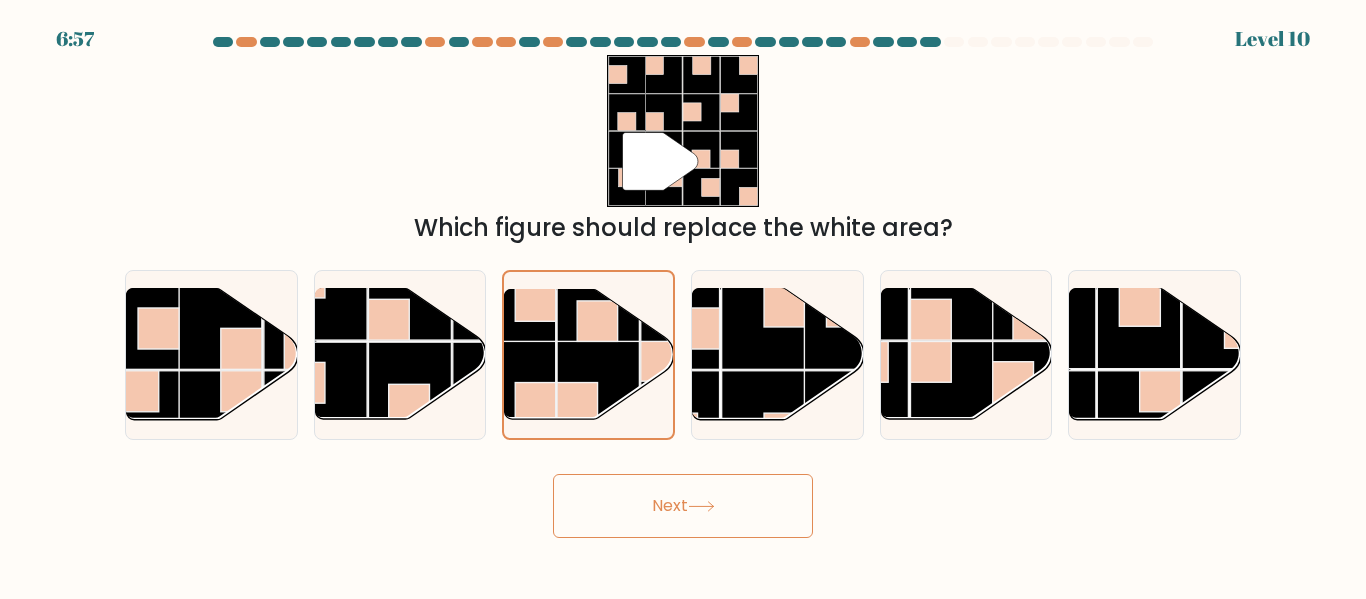 click on "Next" at bounding box center [683, 506] 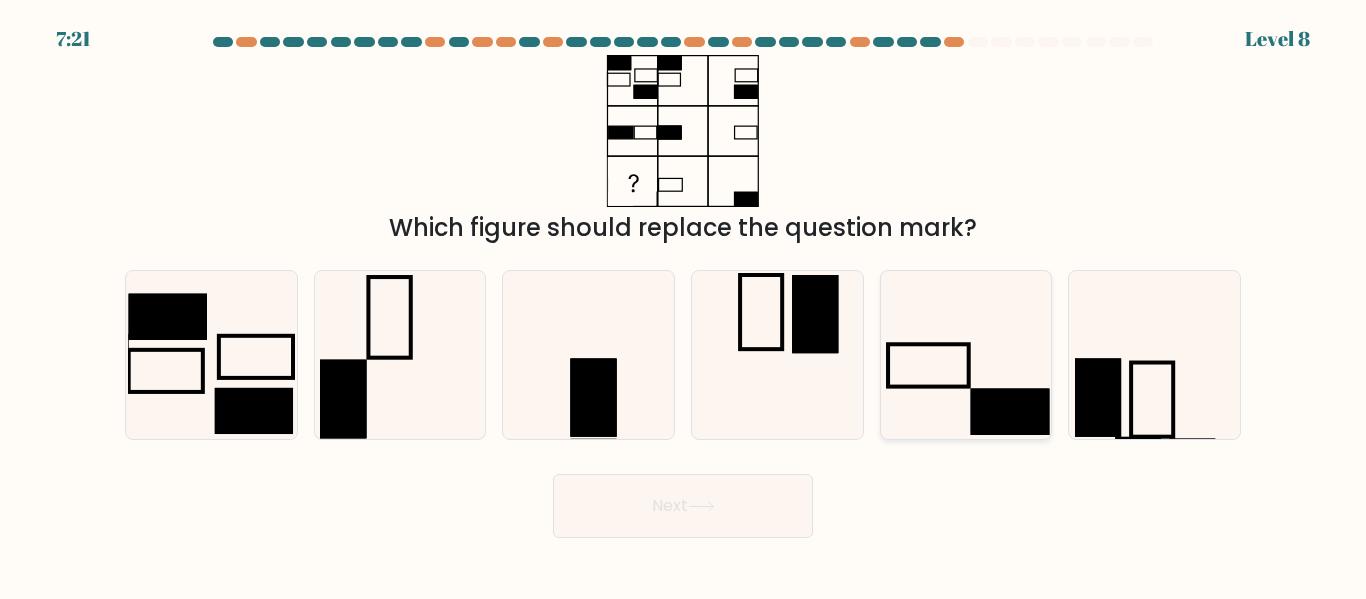 click 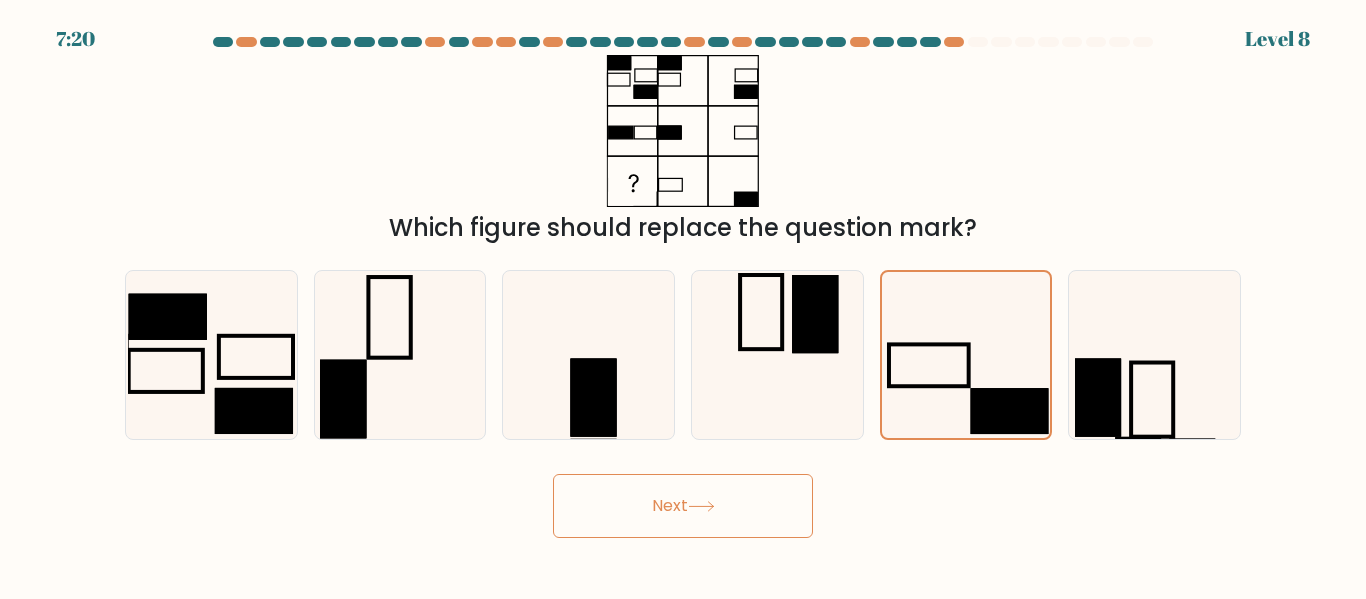 click on "Next" at bounding box center (683, 506) 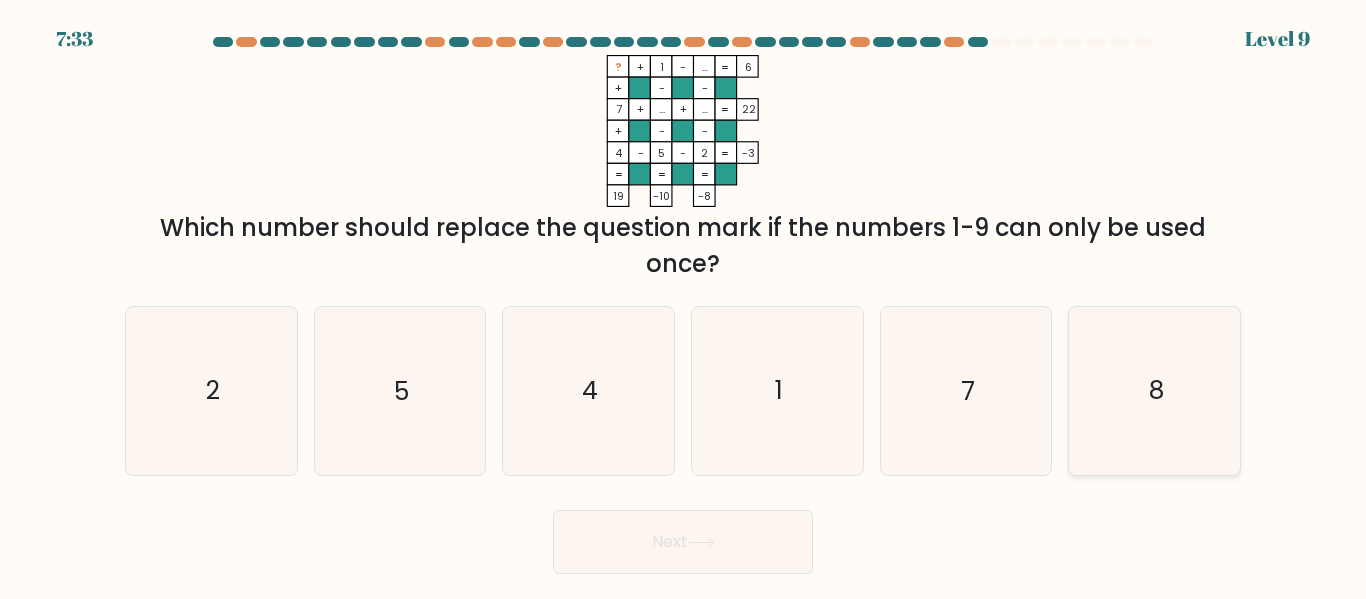 click on "8" 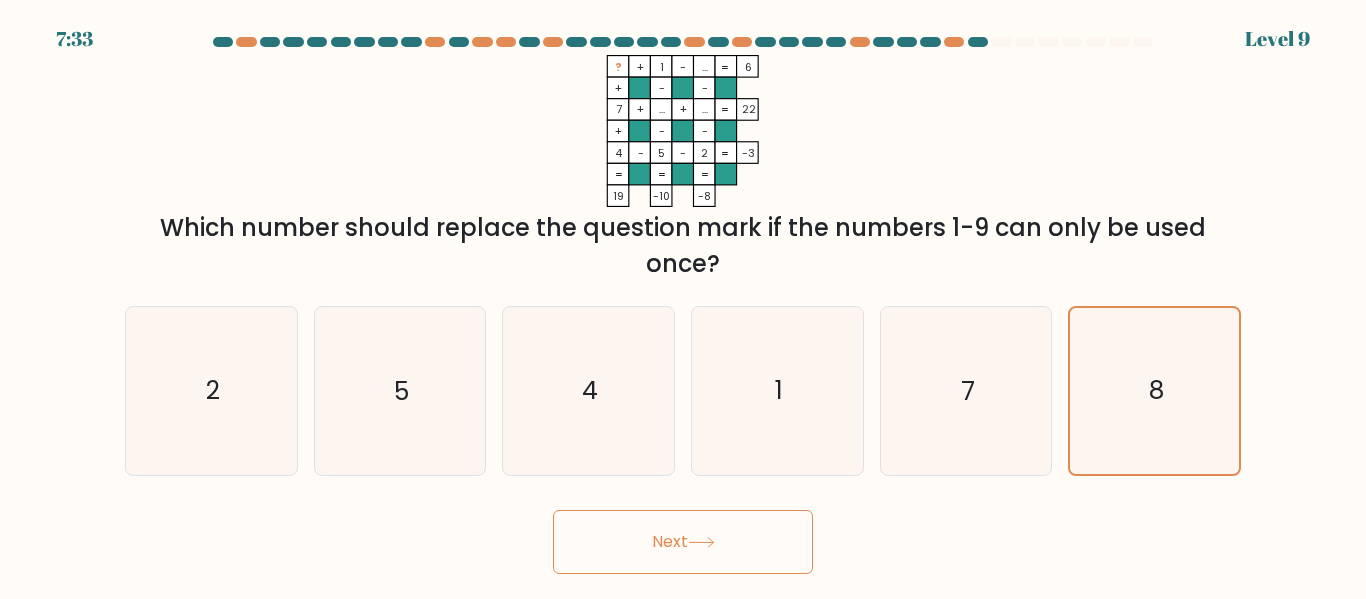 click on "Next" at bounding box center (683, 542) 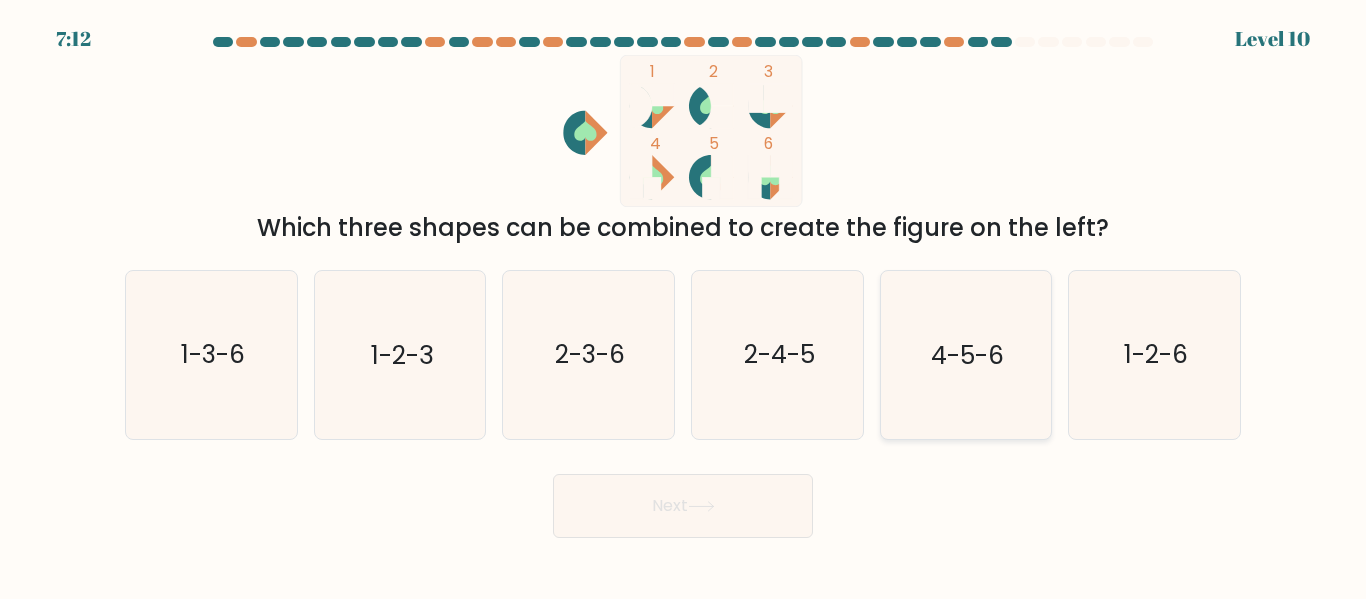 click on "4-5-6" 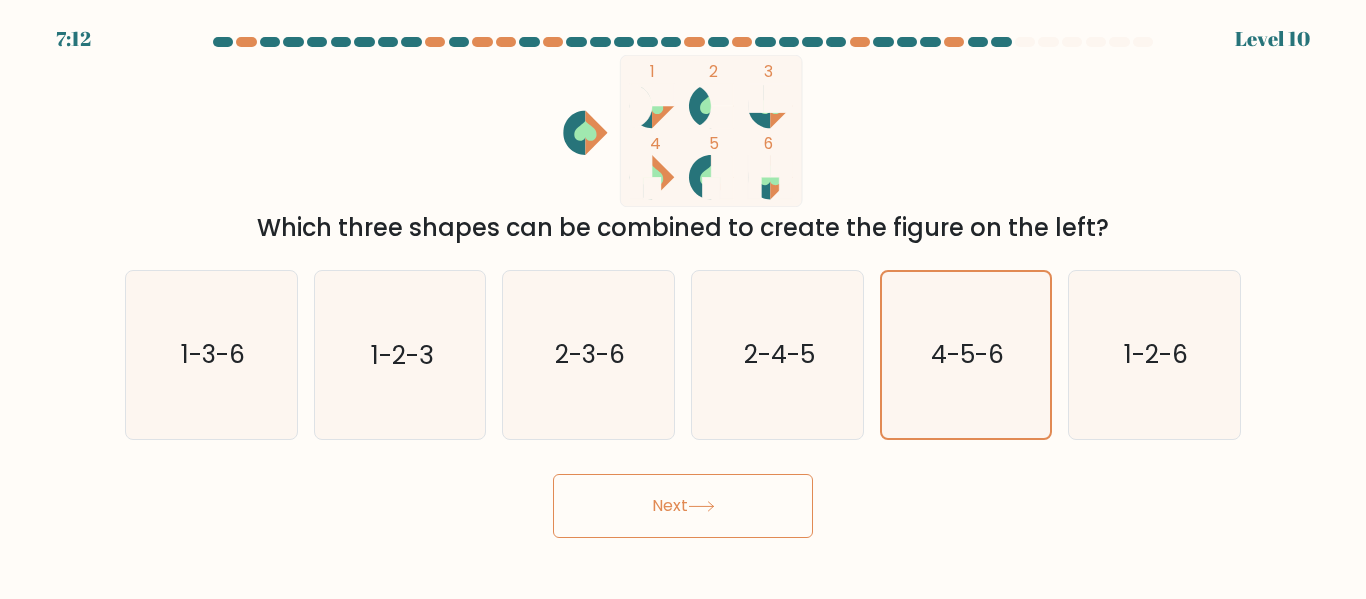 click on "Next" at bounding box center (683, 506) 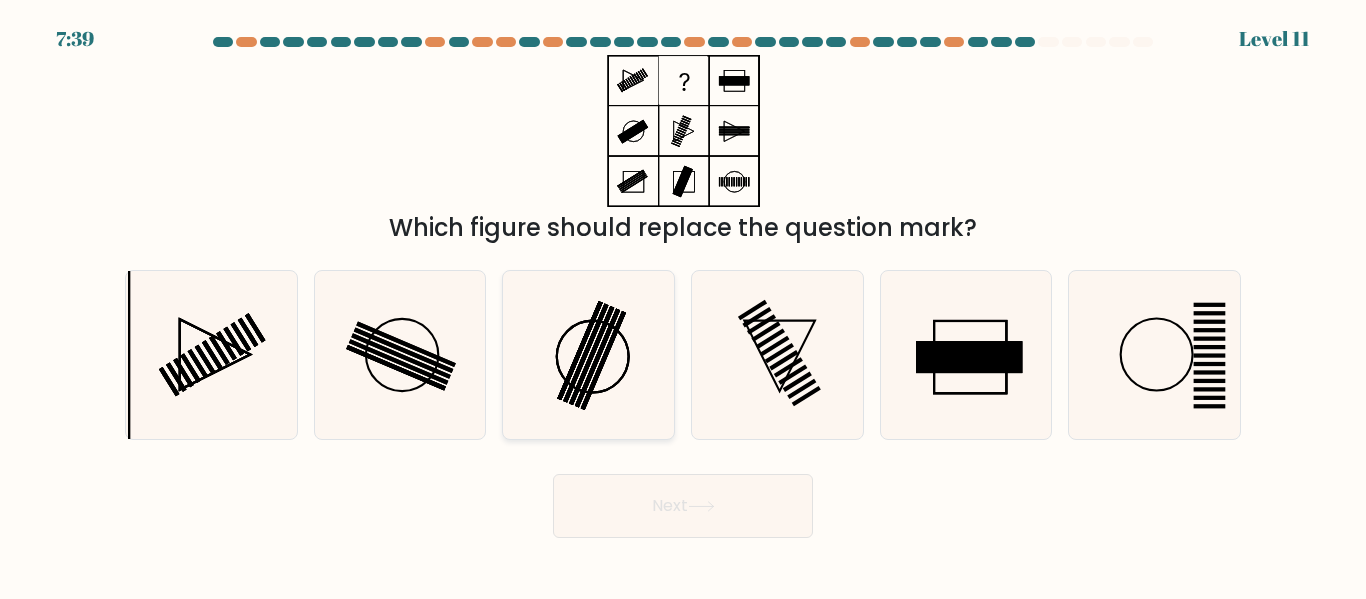 click 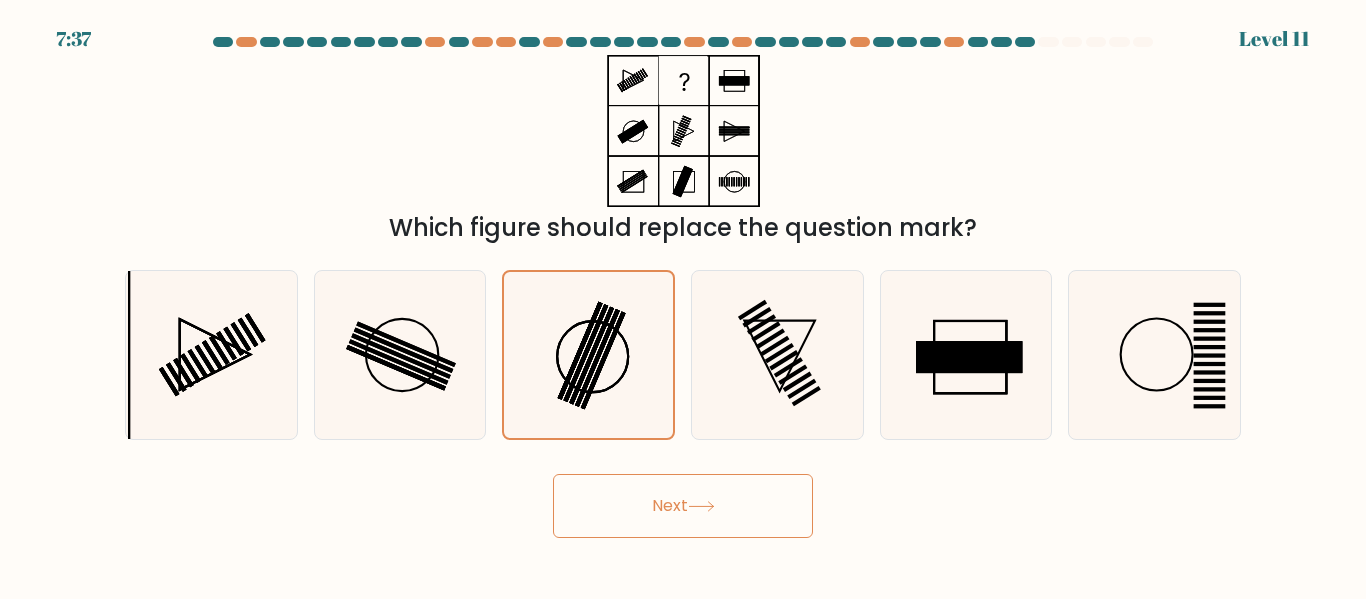 click on "Next" at bounding box center (683, 506) 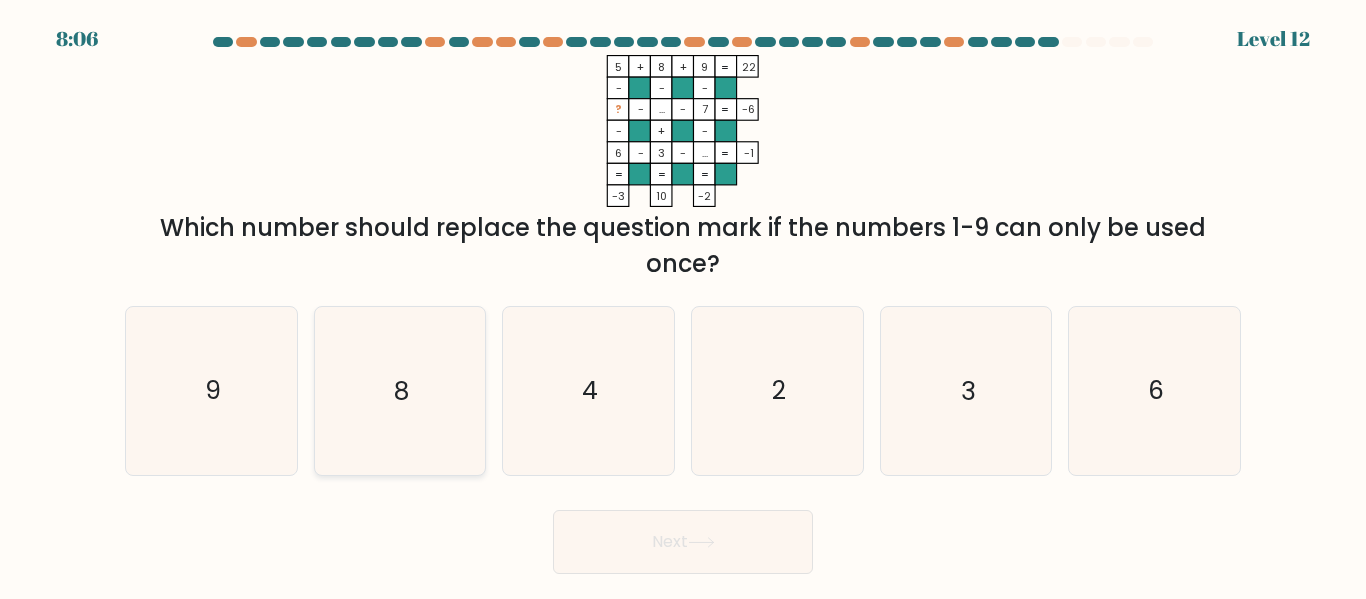 click on "8" 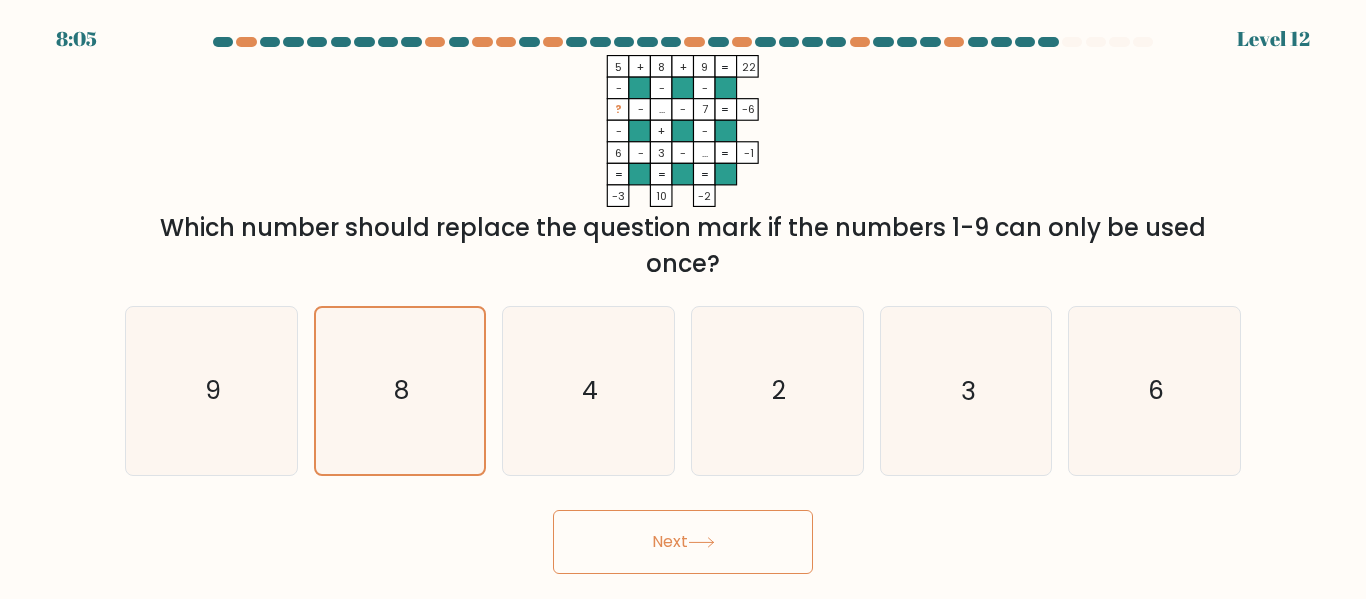 click on "Next" at bounding box center (683, 542) 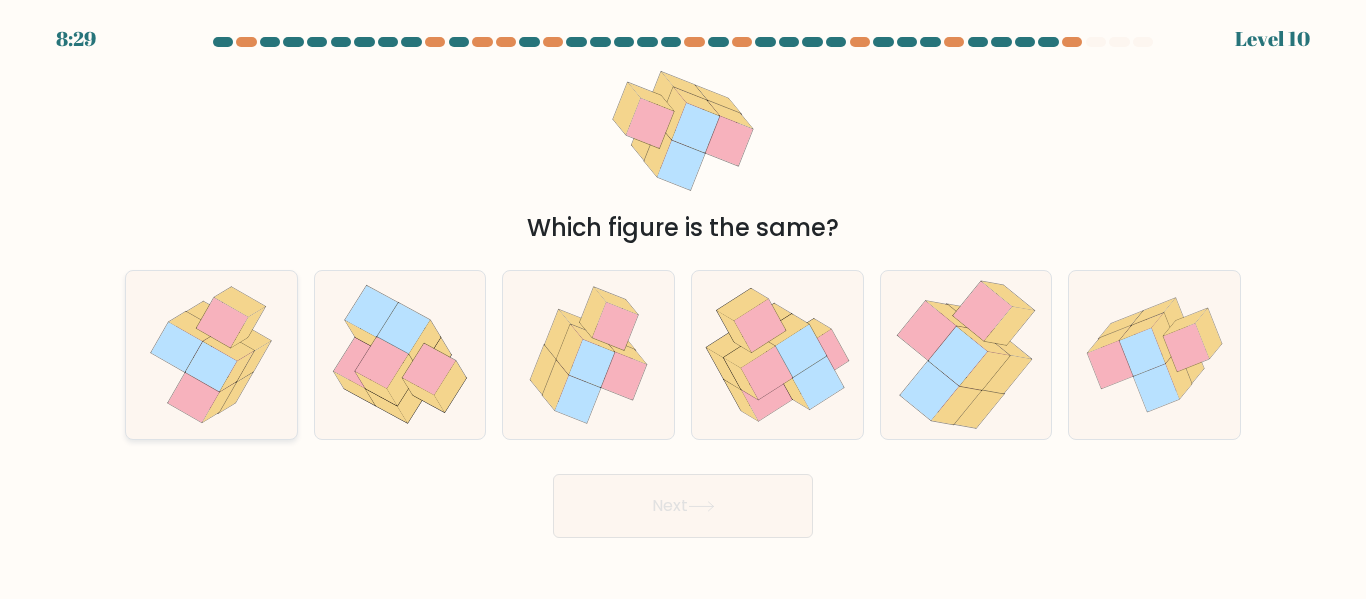 click 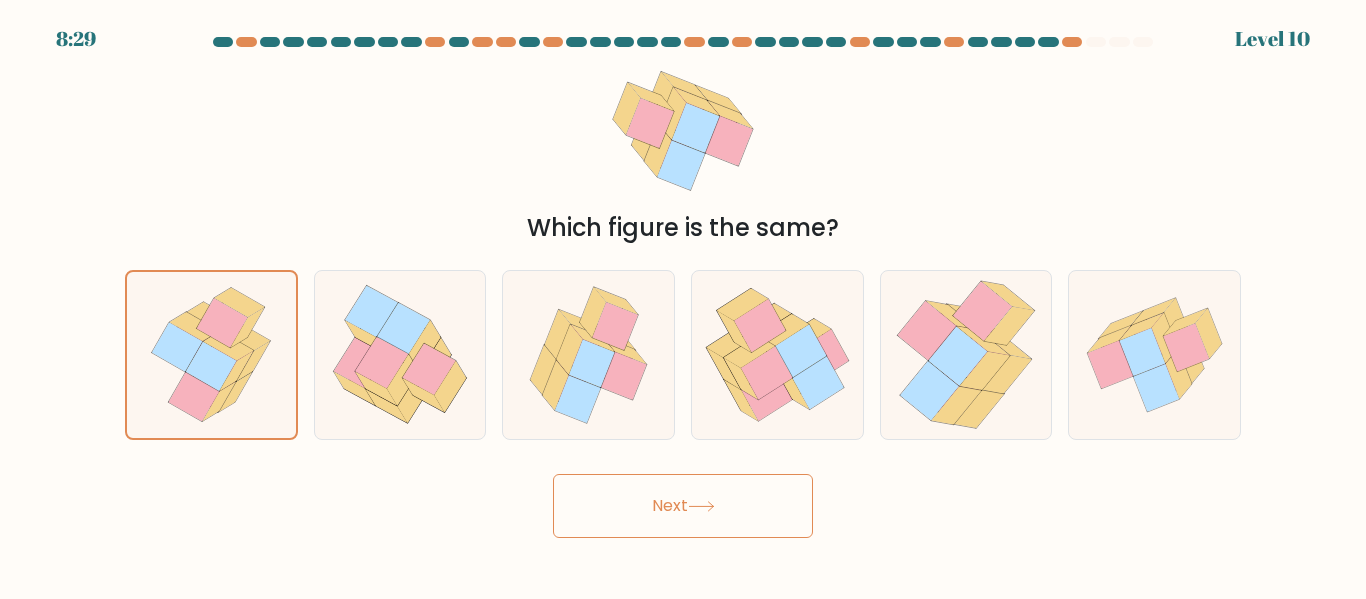 click on "Next" at bounding box center [683, 506] 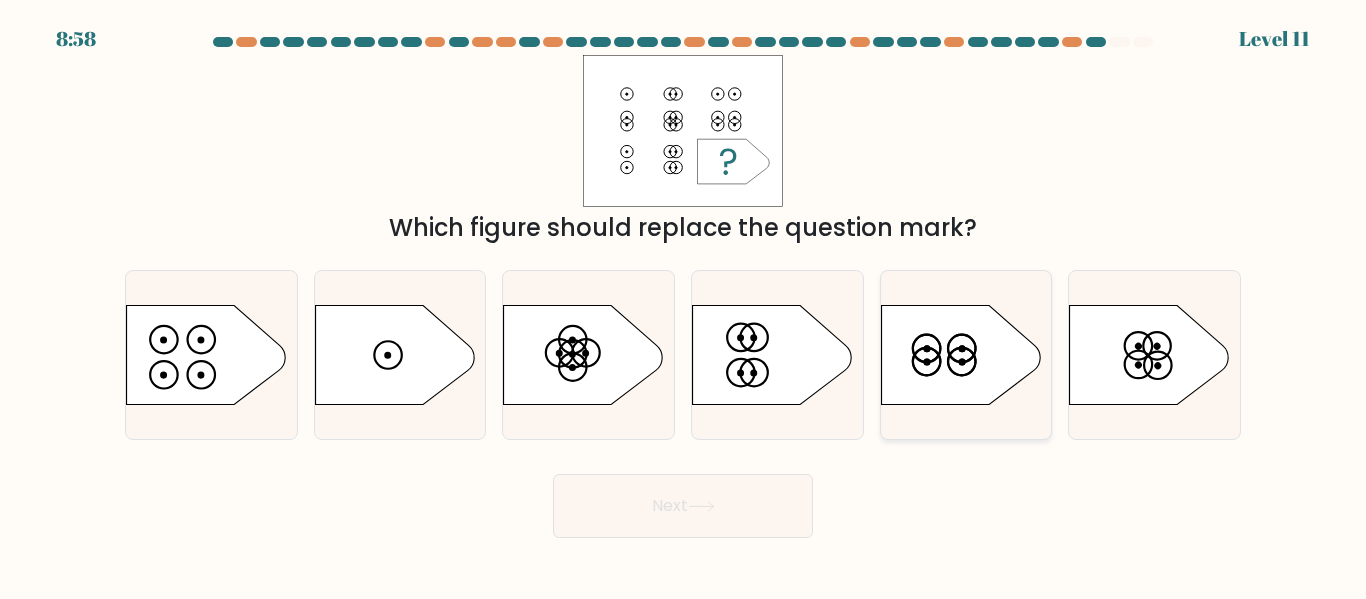 drag, startPoint x: 924, startPoint y: 375, endPoint x: 901, endPoint y: 401, distance: 34.713108 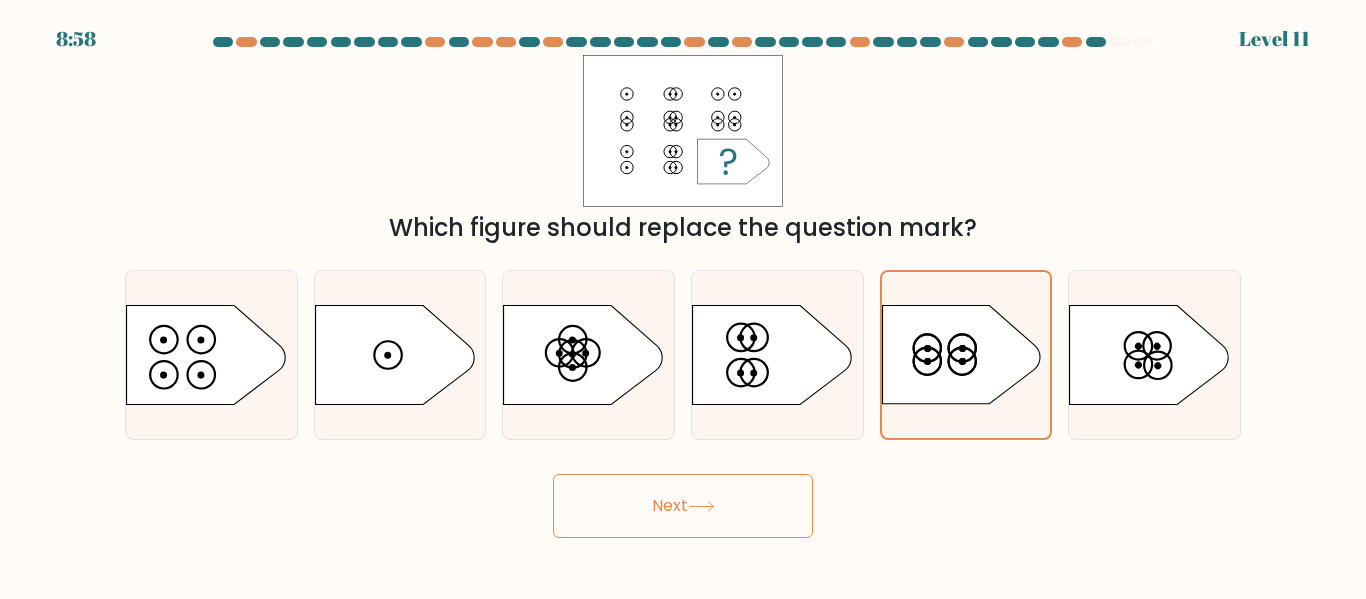 click on "Next" at bounding box center (683, 506) 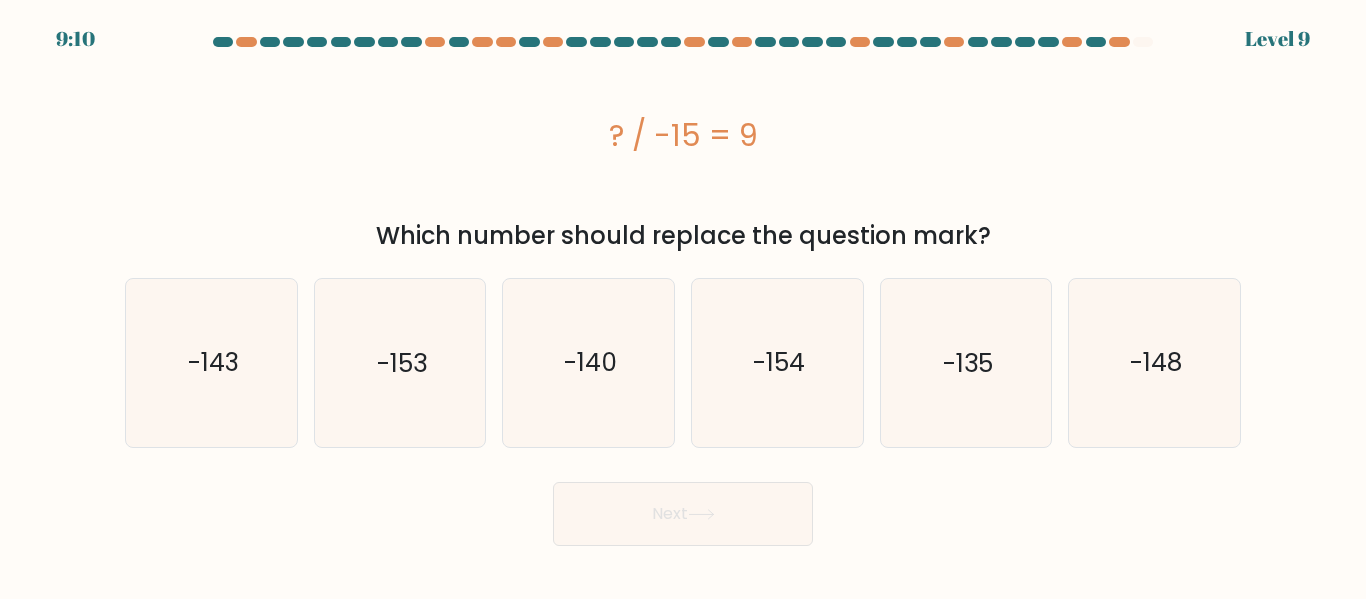 drag, startPoint x: 970, startPoint y: 548, endPoint x: 933, endPoint y: 542, distance: 37.48333 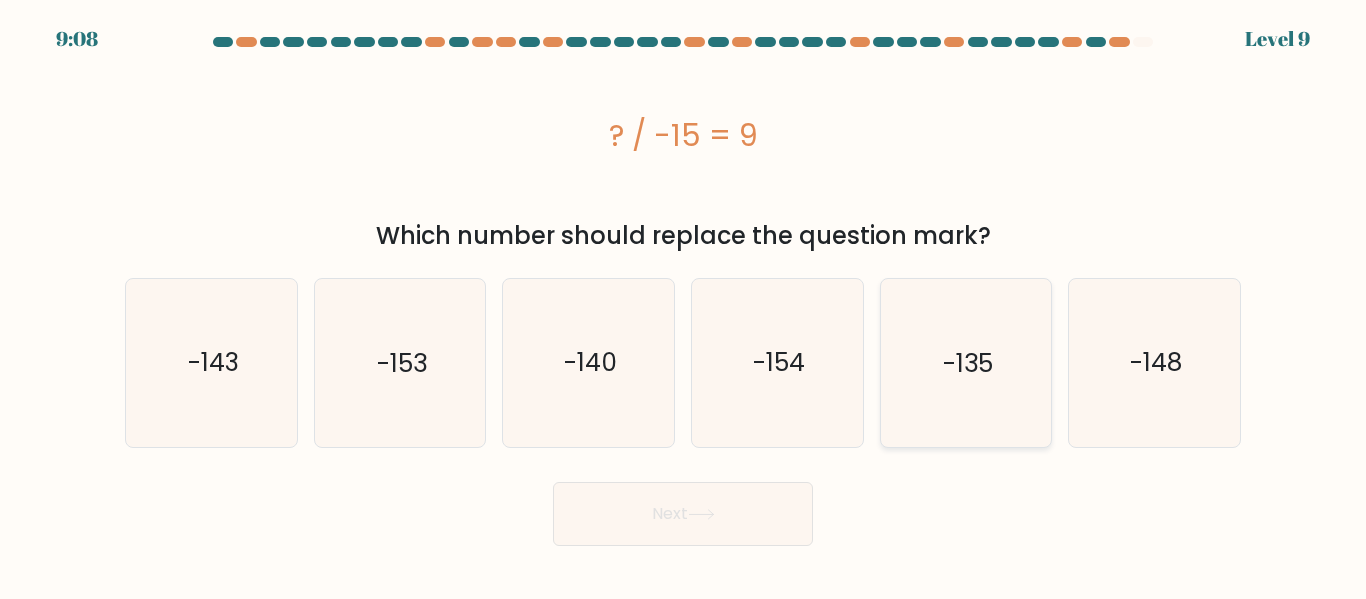 click on "-135" 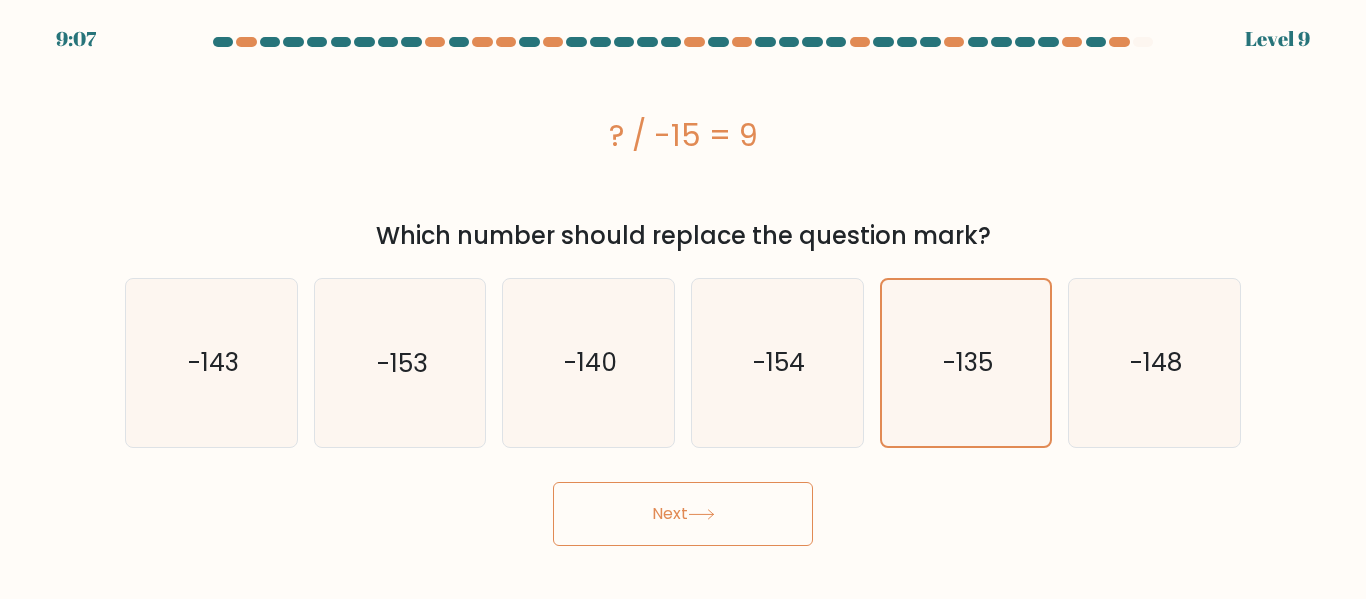 click on "Next" at bounding box center (683, 514) 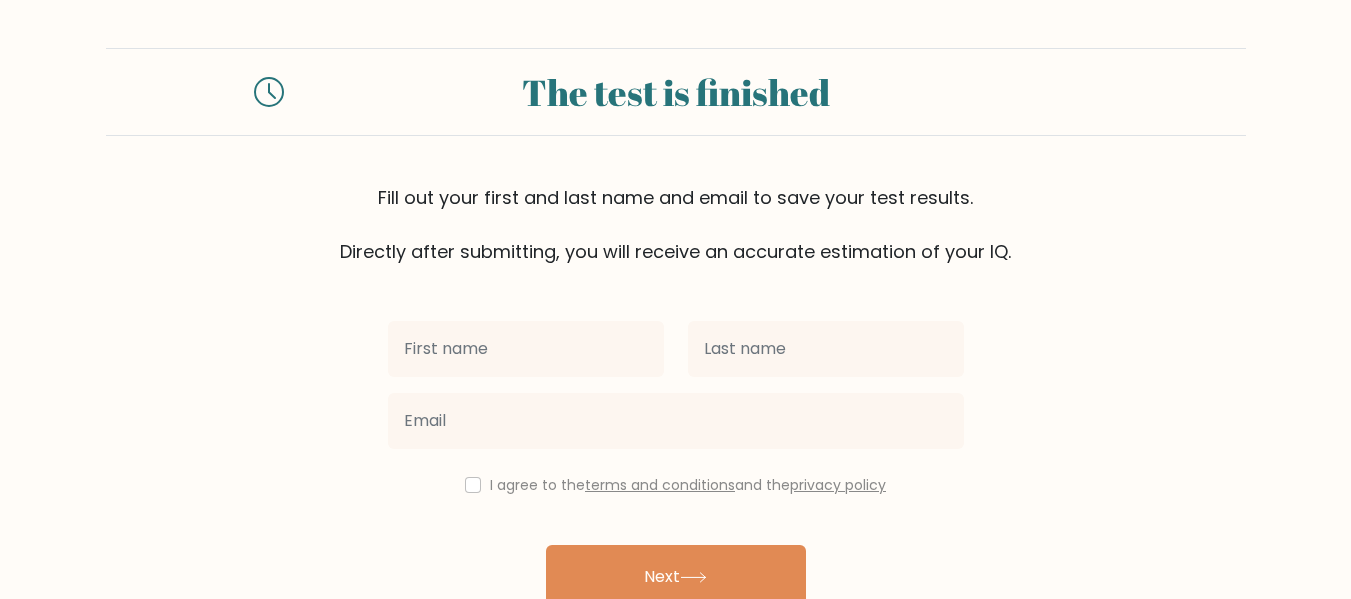 scroll, scrollTop: 0, scrollLeft: 0, axis: both 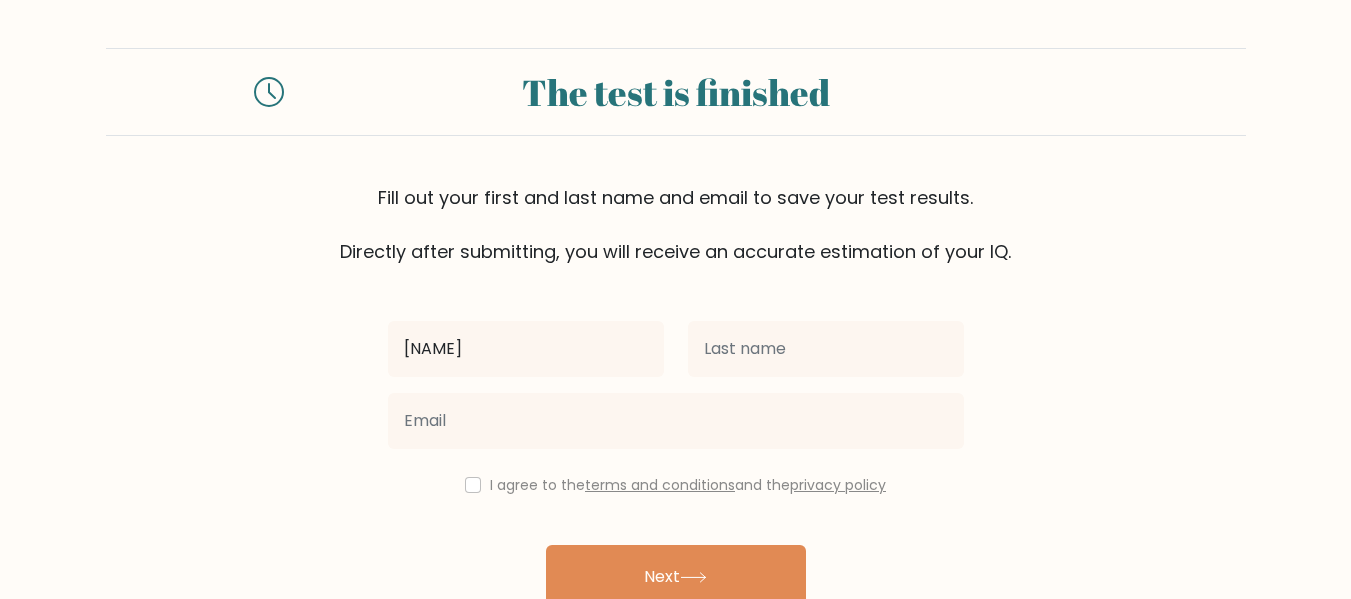type on "[NAME]" 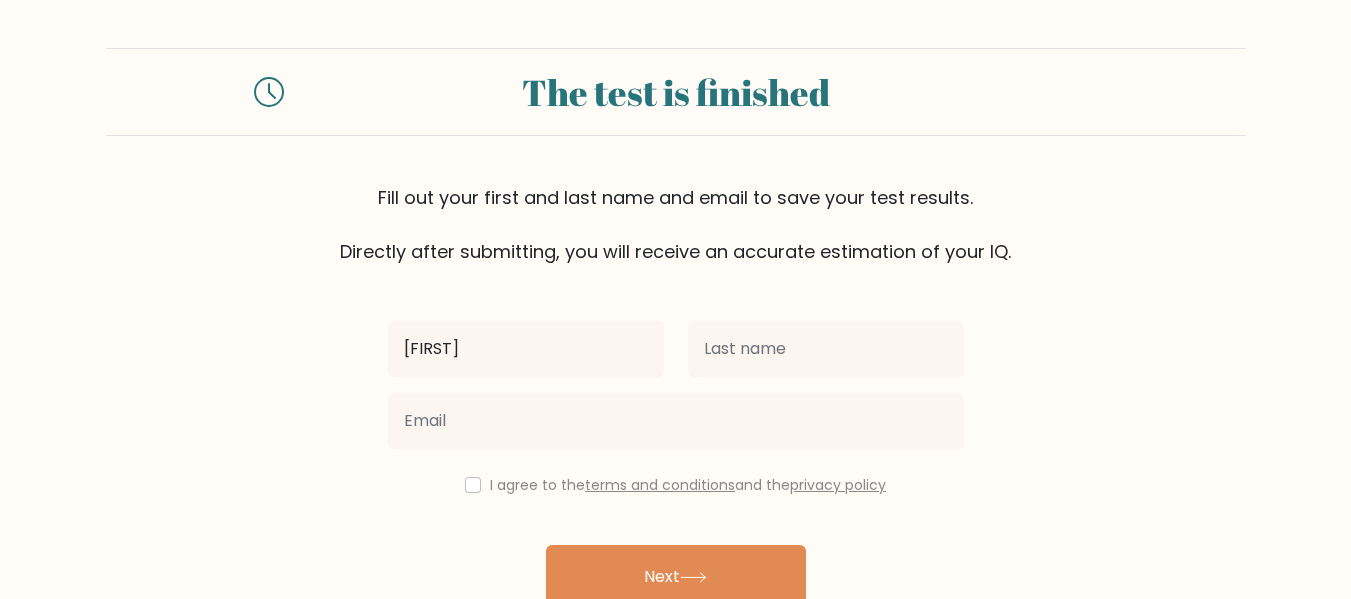 type on "[FIRST]" 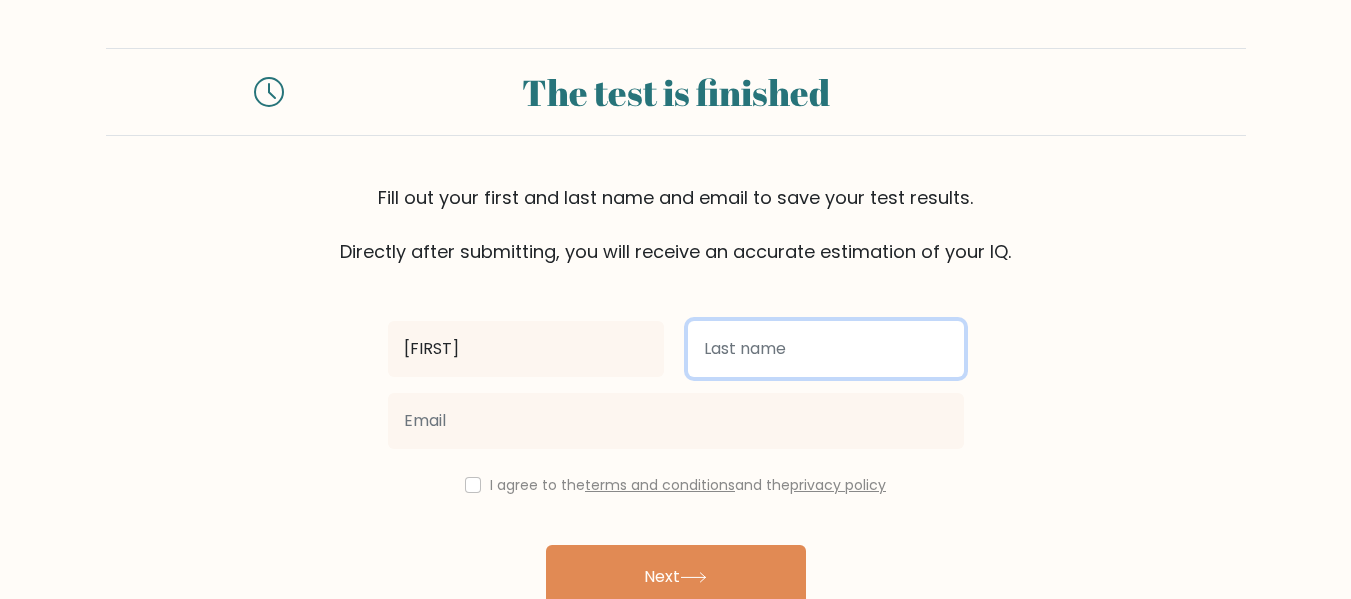 click at bounding box center (826, 349) 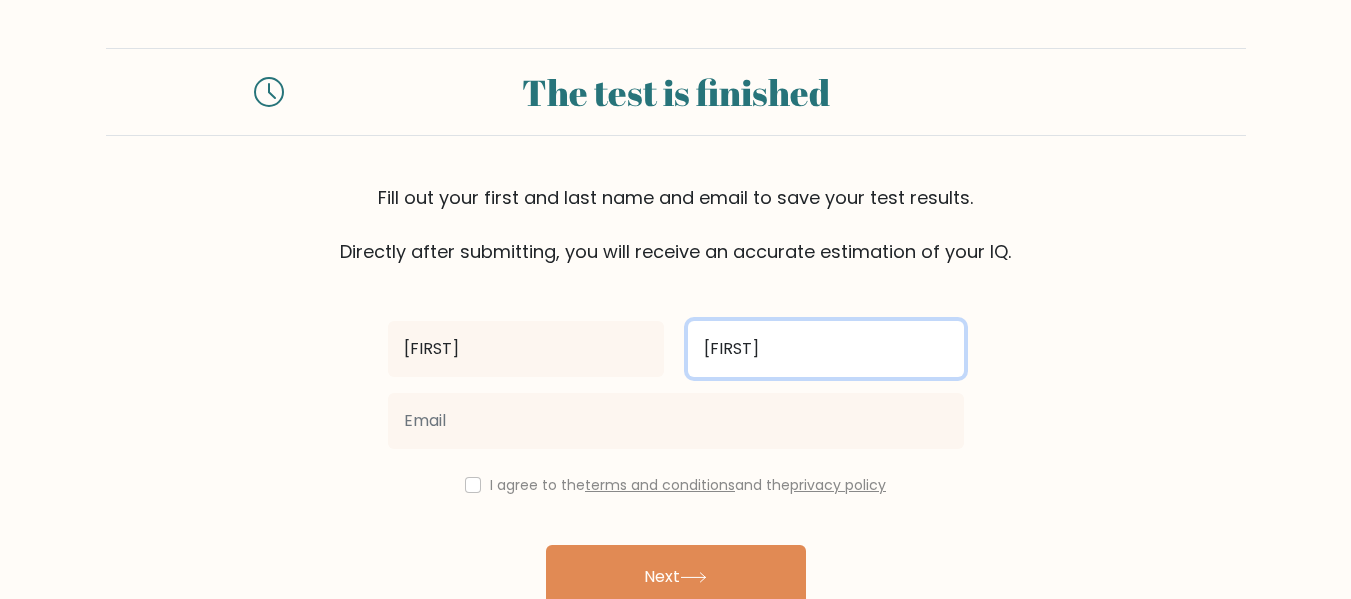 type on "[FIRST]" 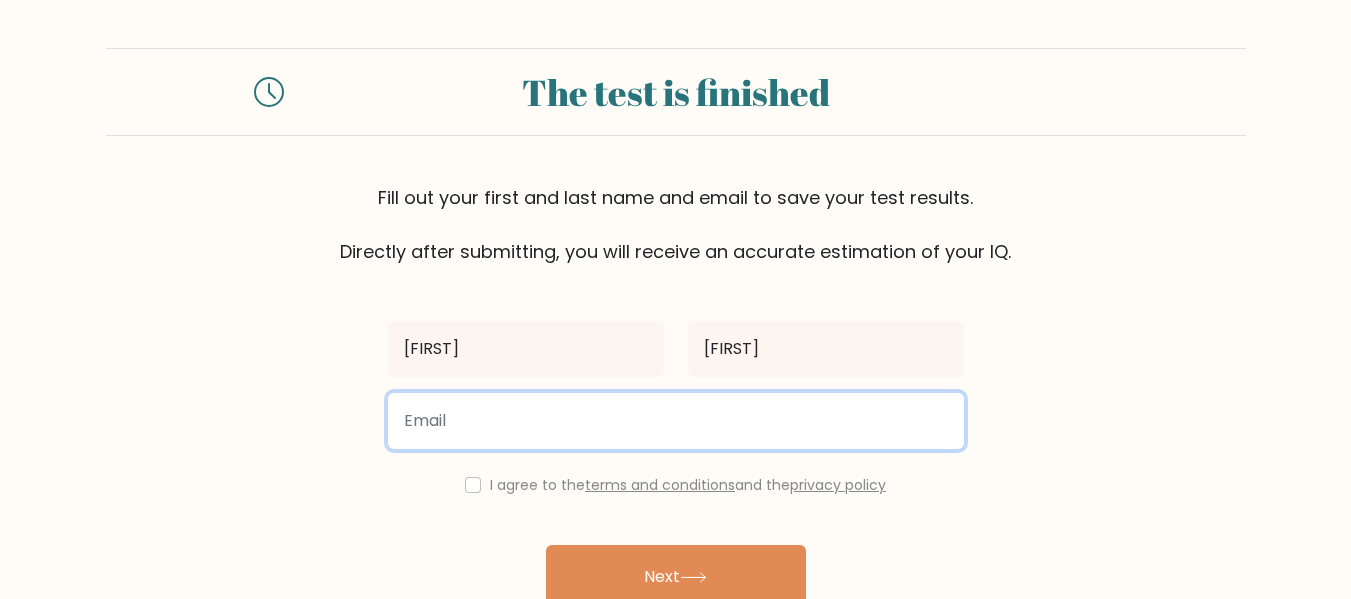 click at bounding box center [676, 421] 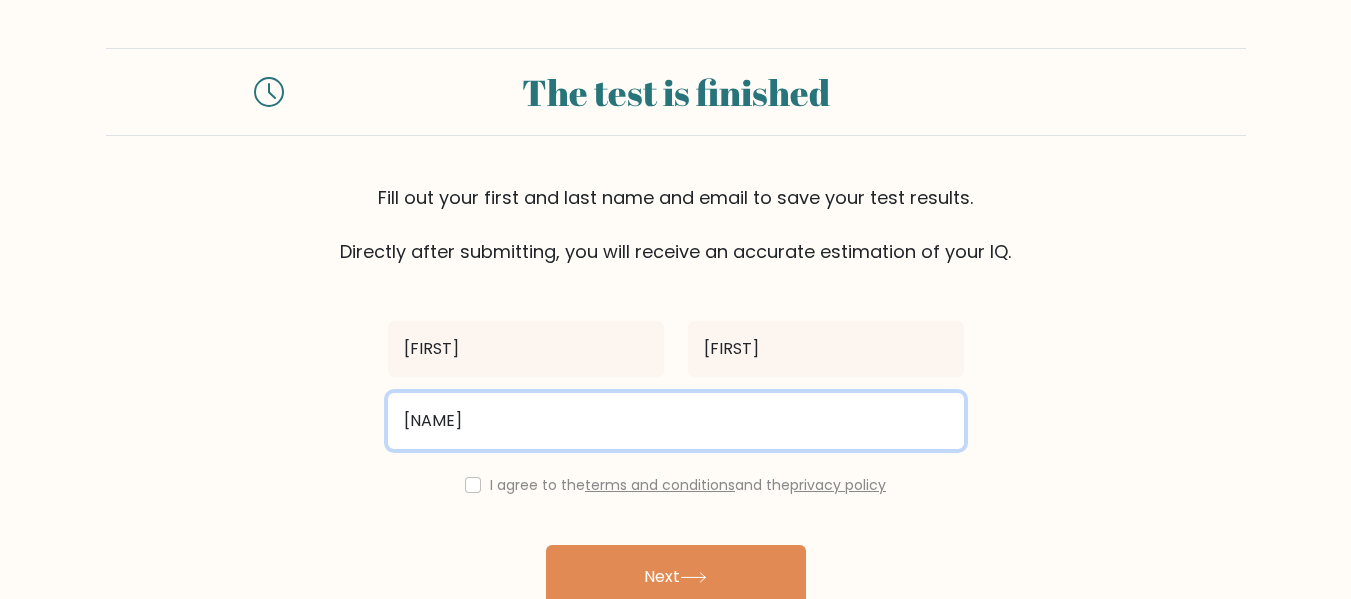 type on "[USERNAME]@[example.com]" 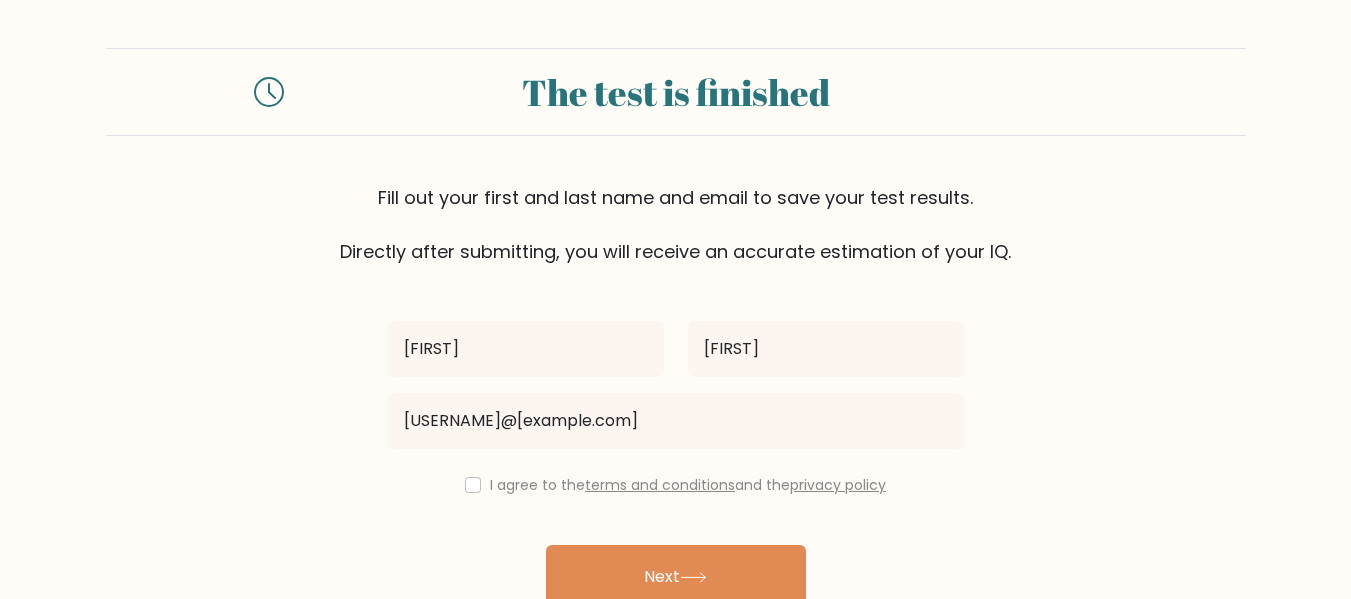 click on "I agree to the  terms and conditions  and the  privacy policy" at bounding box center (676, 485) 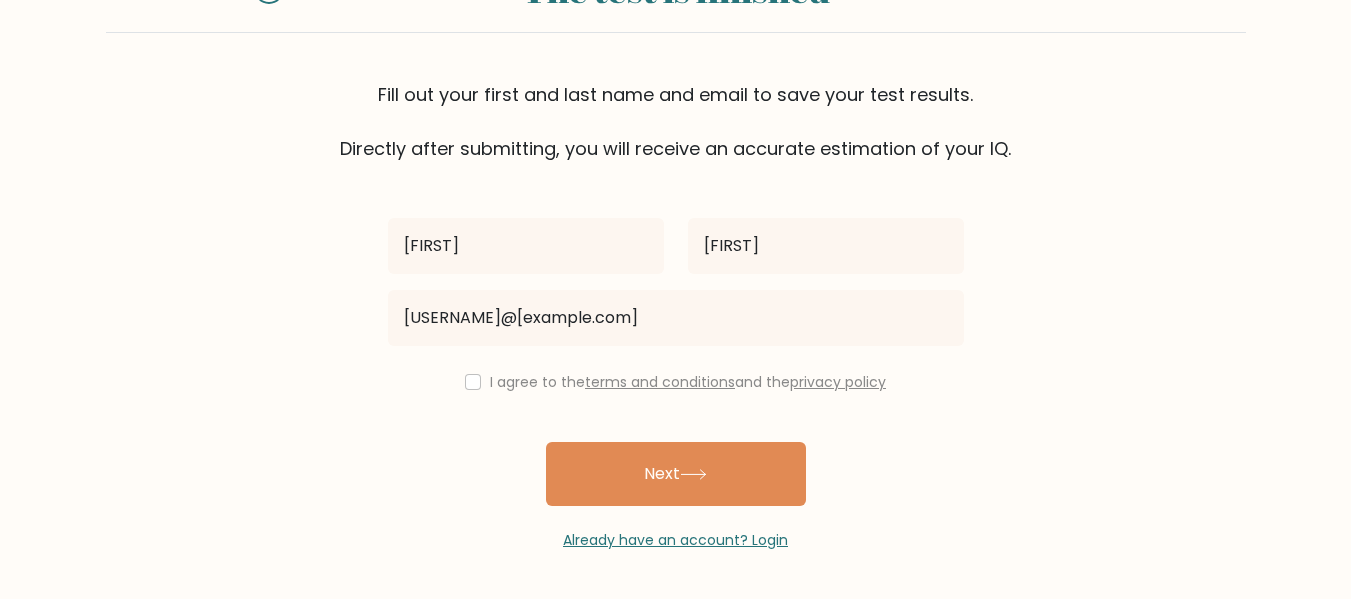 click on "I agree to the  terms and conditions  and the  privacy policy" at bounding box center [676, 382] 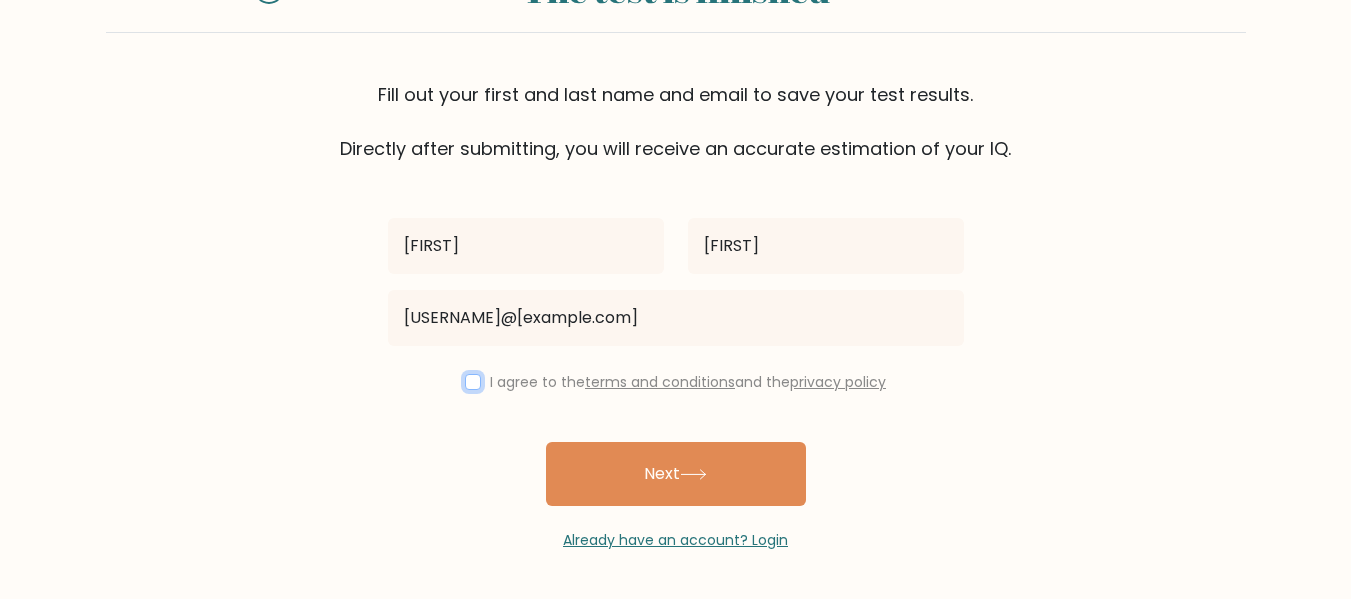 click at bounding box center [473, 382] 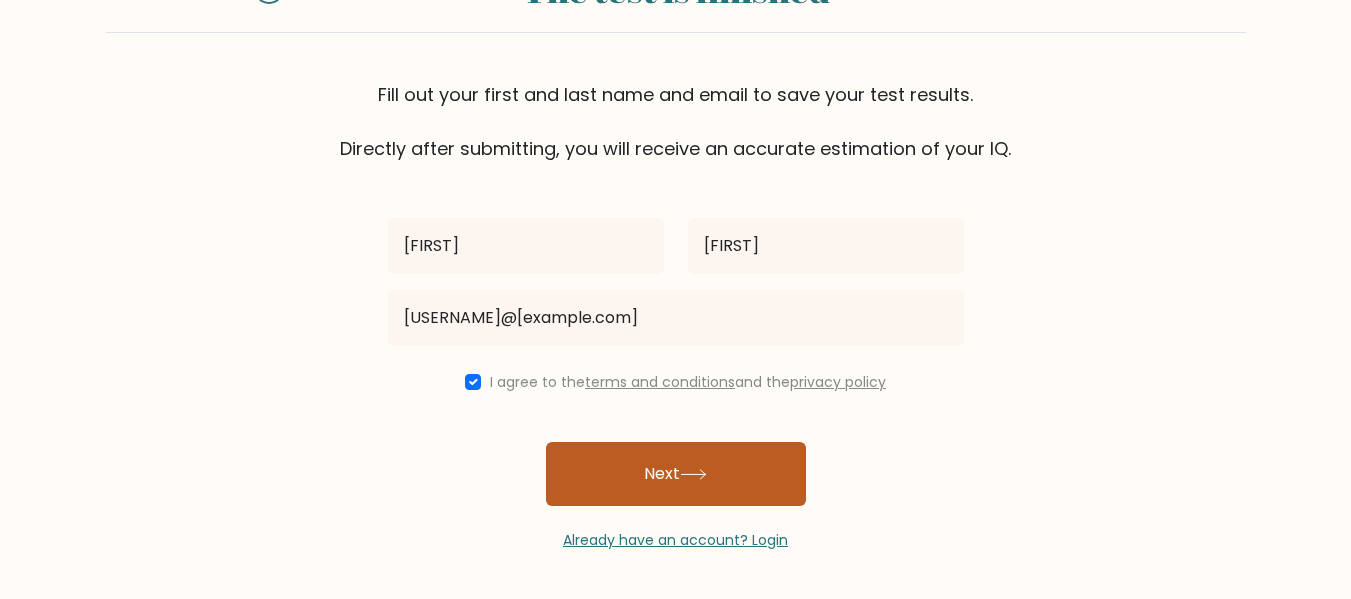 click on "Next" at bounding box center (676, 474) 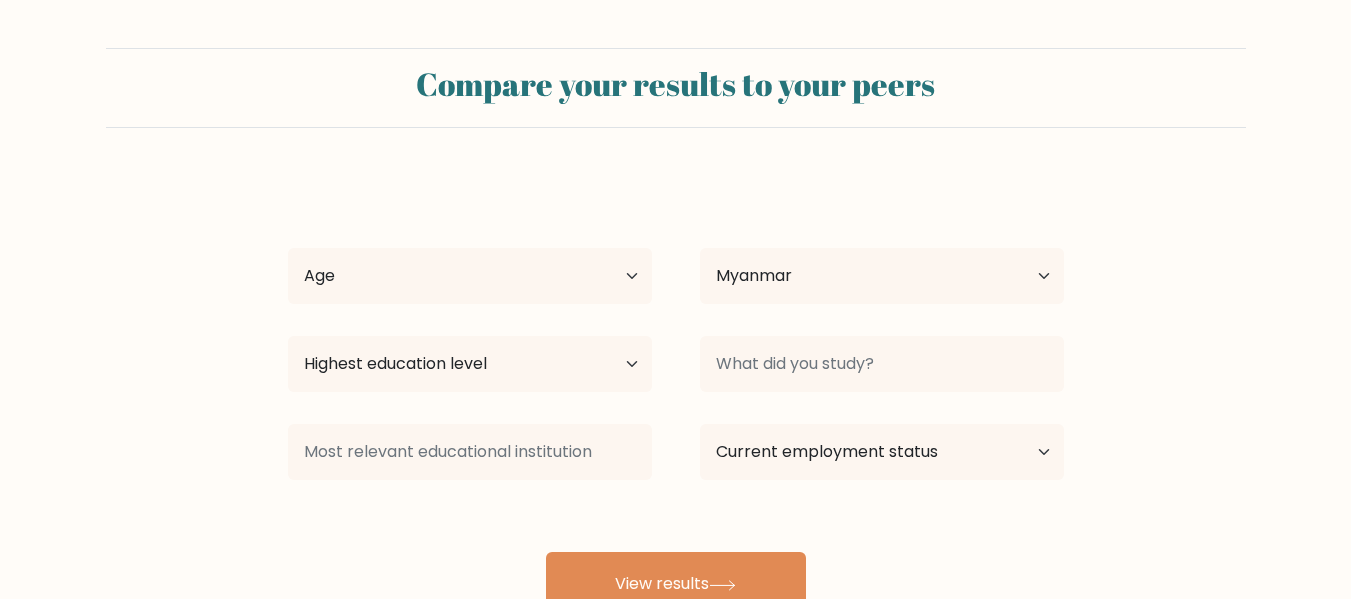 select on "MM" 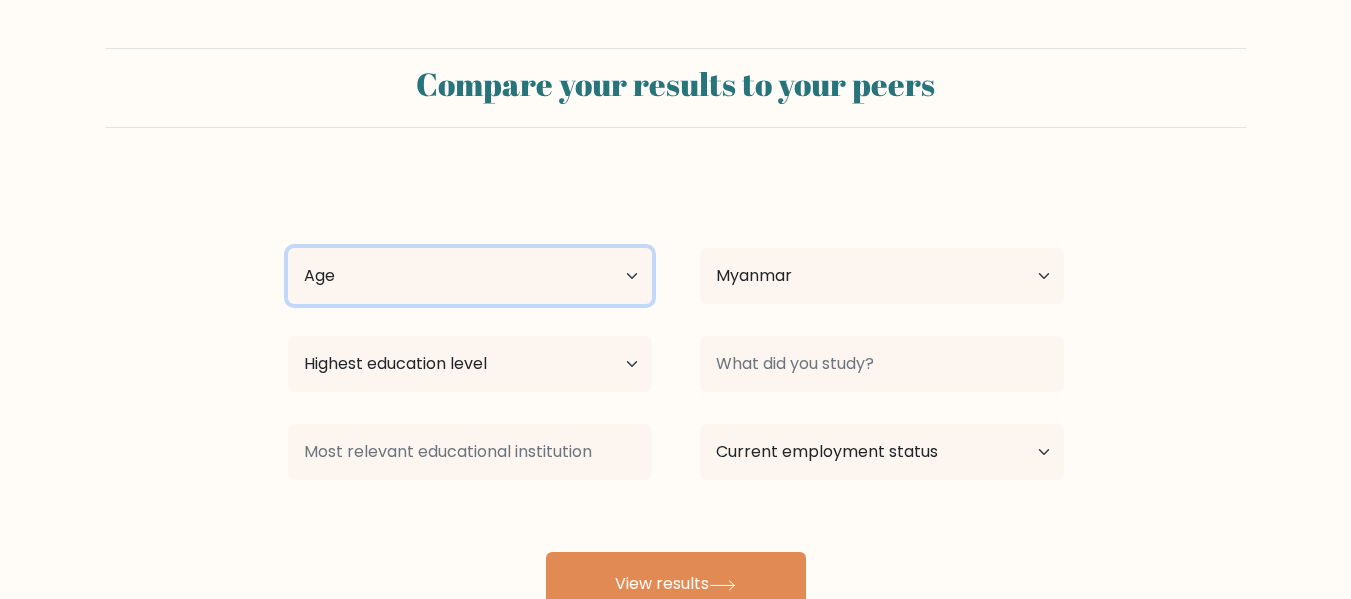 drag, startPoint x: 425, startPoint y: 268, endPoint x: 453, endPoint y: 265, distance: 28.160255 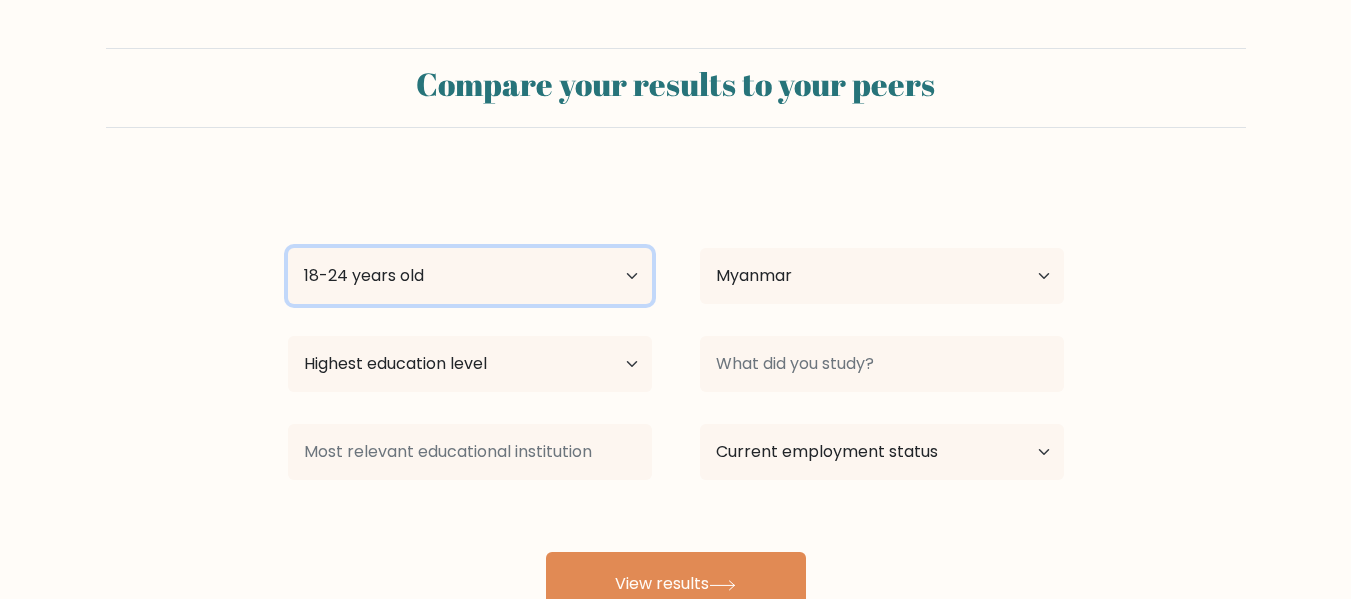 click on "Age
Under 18 years old
18-24 years old
25-34 years old
35-44 years old
45-54 years old
55-64 years old
65 years old and above" at bounding box center [470, 276] 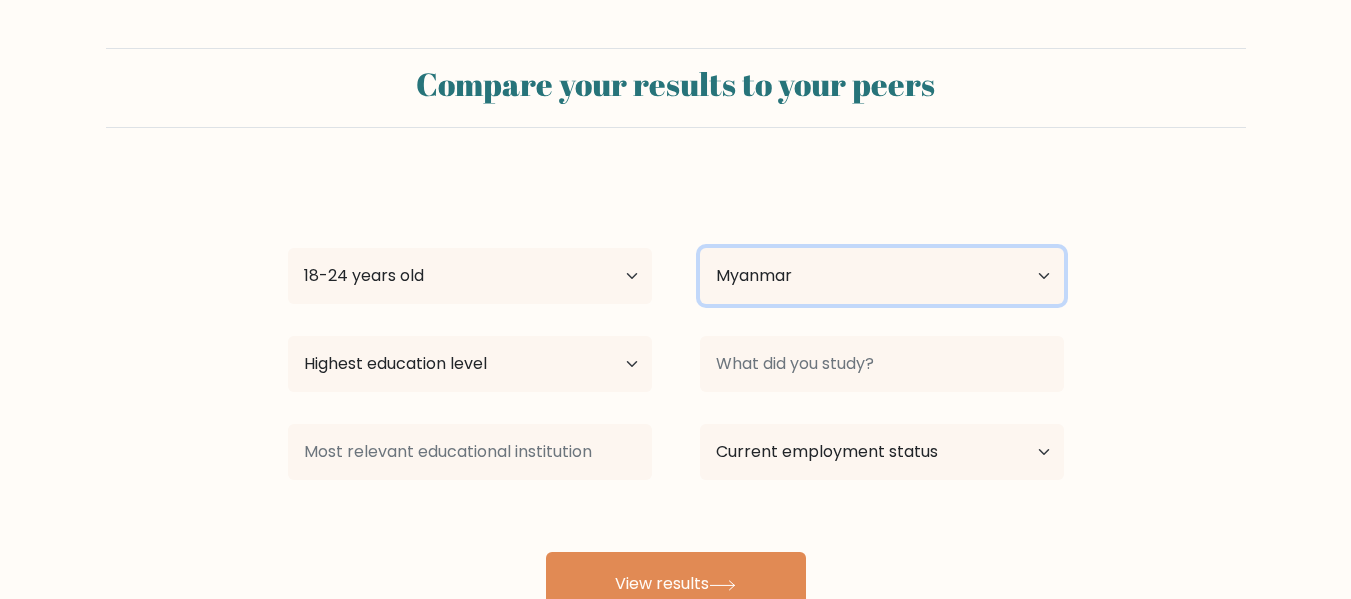 click on "Country
Afghanistan
Albania
Algeria
American Samoa
Andorra
Angola
Anguilla
Antarctica
Antigua and Barbuda
Argentina
Armenia
Aruba
Australia
Austria
Azerbaijan
Bahamas
Bahrain
Bangladesh
Barbados
Belarus
Belgium
Belize
Benin
Bermuda
Bhutan
Bolivia
Bonaire, Sint Eustatius and Saba
Bosnia and Herzegovina
Botswana
Bouvet Island
Brazil
British Indian Ocean Territory
Brunei
Bulgaria
Burkina Faso
Burundi
Cabo Verde
Cambodia
Cameroon
Canada
Cayman Islands
Central African Republic
Chad
Chile
China
Christmas Island
Cocos (Keeling) Islands
Colombia
Comoros
Congo
Congo (the Democratic Republic of the)
Cook Islands
Costa Rica
Côte d'Ivoire
Croatia
Cuba" at bounding box center (882, 276) 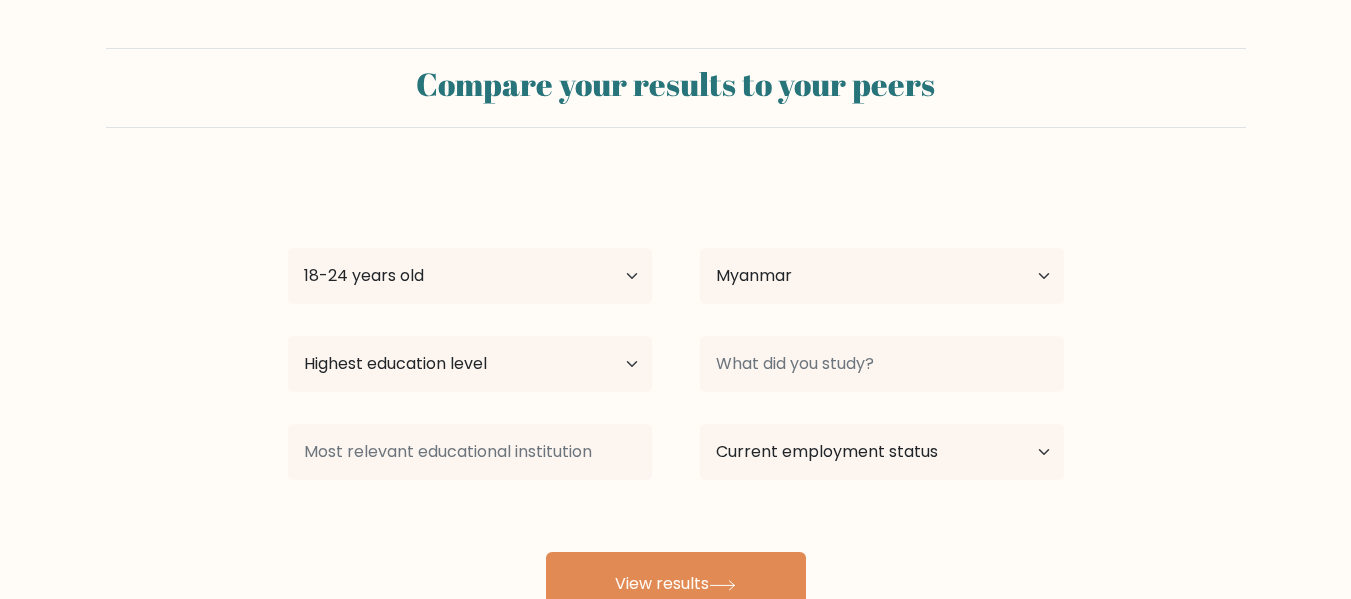 drag, startPoint x: 558, startPoint y: 185, endPoint x: 530, endPoint y: 206, distance: 35 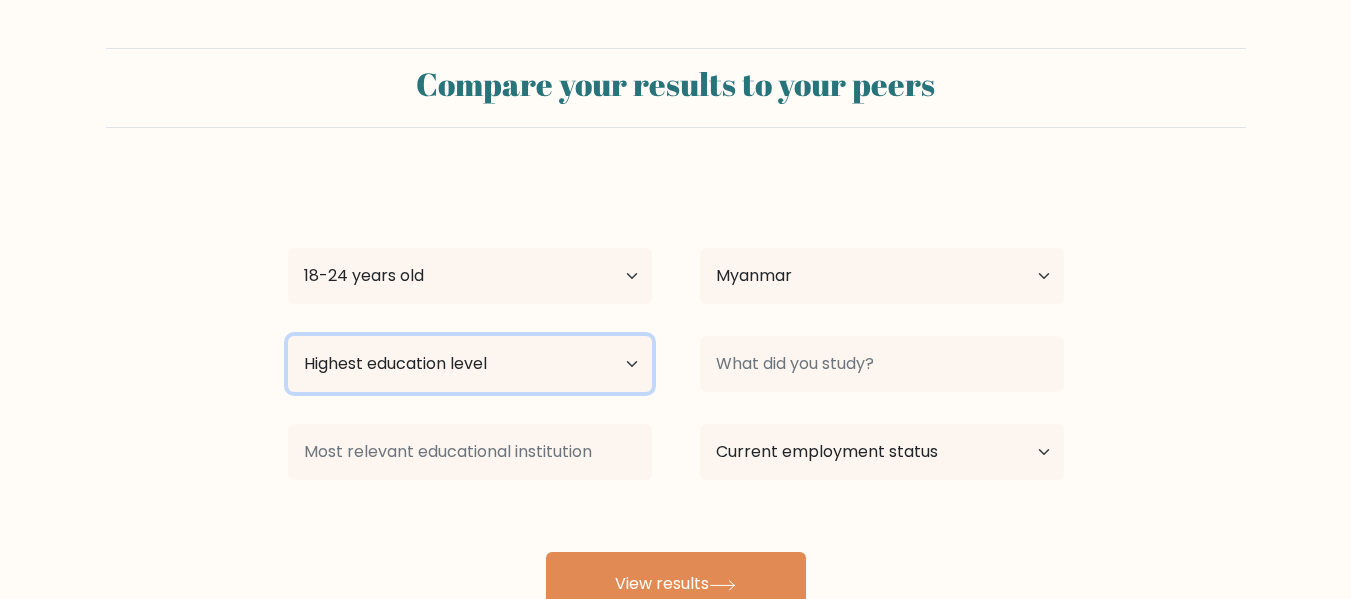 click on "Highest education level
No schooling
Primary
Lower Secondary
Upper Secondary
Occupation Specific
Bachelor's degree
Master's degree
Doctoral degree" at bounding box center [470, 364] 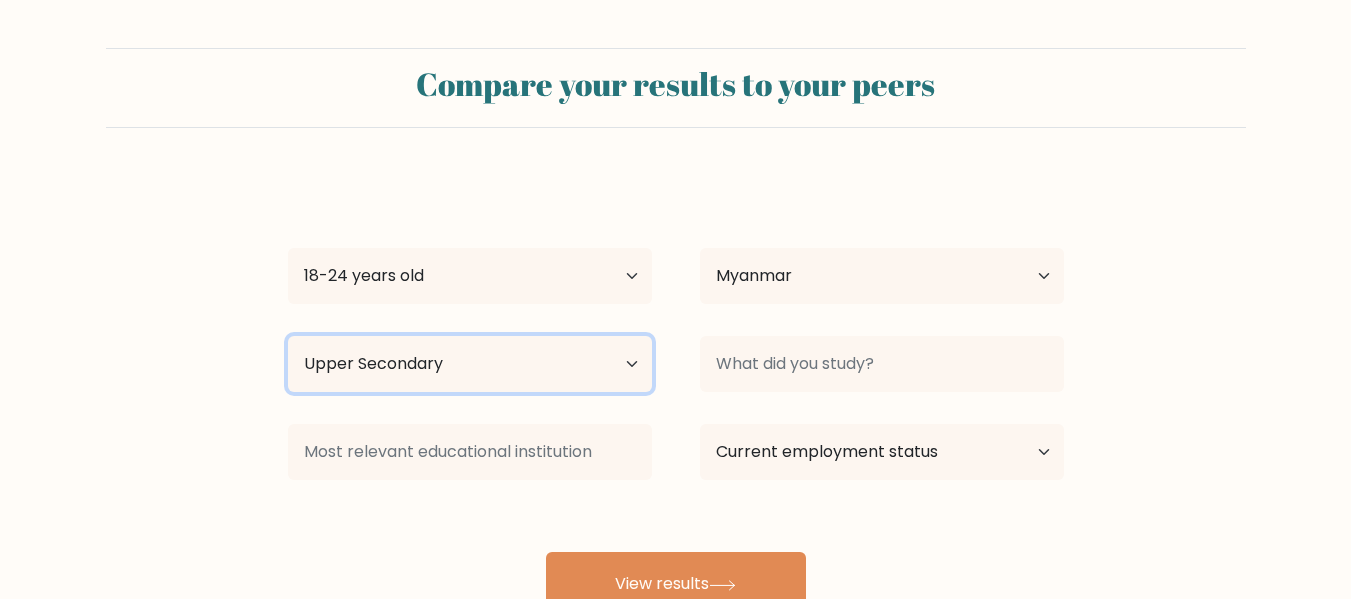 click on "Highest education level
No schooling
Primary
Lower Secondary
Upper Secondary
Occupation Specific
Bachelor's degree
Master's degree
Doctoral degree" at bounding box center [470, 364] 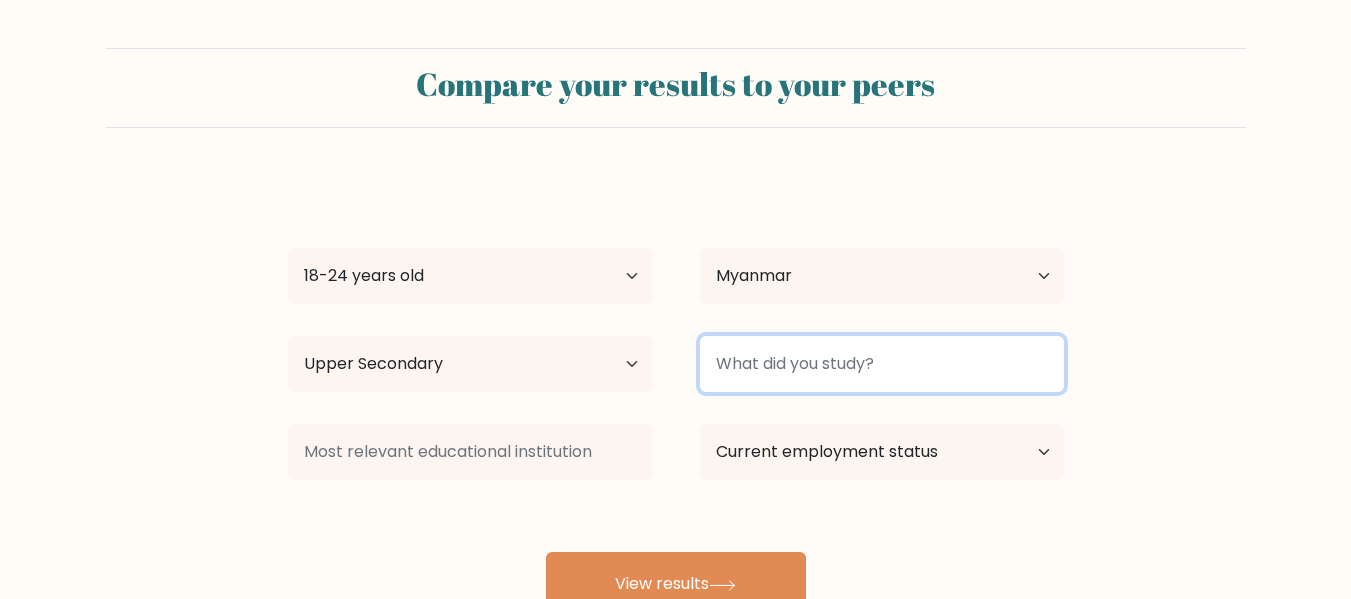 click at bounding box center (882, 364) 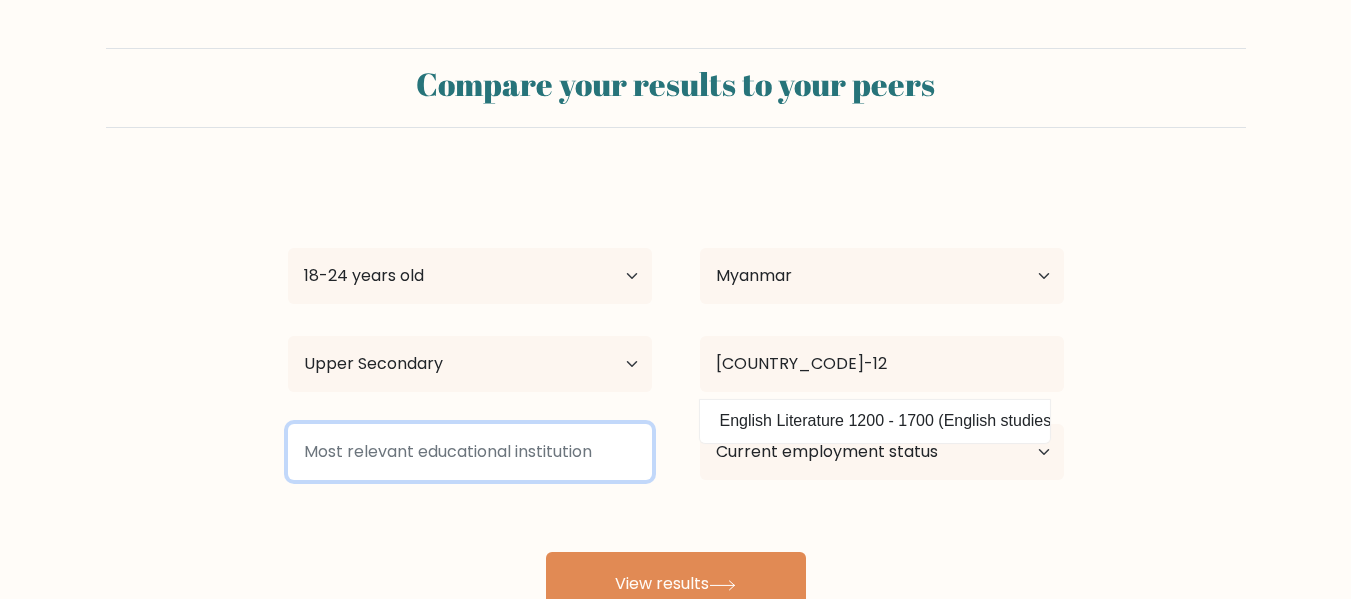 click at bounding box center [470, 452] 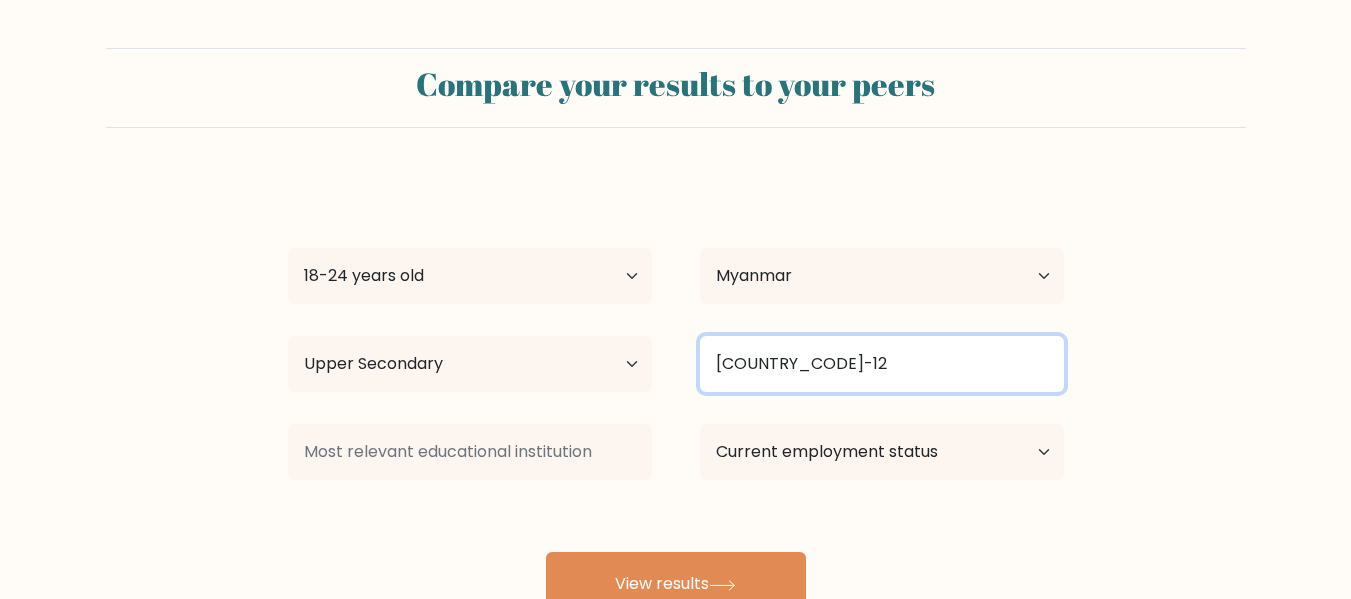 click on "G-12" at bounding box center [882, 364] 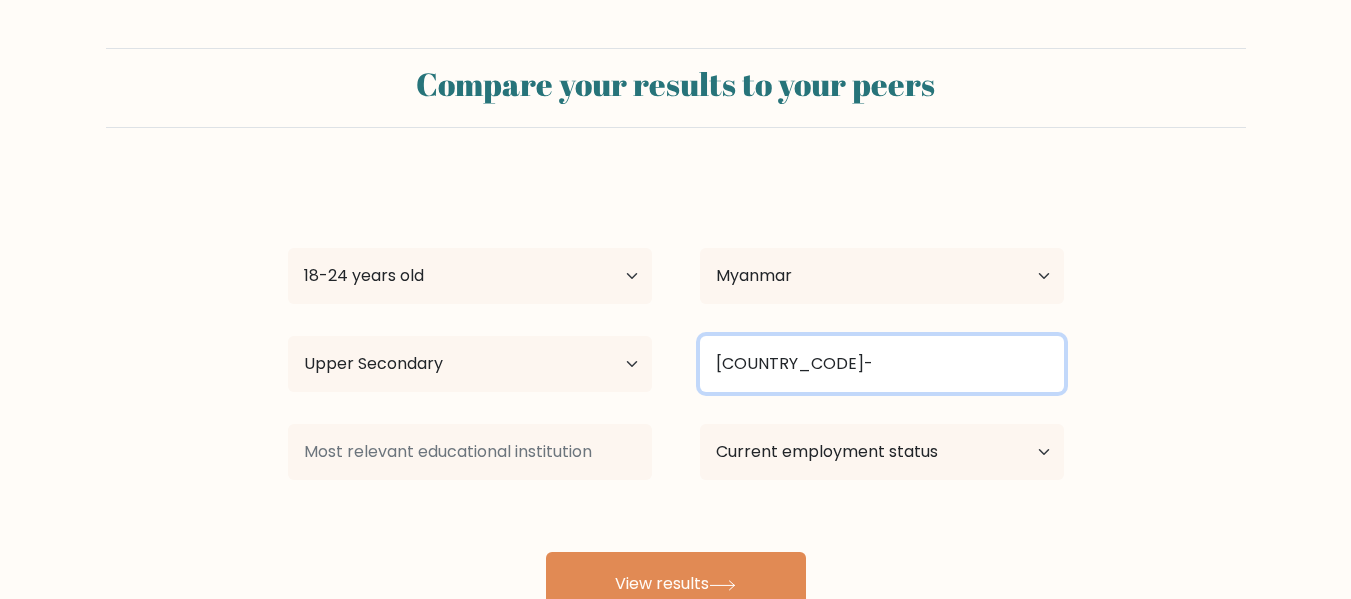 type on "G" 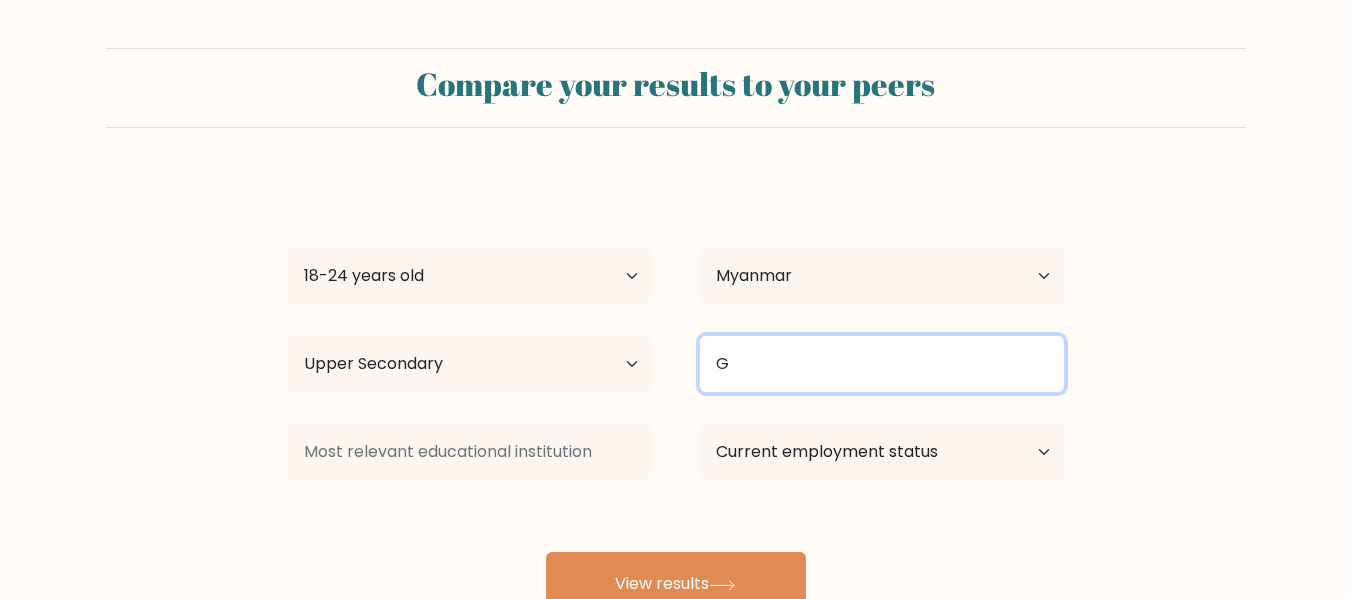 click on "G" at bounding box center [882, 364] 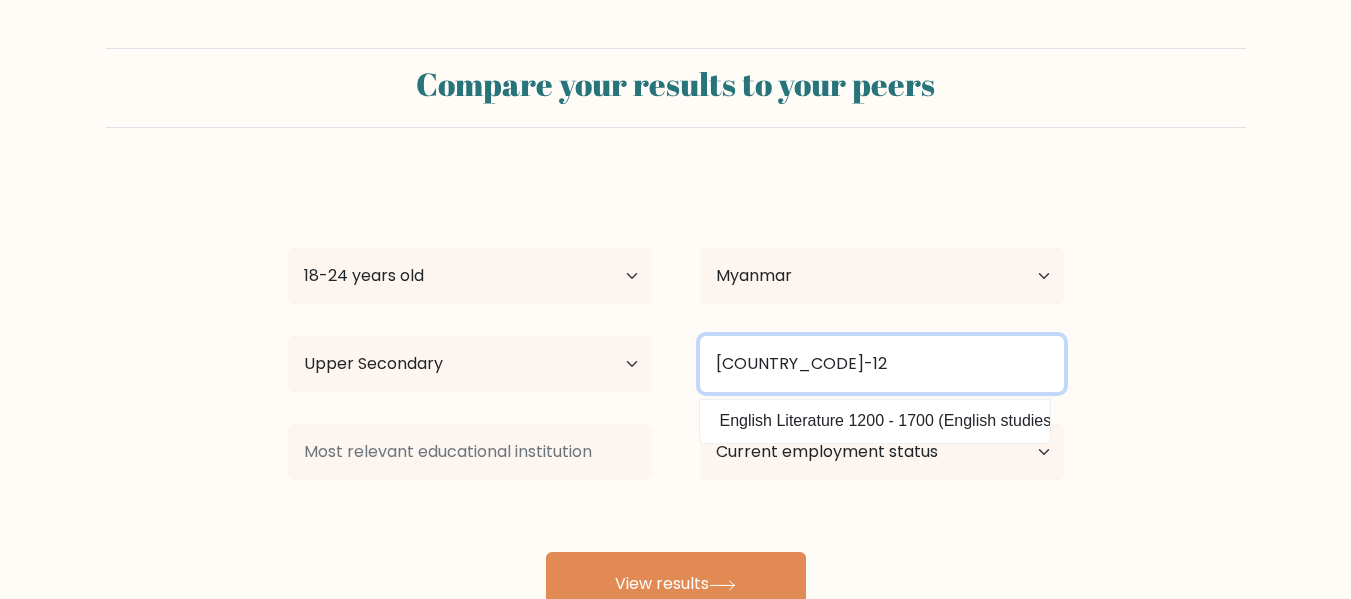 scroll, scrollTop: 0, scrollLeft: 7, axis: horizontal 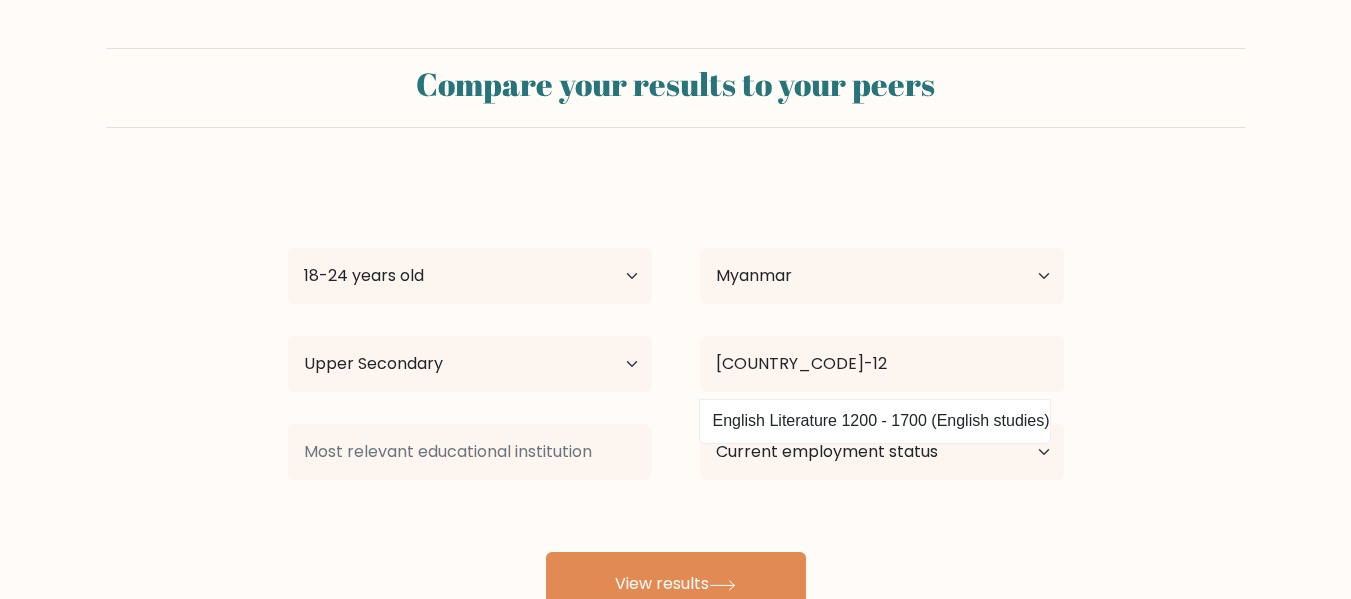 click on "English Literature 1200 - 1700 (English studies)" at bounding box center [868, 421] 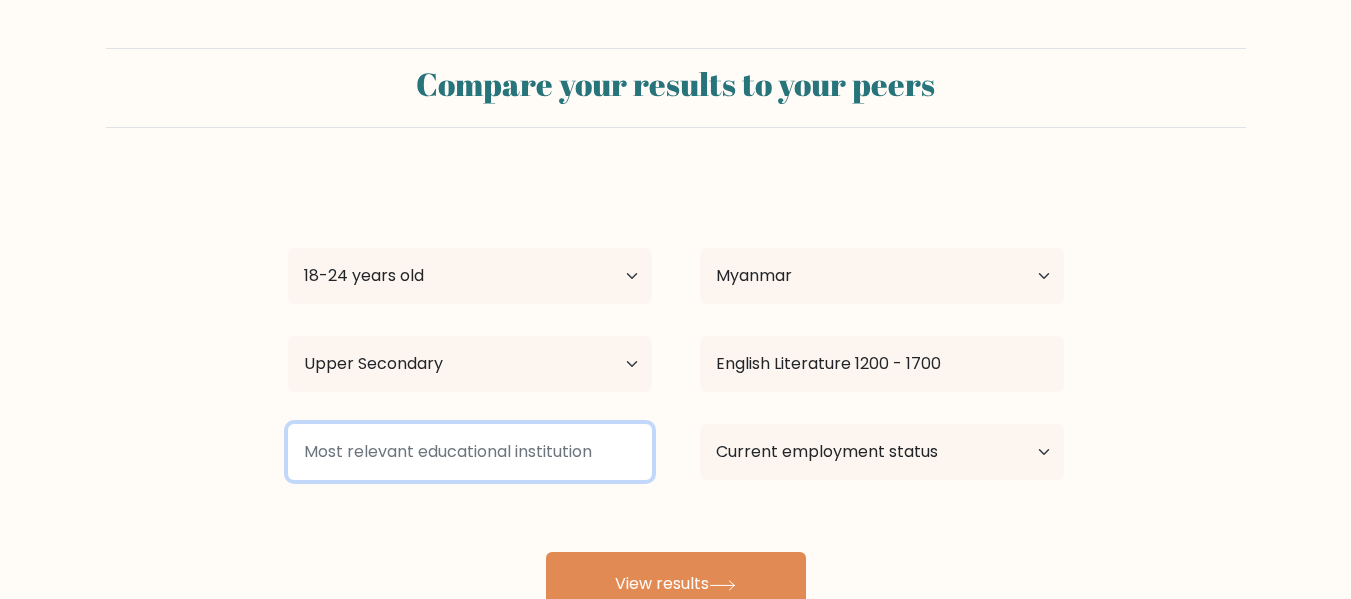 click at bounding box center (470, 452) 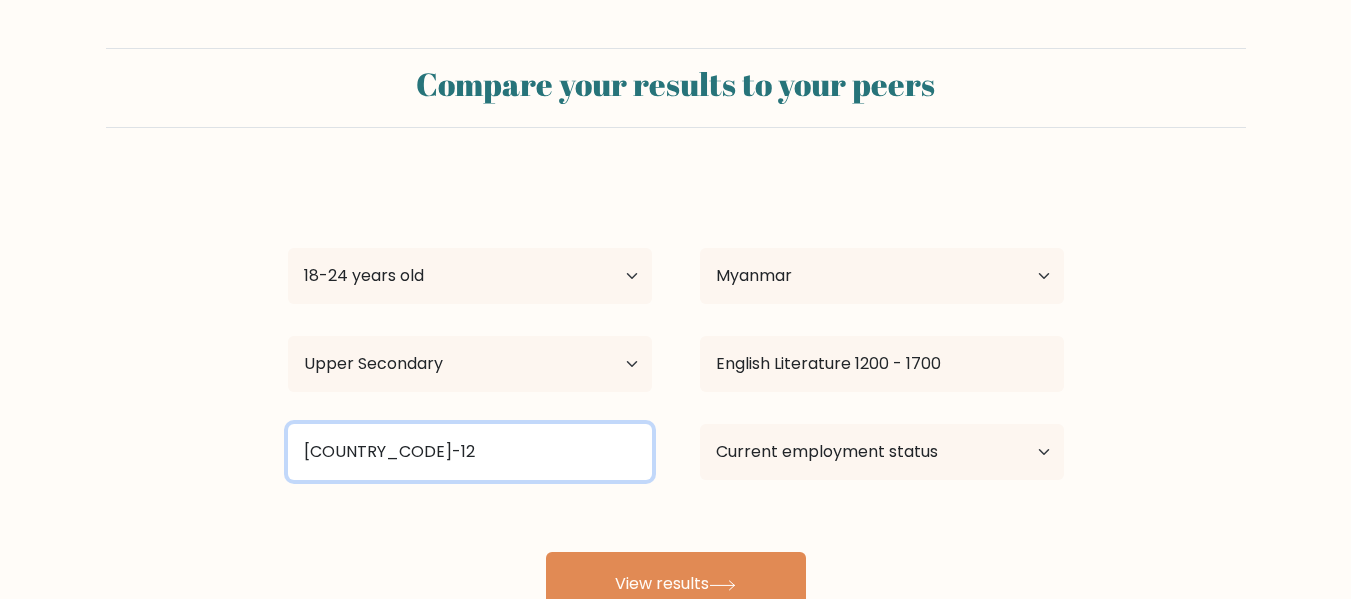 type on "G-12" 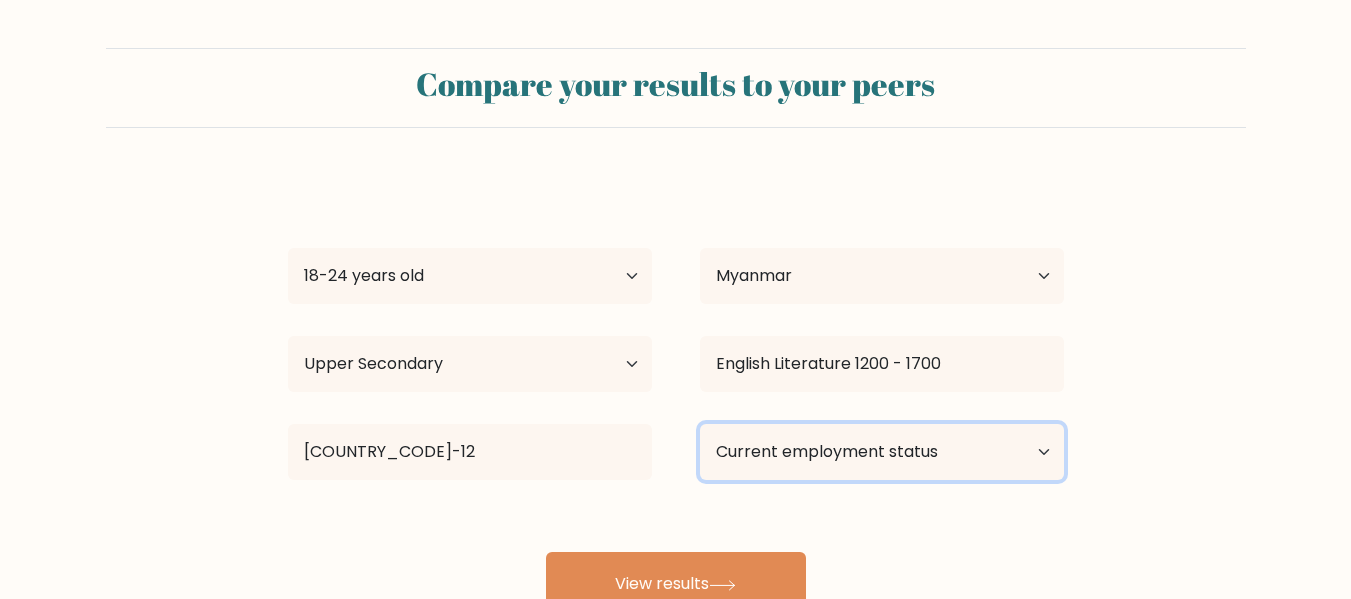 click on "Current employment status
Employed
Student
Retired
Other / prefer not to answer" at bounding box center (882, 452) 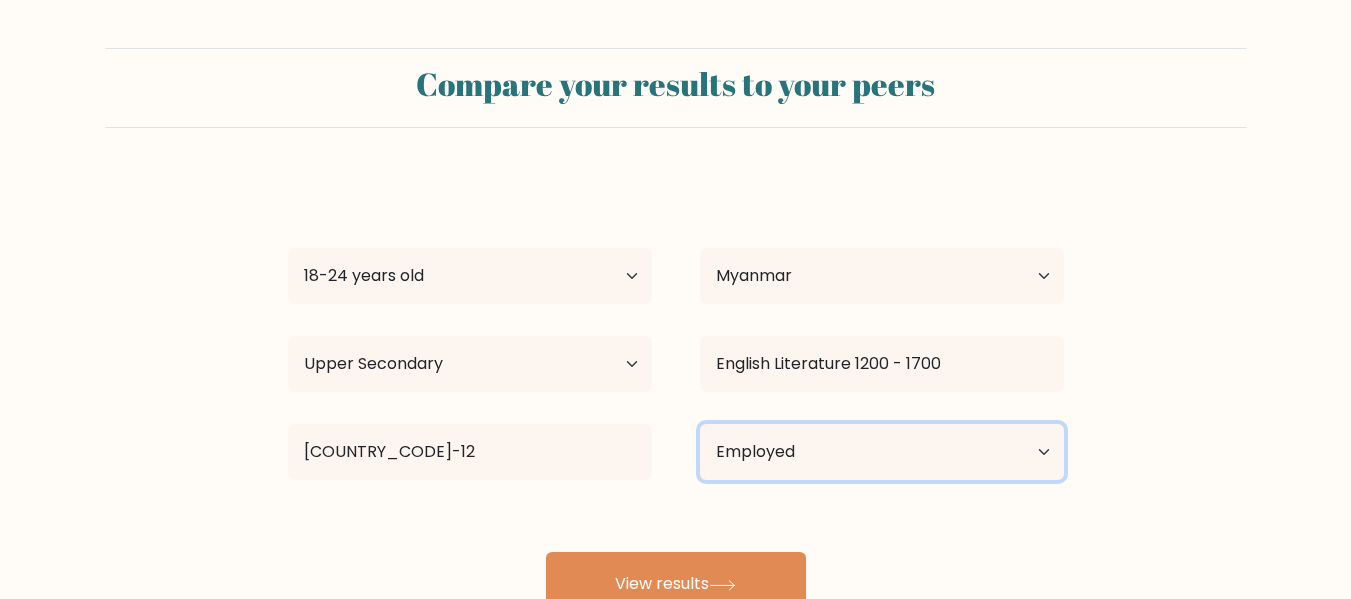 click on "Current employment status
Employed
Student
Retired
Other / prefer not to answer" at bounding box center (882, 452) 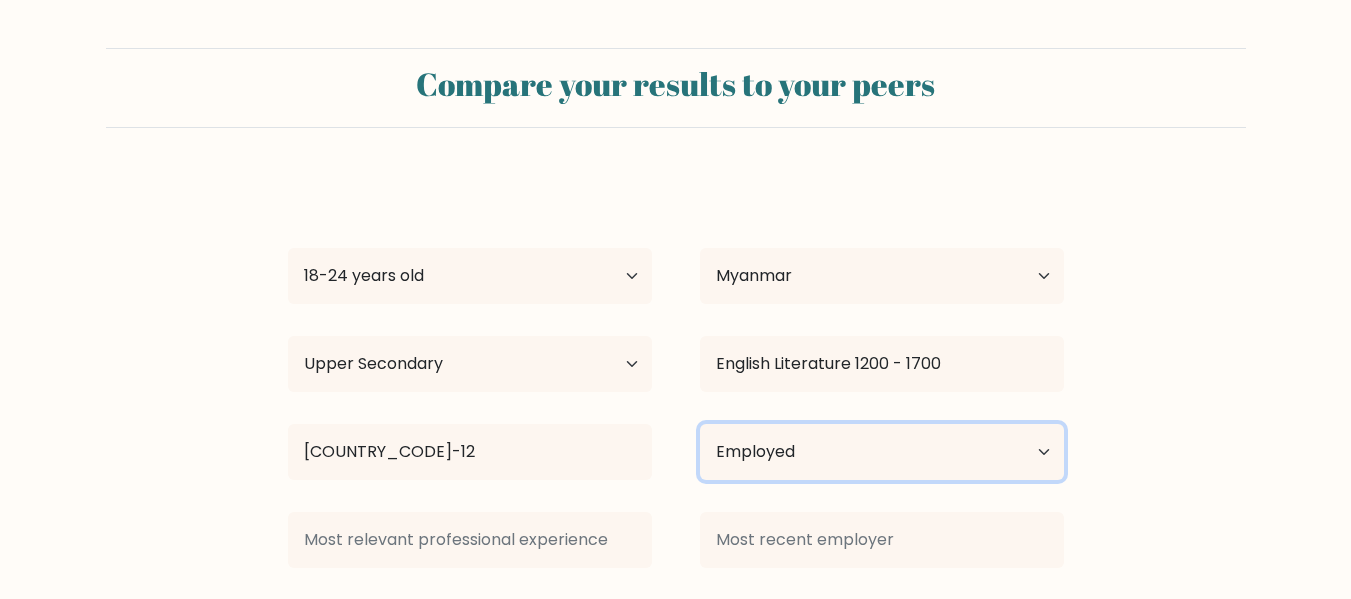 scroll, scrollTop: 159, scrollLeft: 0, axis: vertical 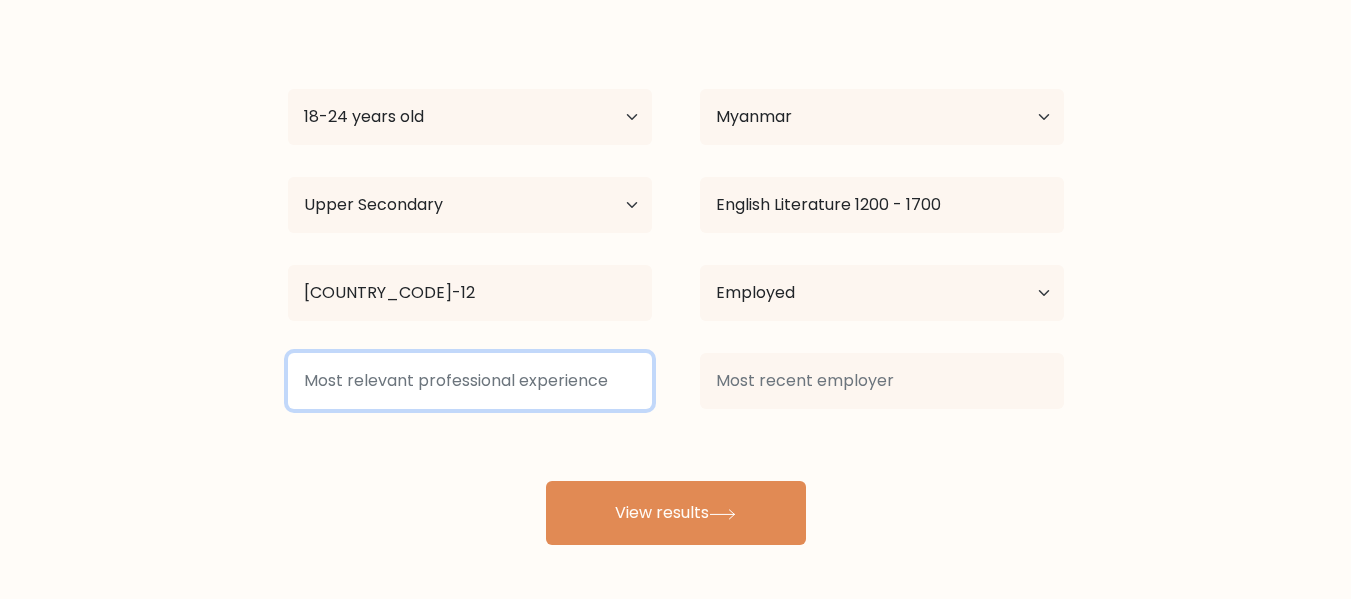 click at bounding box center [470, 381] 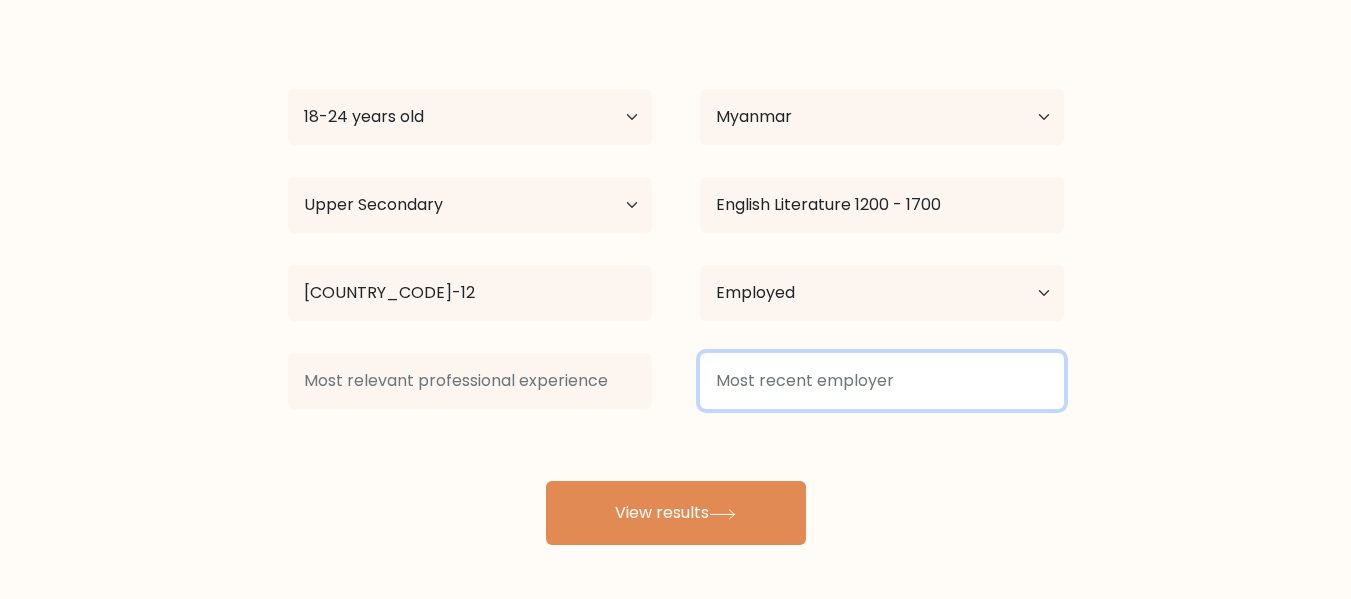 click at bounding box center [882, 381] 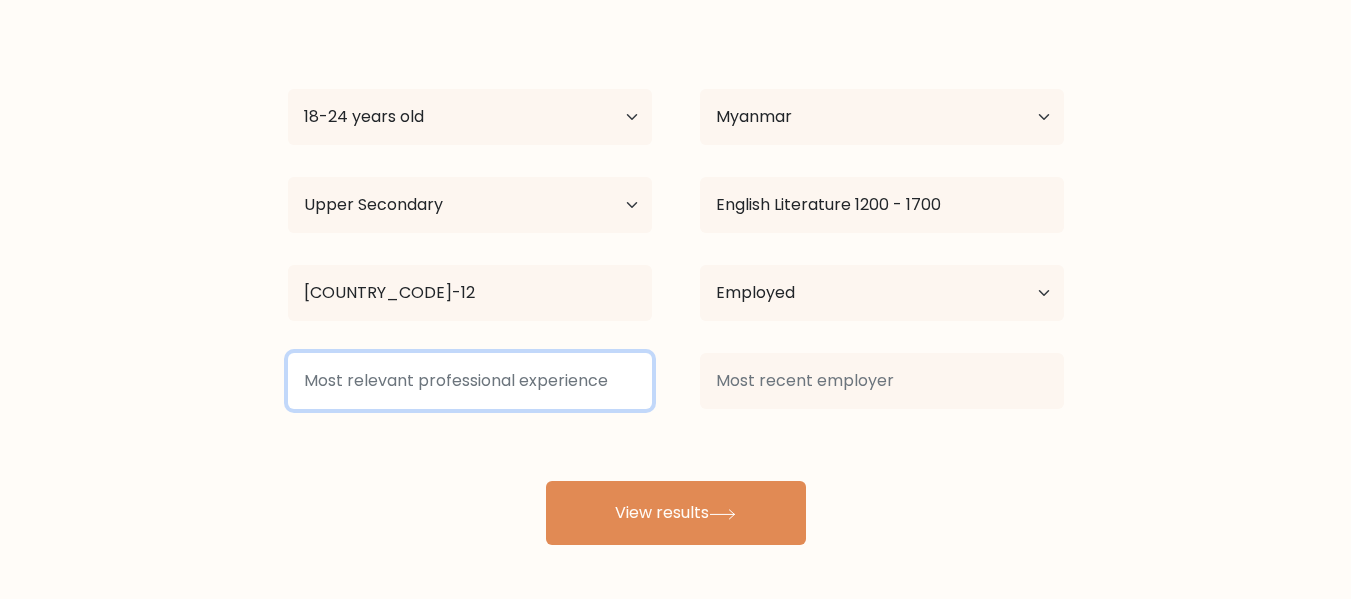 click at bounding box center (470, 381) 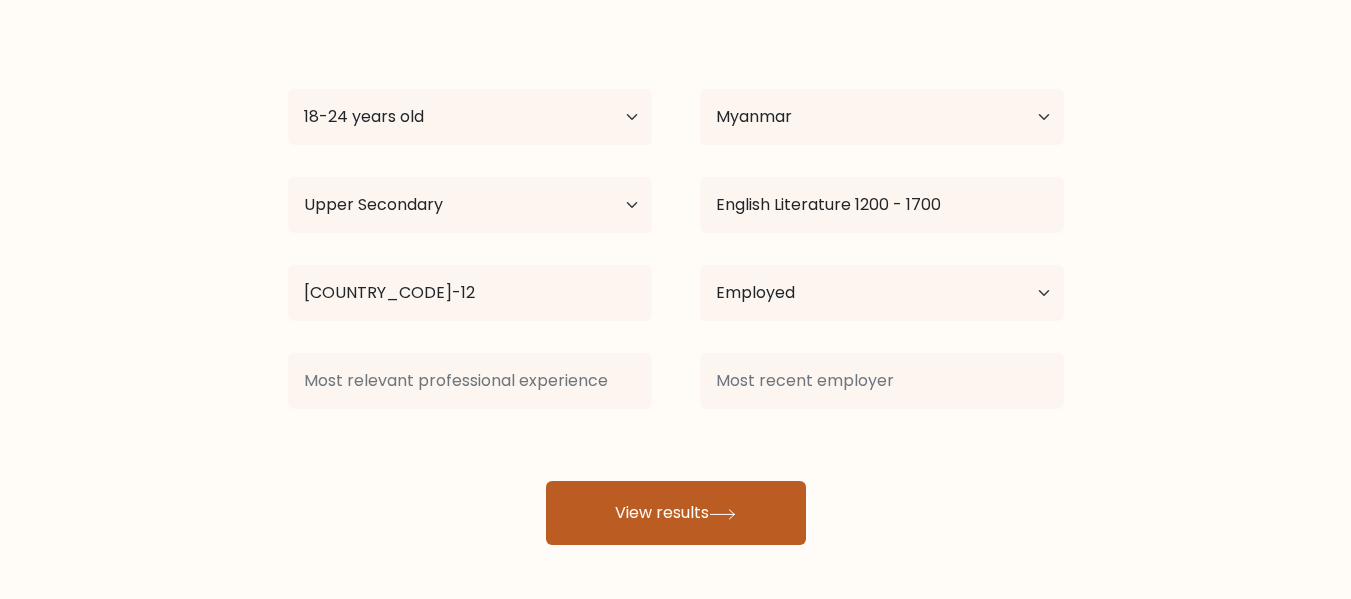 click 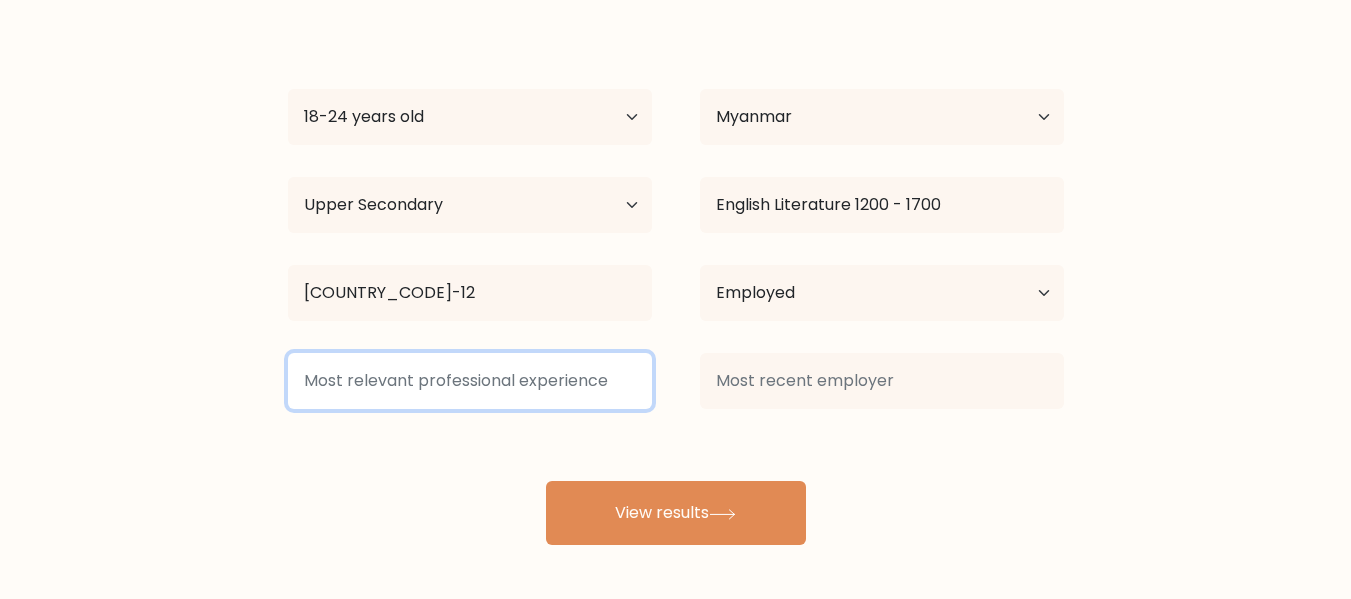 click at bounding box center (470, 381) 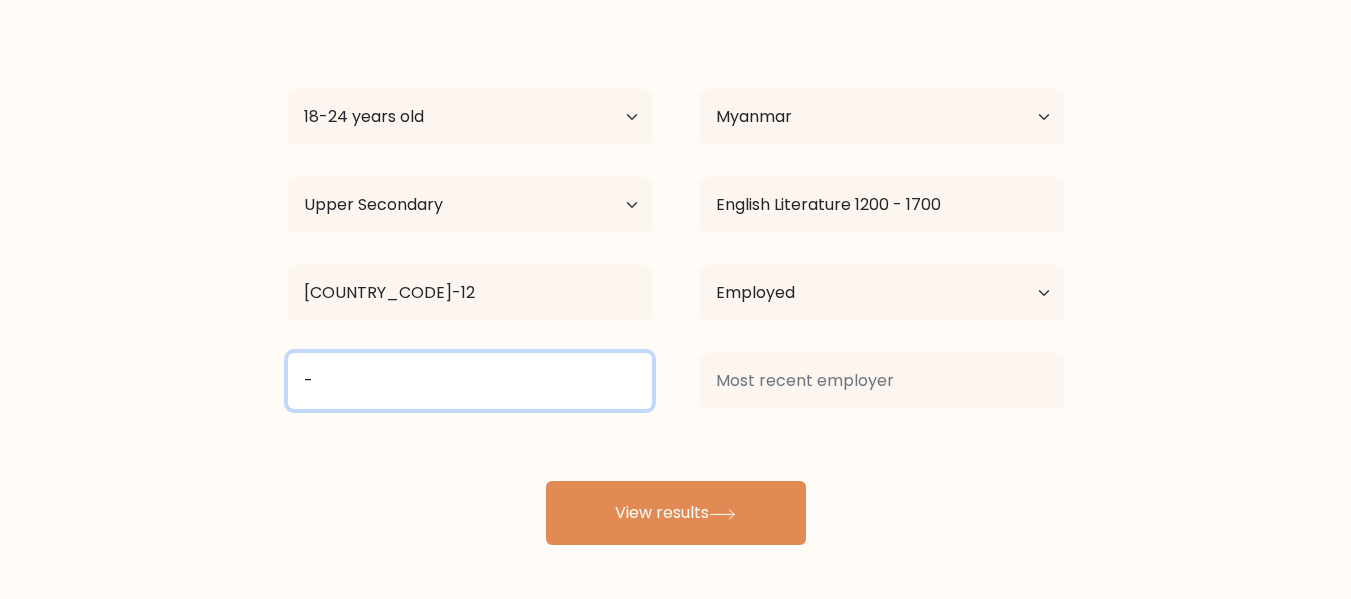 type on "-" 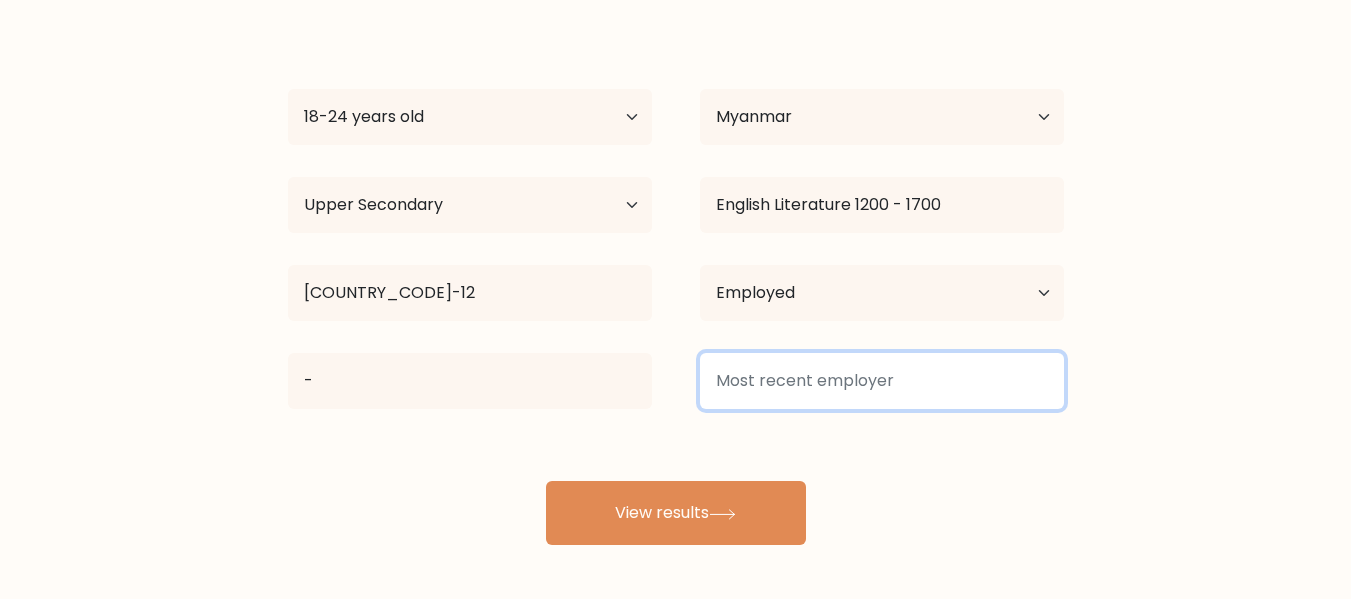 click at bounding box center [882, 381] 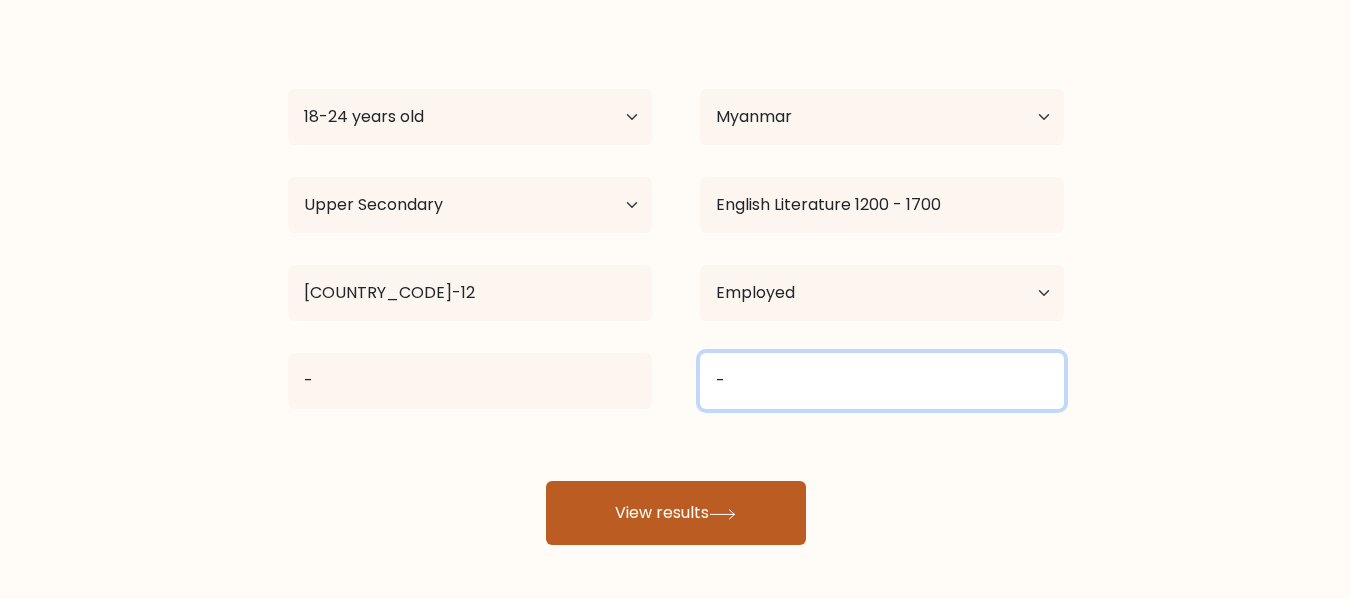type on "-" 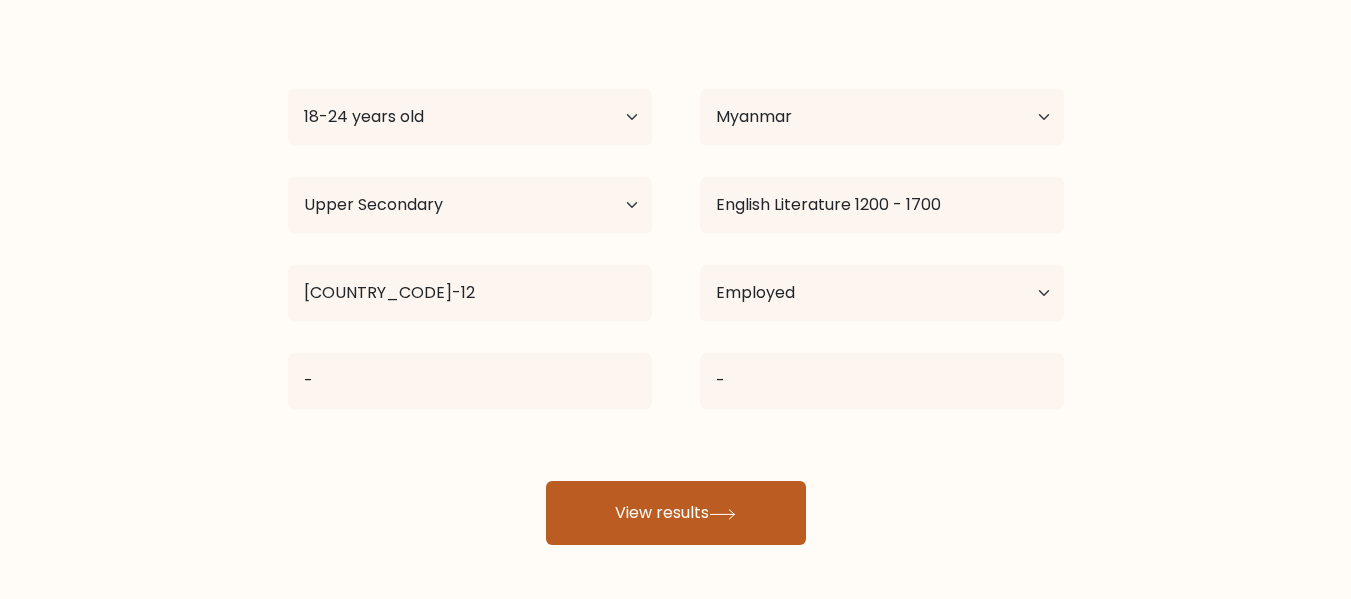 click on "View results" at bounding box center (676, 513) 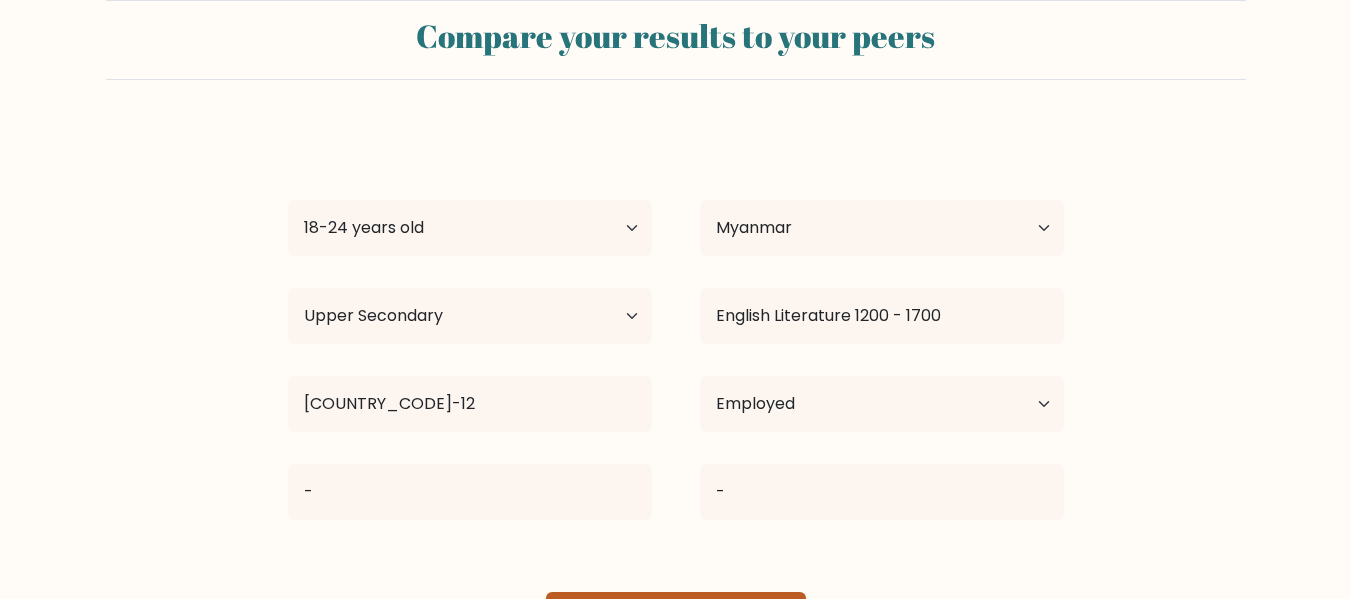 scroll, scrollTop: 0, scrollLeft: 0, axis: both 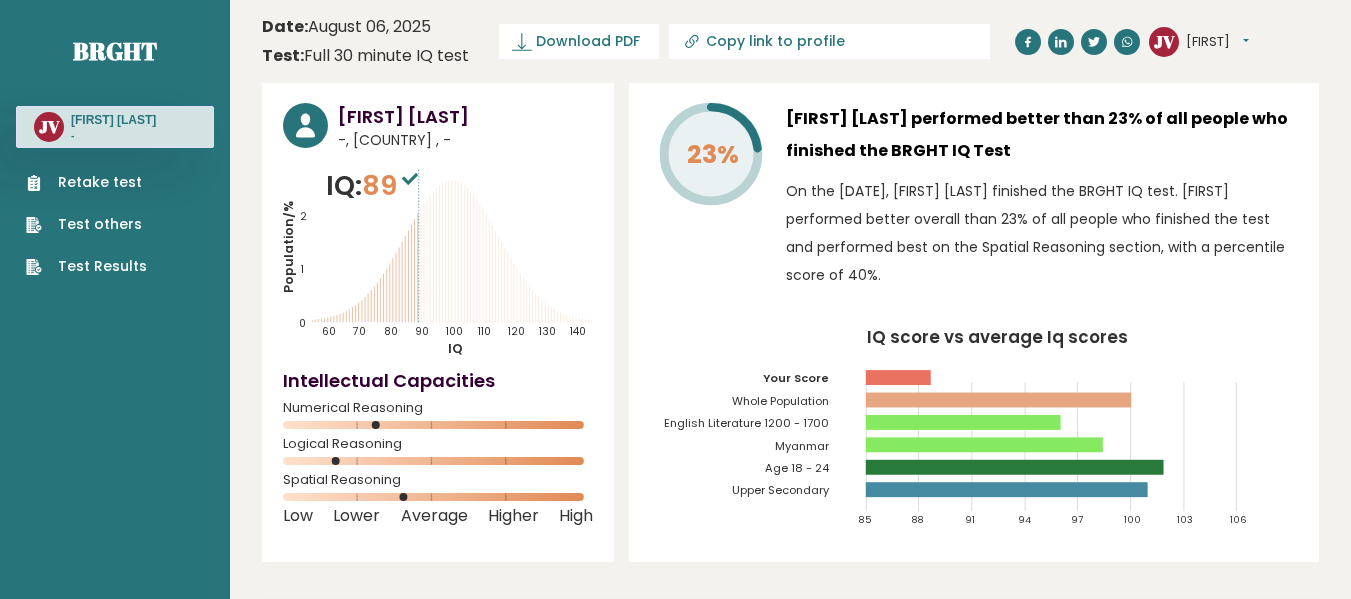 drag, startPoint x: 324, startPoint y: 189, endPoint x: 469, endPoint y: 191, distance: 145.0138 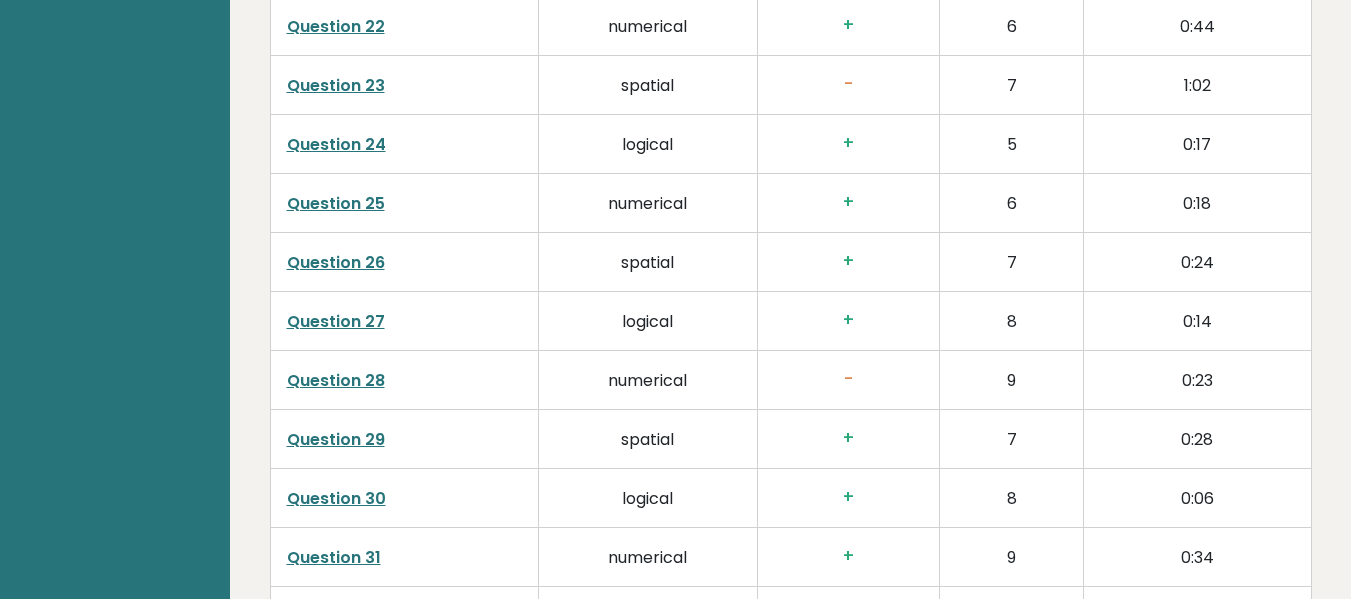 scroll, scrollTop: 5223, scrollLeft: 0, axis: vertical 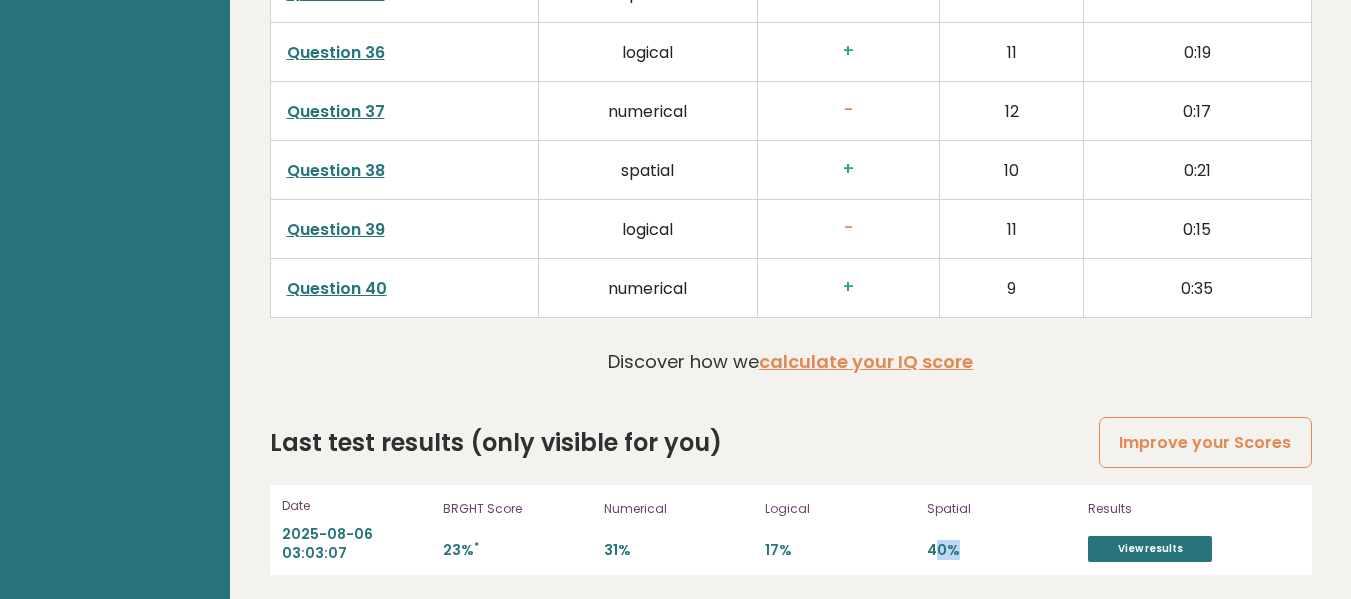 drag, startPoint x: 936, startPoint y: 541, endPoint x: 1020, endPoint y: 553, distance: 84.85281 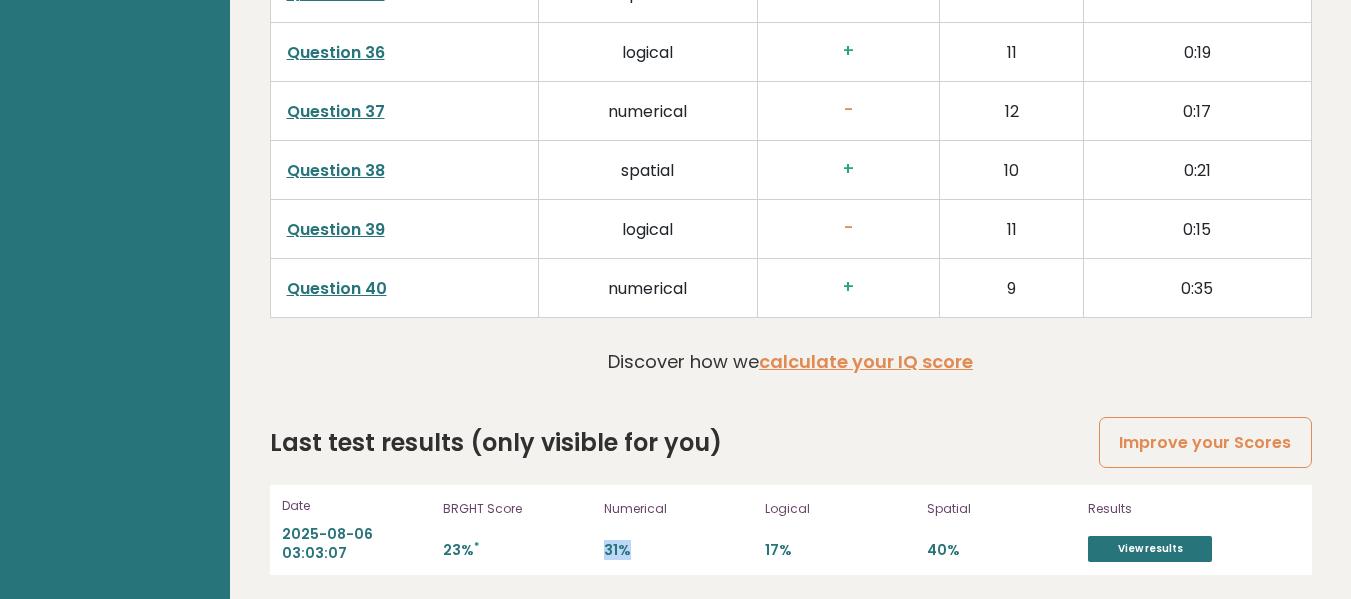 drag, startPoint x: 604, startPoint y: 553, endPoint x: 664, endPoint y: 548, distance: 60.207973 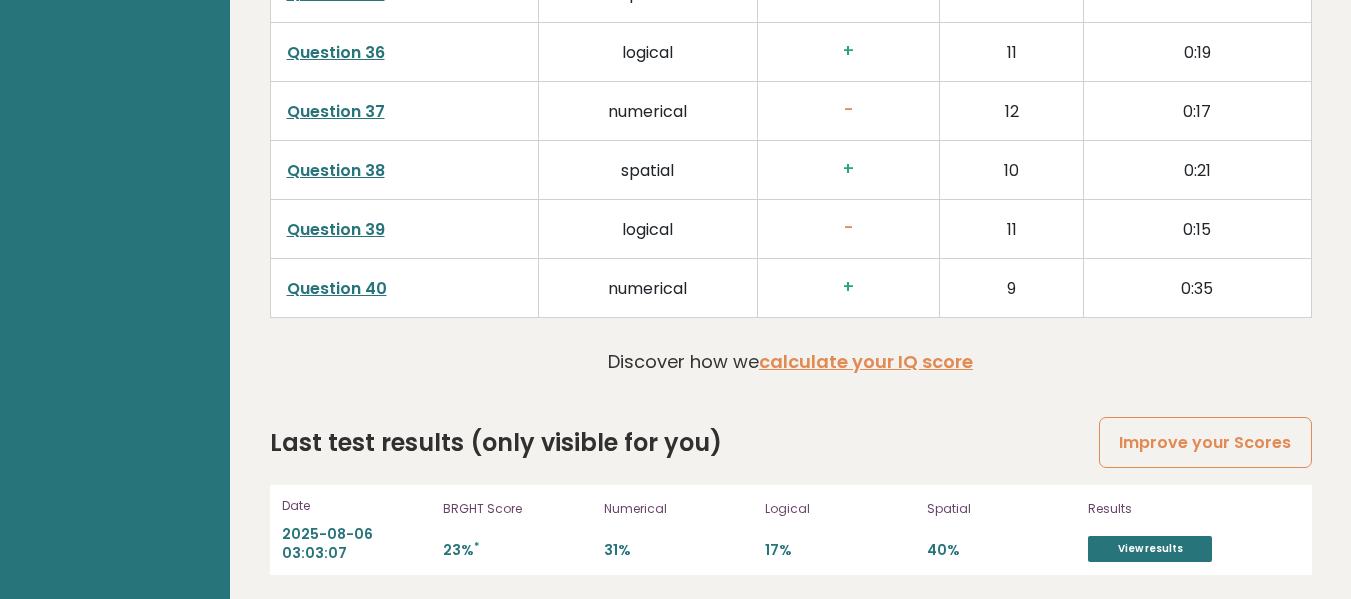 click on "Numerical
31%" at bounding box center (678, 530) 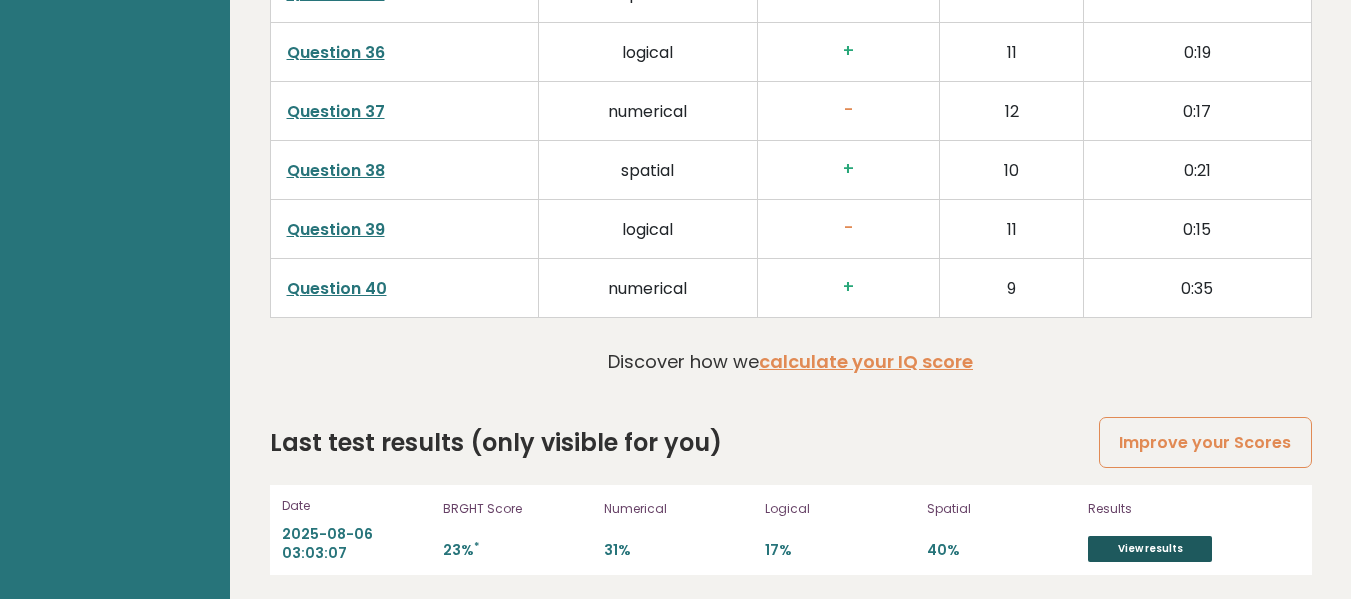 click on "View results" at bounding box center [1150, 549] 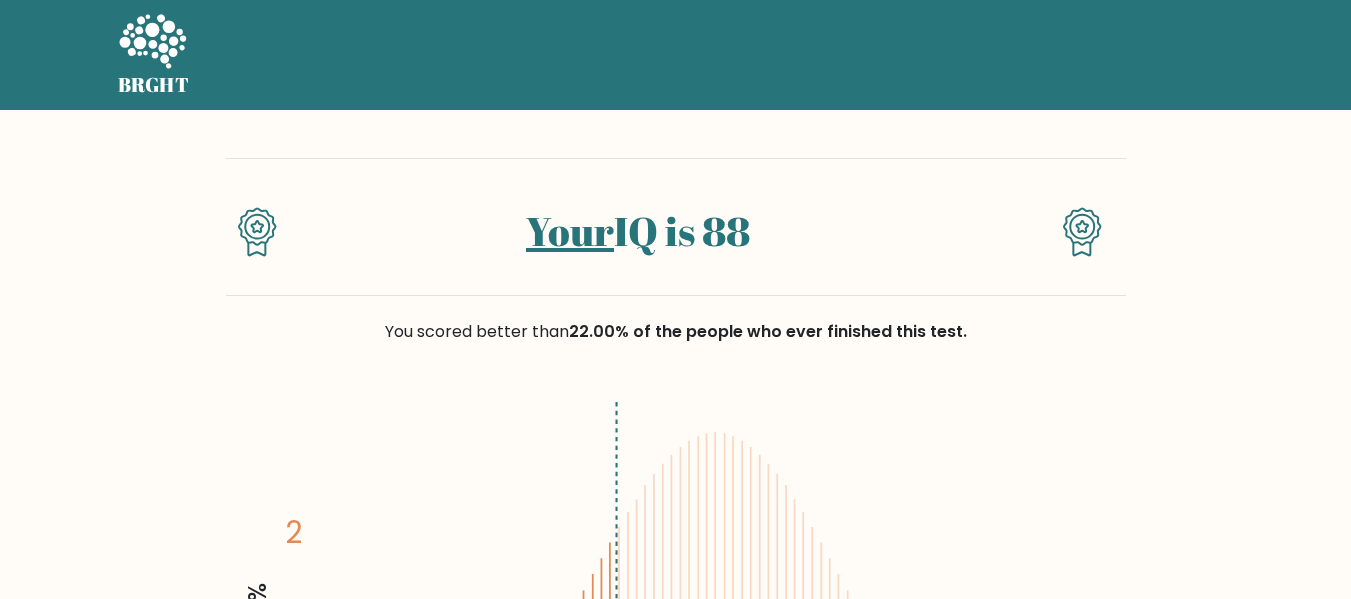 scroll, scrollTop: 0, scrollLeft: 0, axis: both 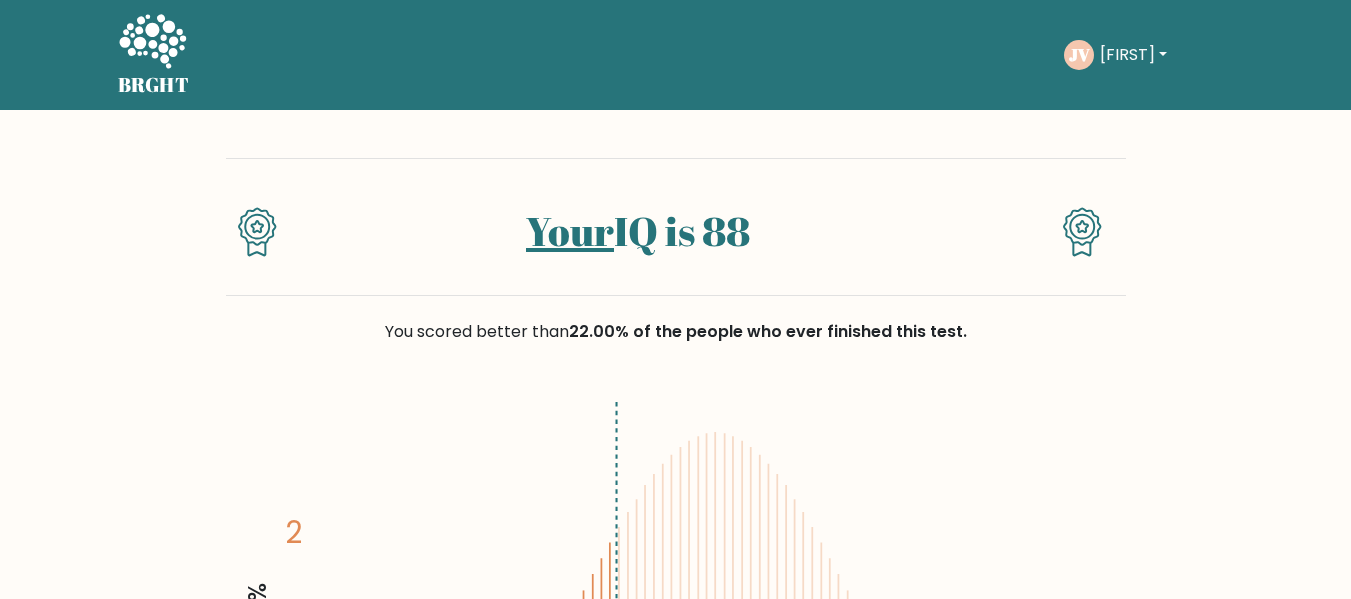 drag, startPoint x: 501, startPoint y: 240, endPoint x: 781, endPoint y: 251, distance: 280.21597 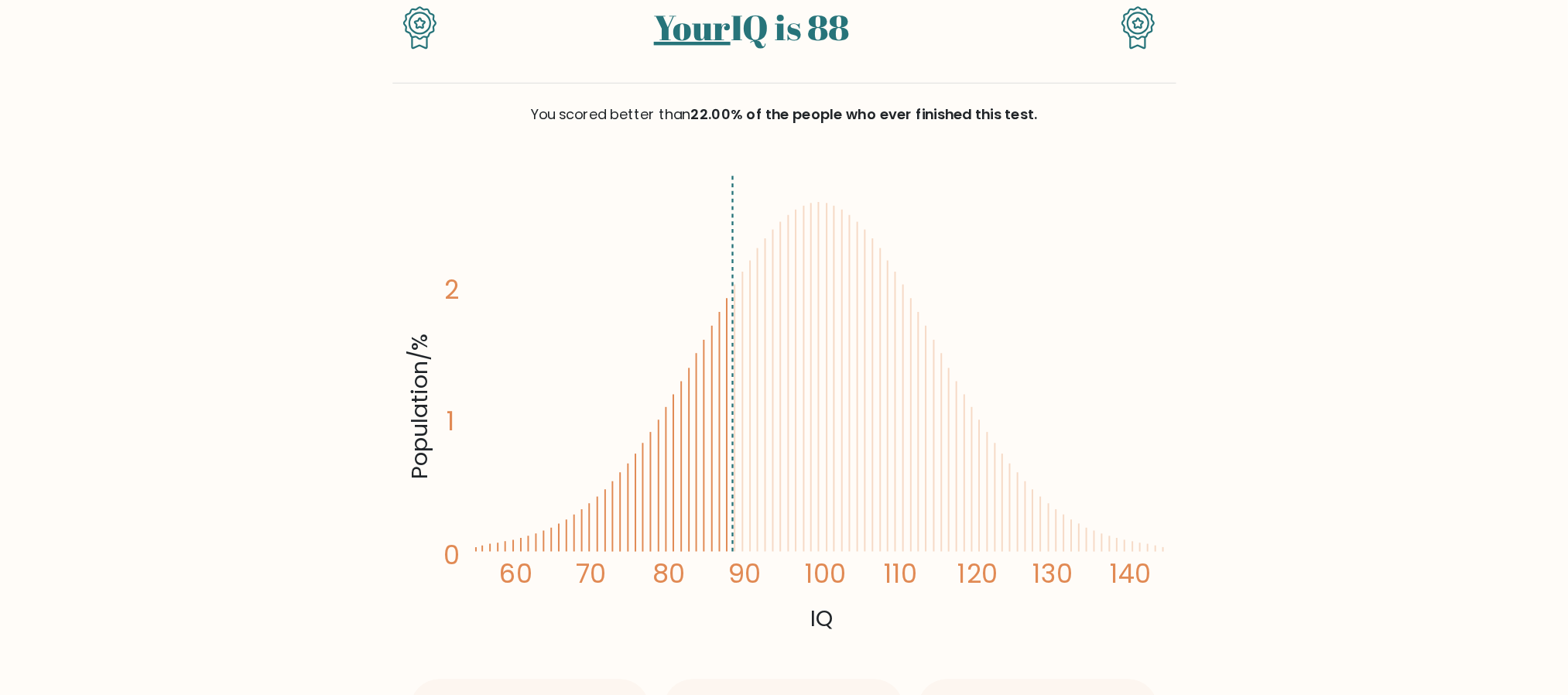 scroll, scrollTop: 154, scrollLeft: 0, axis: vertical 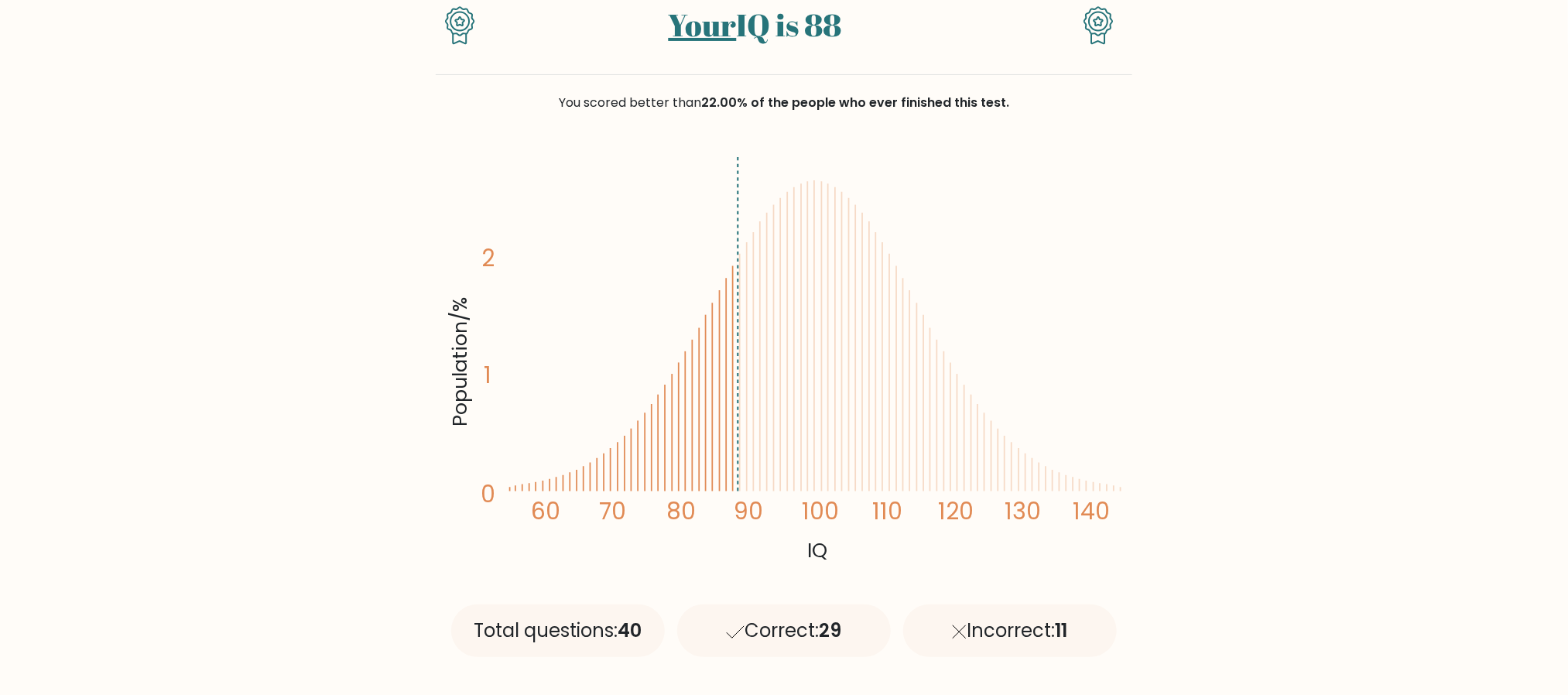 drag, startPoint x: 1056, startPoint y: 2, endPoint x: 1062, endPoint y: 327, distance: 325.05538 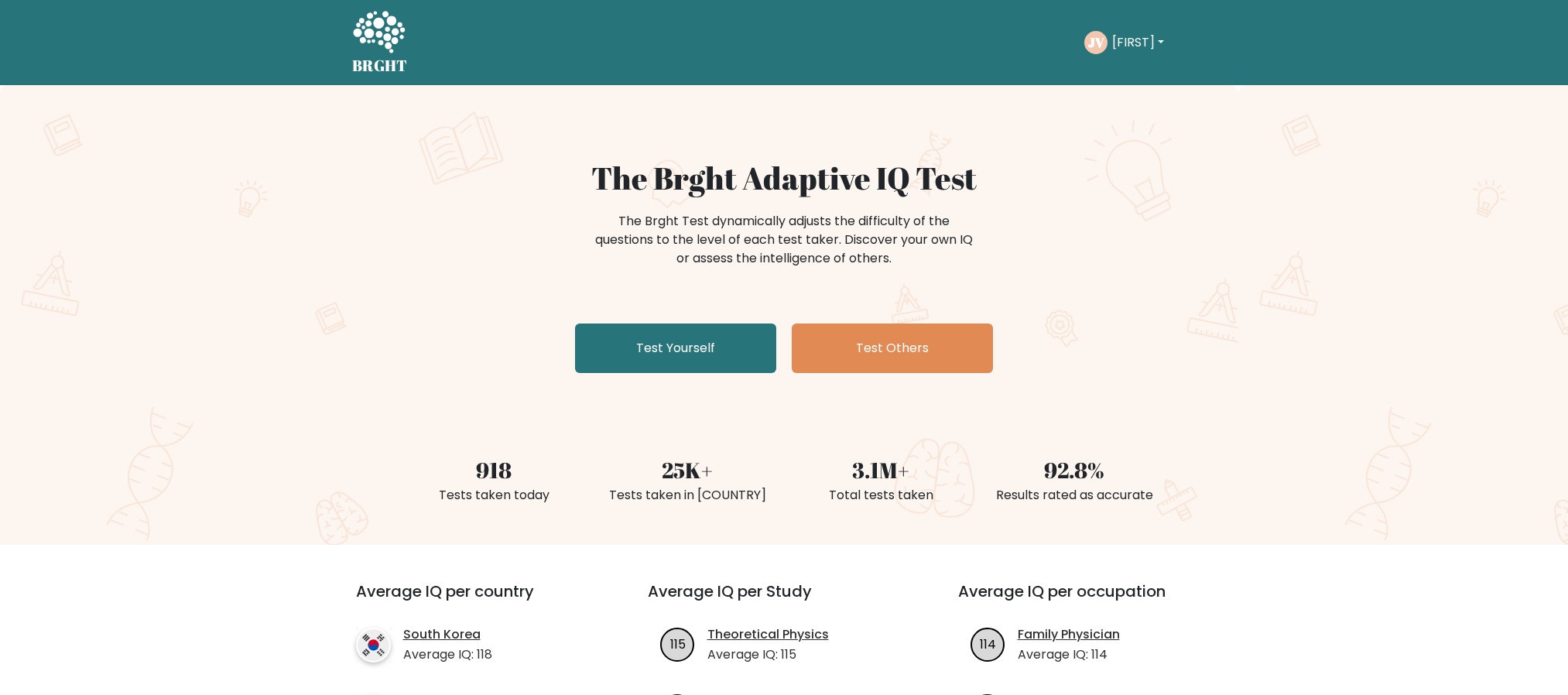 scroll, scrollTop: 0, scrollLeft: 0, axis: both 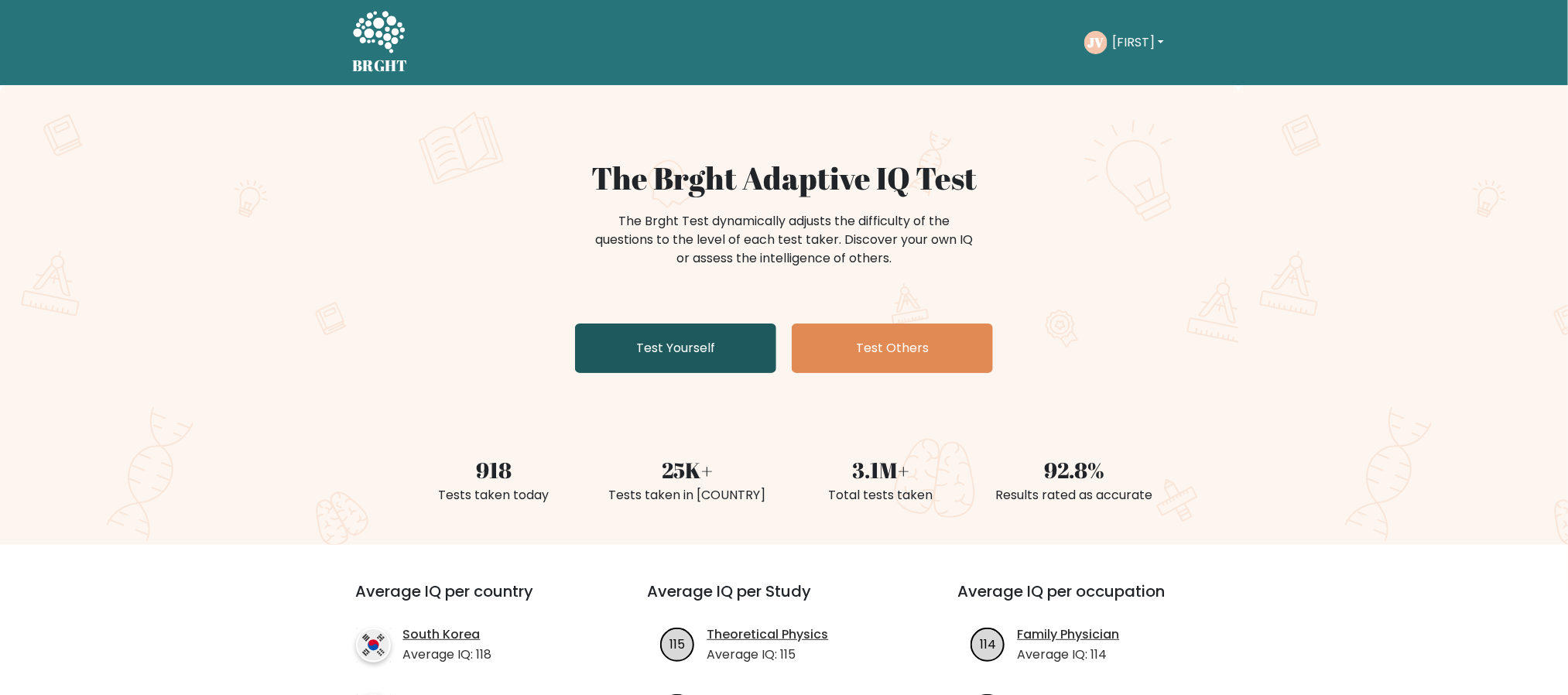 click on "Test Yourself" at bounding box center (676, 348) 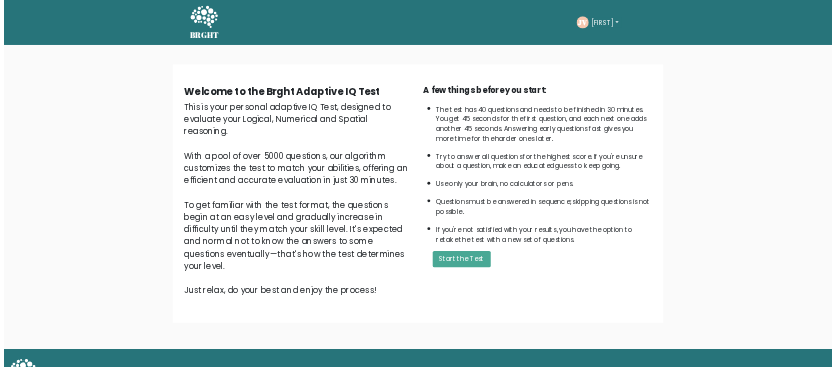 scroll, scrollTop: 0, scrollLeft: 0, axis: both 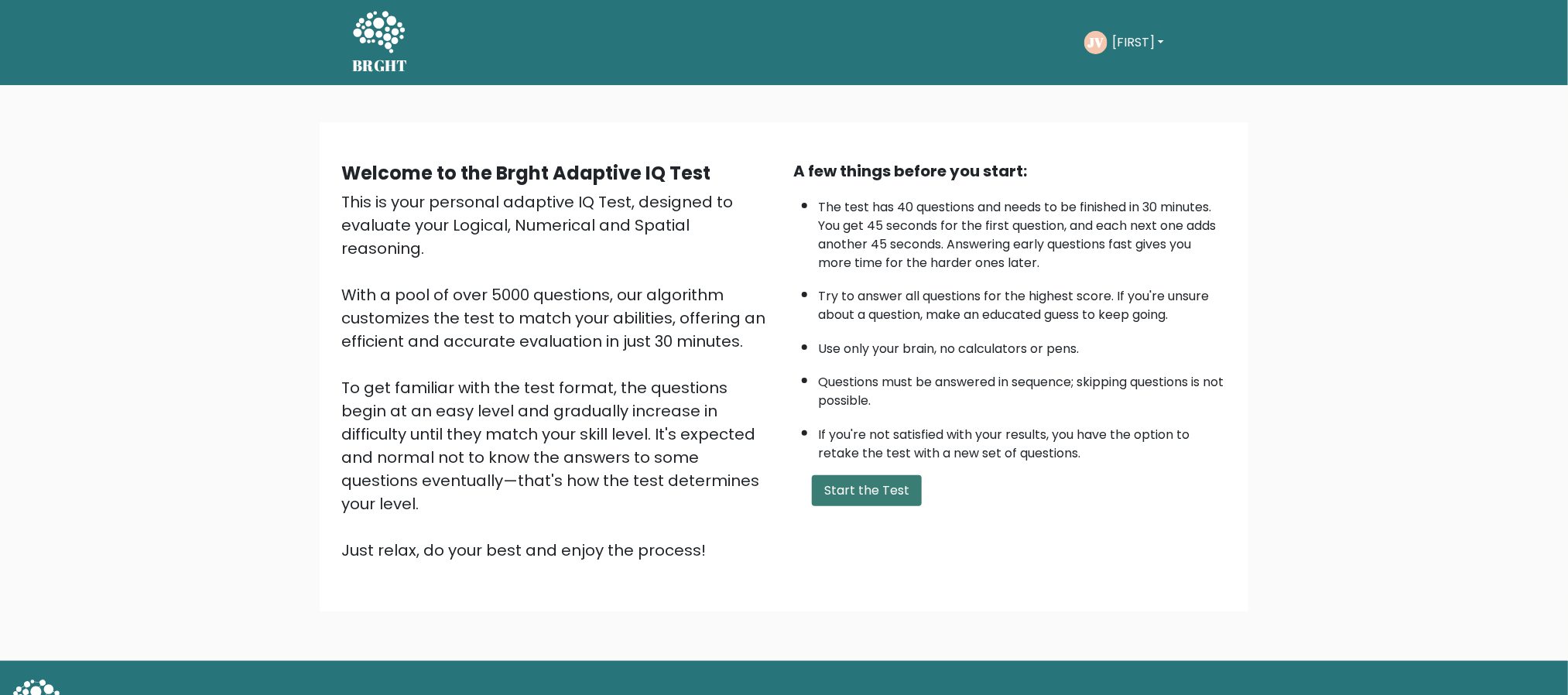 click on "Start the Test" at bounding box center [867, 491] 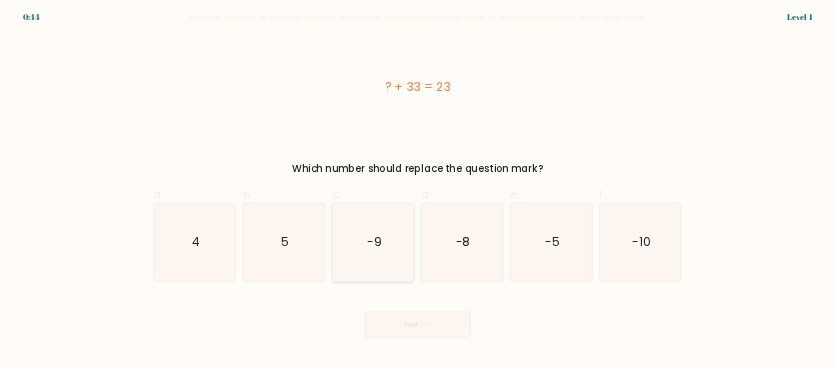 scroll, scrollTop: 0, scrollLeft: 0, axis: both 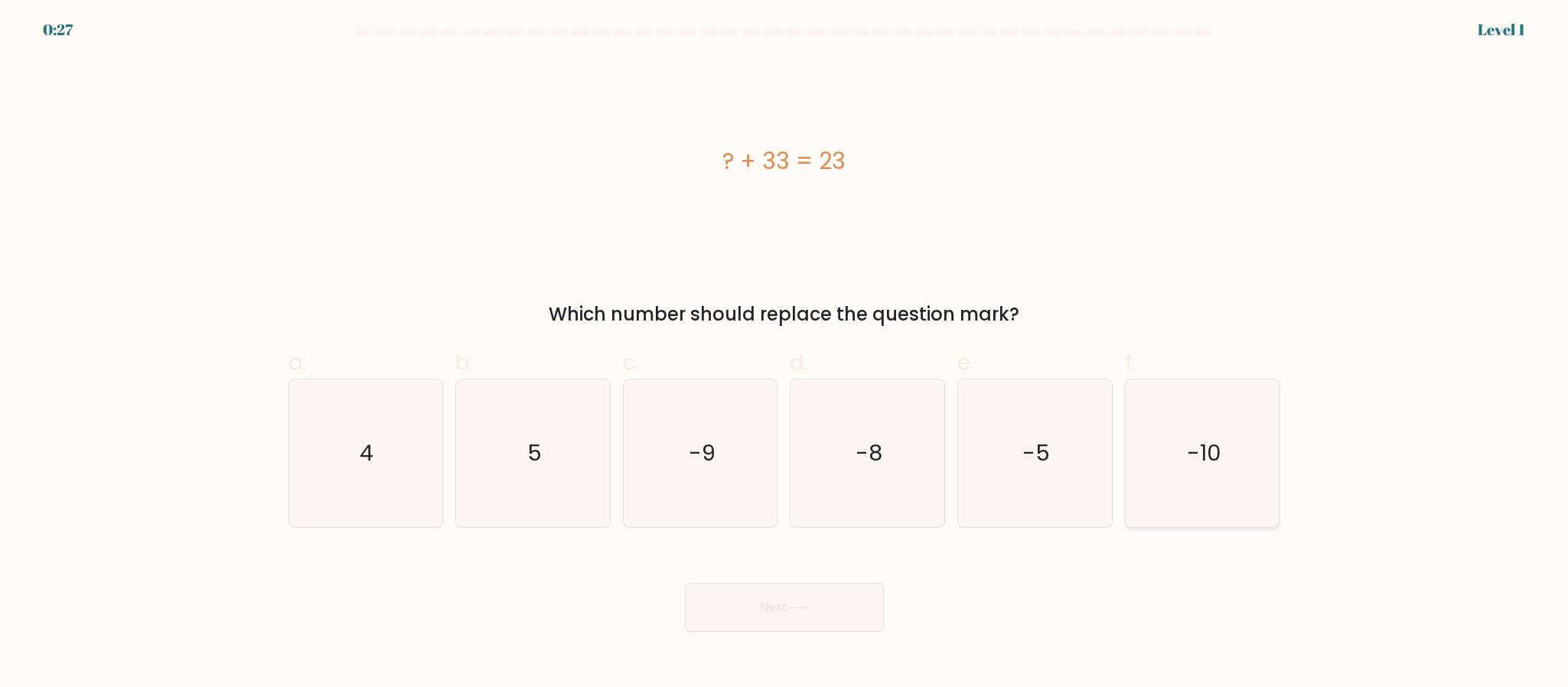 drag, startPoint x: 1236, startPoint y: 434, endPoint x: 1160, endPoint y: 480, distance: 88.83693 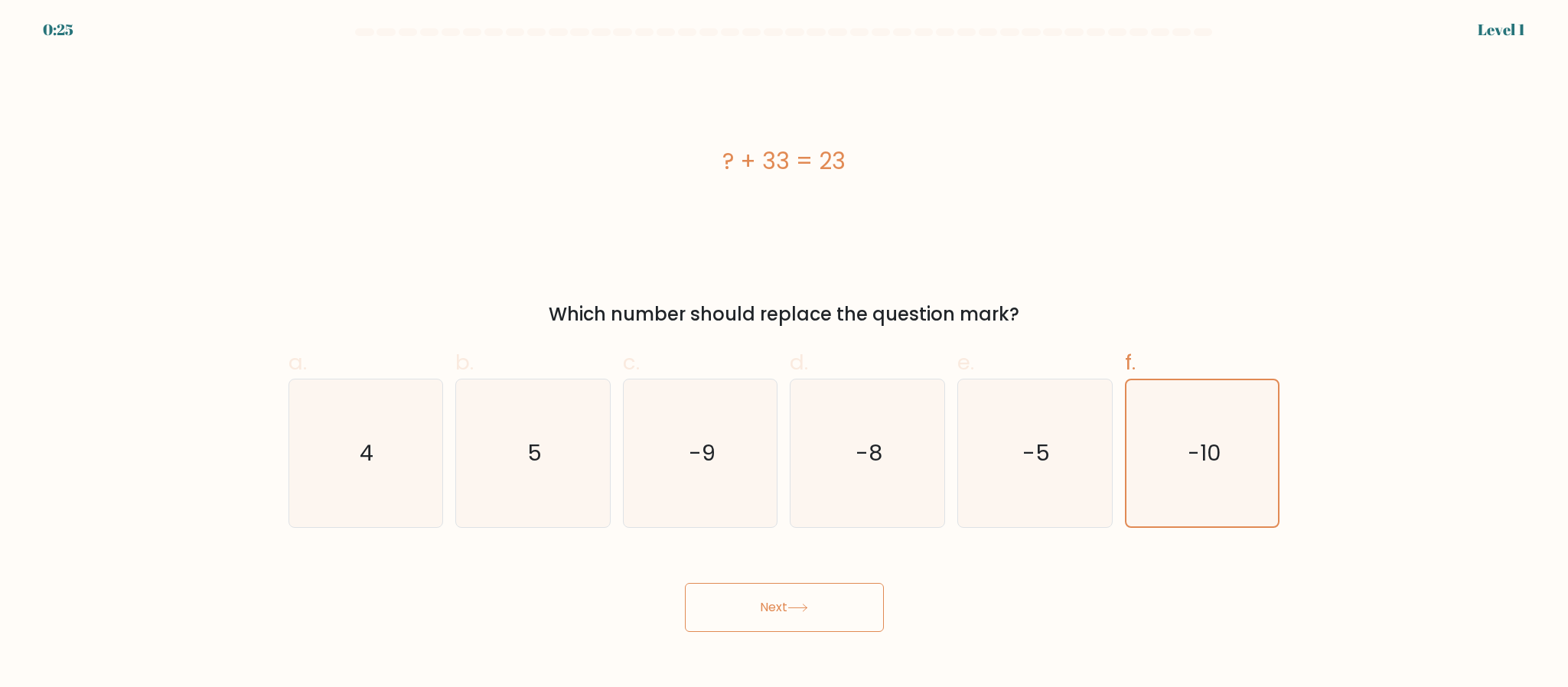 click on "Next" at bounding box center [784, 607] 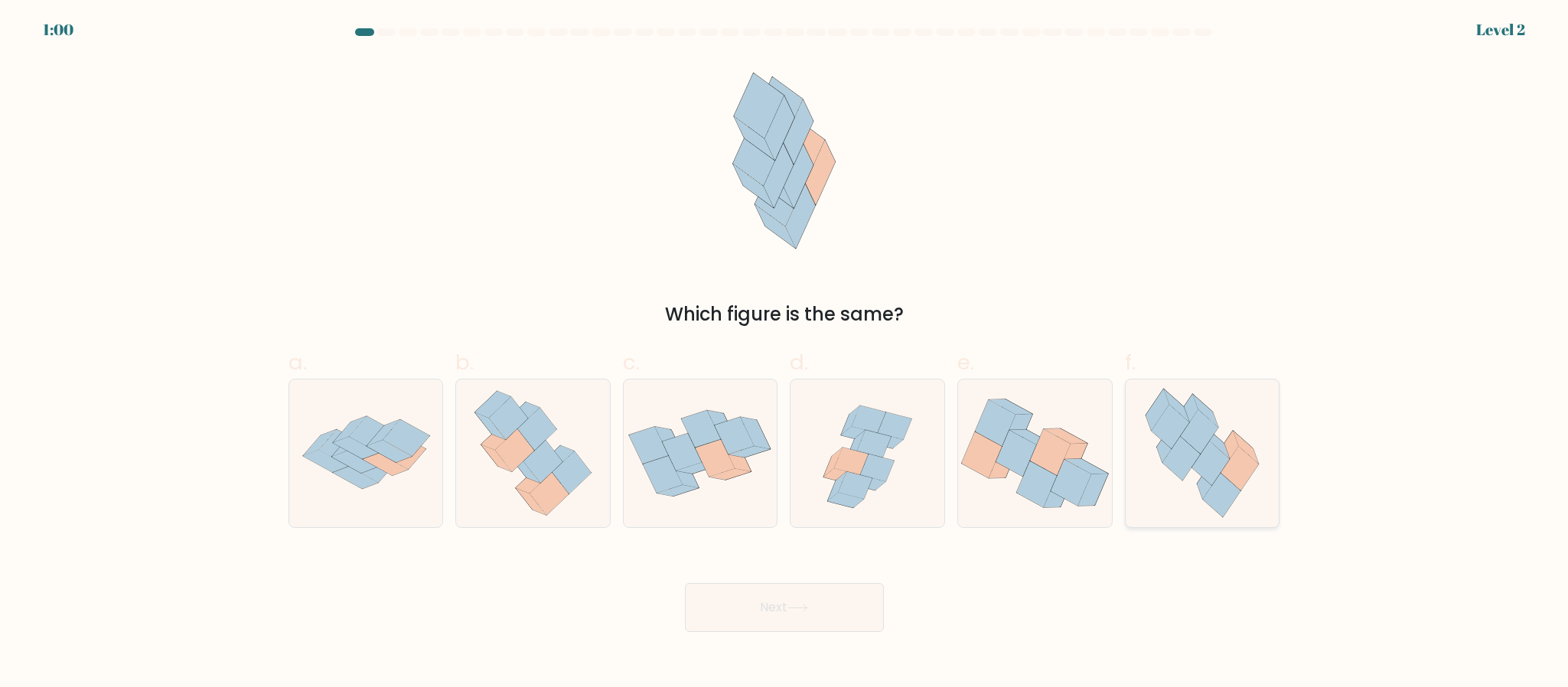 click 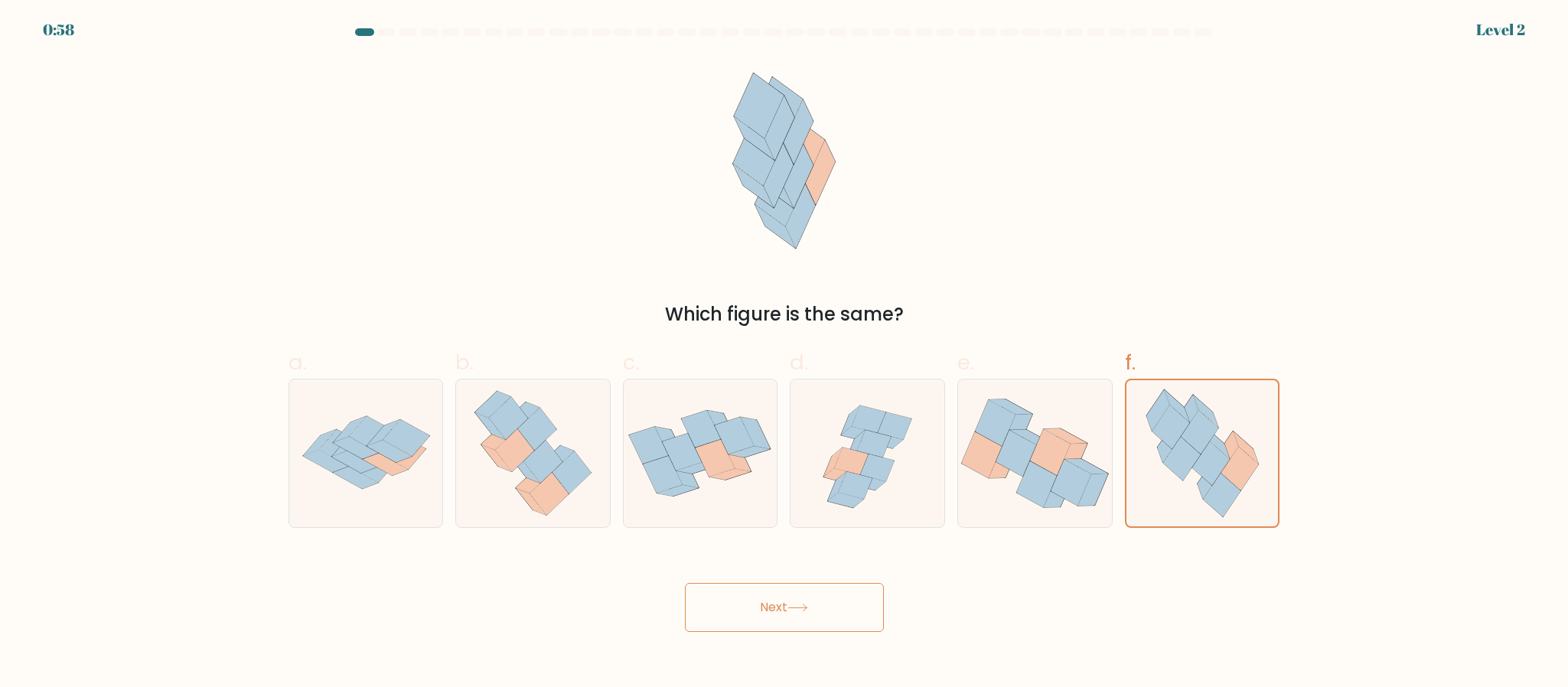 click on "Next" at bounding box center [784, 607] 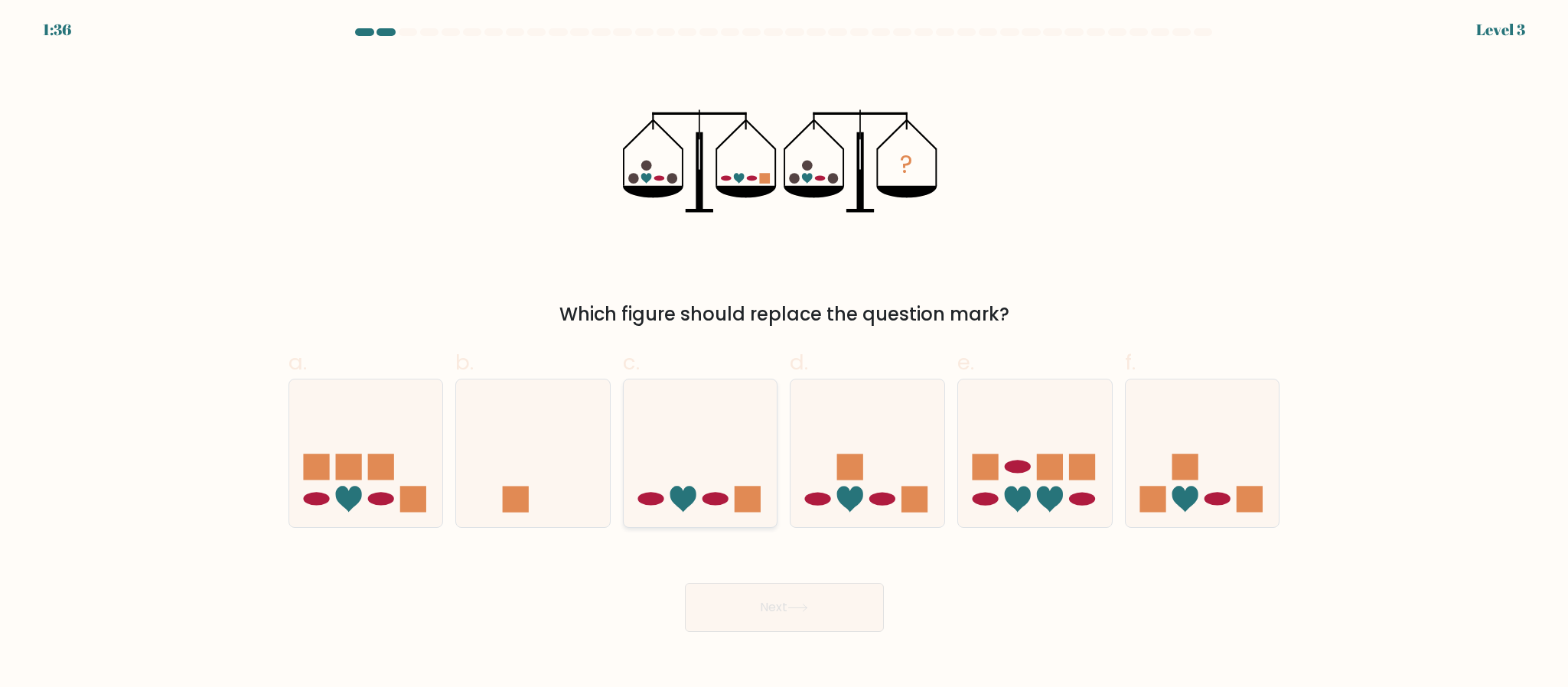 click 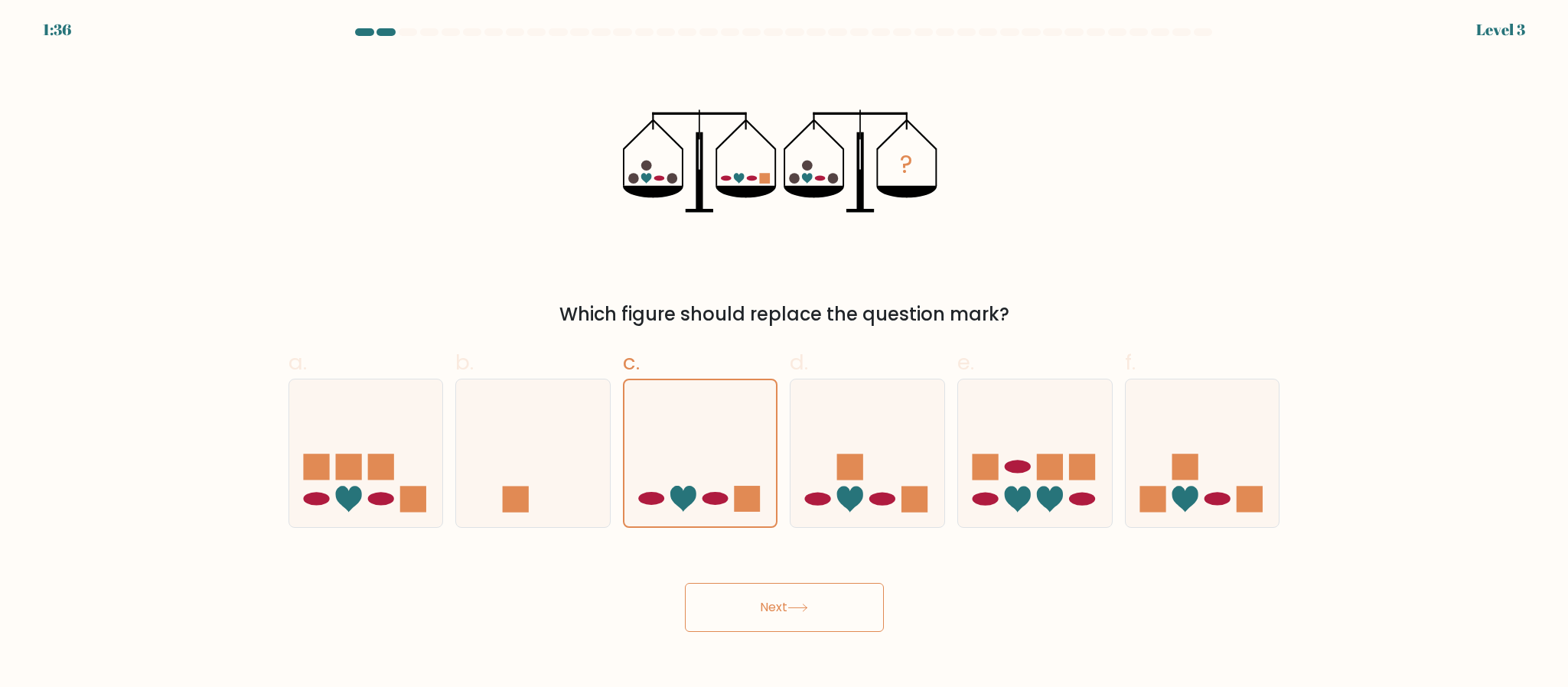 click on "1:36
Level 3" at bounding box center (784, 344) 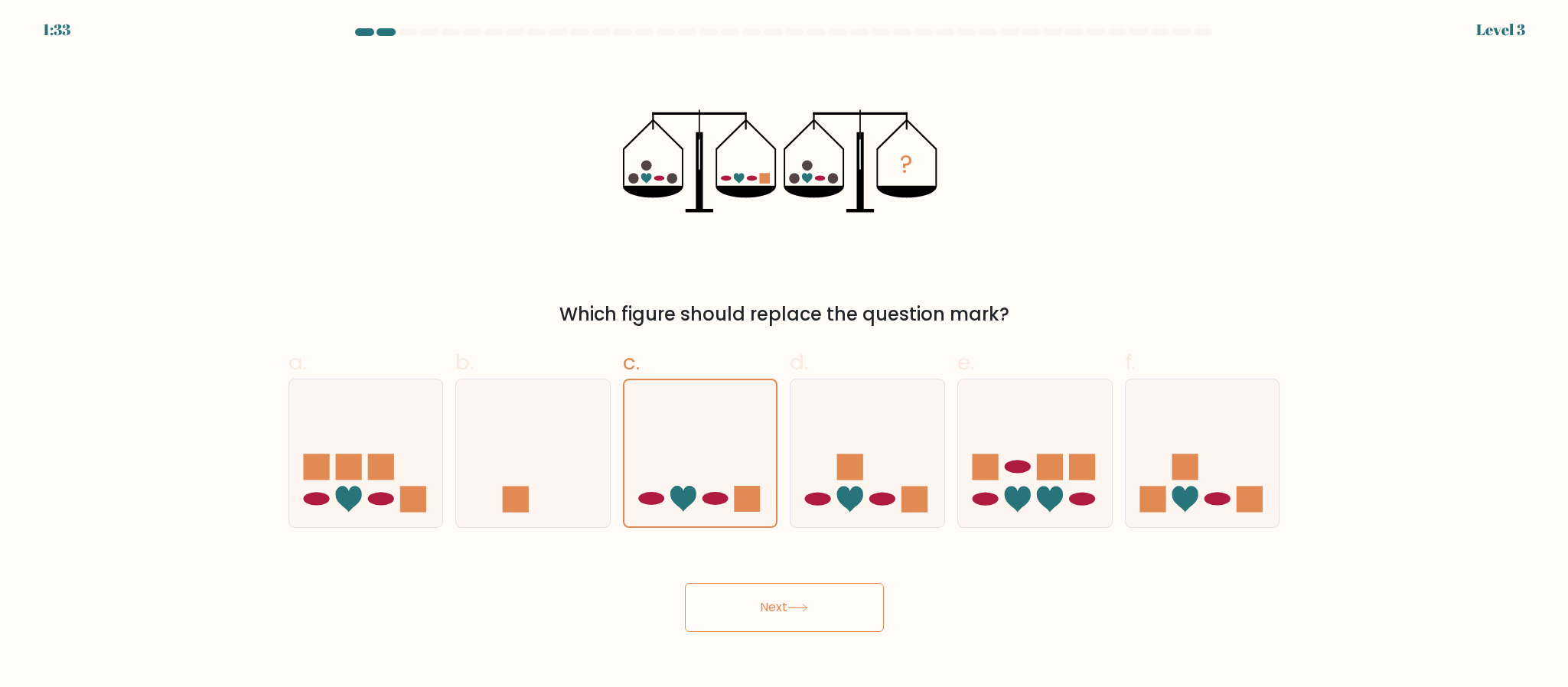 click on "Next" at bounding box center (784, 607) 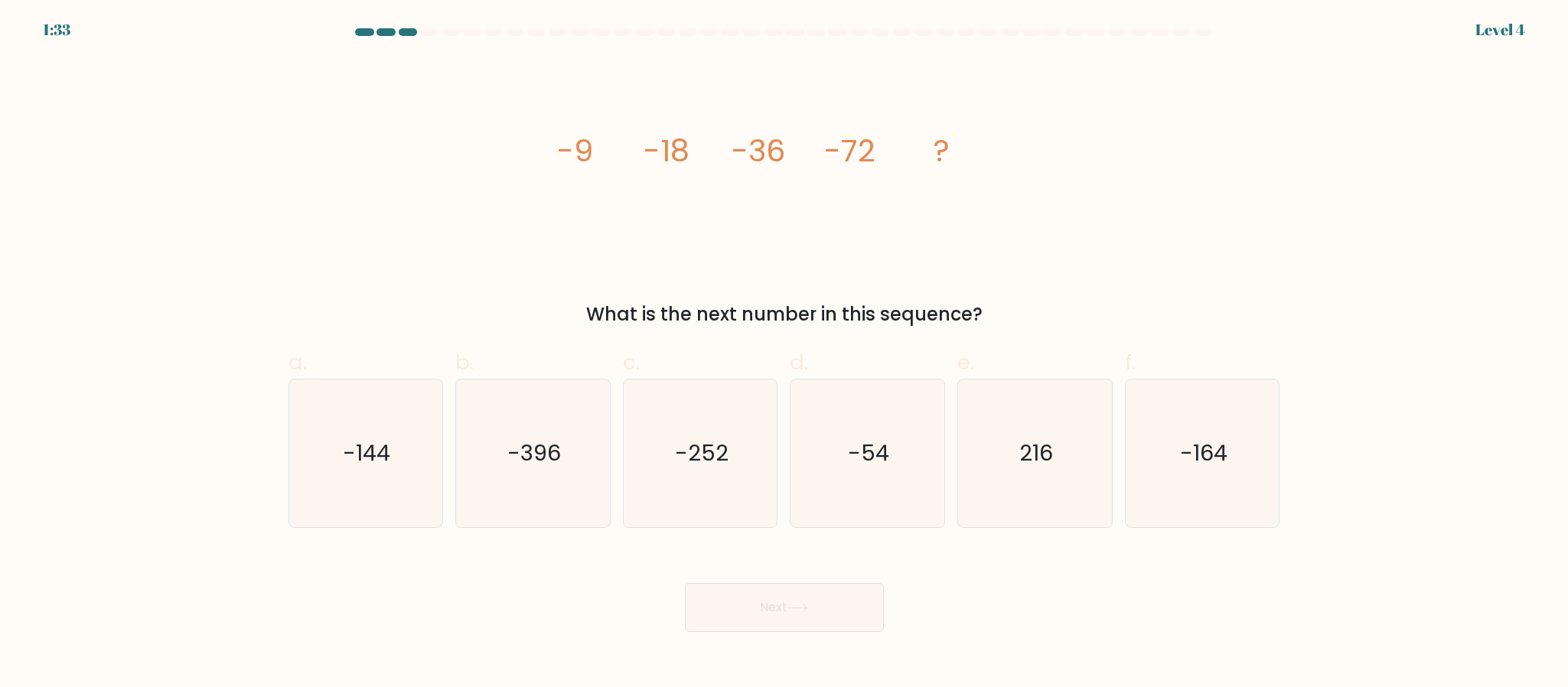 click on "Next" at bounding box center (784, 607) 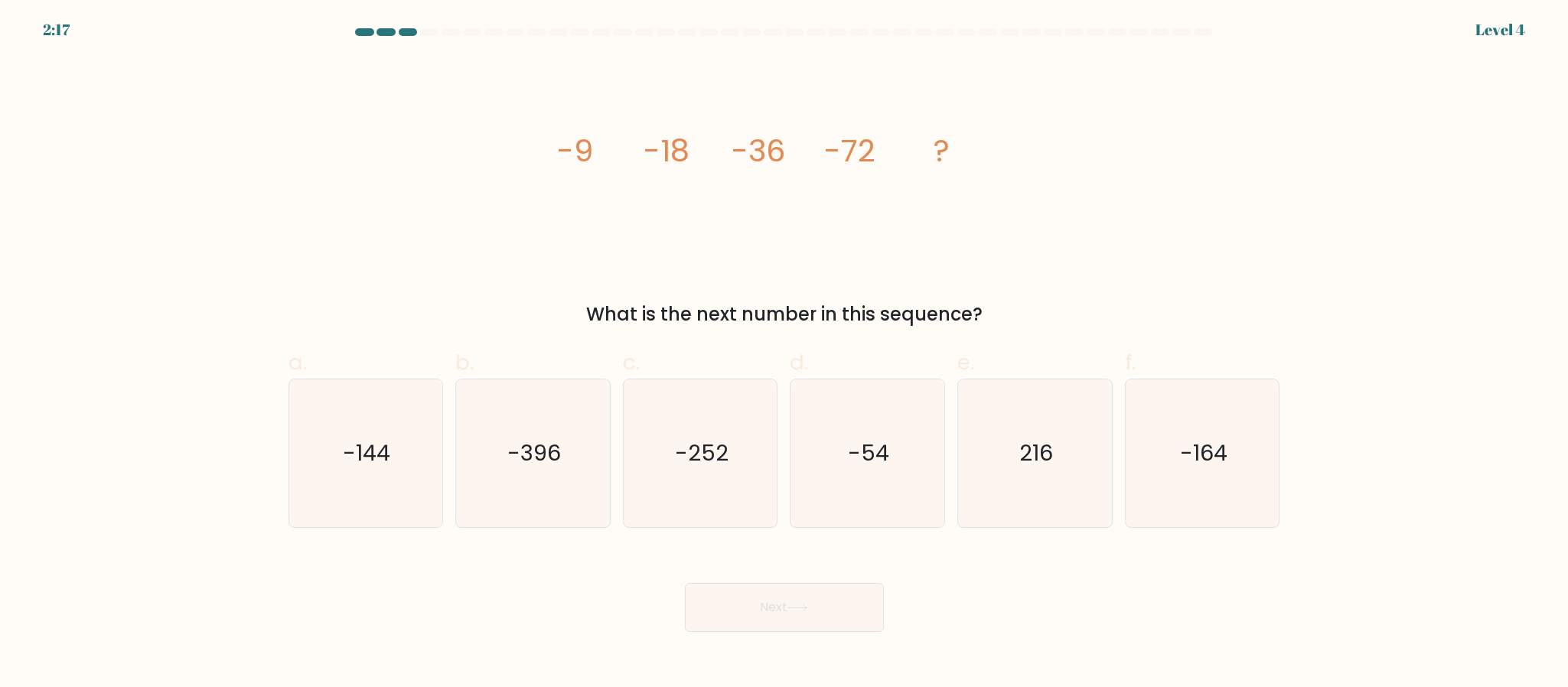 click on "image/svg+xml
-9
-18
-36
-72
?
What is the next number in this sequence?" at bounding box center [784, 193] 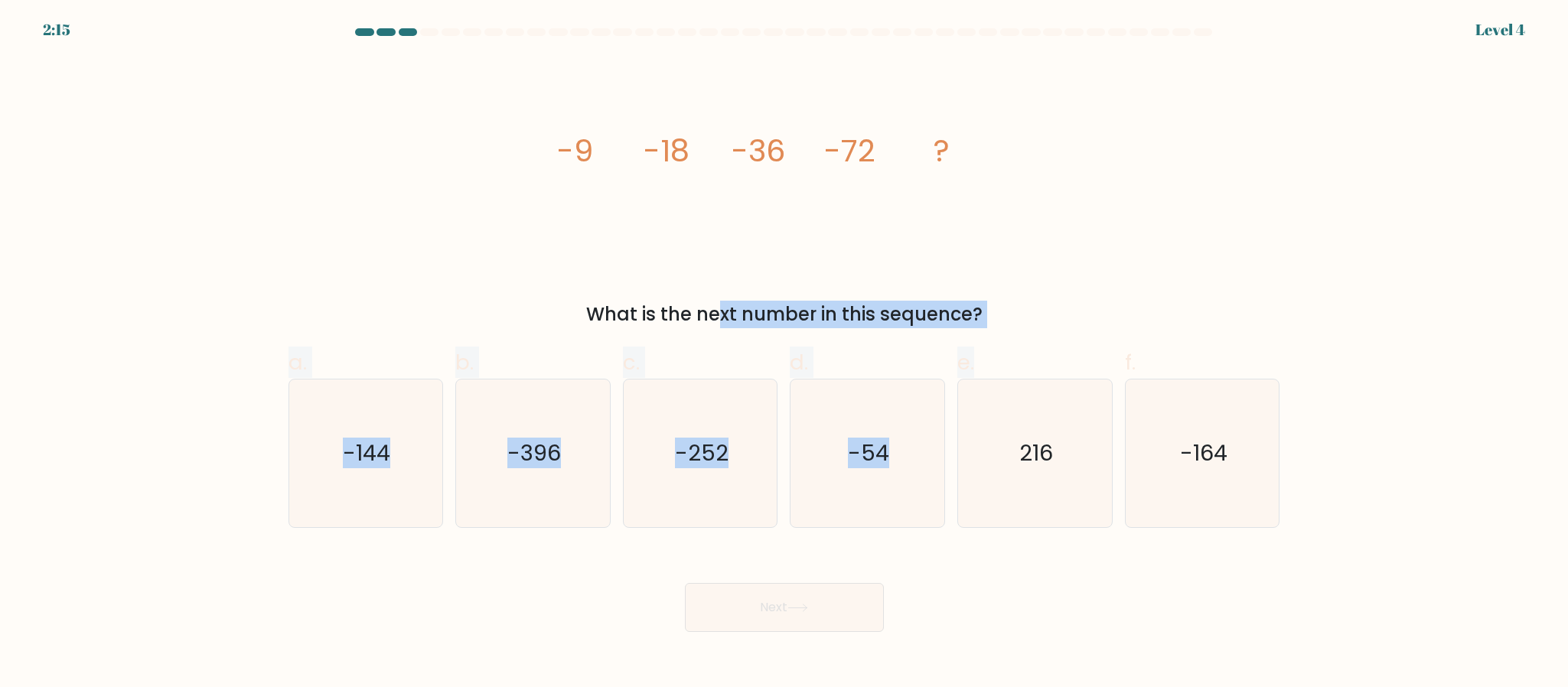 drag, startPoint x: 590, startPoint y: 326, endPoint x: 1035, endPoint y: 347, distance: 445.495 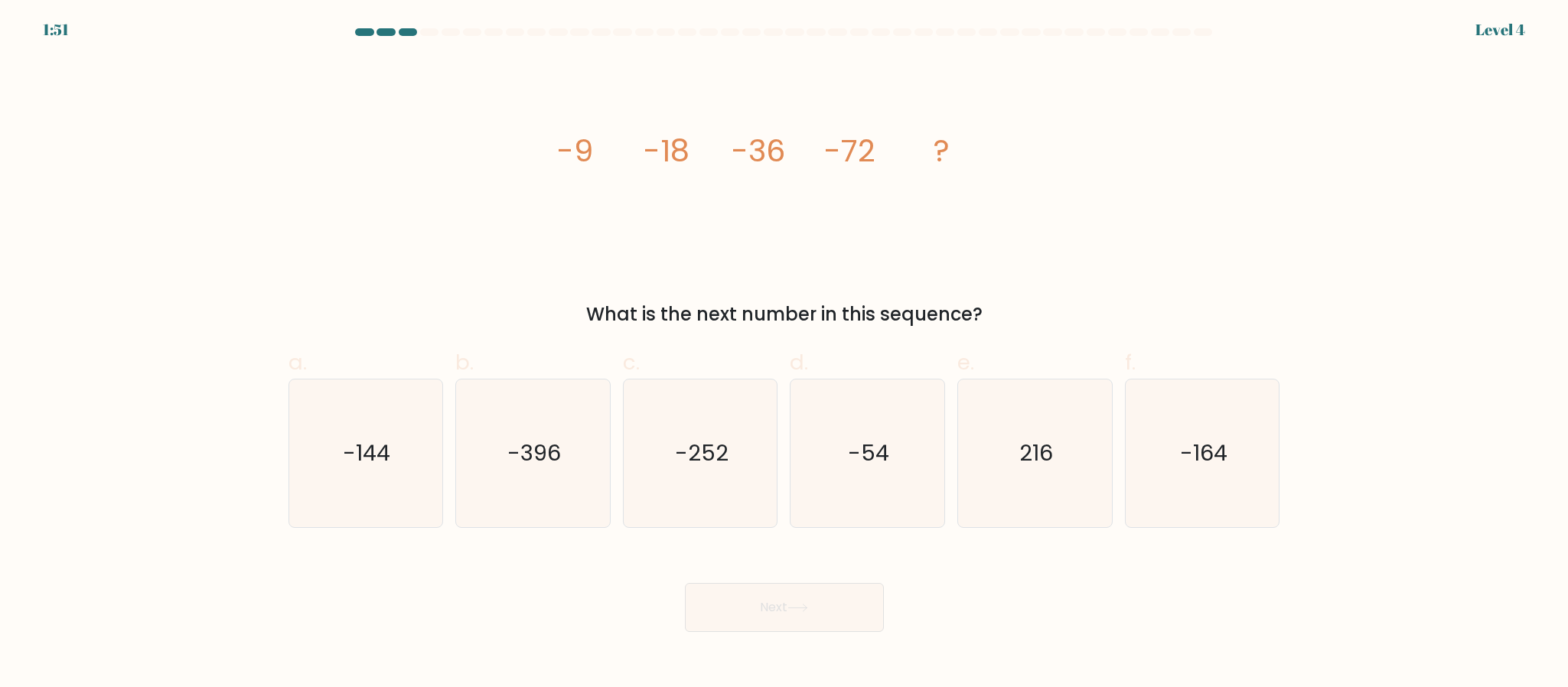 drag, startPoint x: 326, startPoint y: 246, endPoint x: 315, endPoint y: 246, distance: 11 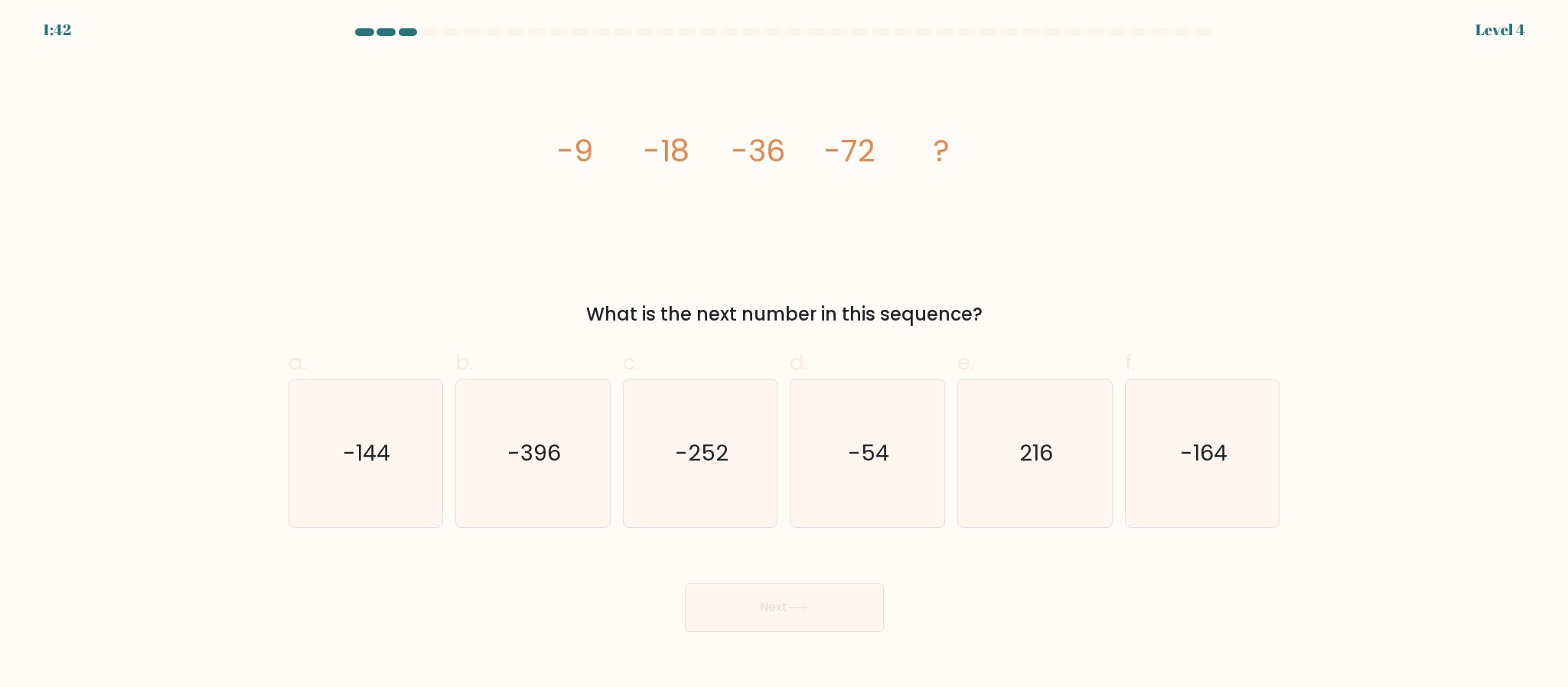 click at bounding box center [784, 330] 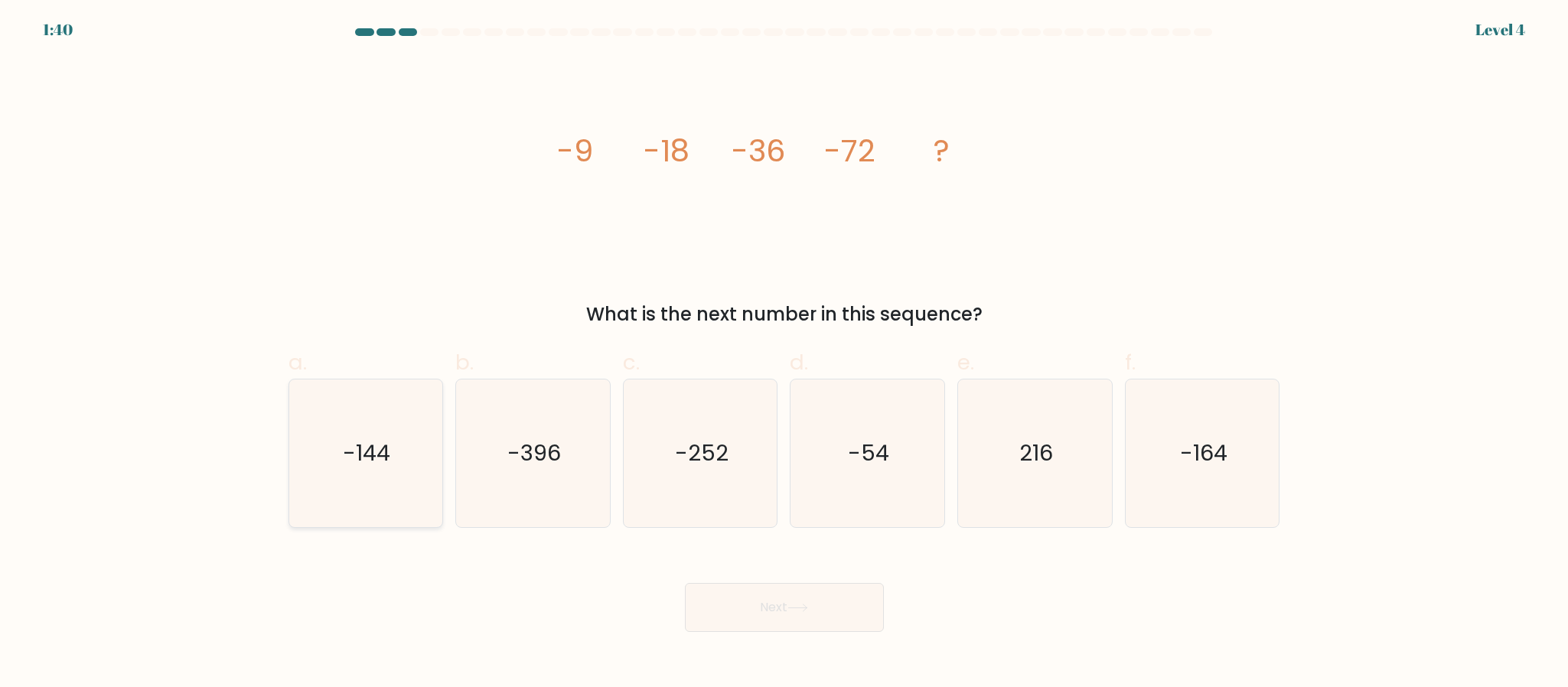 click on "-144" 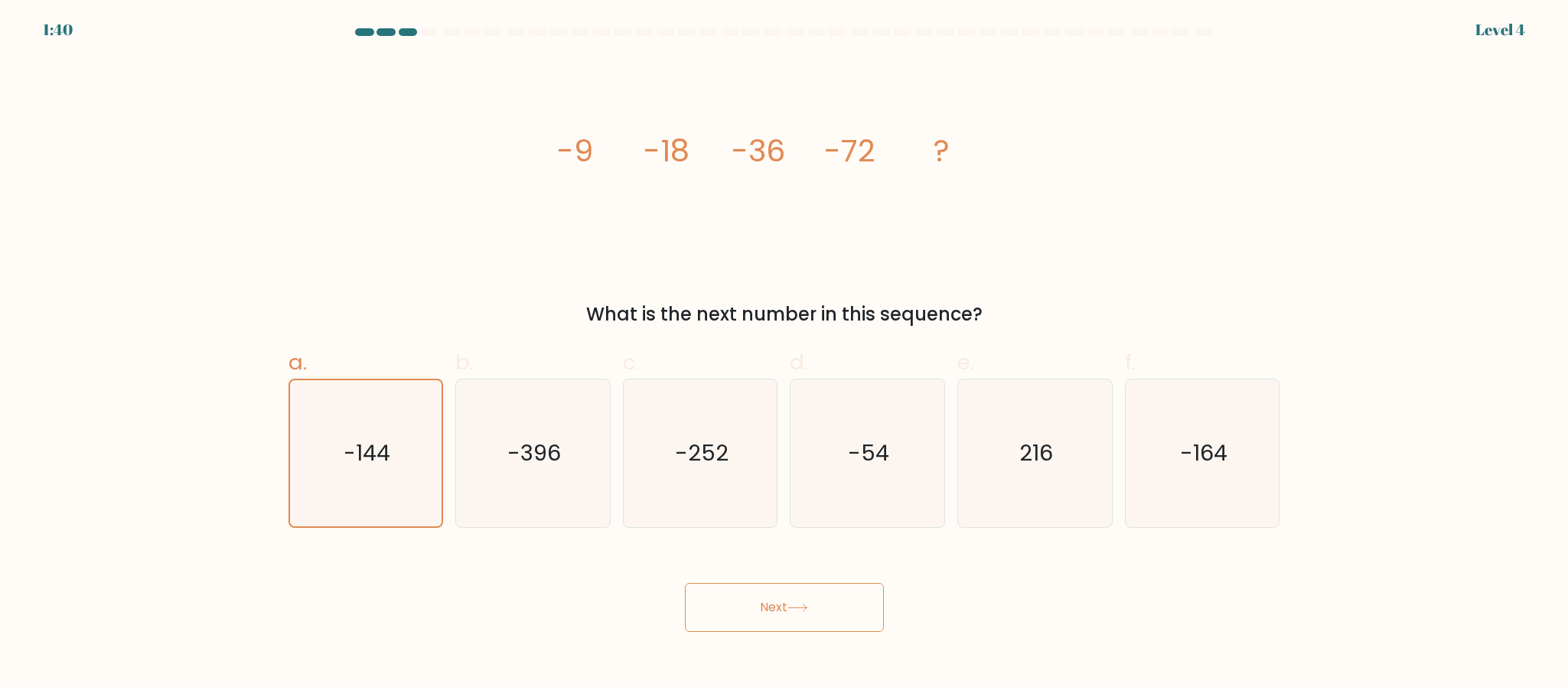 click on "Next" at bounding box center [784, 607] 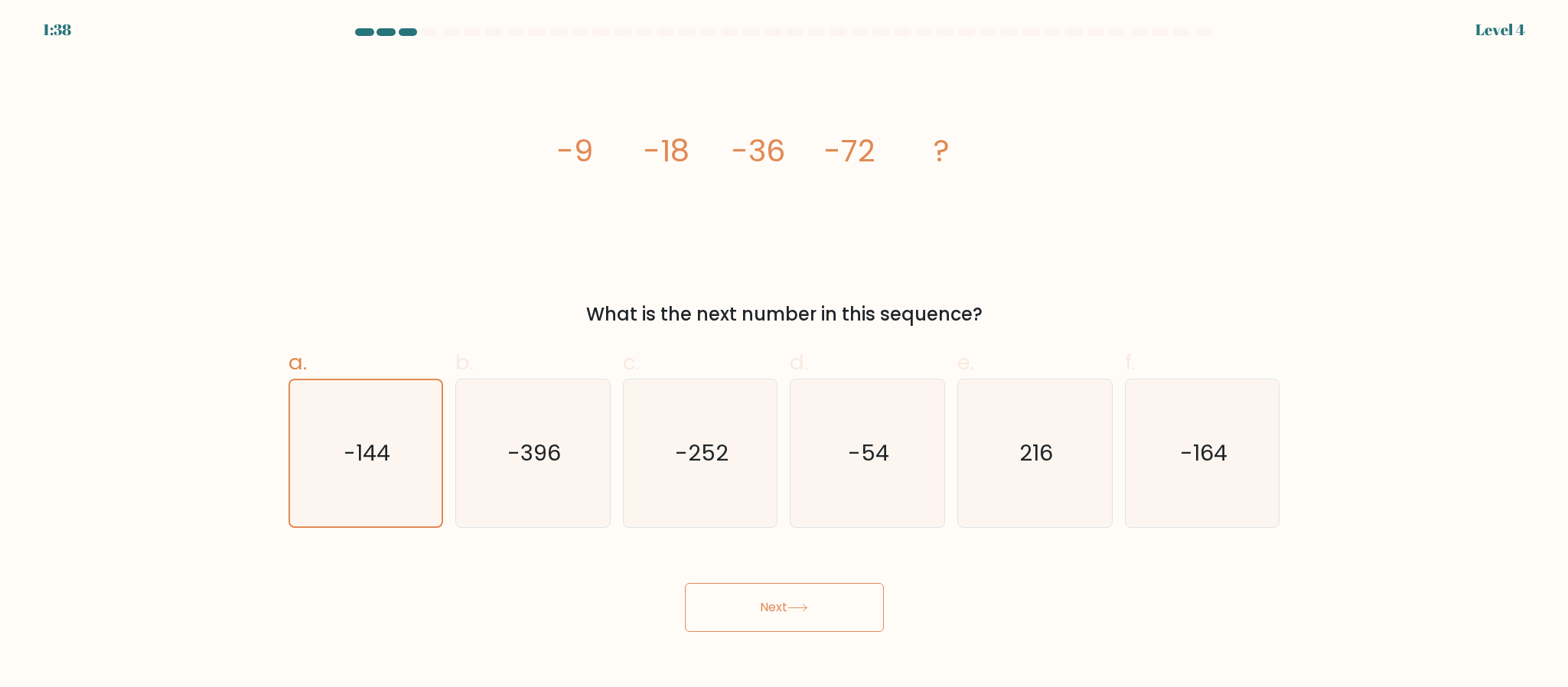 click on "Next" at bounding box center [784, 607] 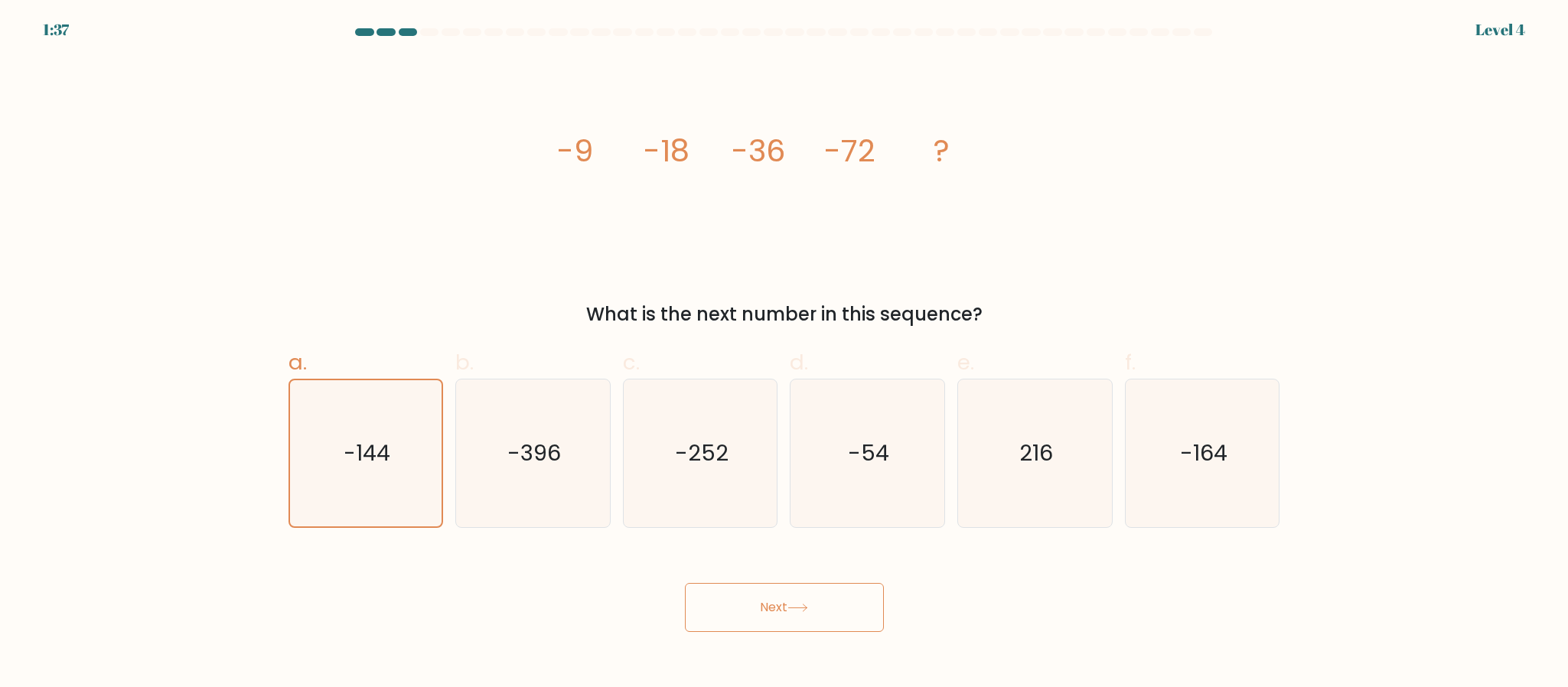 click on "Next" at bounding box center (784, 607) 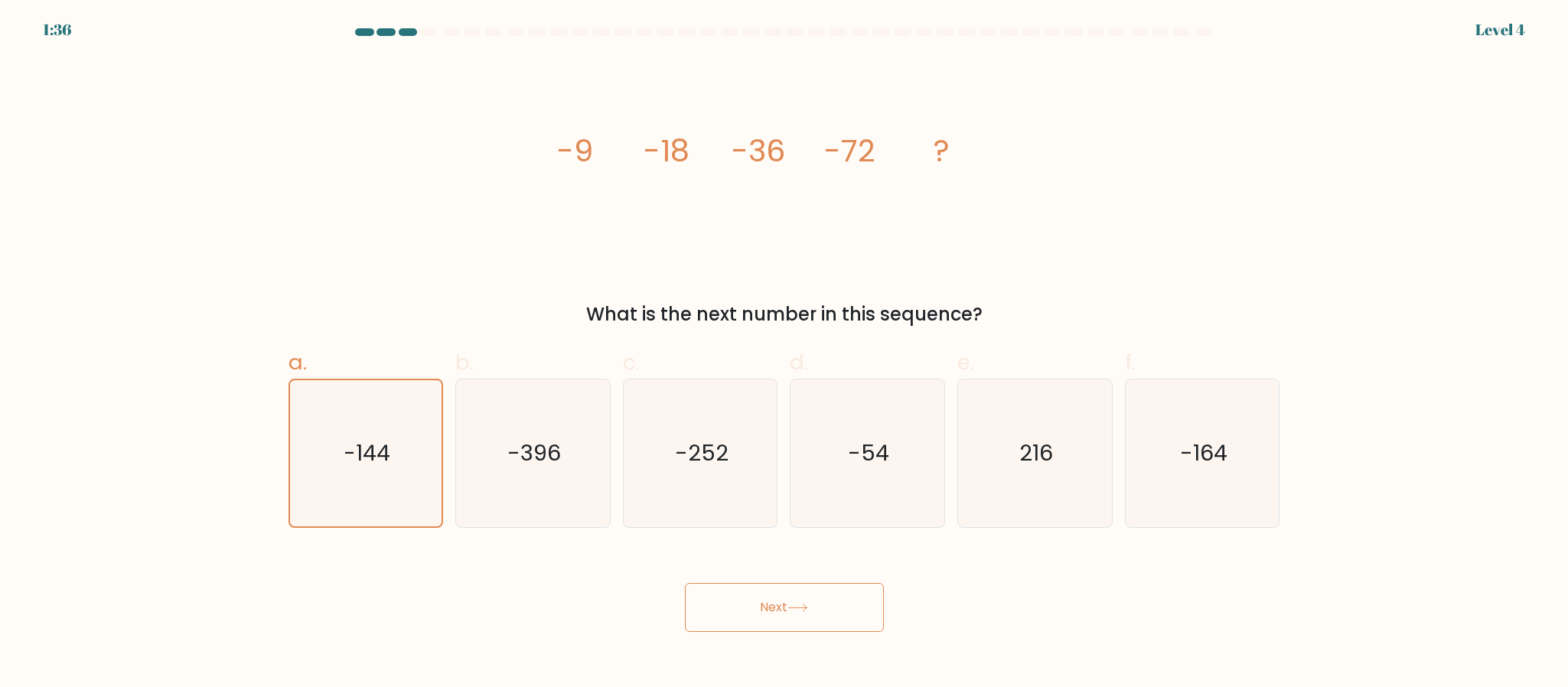 click on "Next" at bounding box center (784, 607) 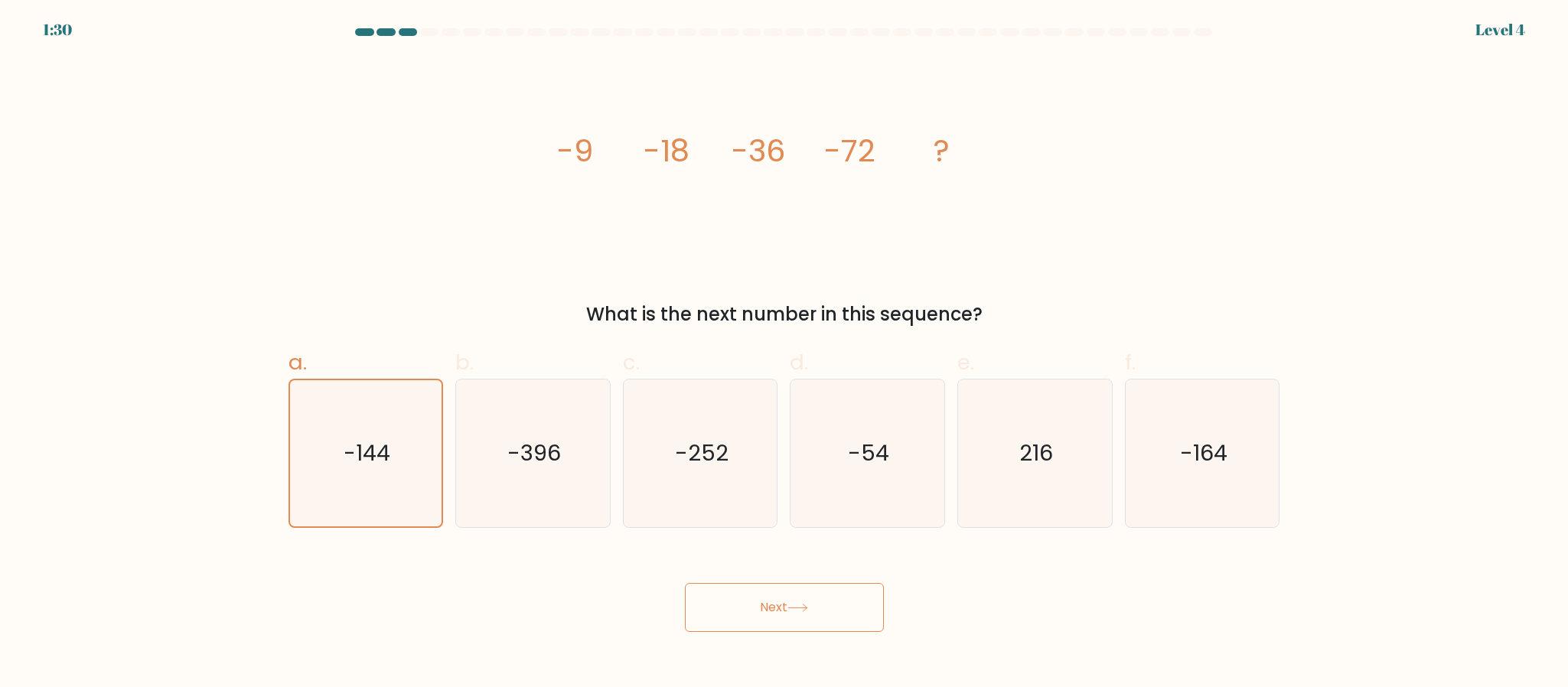 click on "image/svg+xml
-9
-18
-36
-72
?" 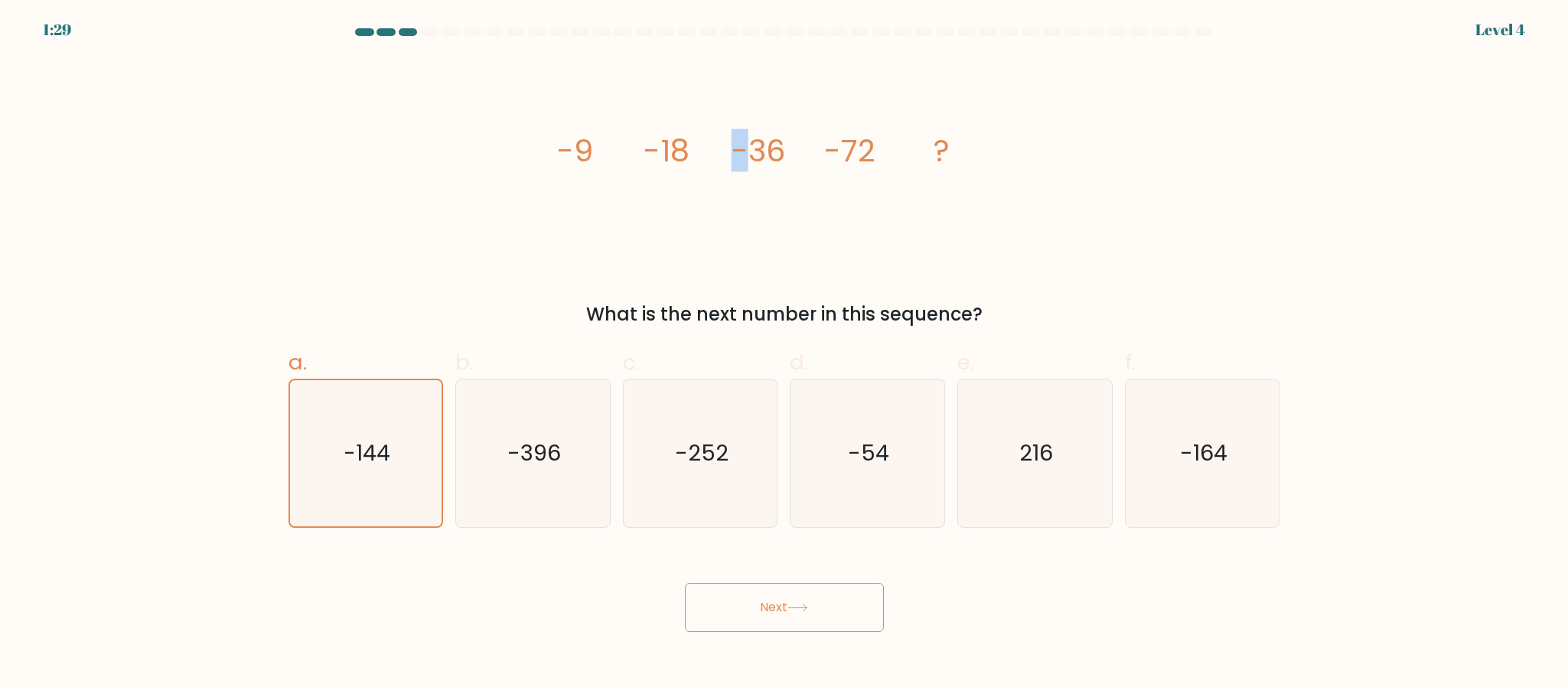 click on "image/svg+xml
-9
-18
-36
-72
?" 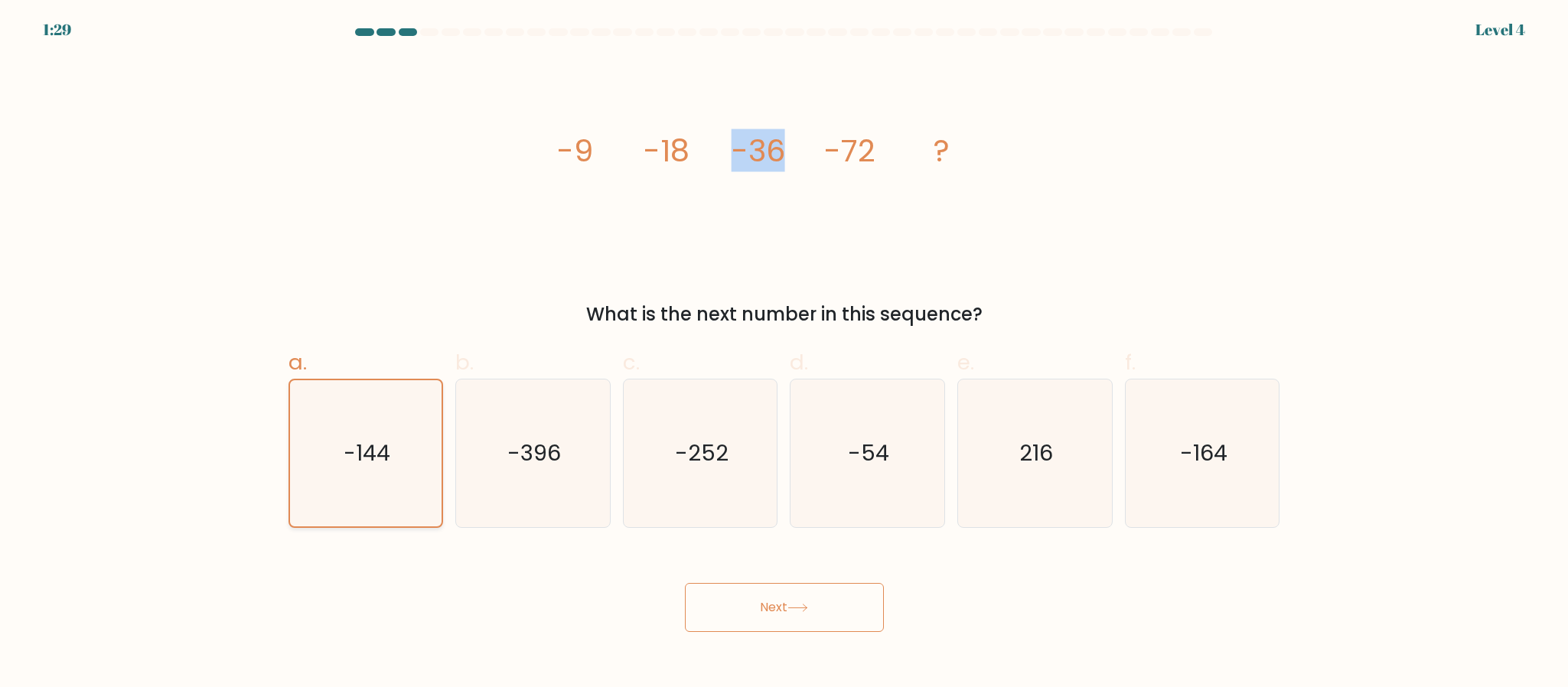 drag, startPoint x: 733, startPoint y: 239, endPoint x: 327, endPoint y: 398, distance: 436.024 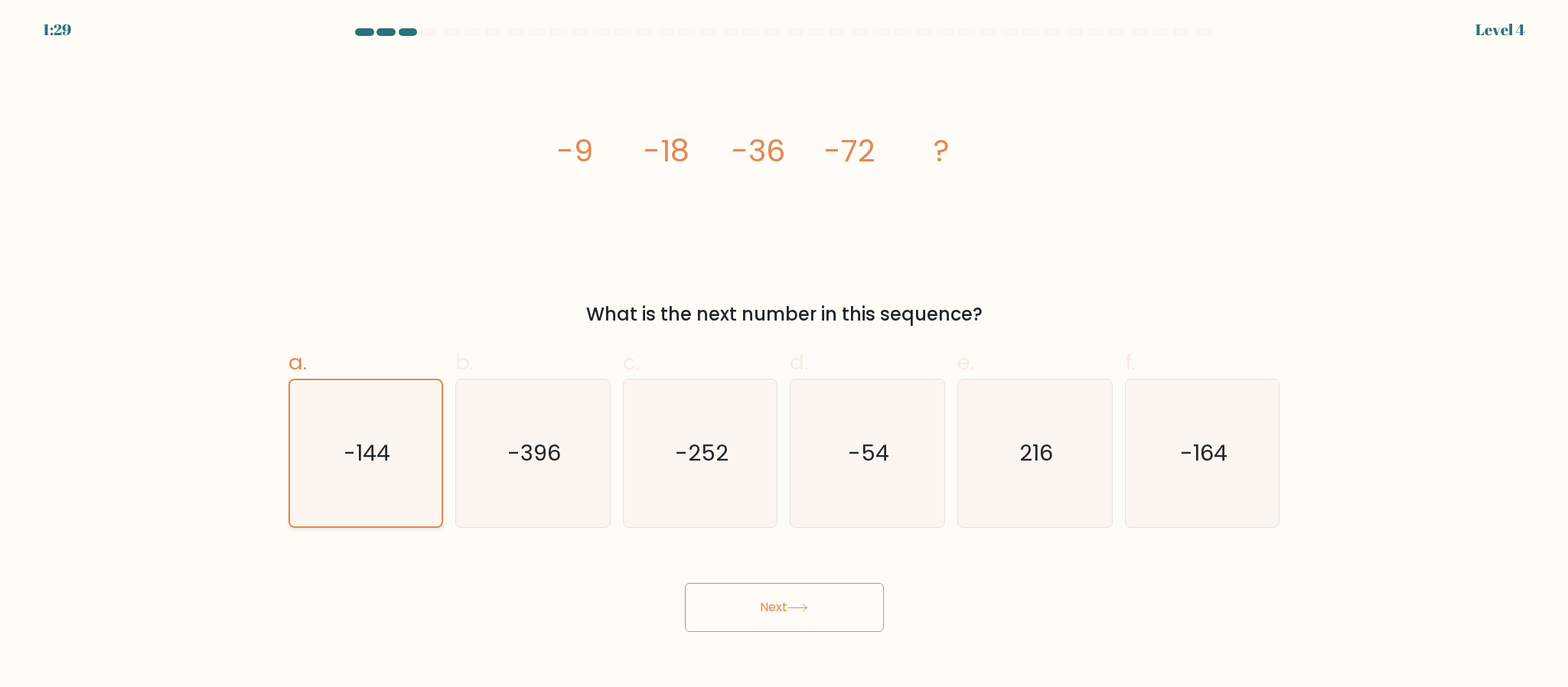drag, startPoint x: 303, startPoint y: 454, endPoint x: 405, endPoint y: 400, distance: 115.4123 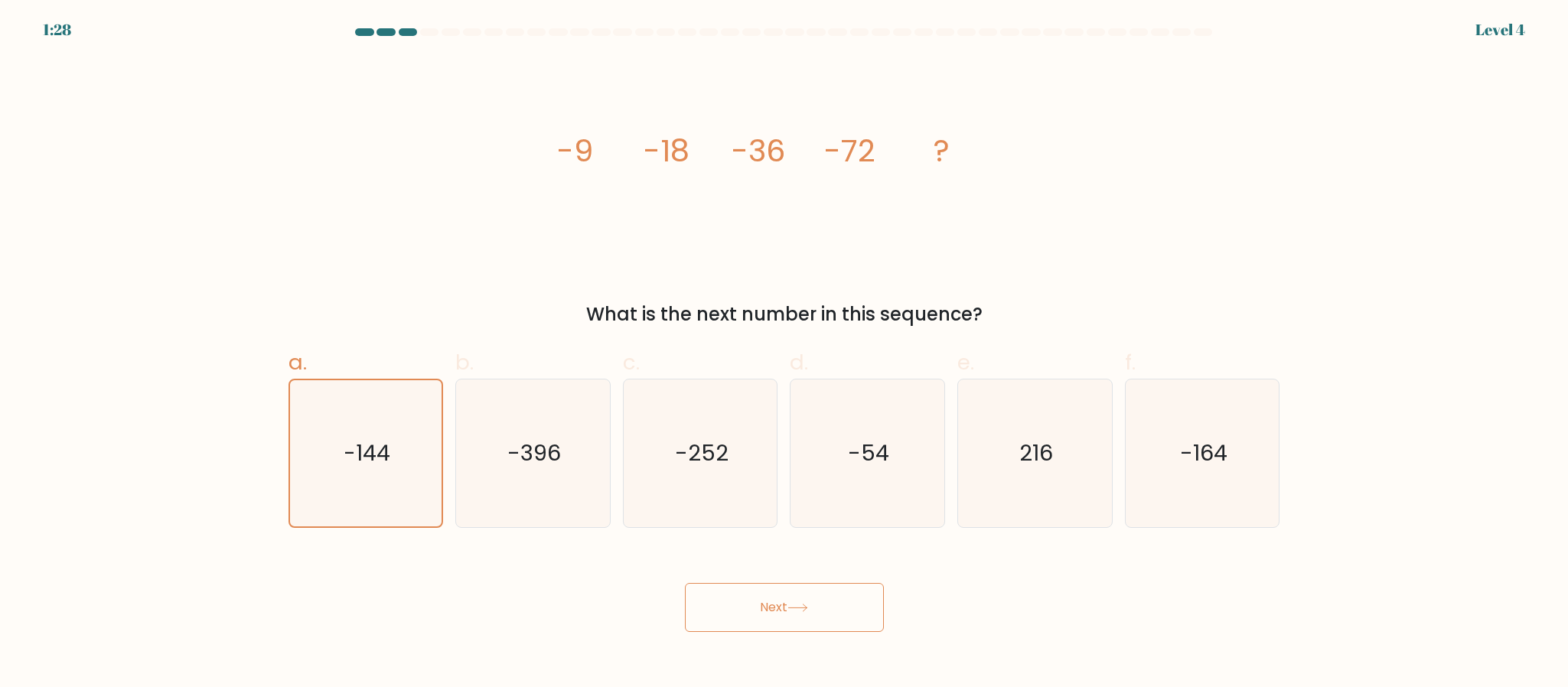 drag, startPoint x: 253, startPoint y: 460, endPoint x: 262, endPoint y: 460, distance: 9 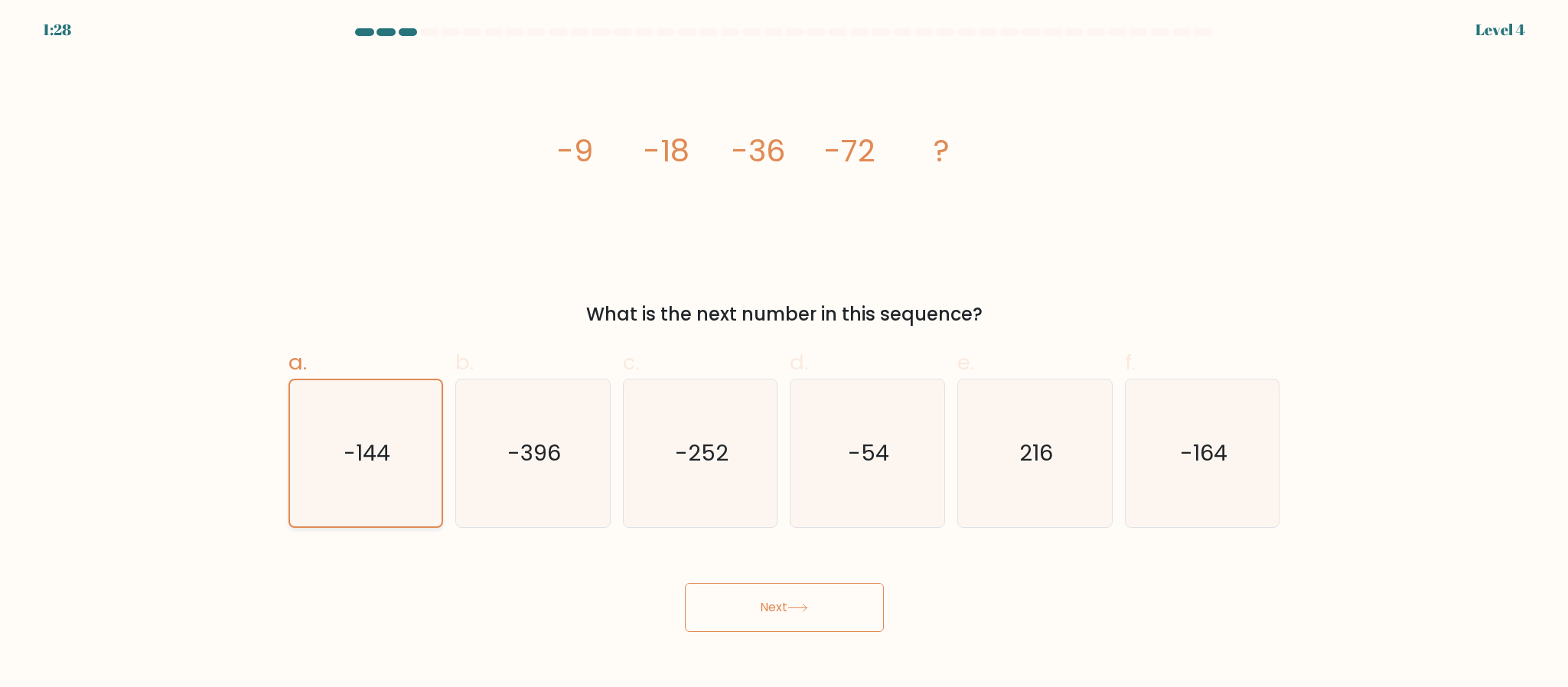 click on "-144" 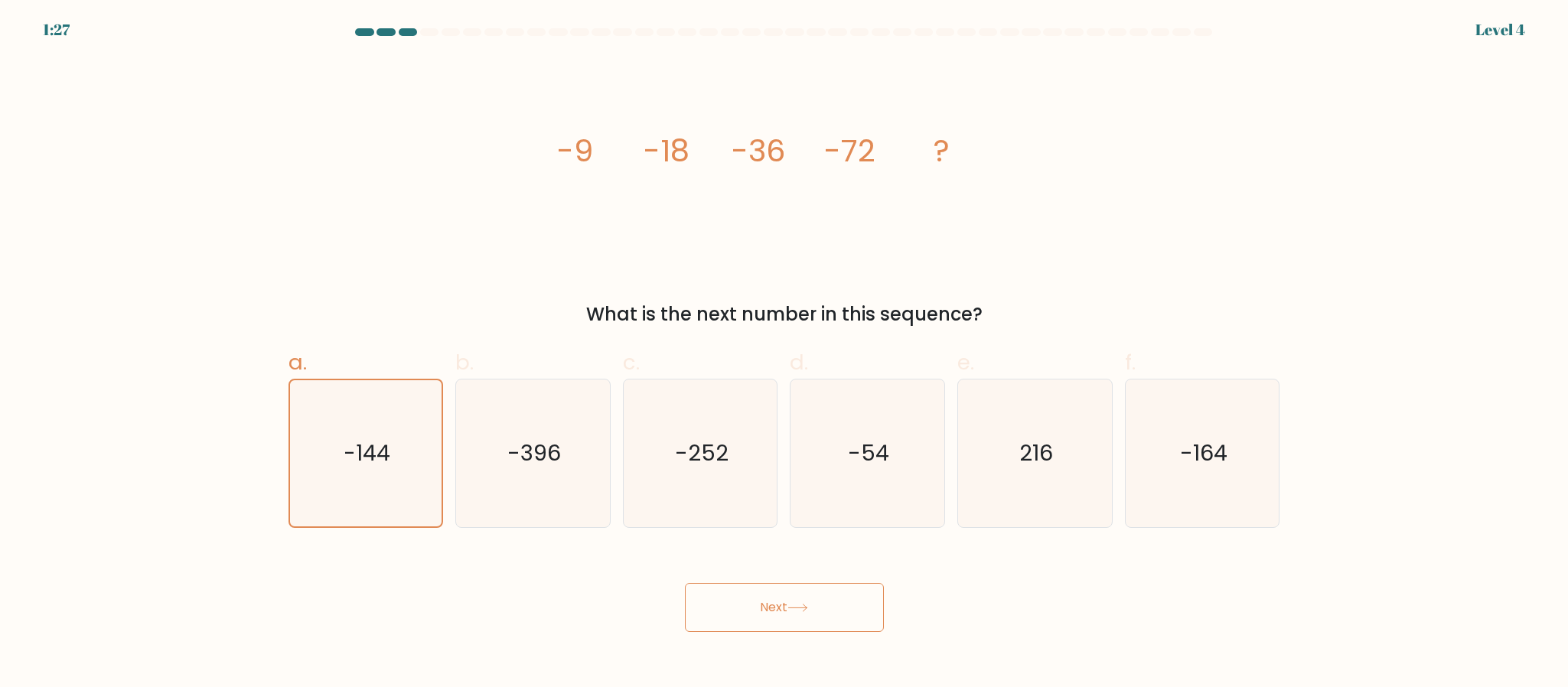 click on "Next" at bounding box center (784, 607) 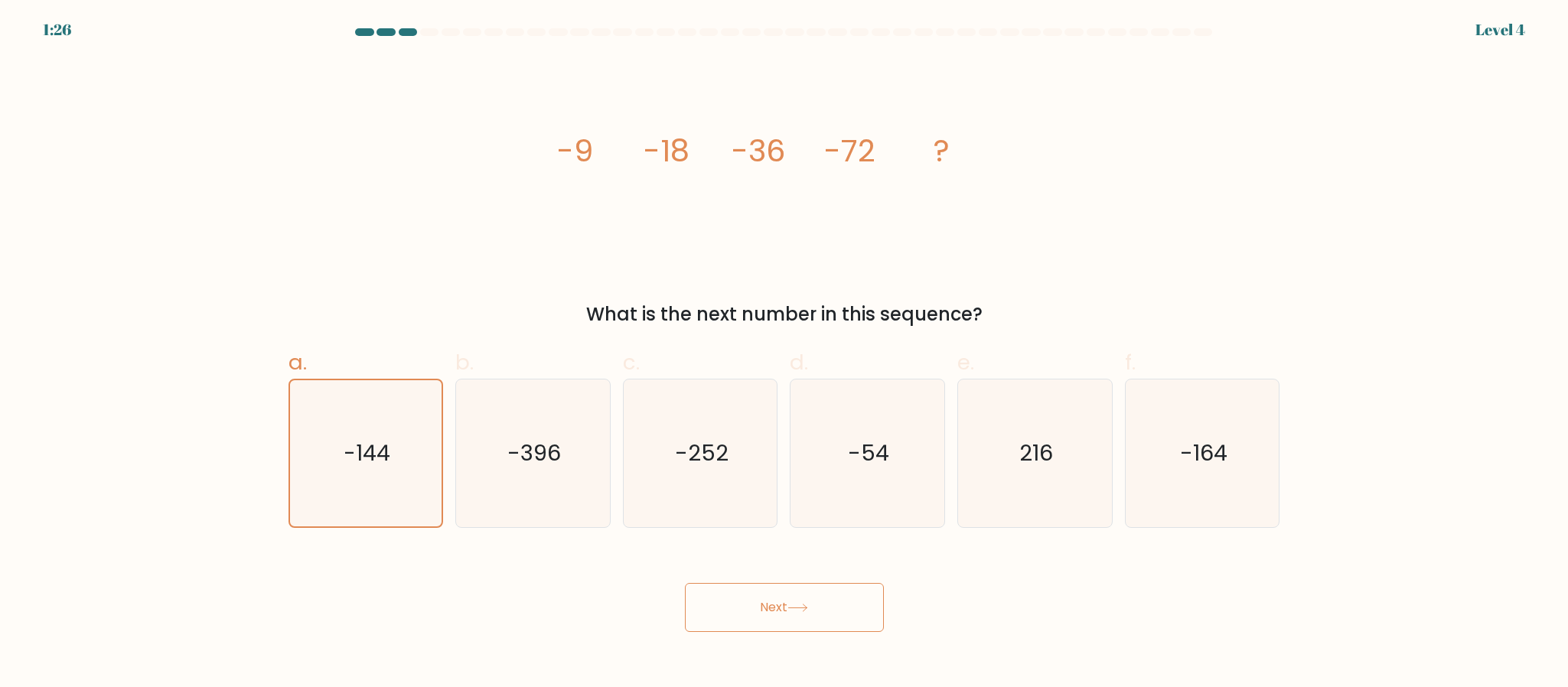 click on "Next" at bounding box center (784, 607) 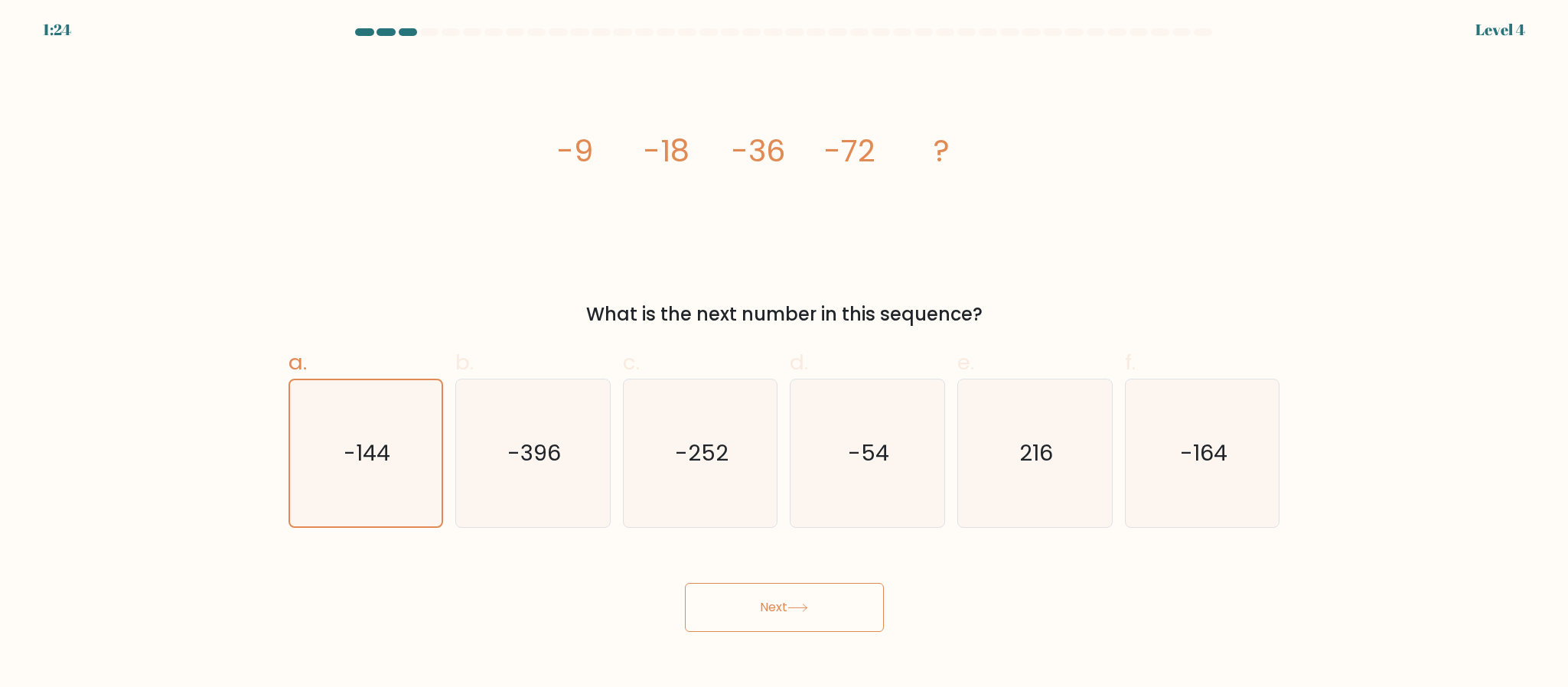 click on "Next" at bounding box center (784, 607) 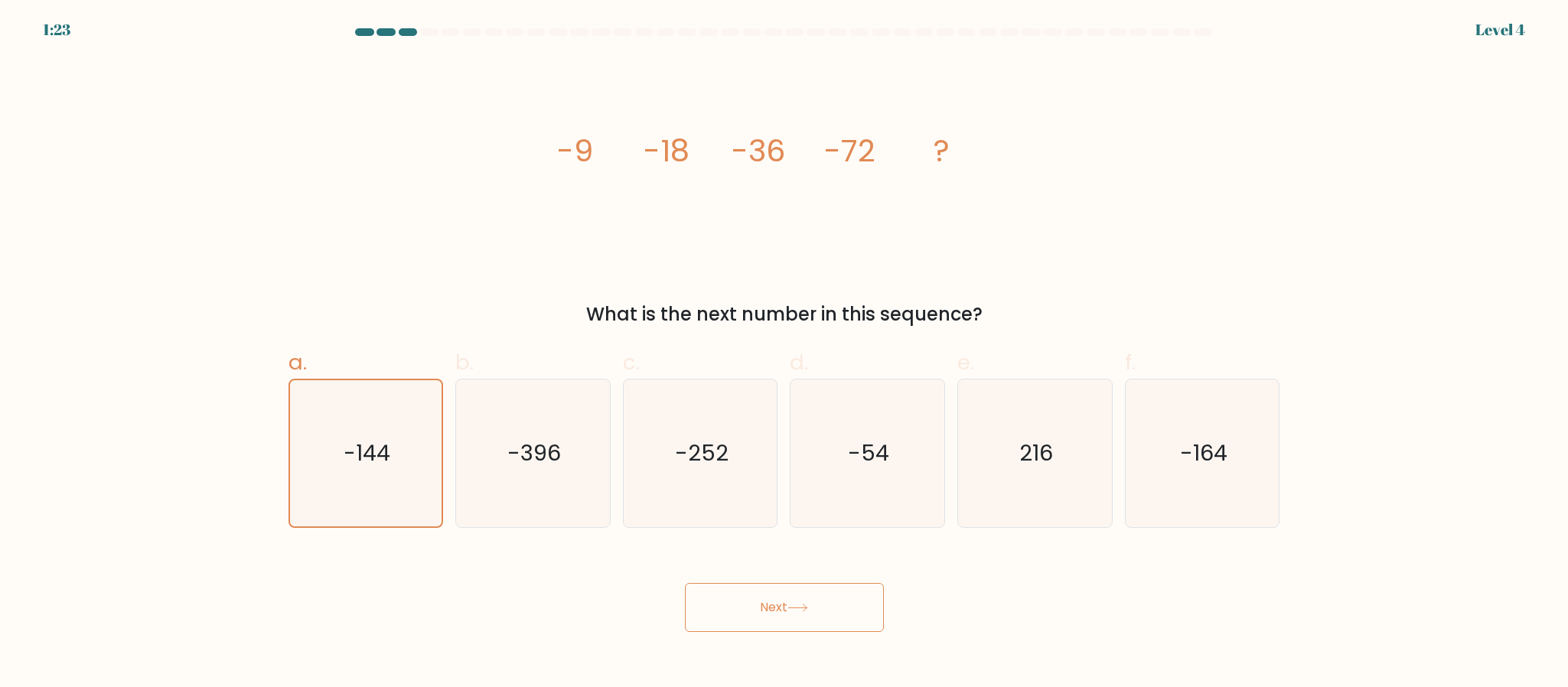 drag, startPoint x: 522, startPoint y: 459, endPoint x: 217, endPoint y: 382, distance: 314.56955 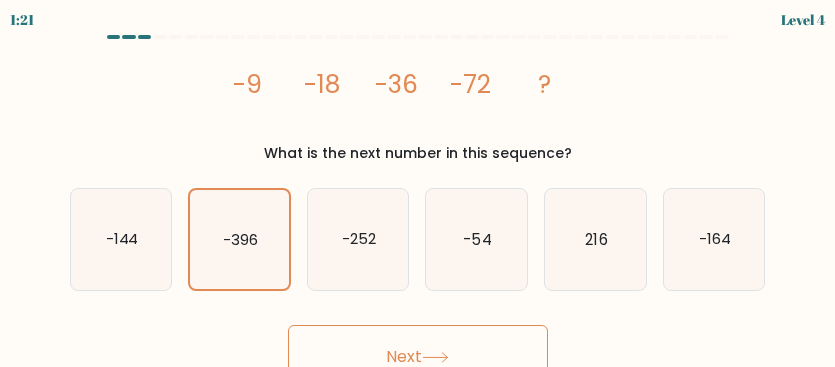 click on "-144" 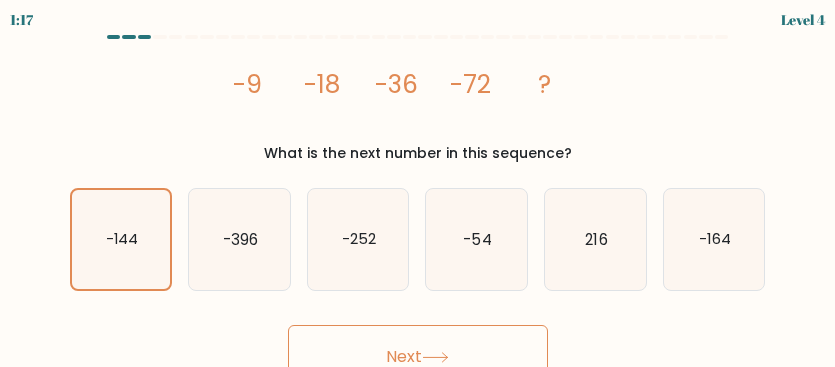 click on "Next" at bounding box center [418, 357] 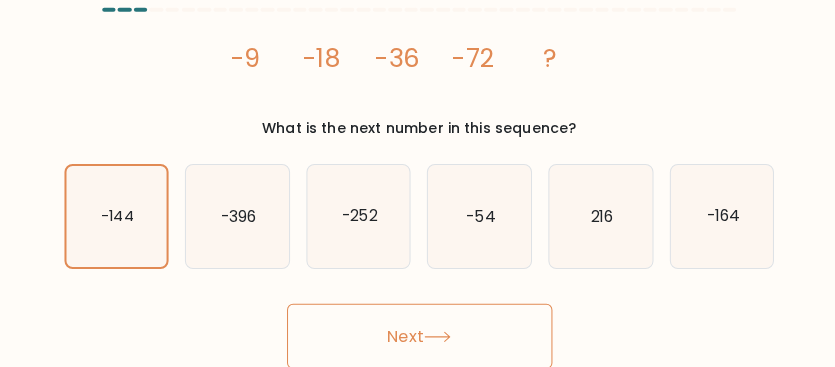 scroll, scrollTop: 22, scrollLeft: 0, axis: vertical 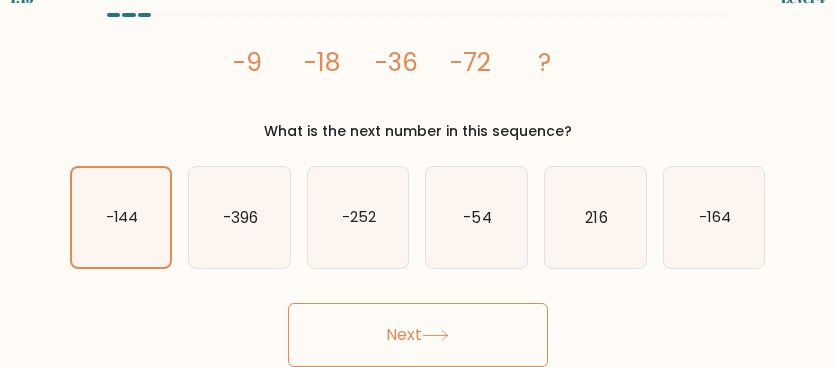 click on "Next" at bounding box center (418, 335) 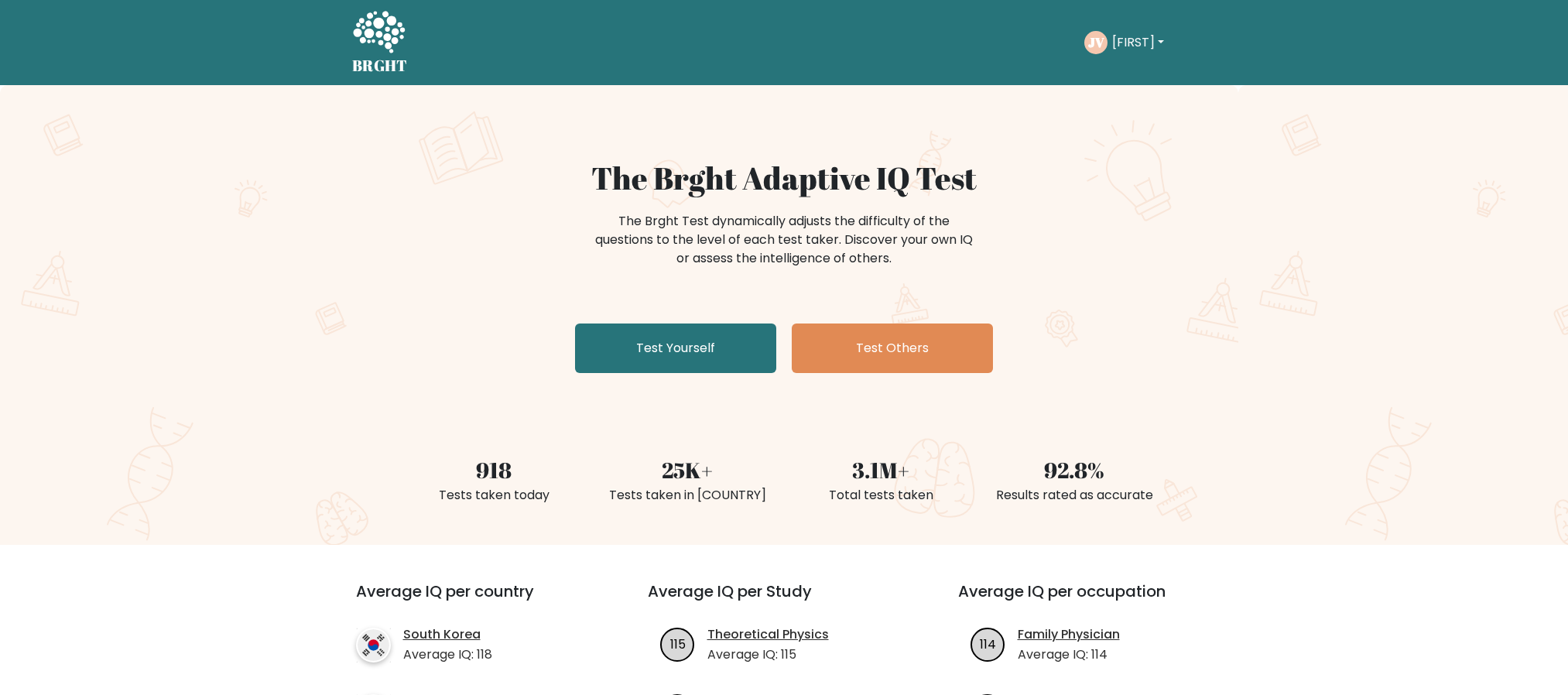 scroll, scrollTop: 0, scrollLeft: 0, axis: both 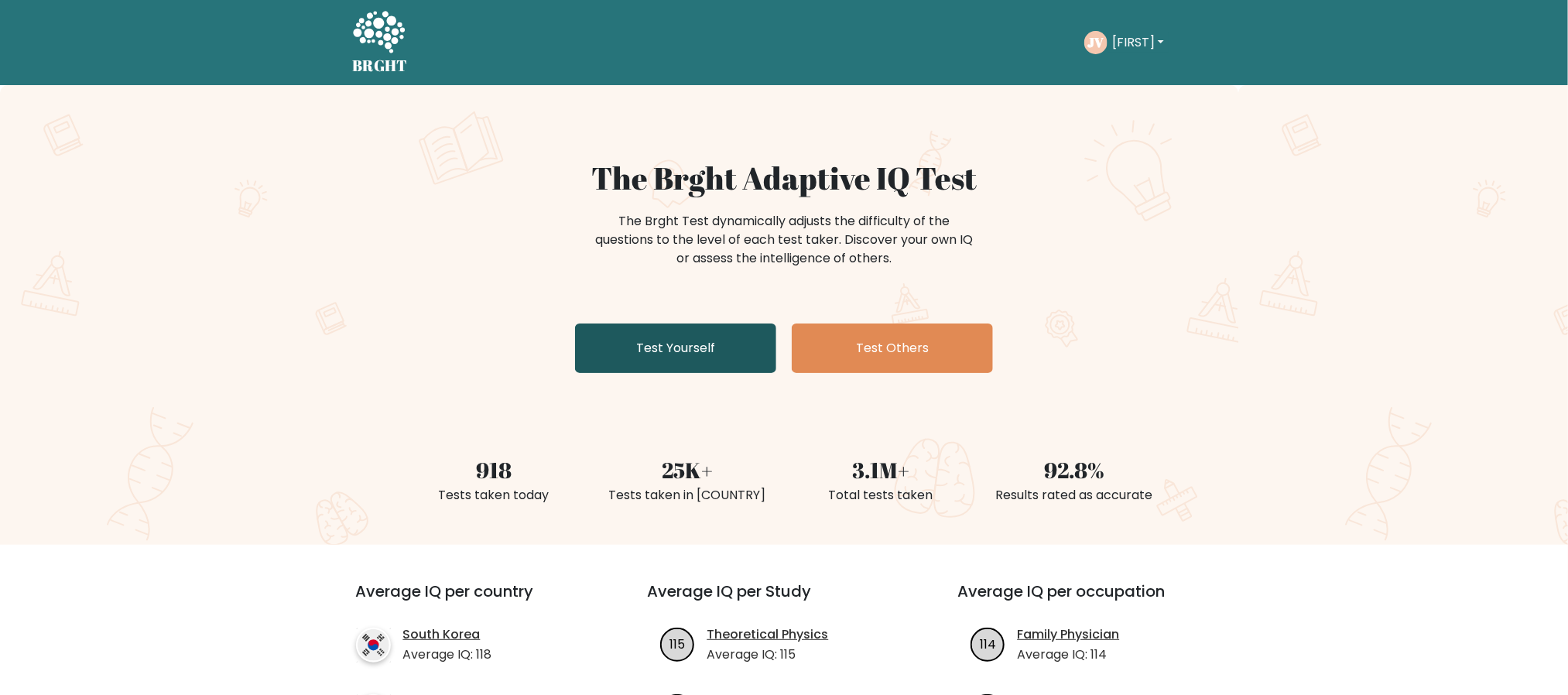 drag, startPoint x: 679, startPoint y: 342, endPoint x: 664, endPoint y: 354, distance: 19.209373 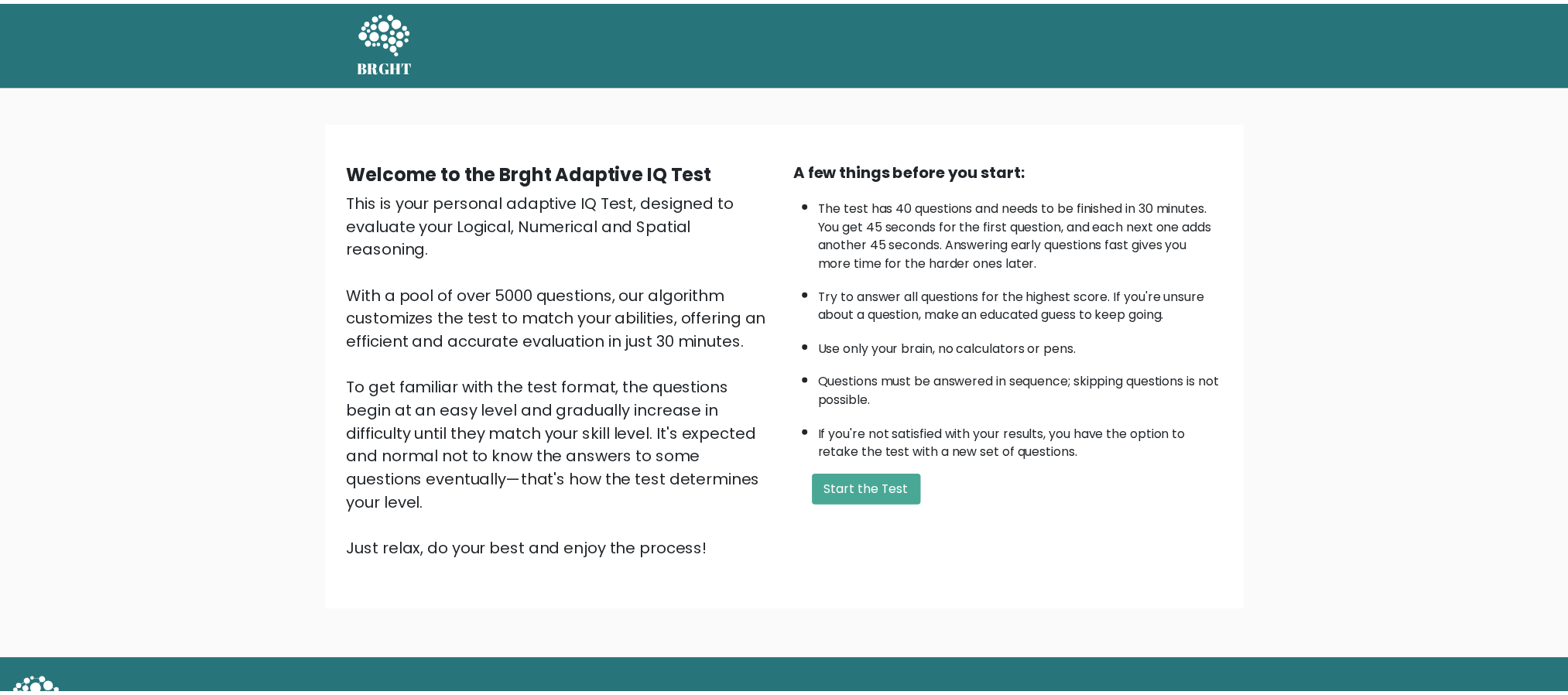 scroll, scrollTop: 0, scrollLeft: 0, axis: both 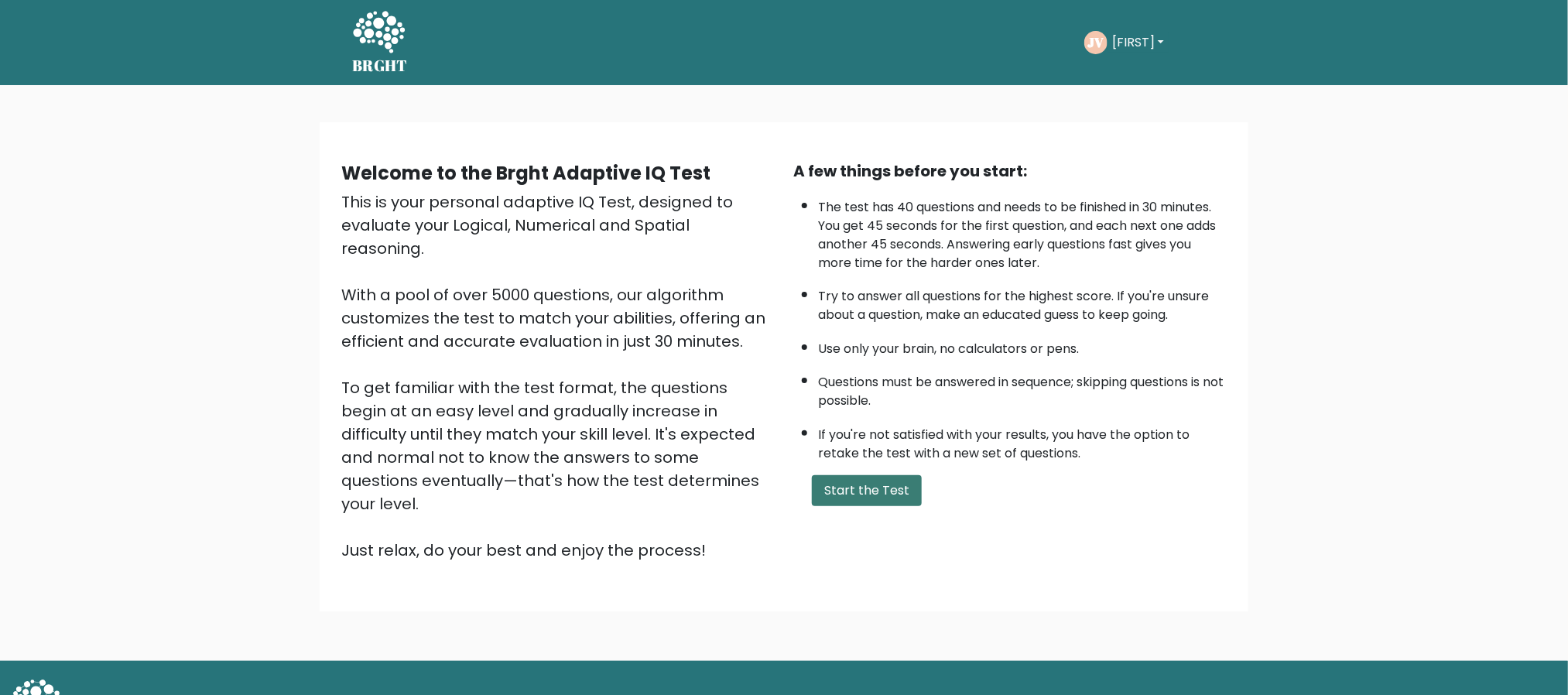 click on "Start the Test" at bounding box center [867, 491] 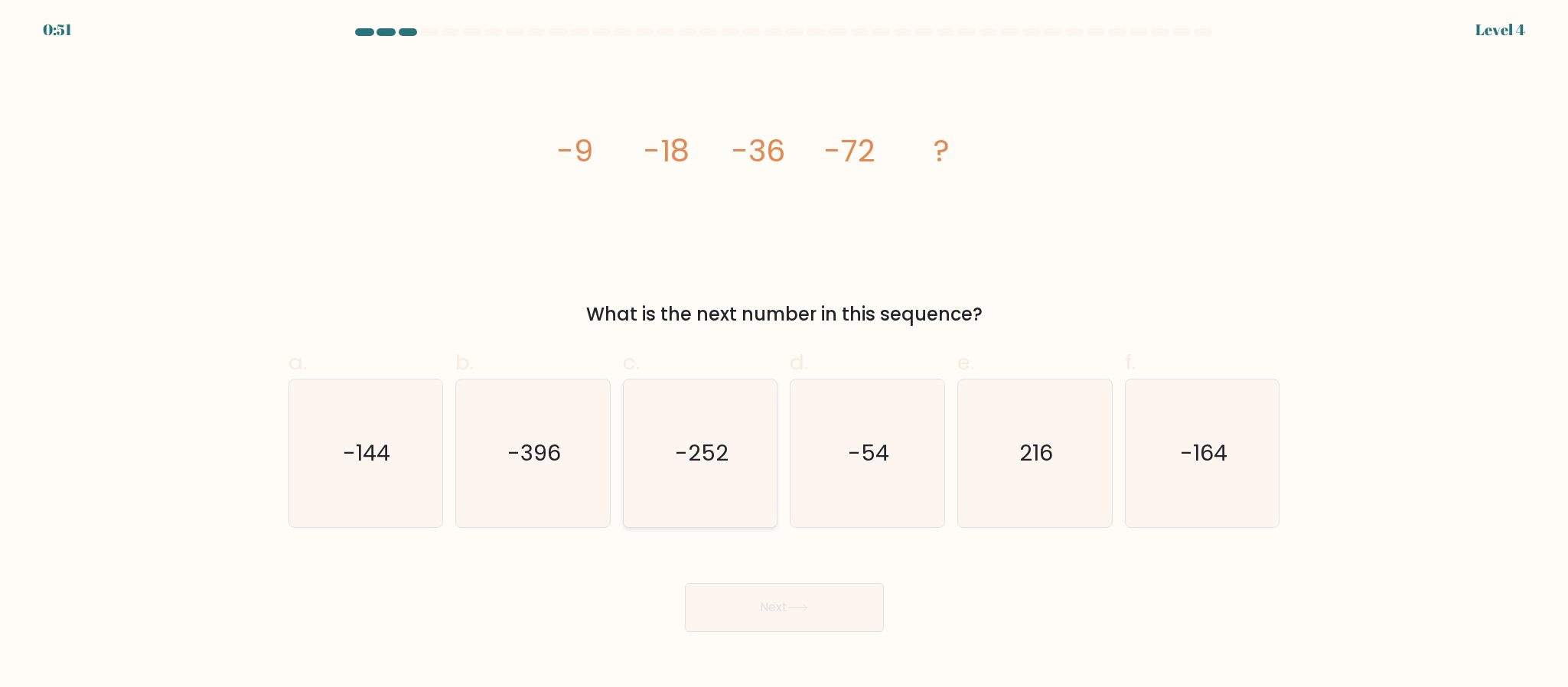 scroll, scrollTop: 0, scrollLeft: 0, axis: both 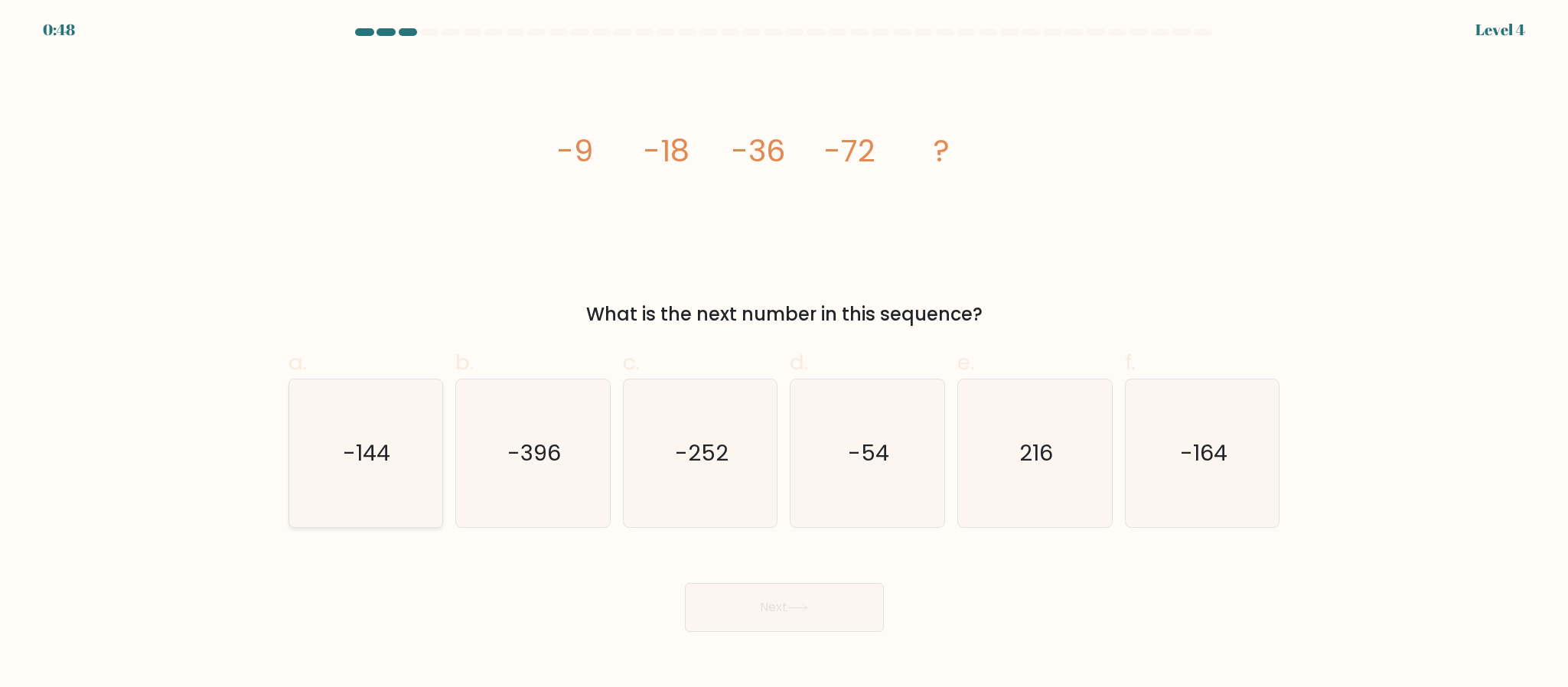 click on "-144" 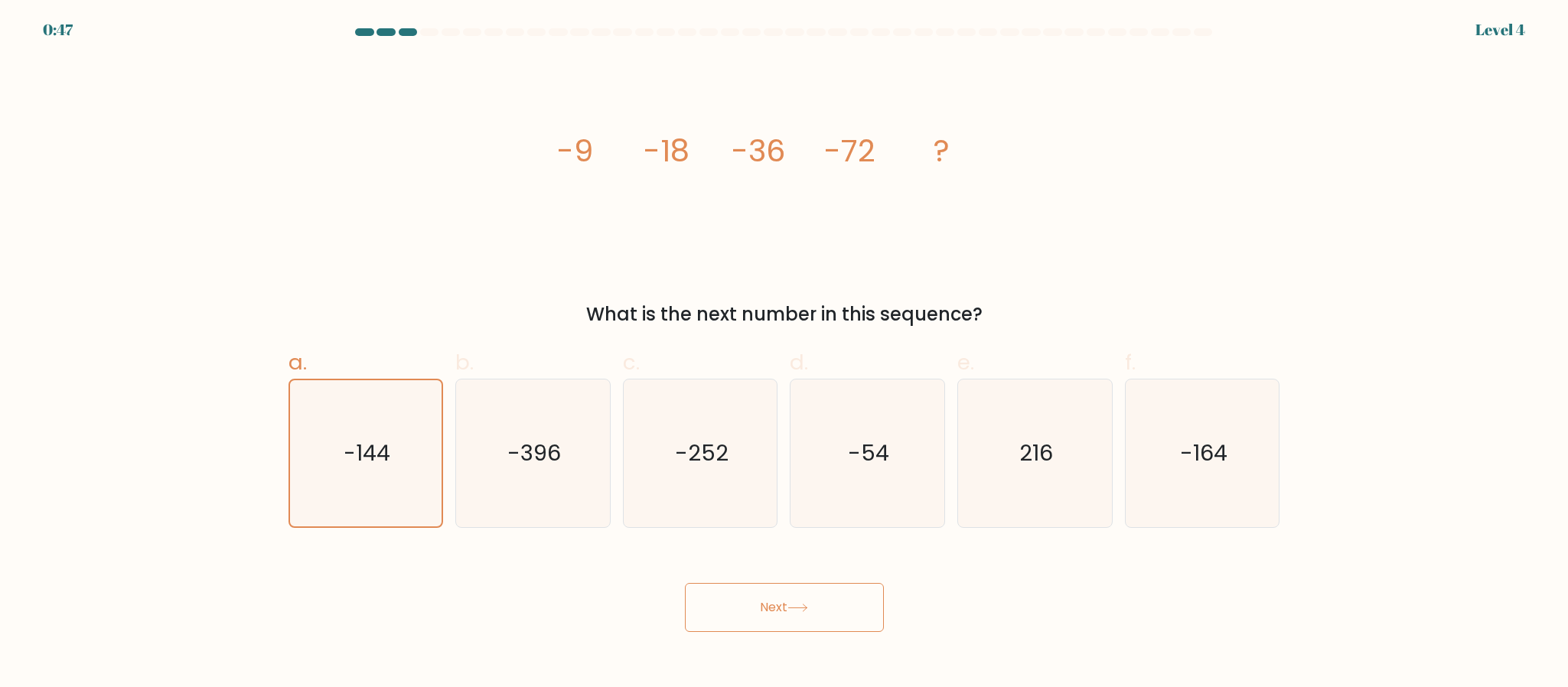 drag, startPoint x: 839, startPoint y: 591, endPoint x: 818, endPoint y: 597, distance: 21.84033 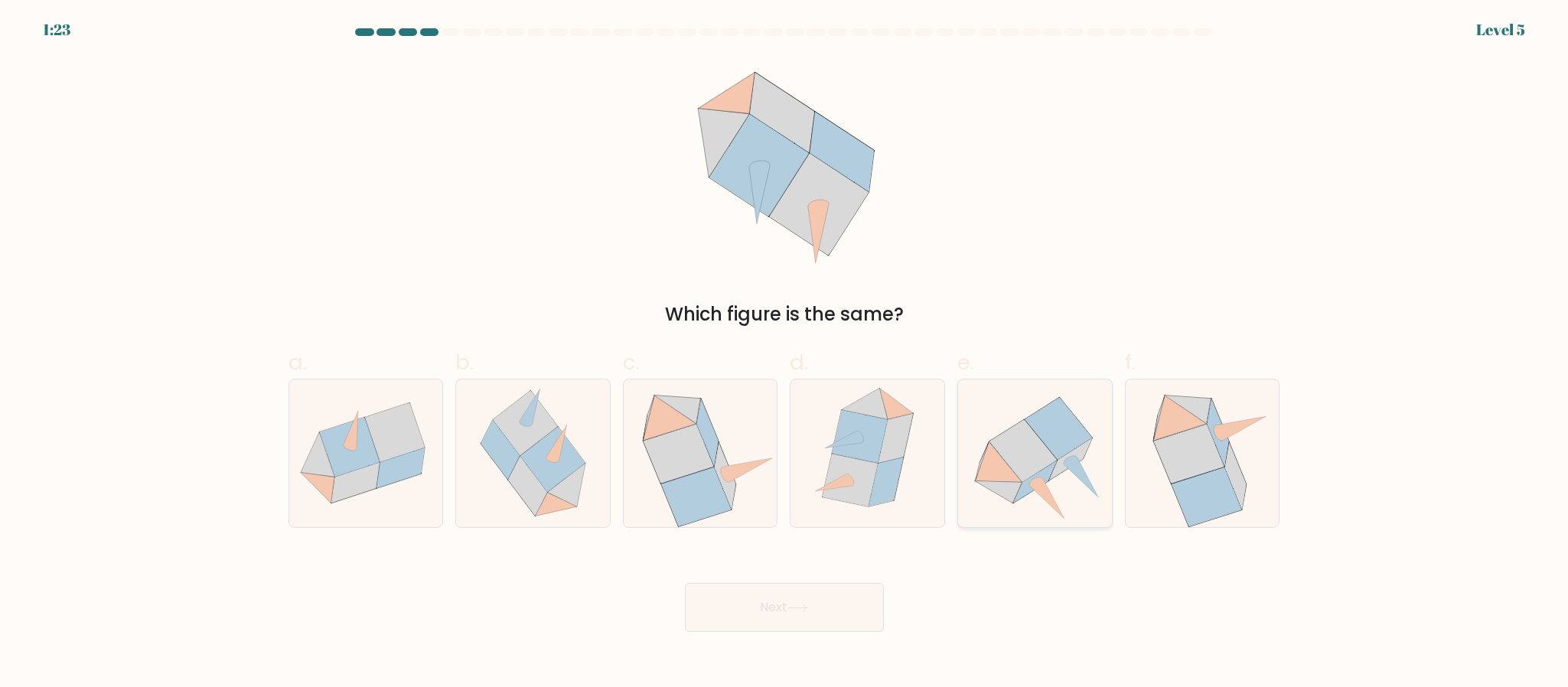 click 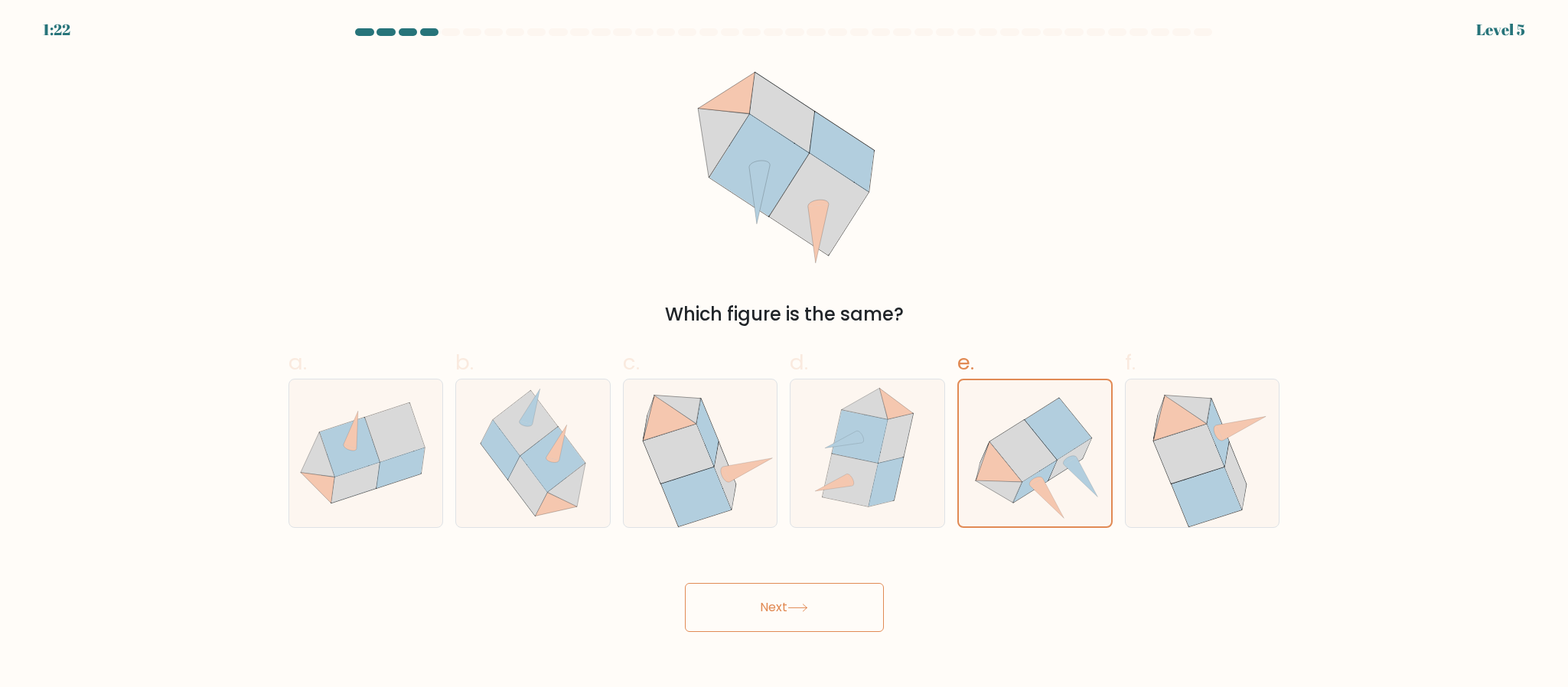 click on "Next" at bounding box center (784, 607) 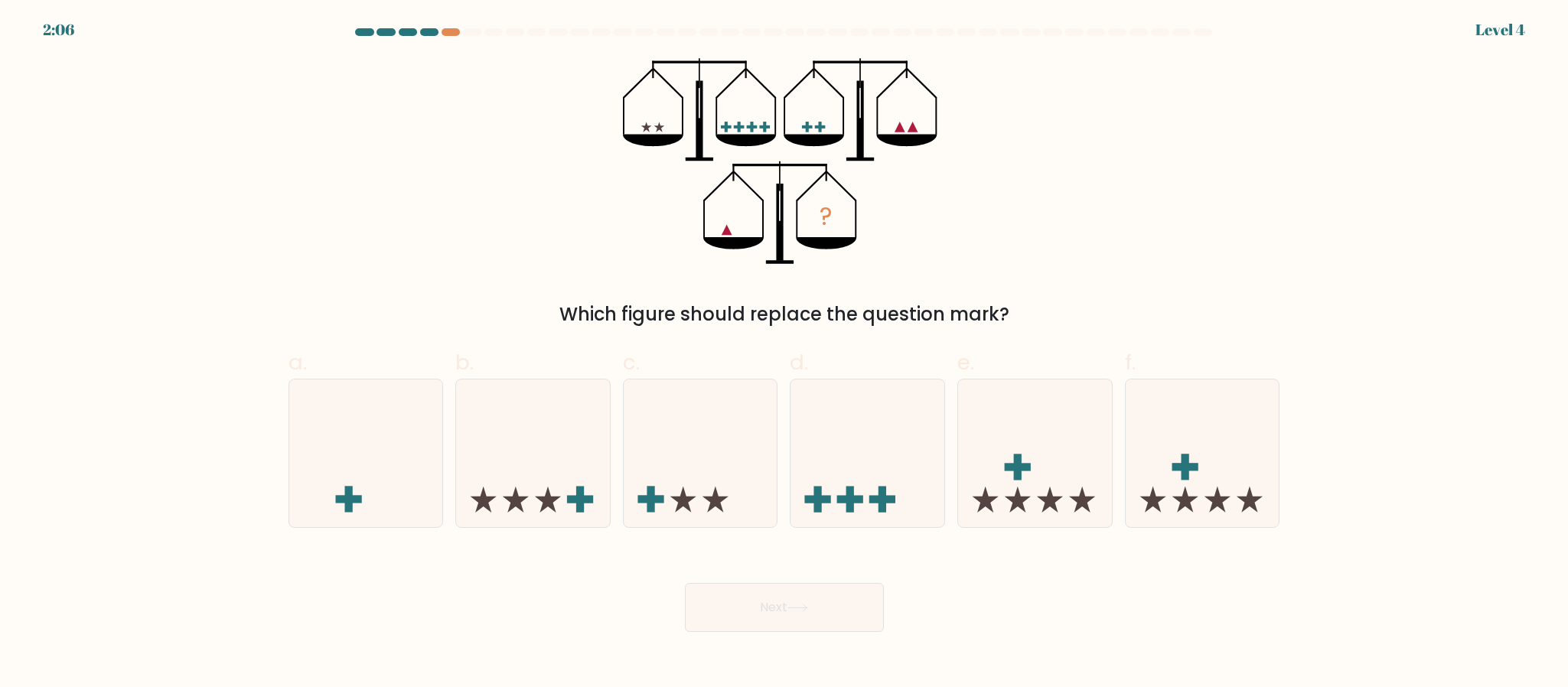 type 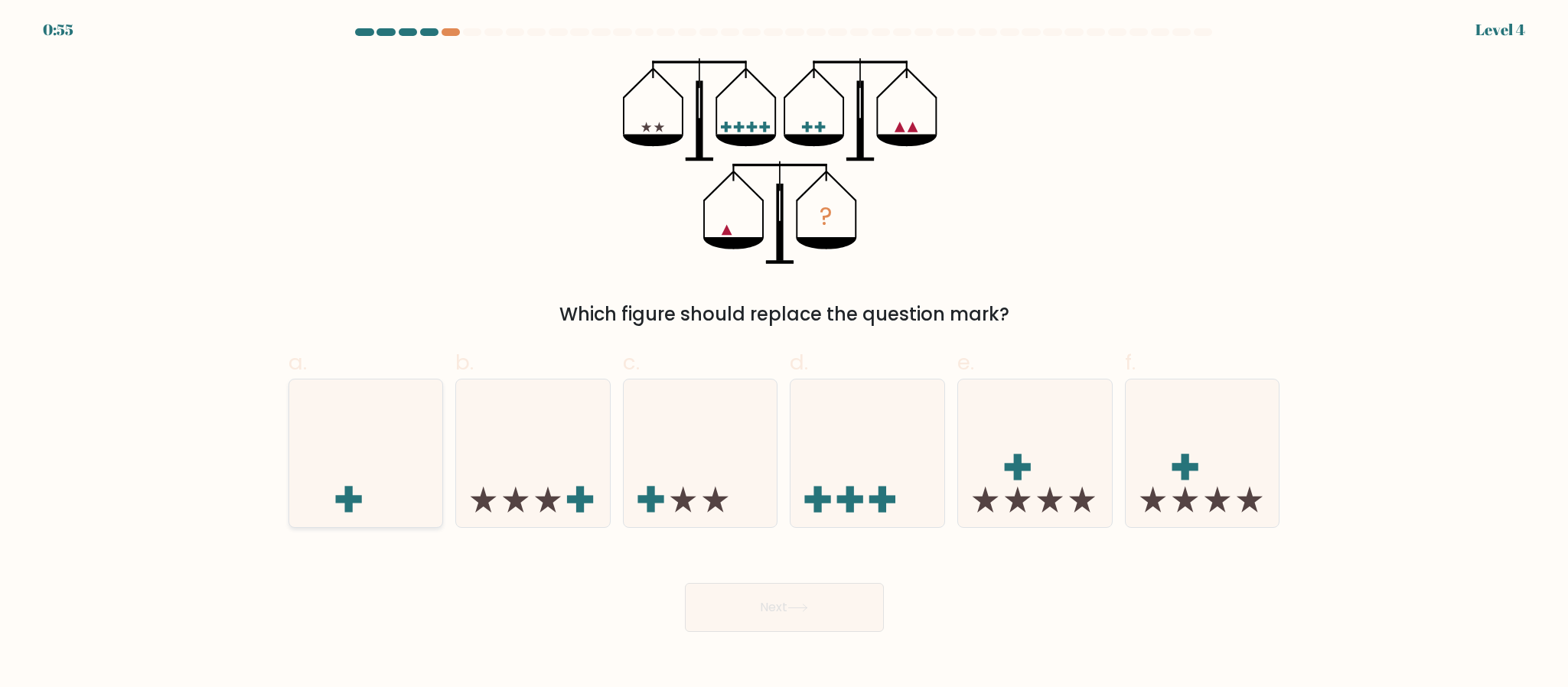 click 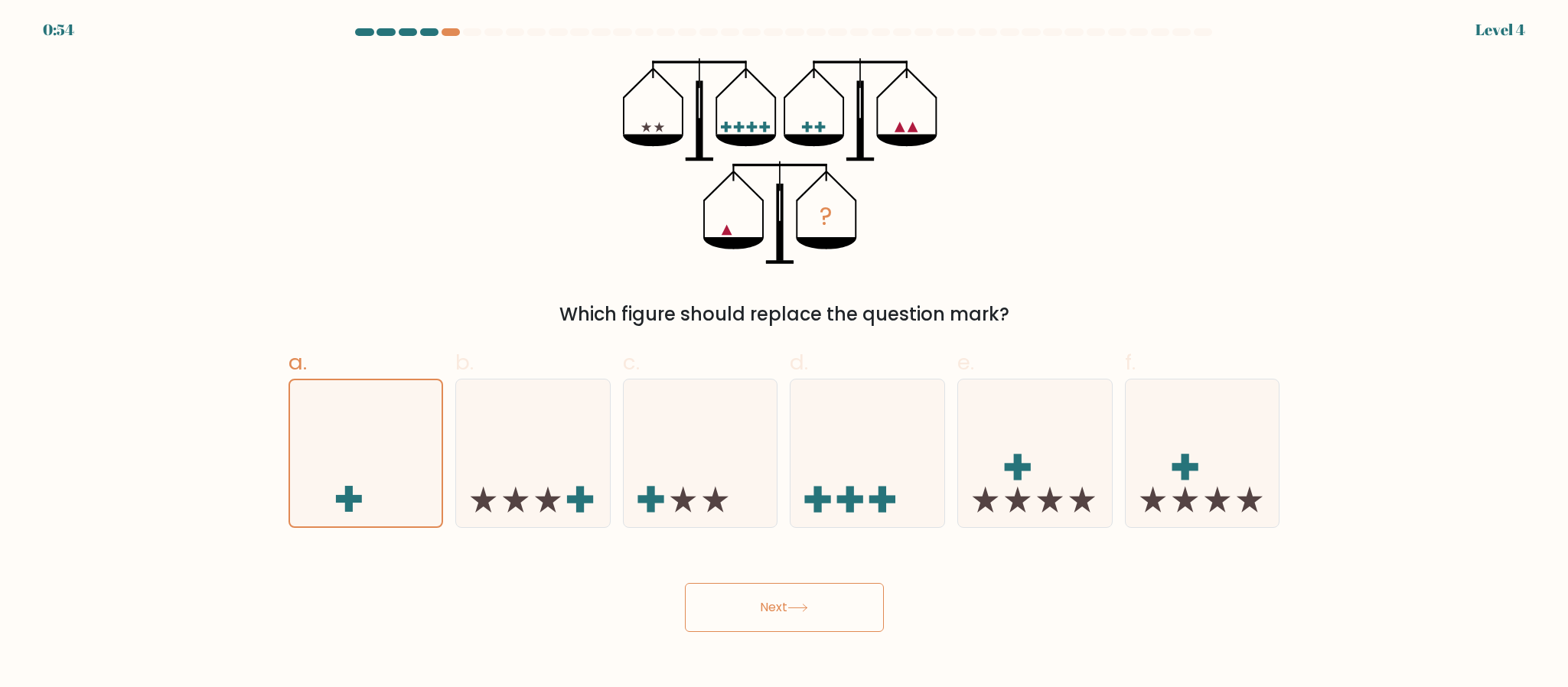 drag, startPoint x: 719, startPoint y: 629, endPoint x: 726, endPoint y: 617, distance: 13.892444 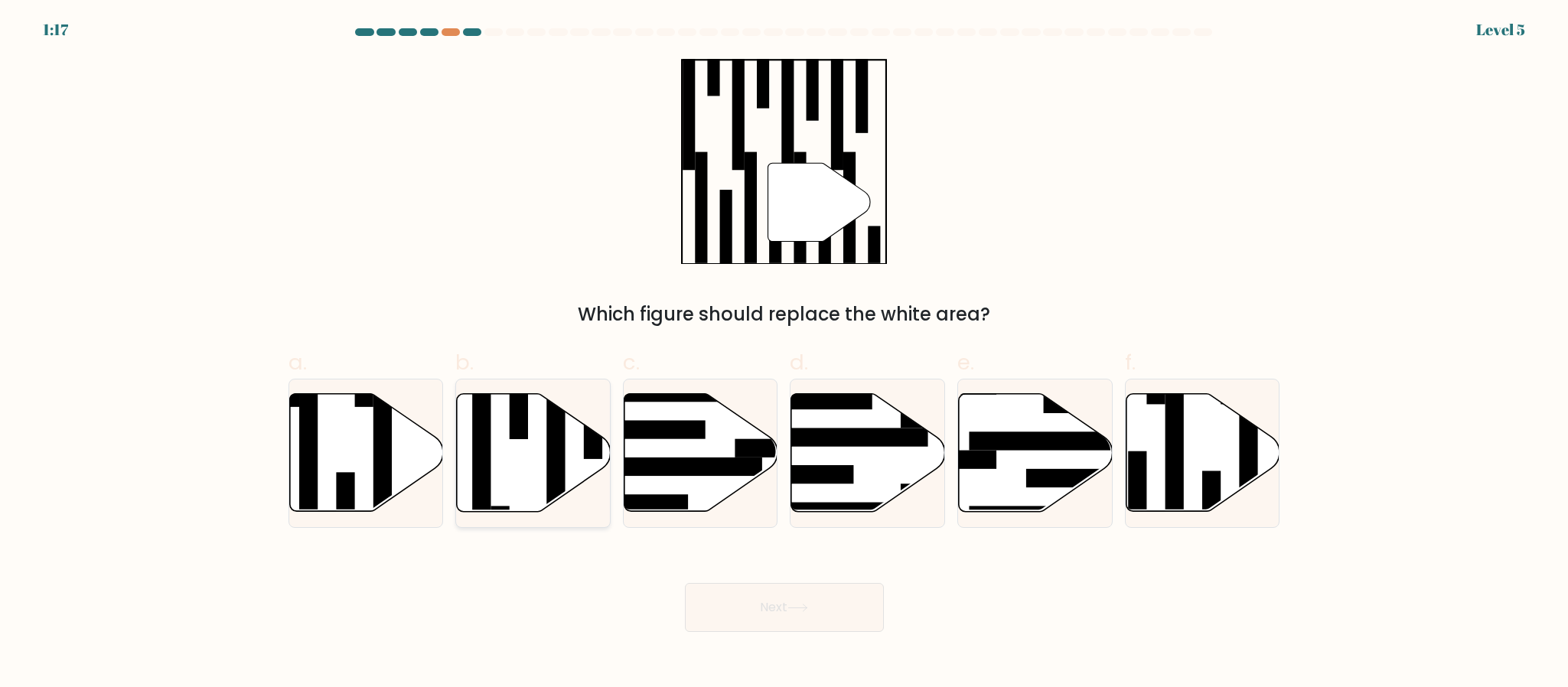 click 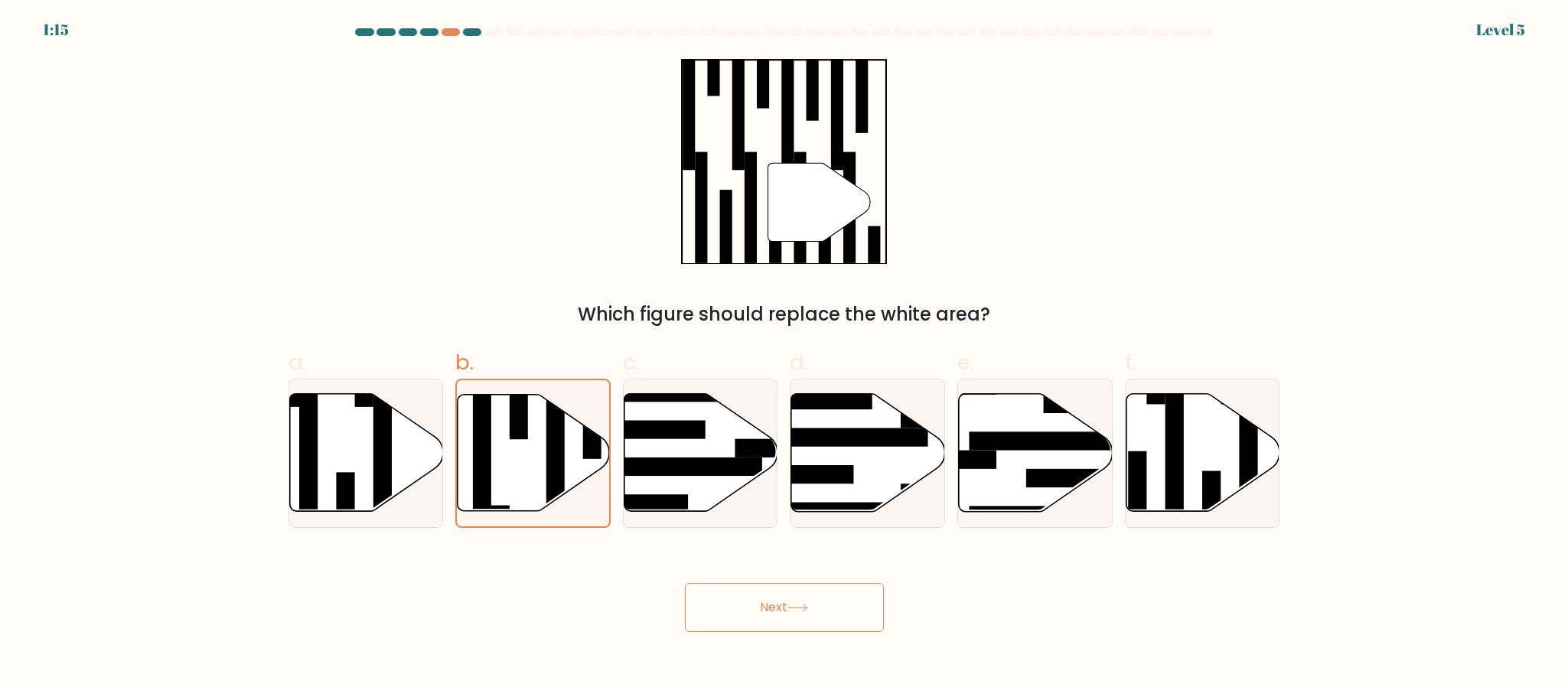 click on "a." at bounding box center [366, 437] 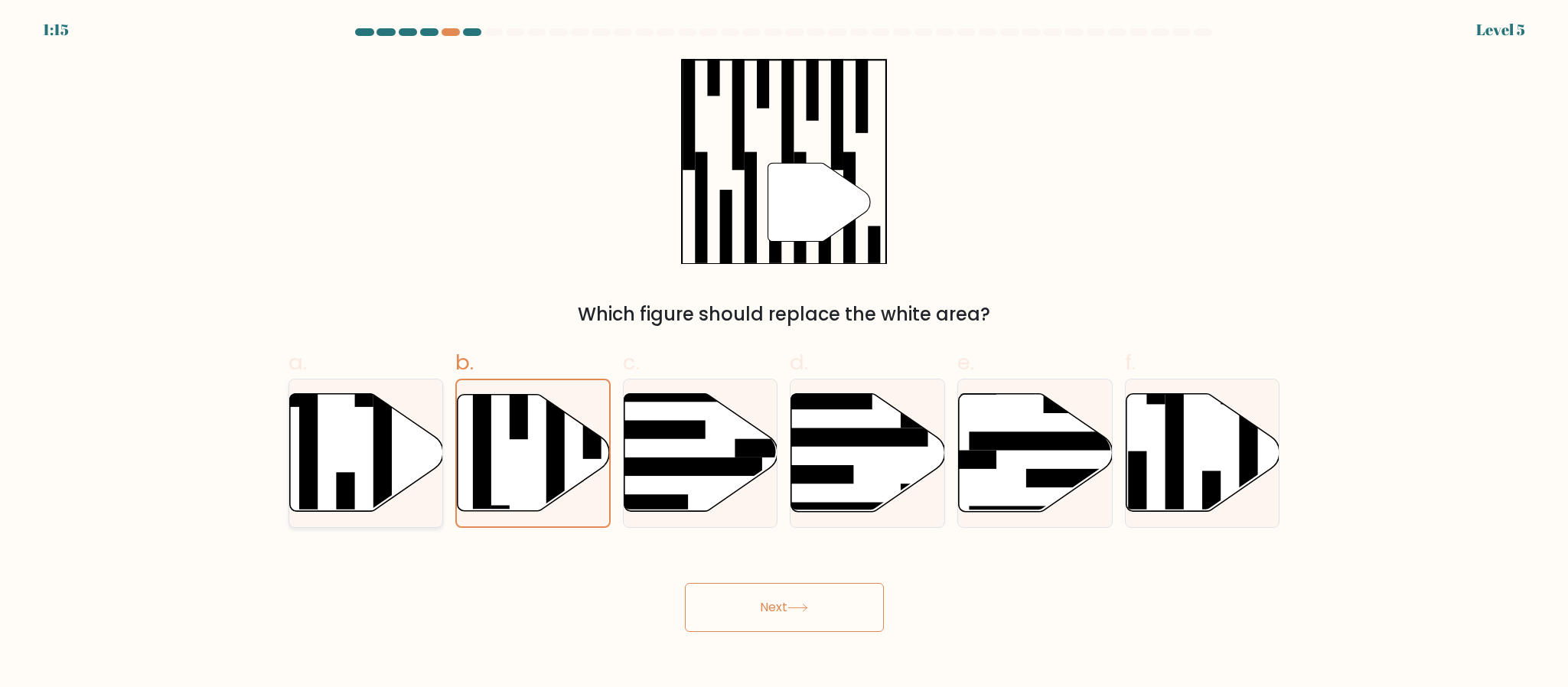 click 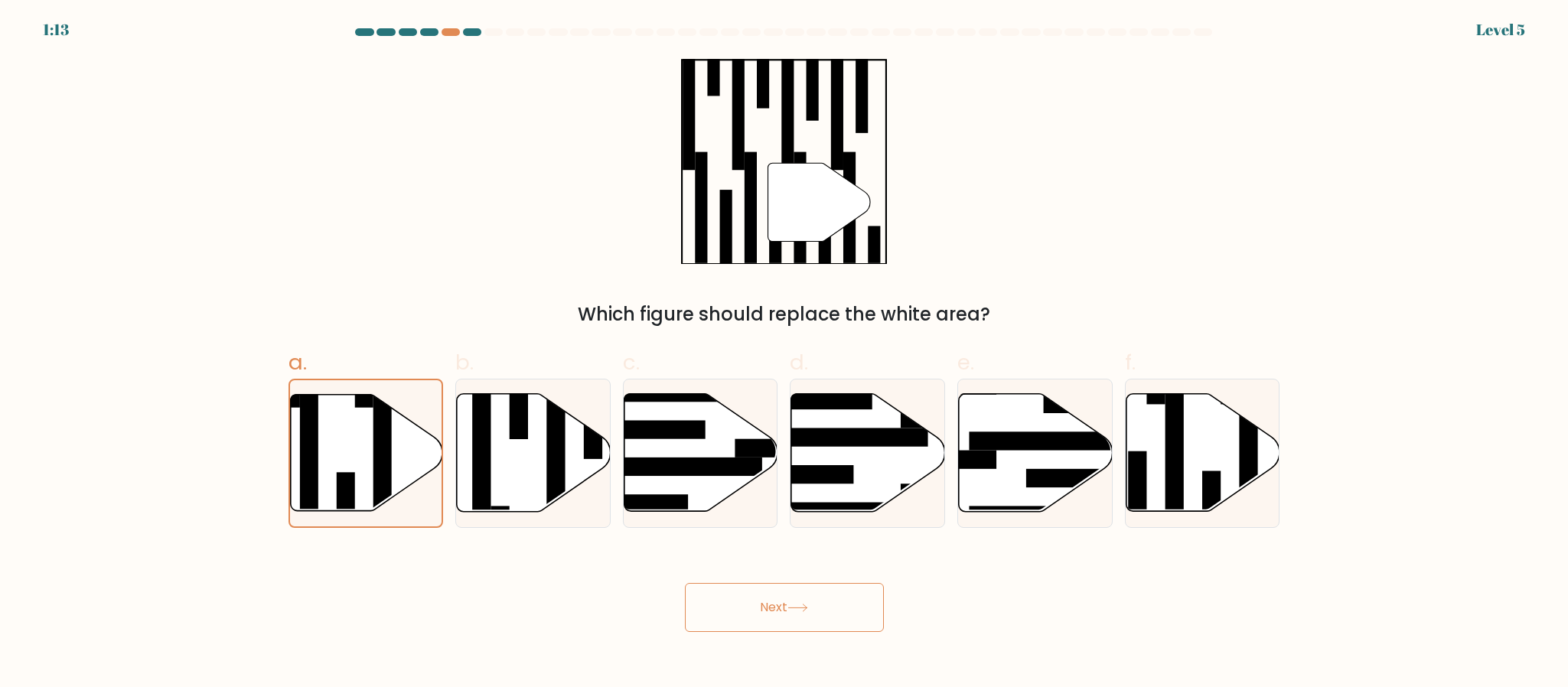 click on "Next" at bounding box center (784, 607) 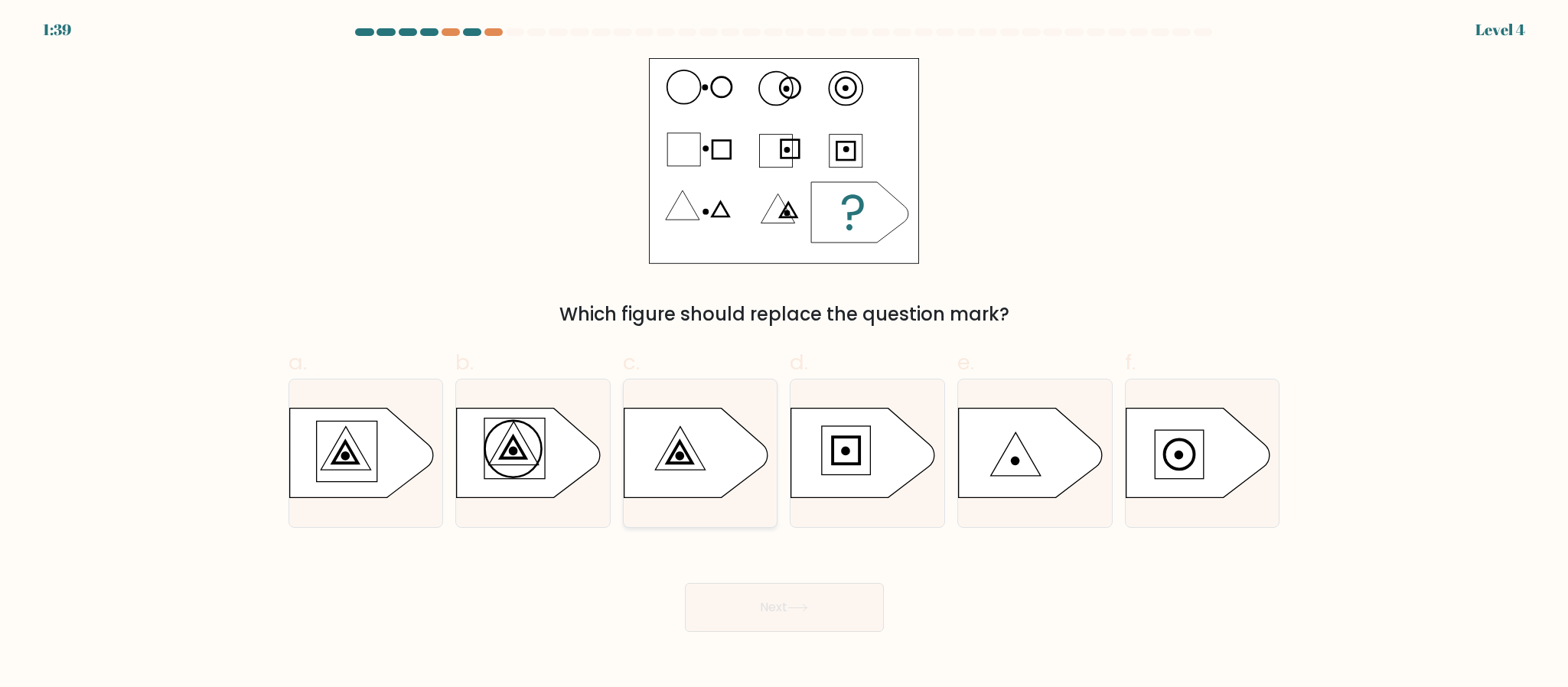 click 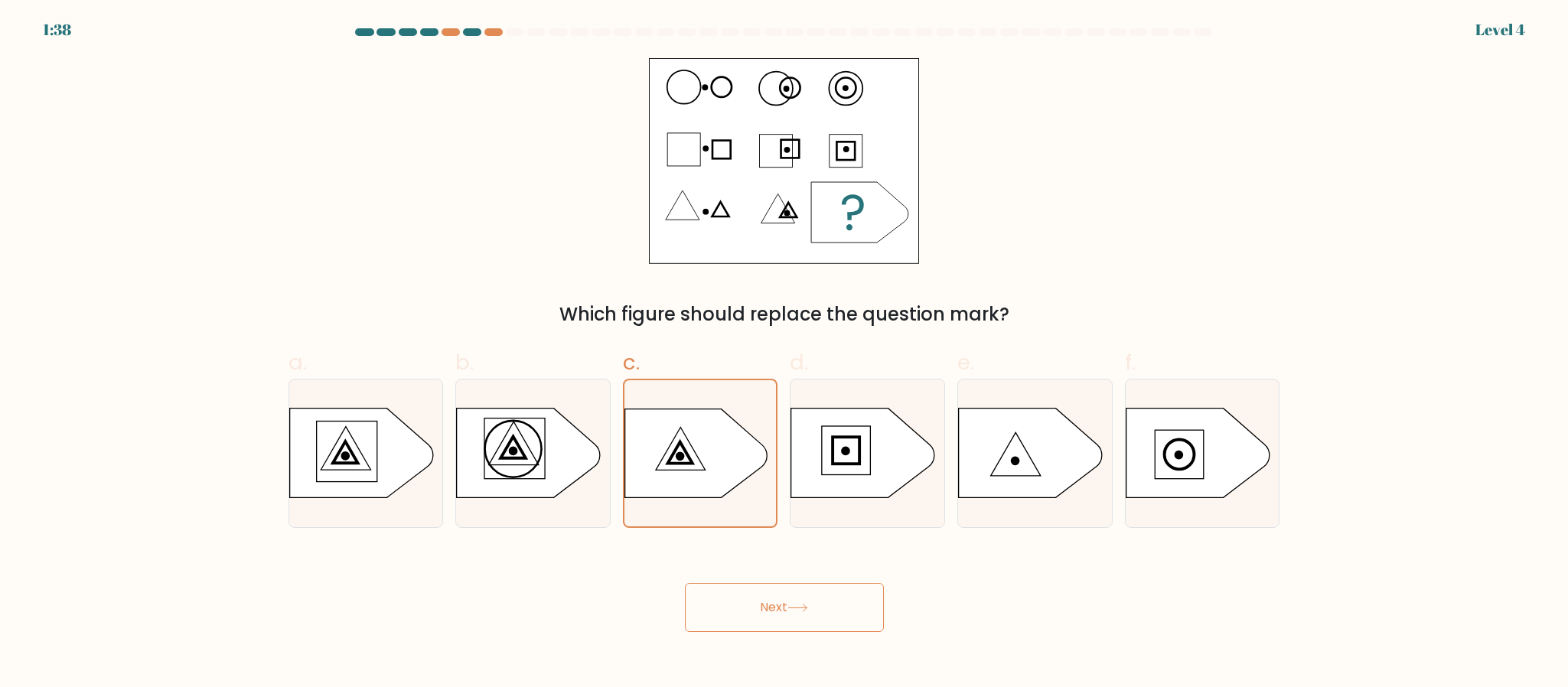 click on "Next" at bounding box center (784, 607) 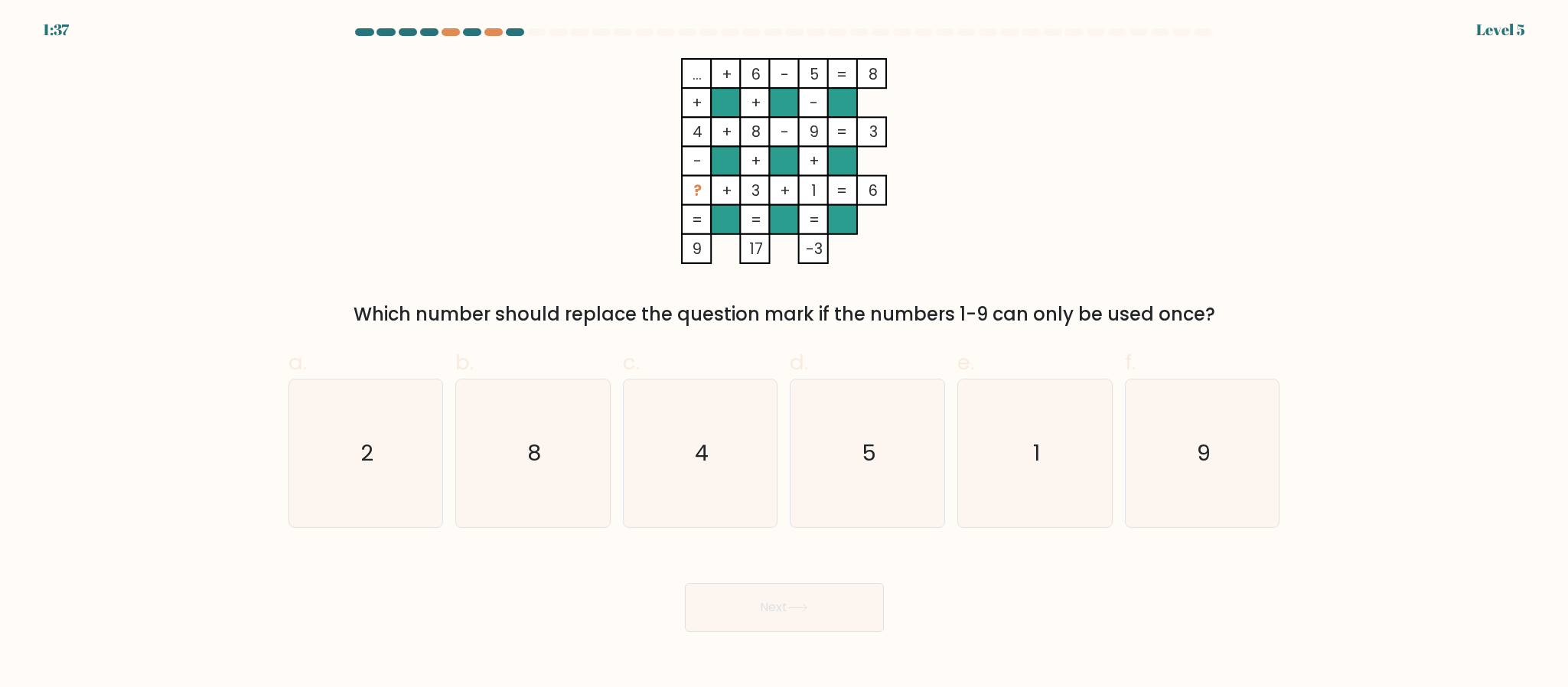 click on "..." 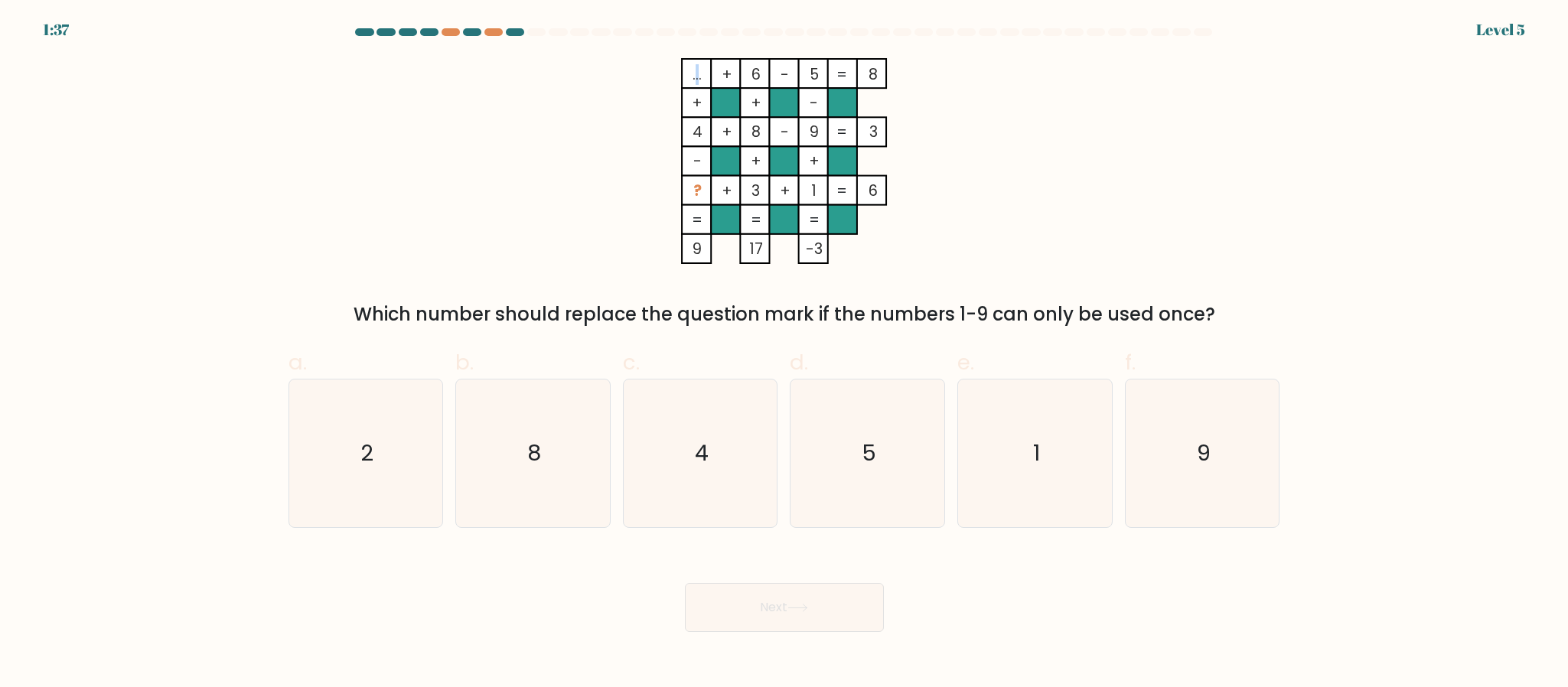 click on "..." 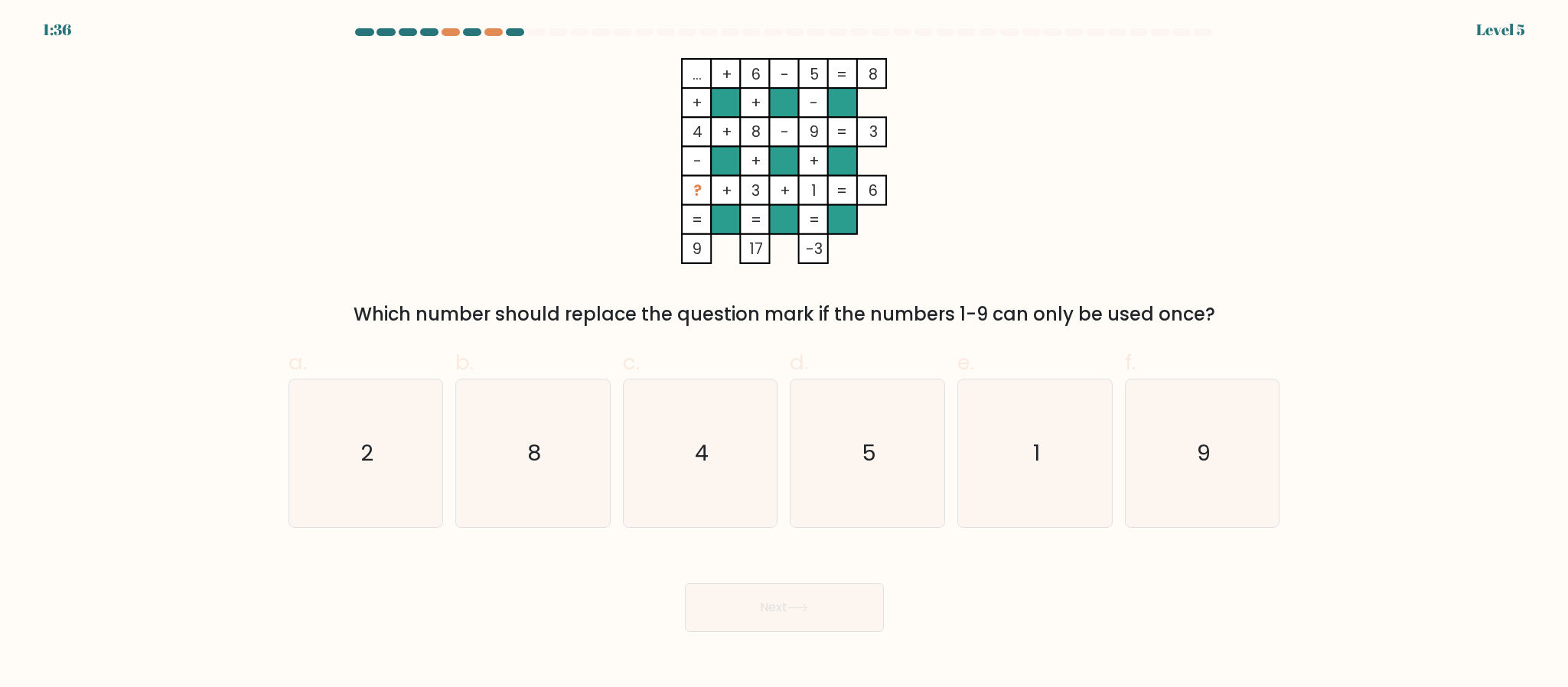 drag, startPoint x: 609, startPoint y: 207, endPoint x: 517, endPoint y: 253, distance: 102.85913 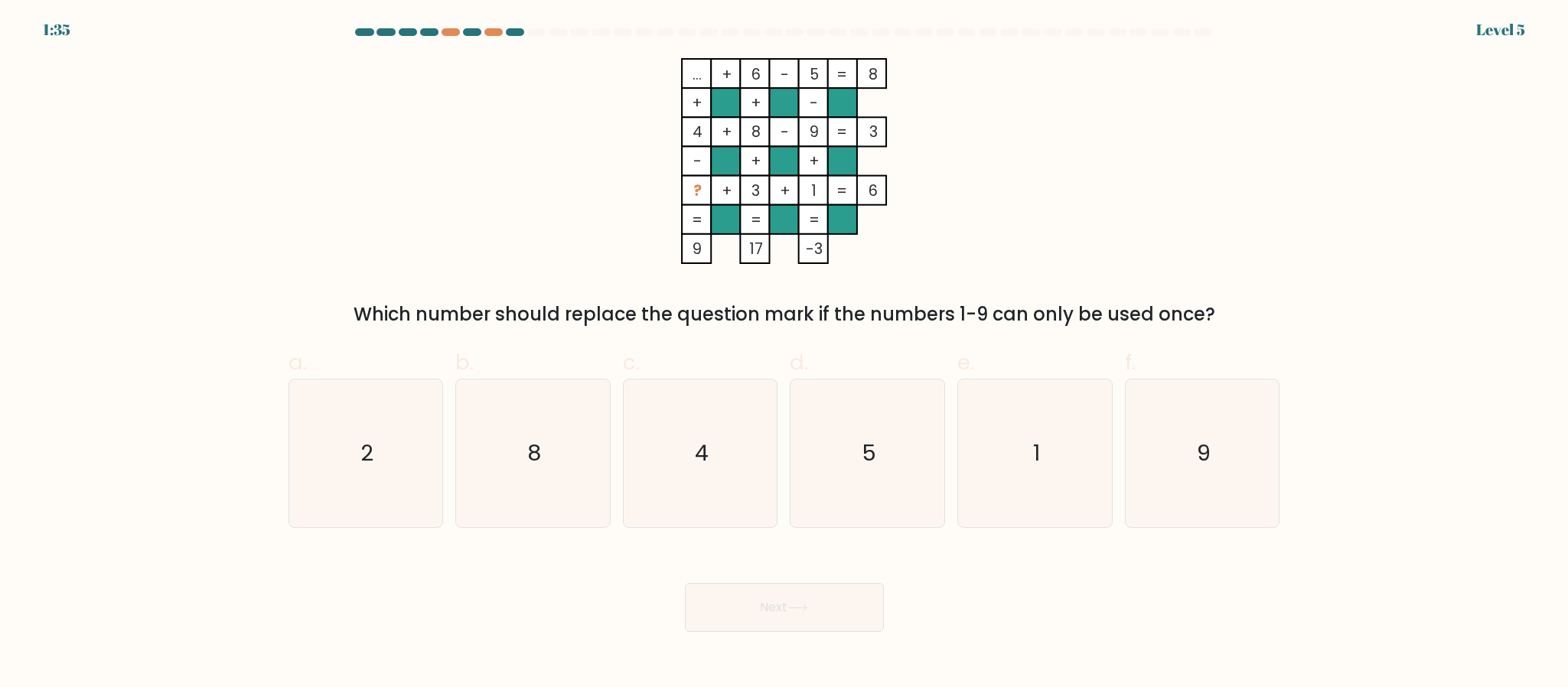 click on "...    +    6    -    5    8    +    +    -    4    +    8    -    9    3    -    +    +    ?    +    3    +    1    =   6    =   =   =   =   9    17    -3    =
Which number should replace the question mark if the numbers 1-9 can only be used once?" at bounding box center (784, 193) 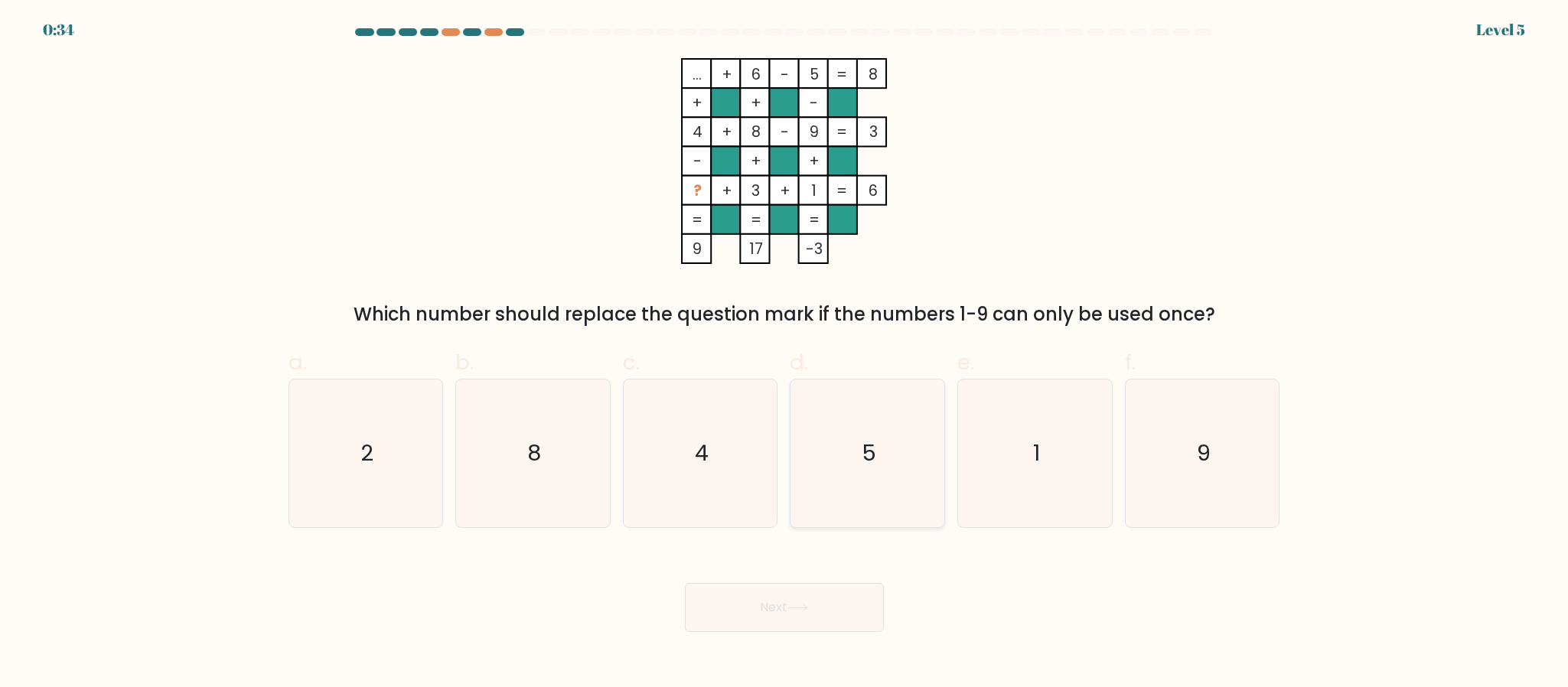 click on "5" 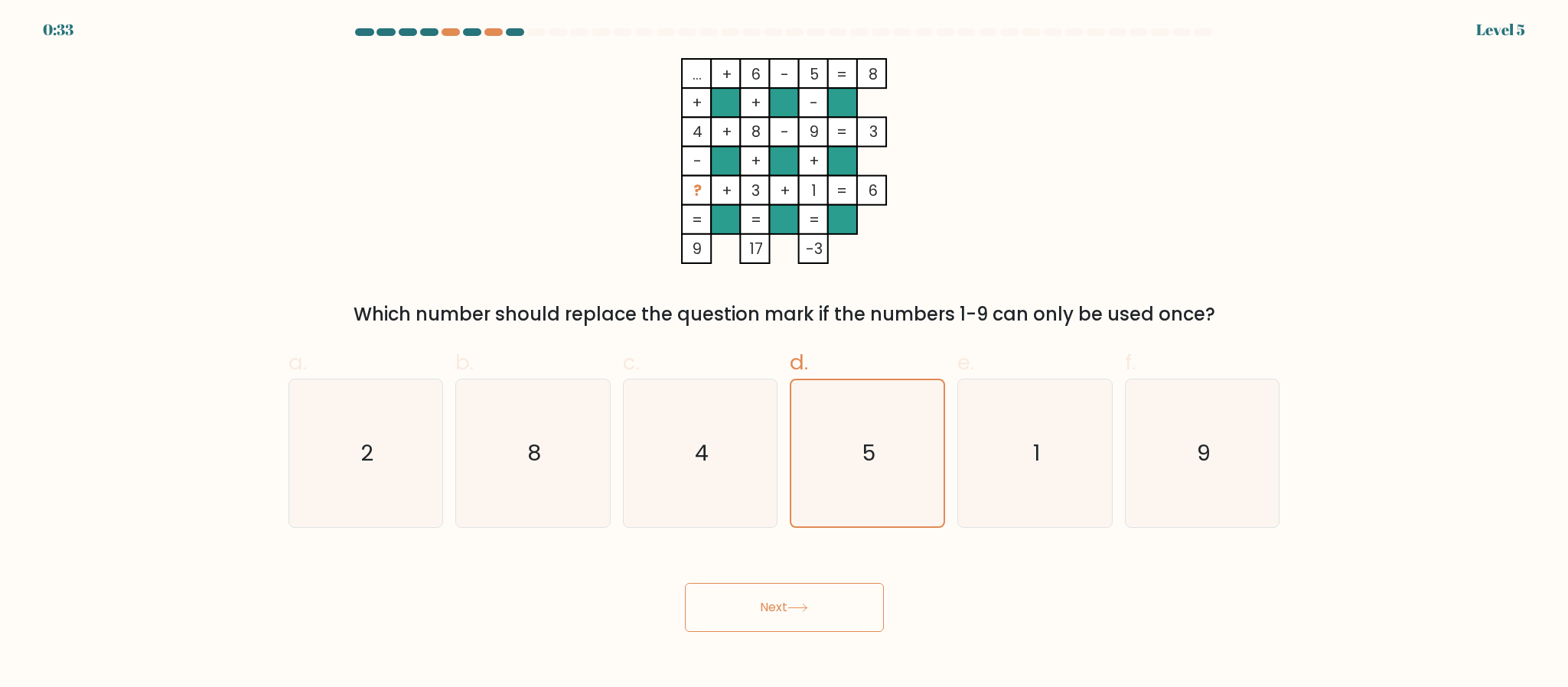 click on "Next" at bounding box center [784, 607] 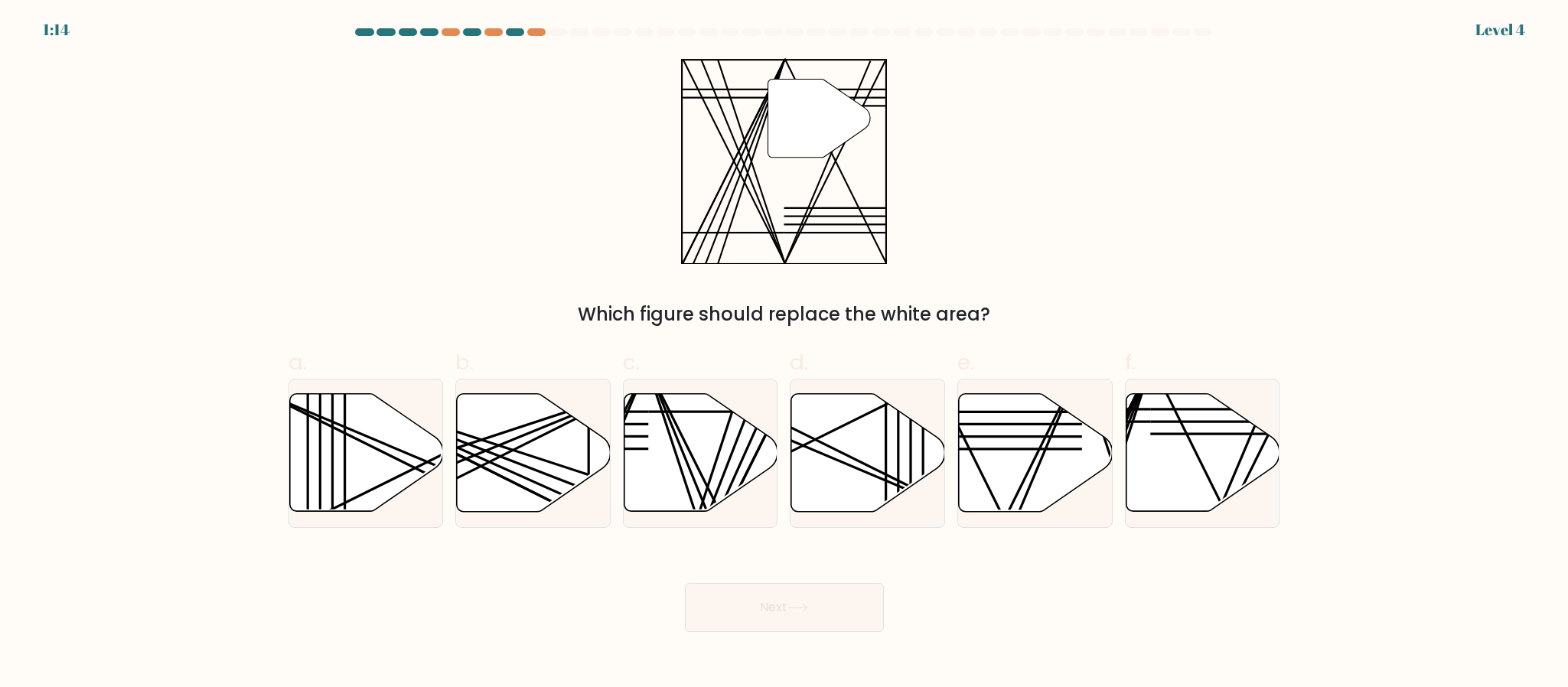 drag, startPoint x: 618, startPoint y: 315, endPoint x: 1051, endPoint y: 322, distance: 433.0566 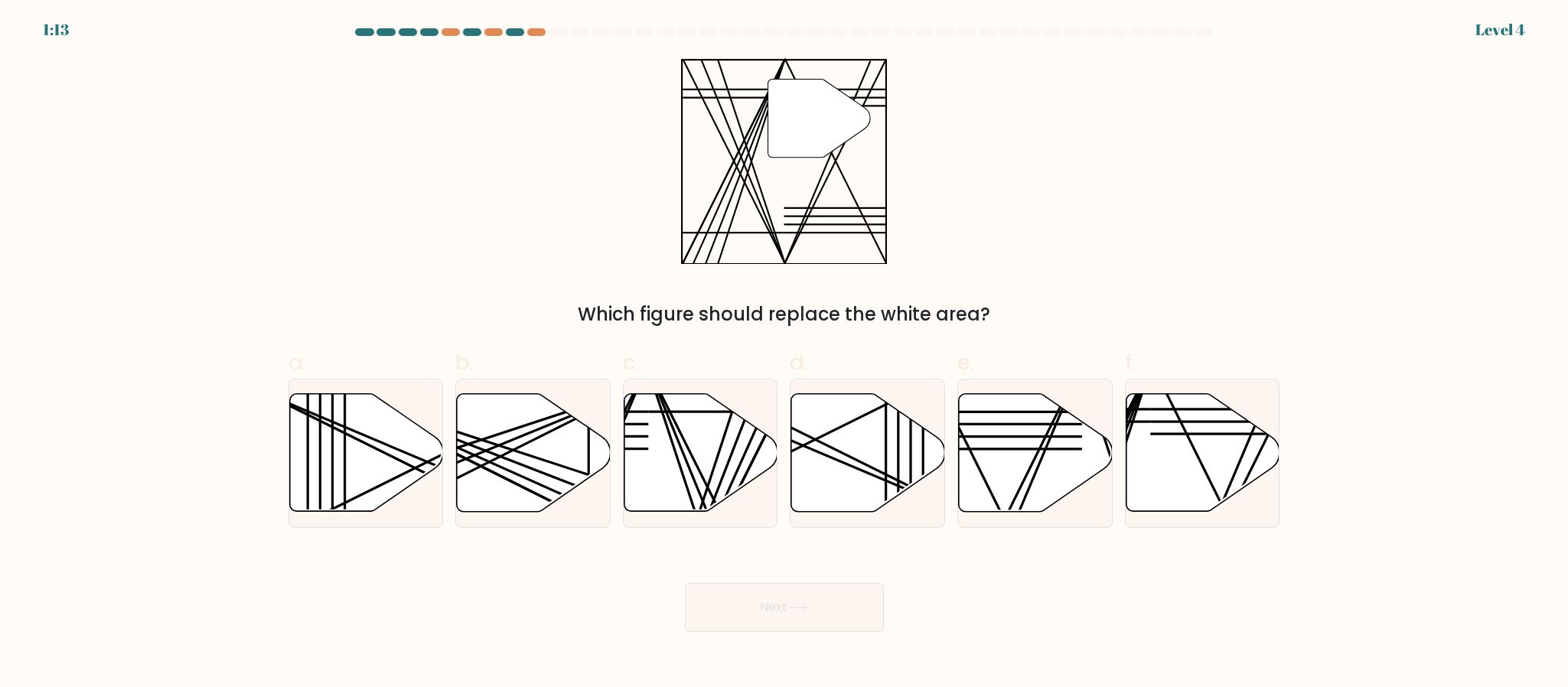 click on "Which figure should replace the white area?" at bounding box center (784, 314) 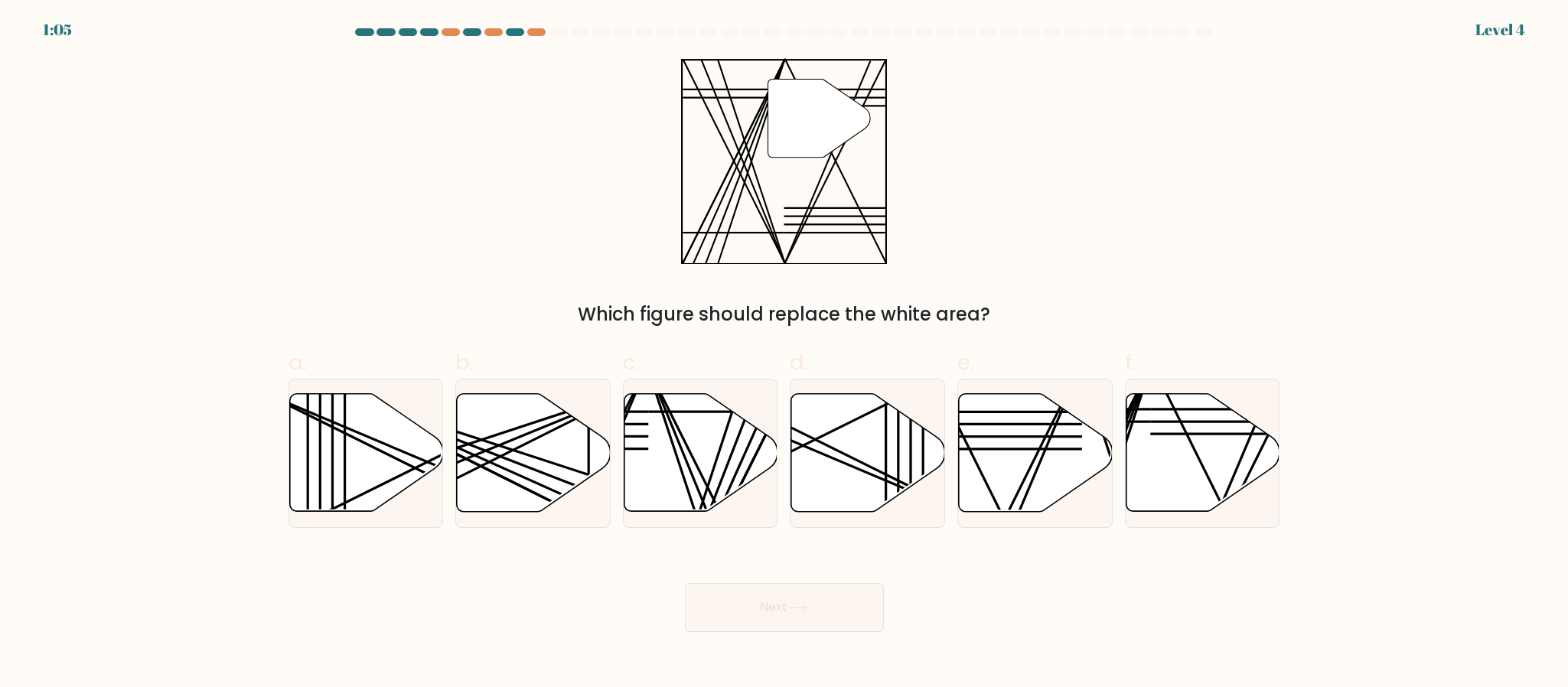 drag, startPoint x: 1182, startPoint y: 420, endPoint x: 1114, endPoint y: 542, distance: 139.67104 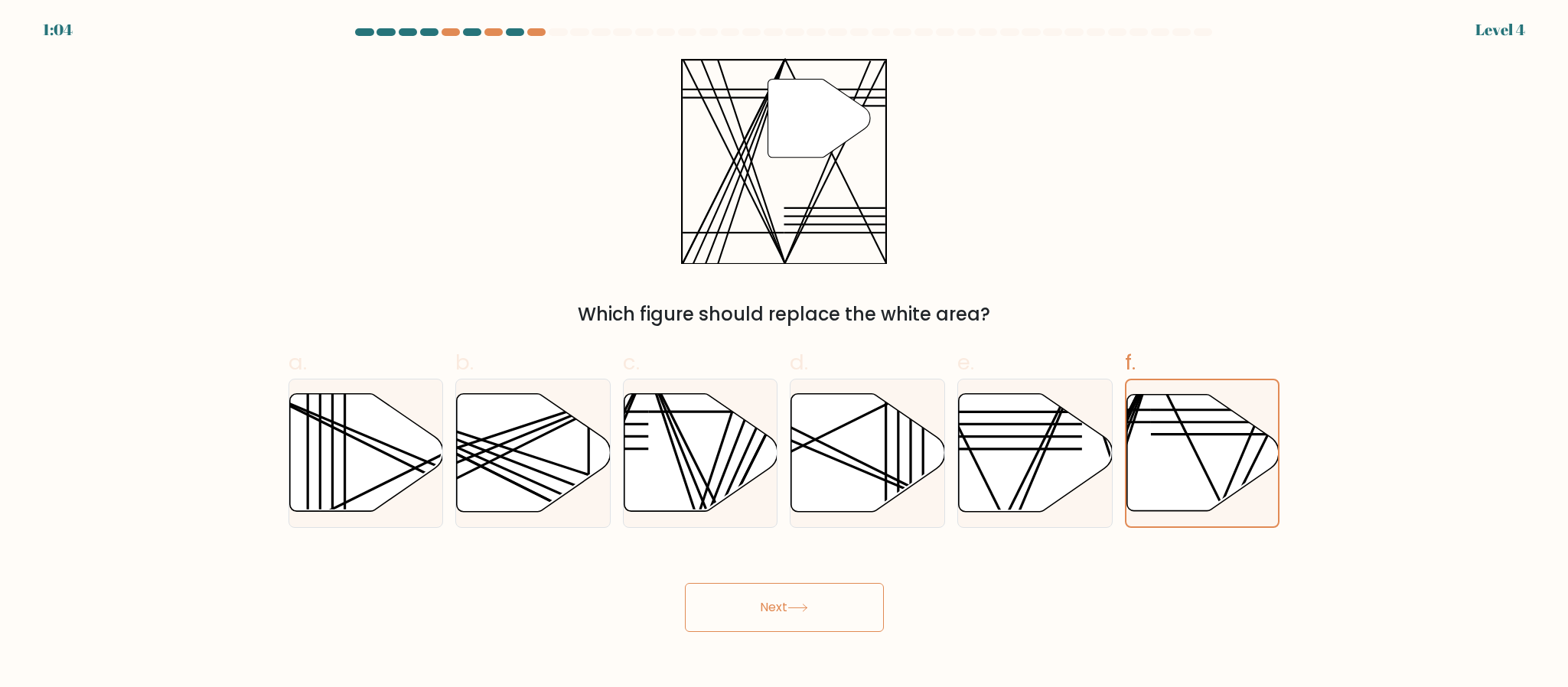 click on "Next" at bounding box center [784, 607] 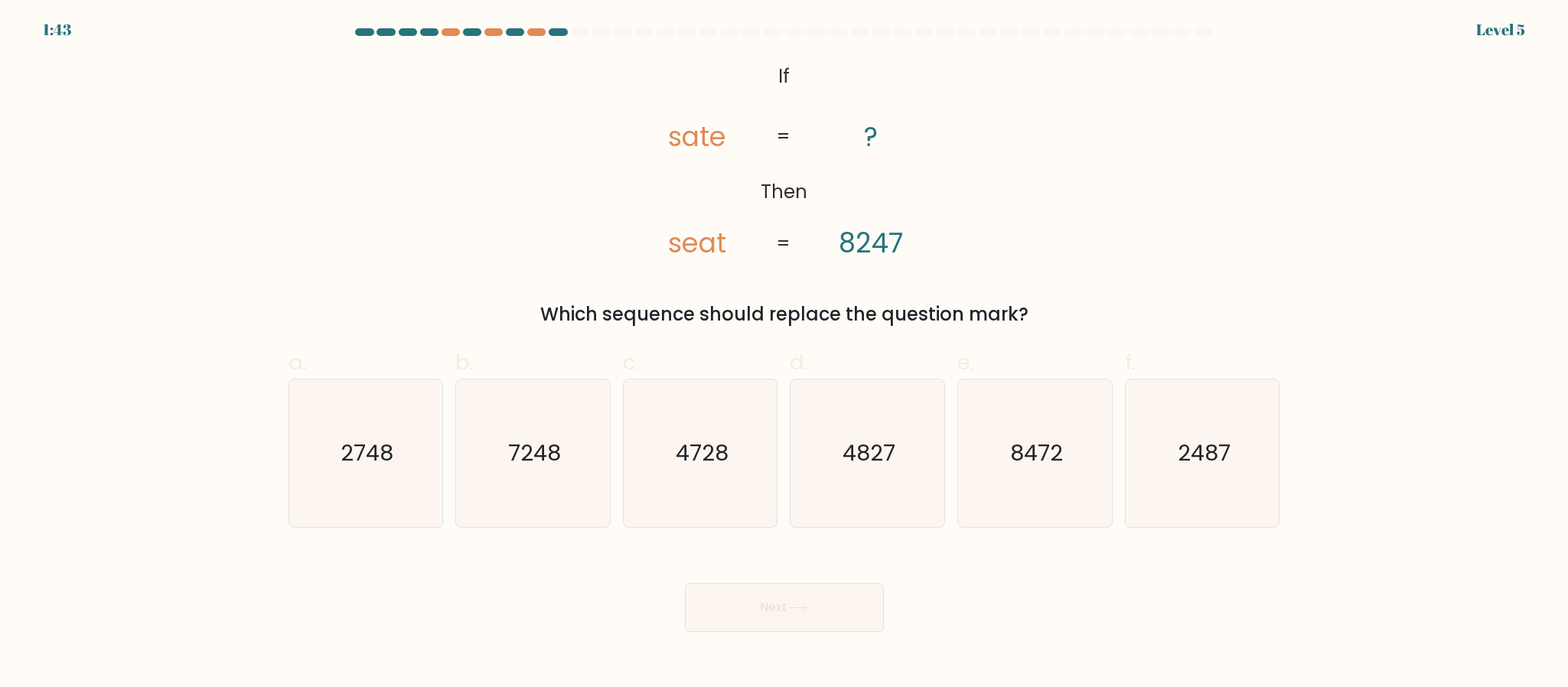 type 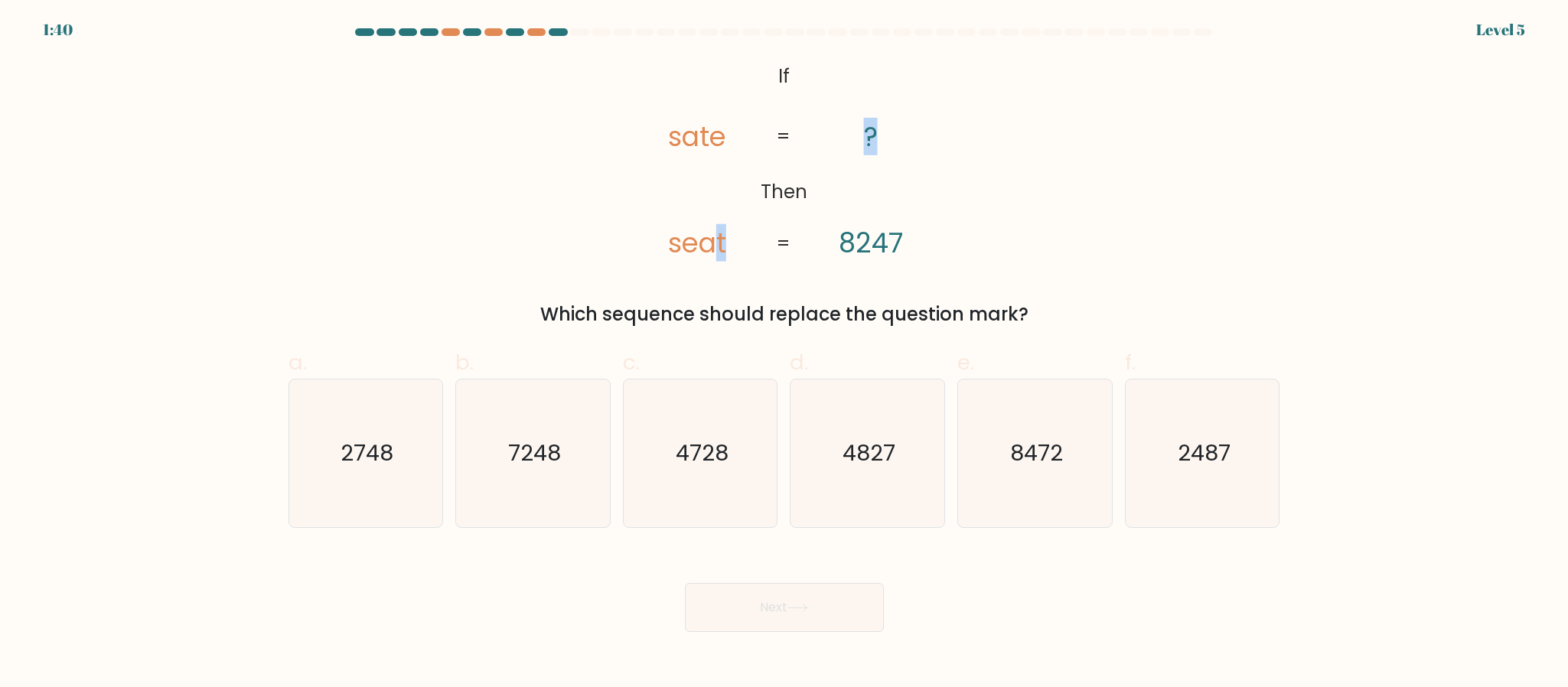drag, startPoint x: 902, startPoint y: 96, endPoint x: 712, endPoint y: 253, distance: 246.47312 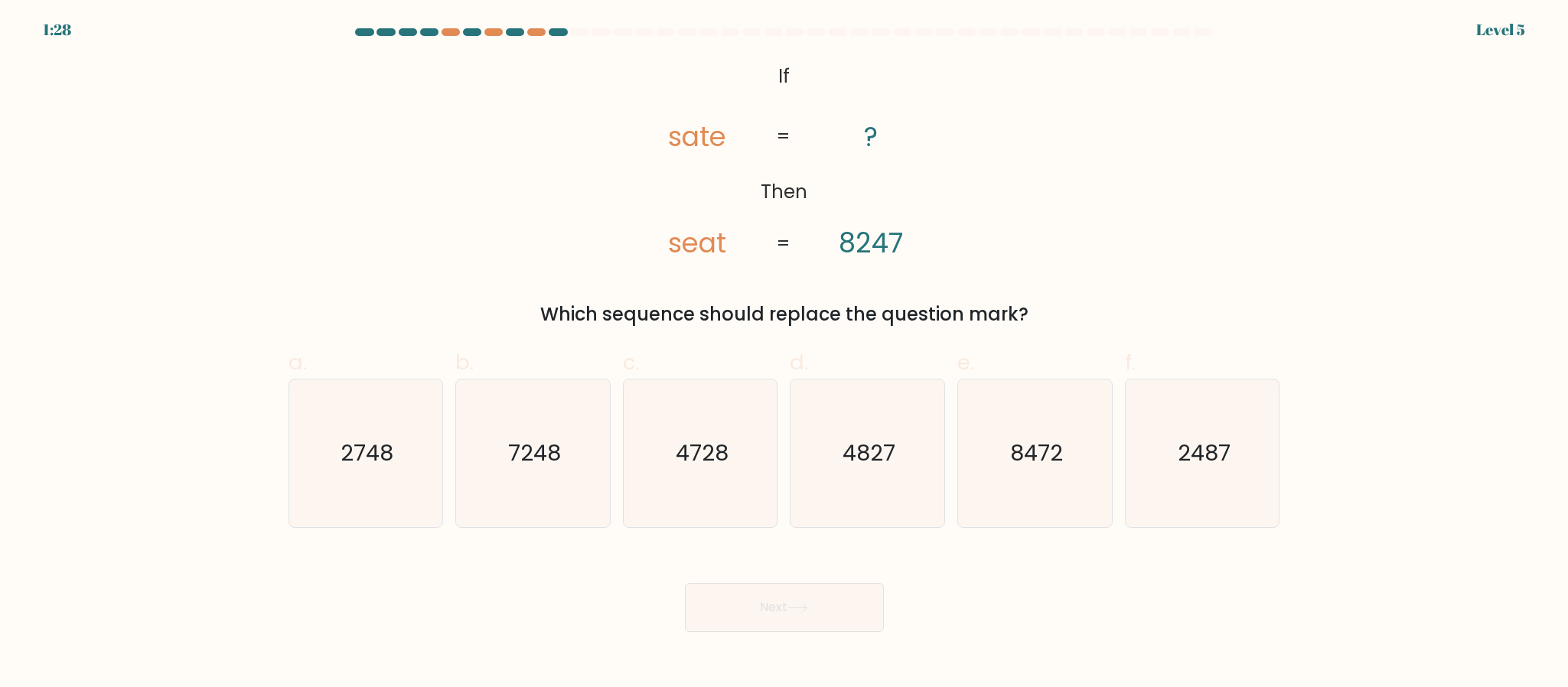 click on "@import url('https://fonts.googleapis.com/css?family=Abril+Fatface:400,100,100italic,300,300italic,400italic,500,500italic,700,700italic,900,900italic');           If       Then       sate       seat       ?       [NUMBER]       =       =
Which sequence should replace the question mark?" at bounding box center (784, 193) 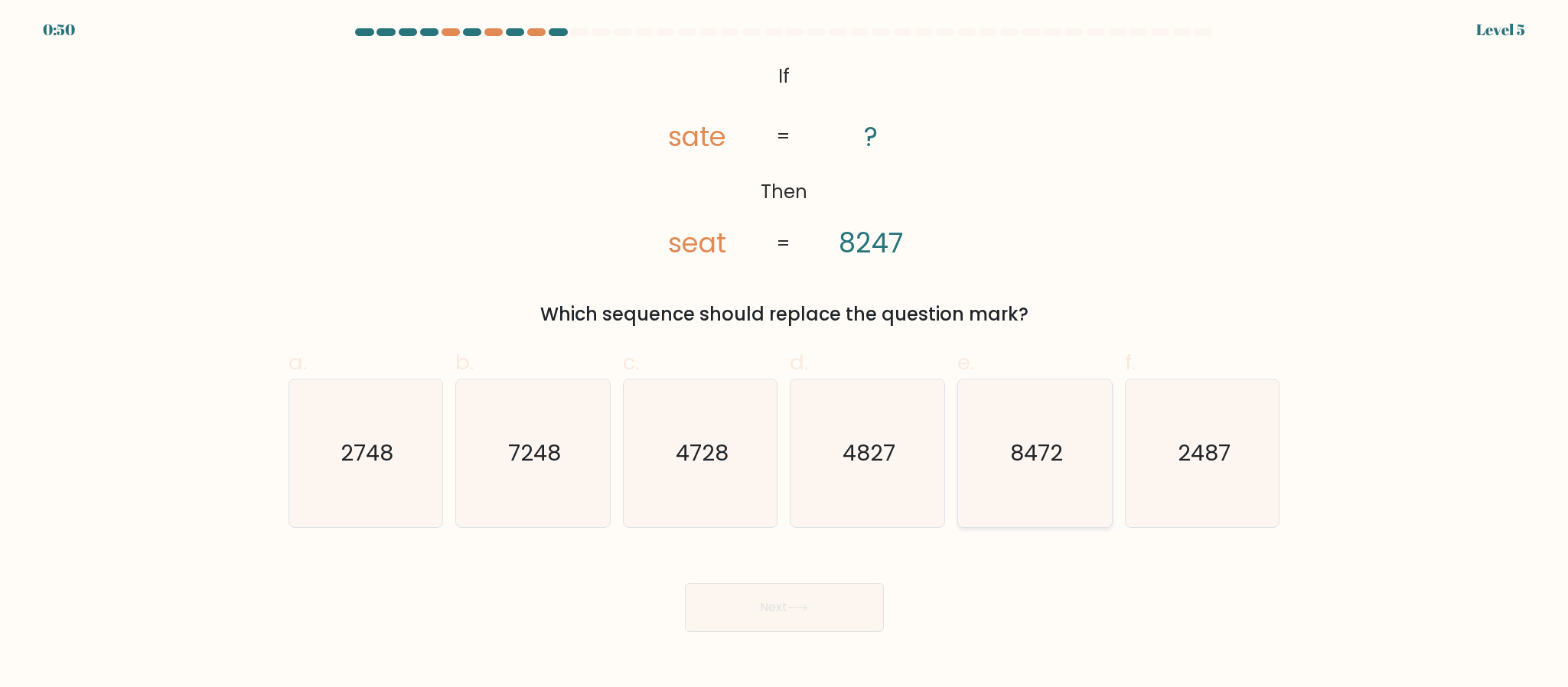 click on "8472" 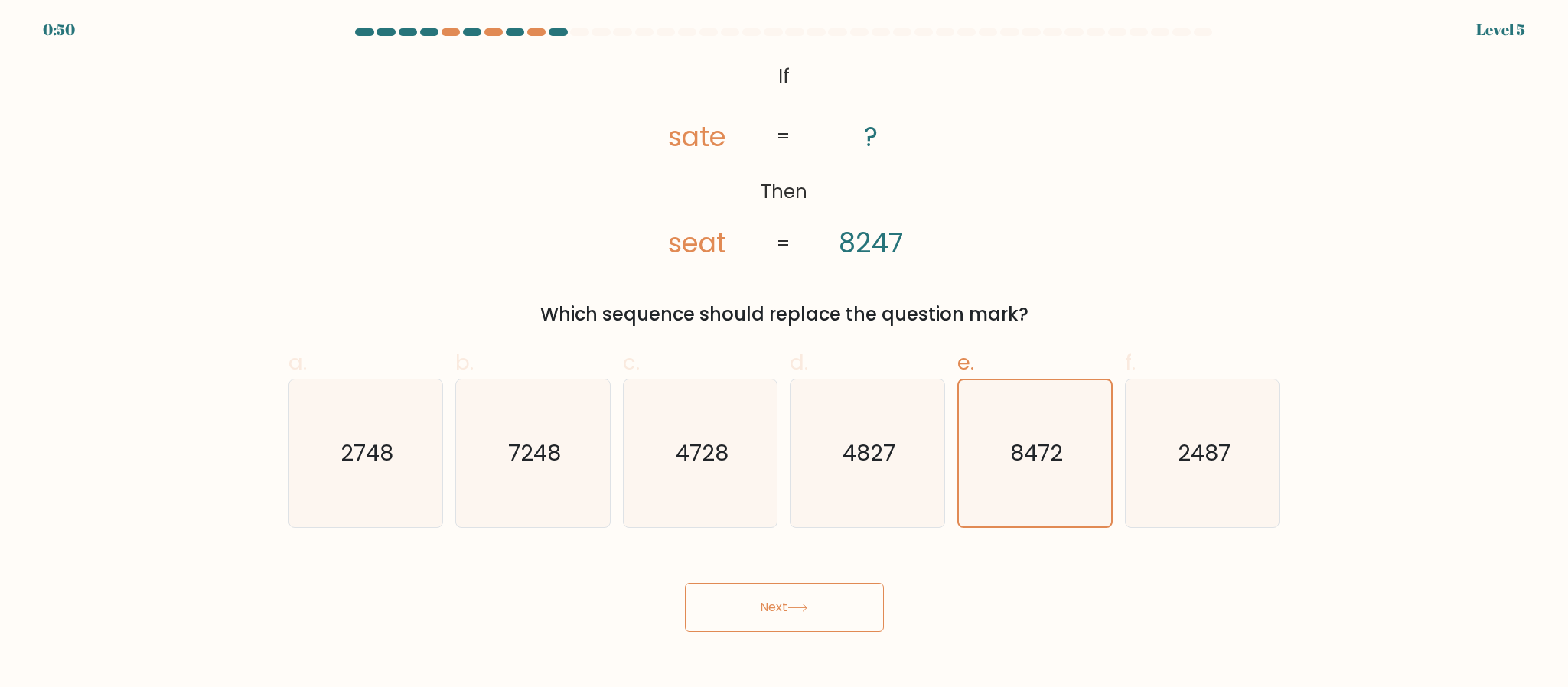 click on "Next" at bounding box center [784, 607] 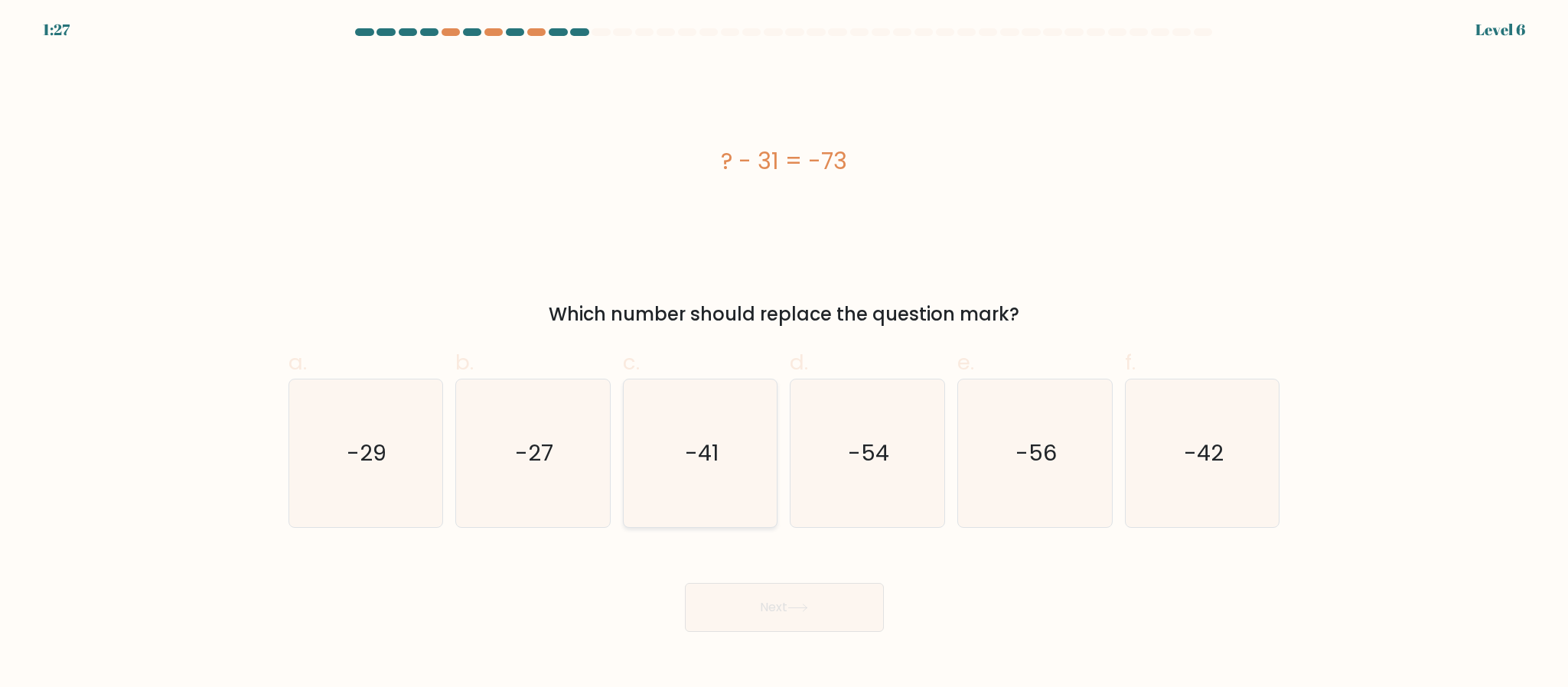 type 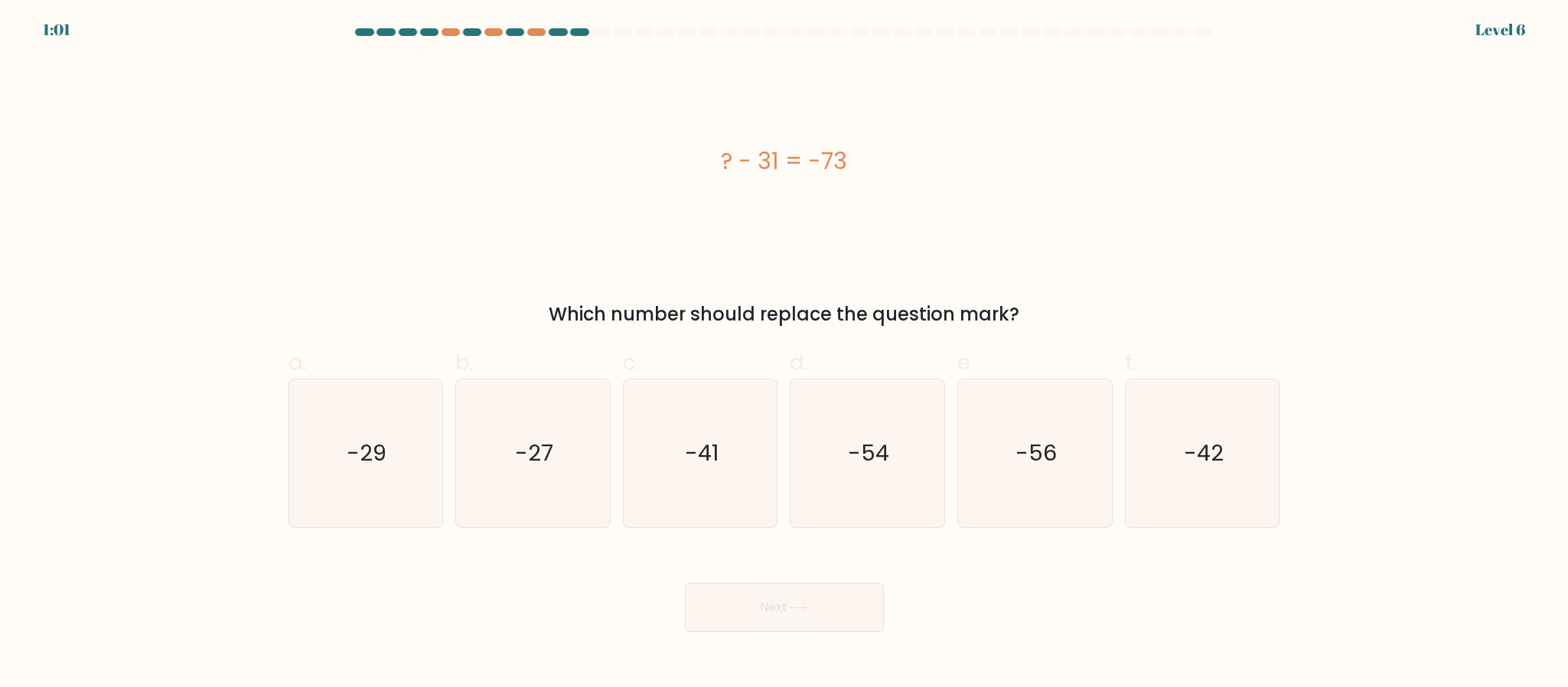 drag, startPoint x: 1401, startPoint y: 487, endPoint x: 1366, endPoint y: 370, distance: 122.12289 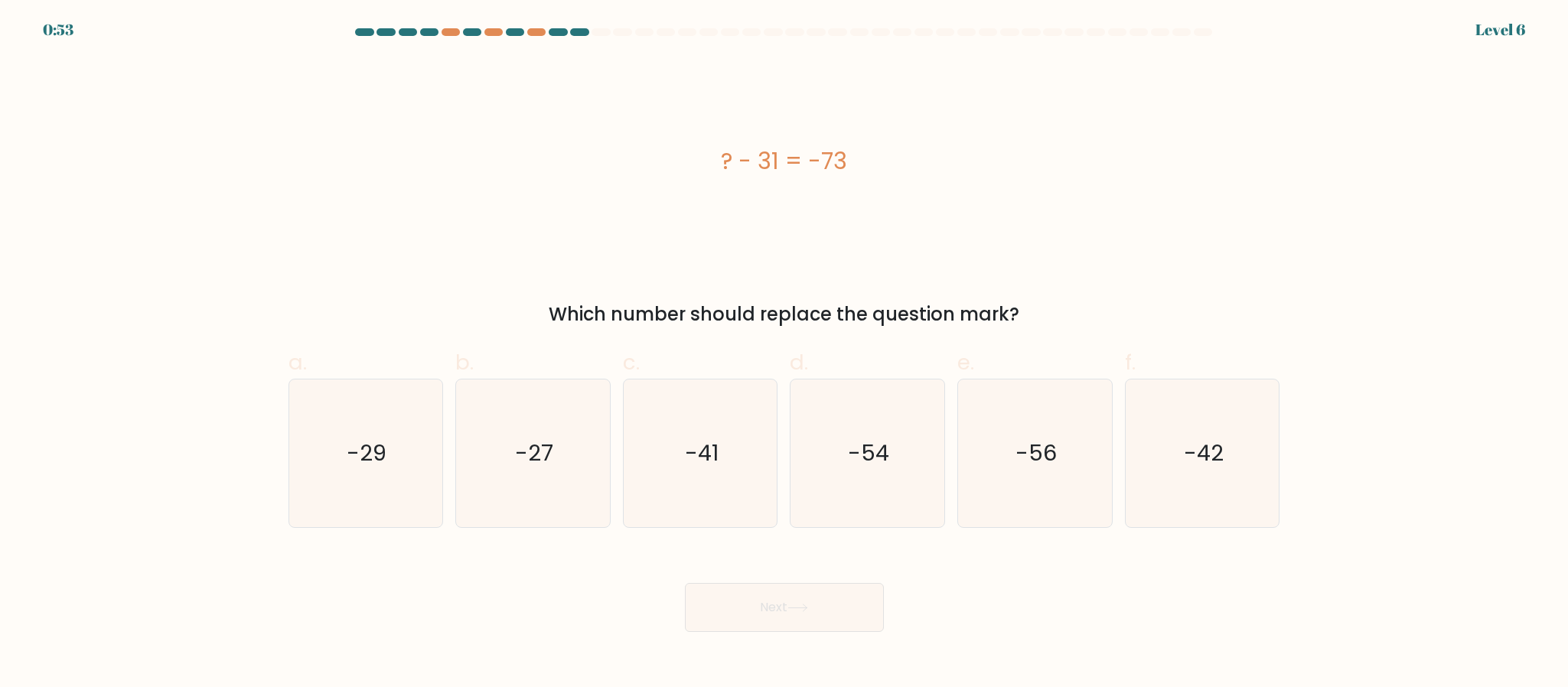 click on "a." at bounding box center (784, 330) 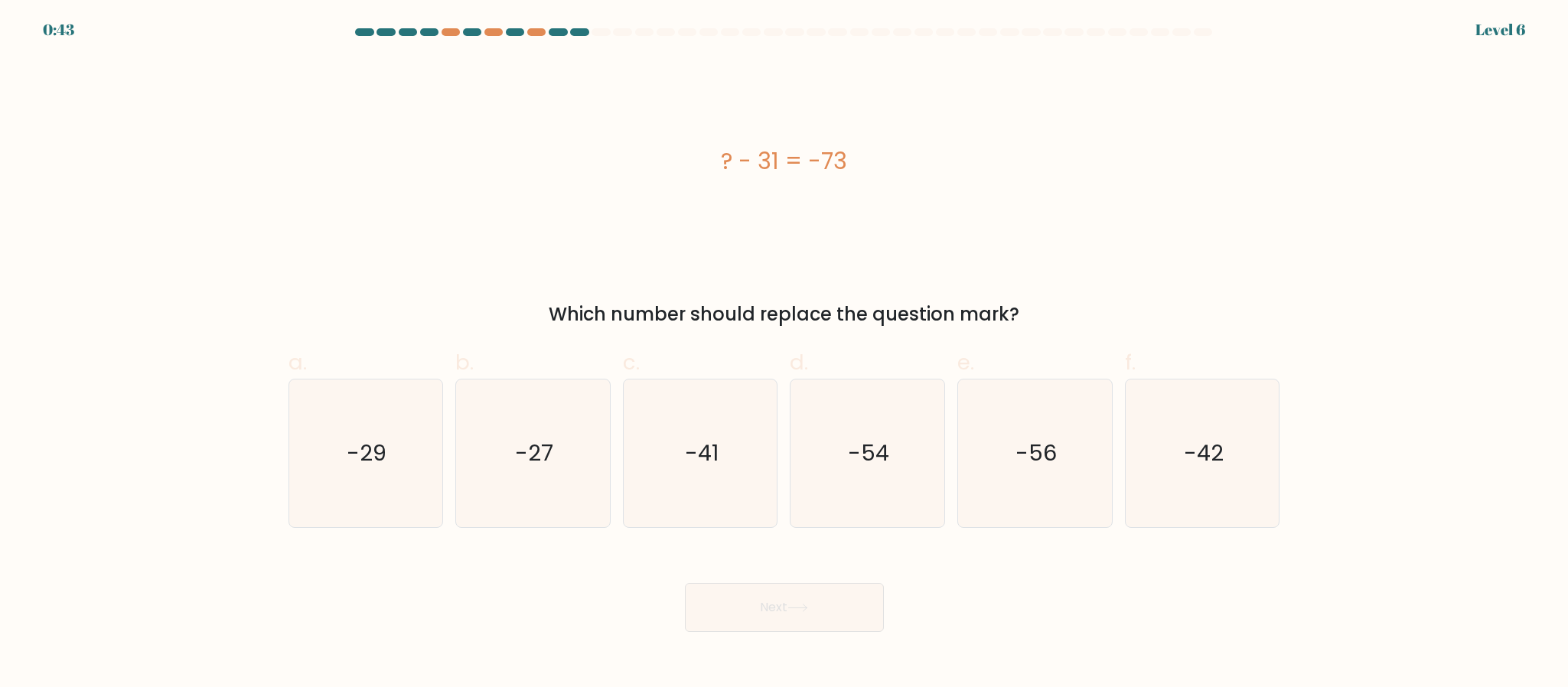 drag, startPoint x: 1191, startPoint y: 611, endPoint x: 1034, endPoint y: 593, distance: 158.02848 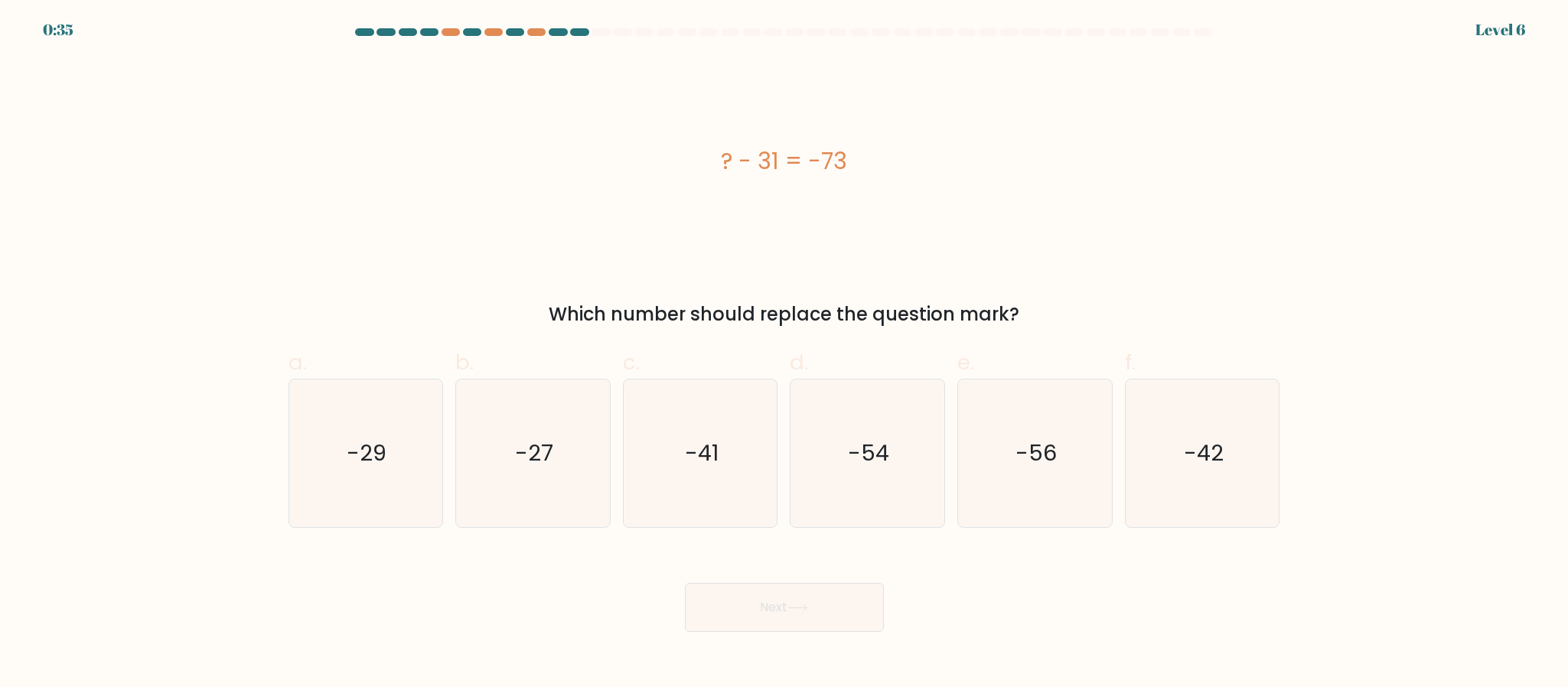 click on "a." at bounding box center (784, 330) 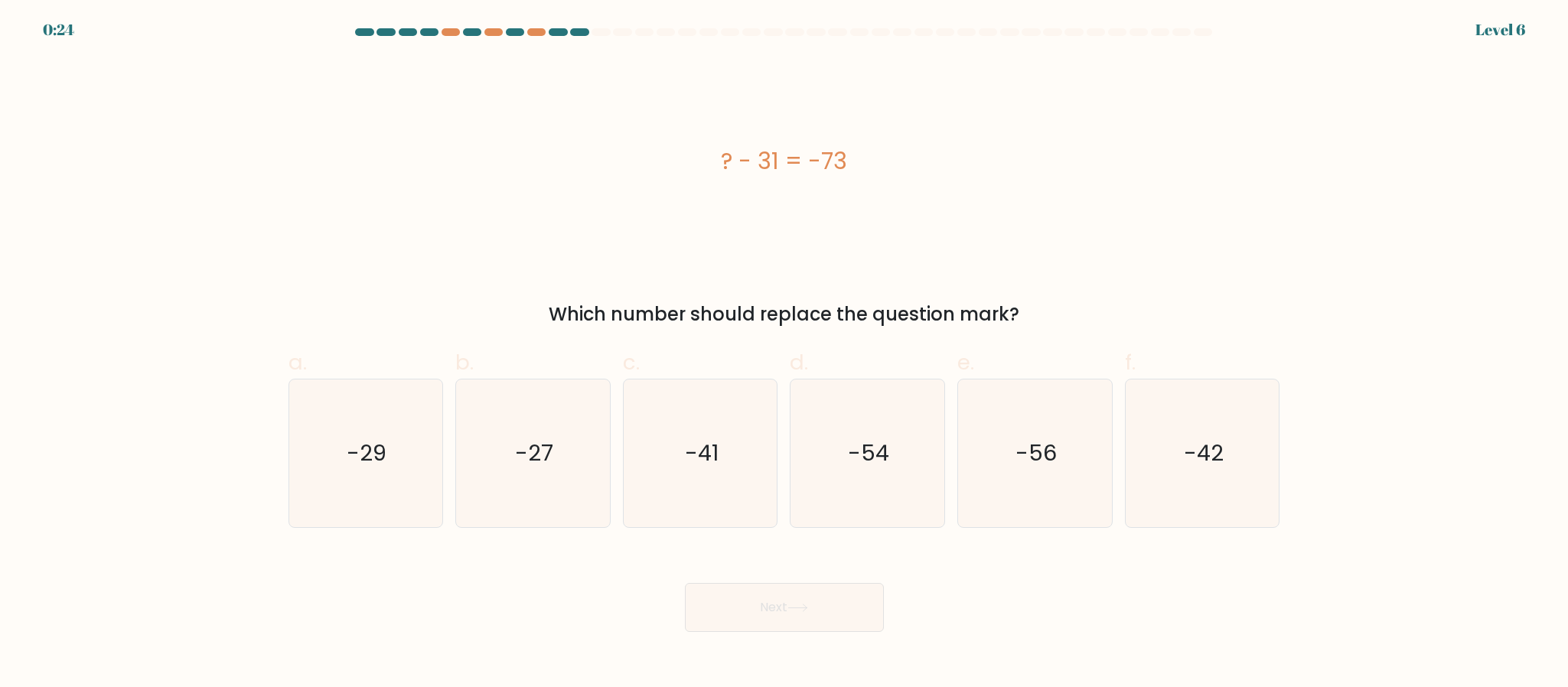 click on "Next" at bounding box center (784, 589) 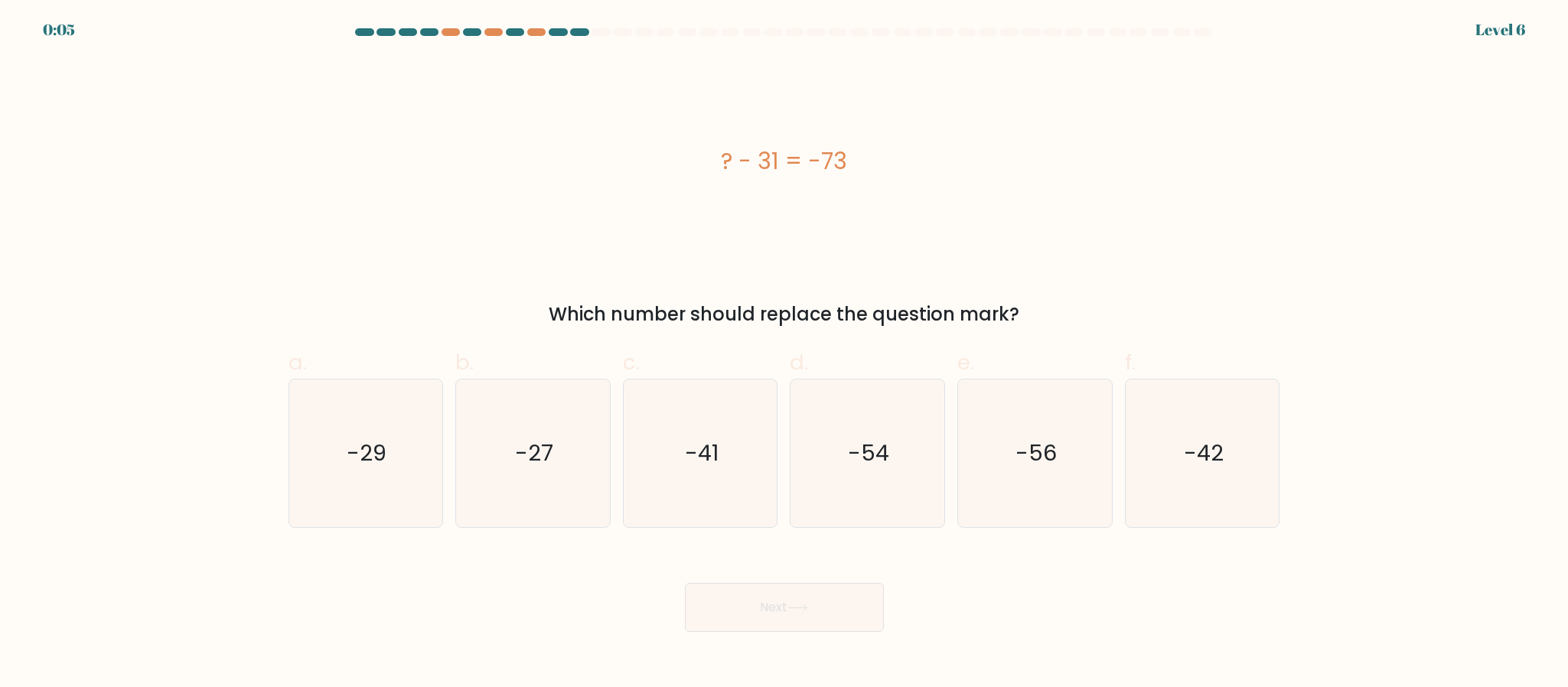 drag, startPoint x: 1426, startPoint y: 476, endPoint x: 1414, endPoint y: 480, distance: 12.649111 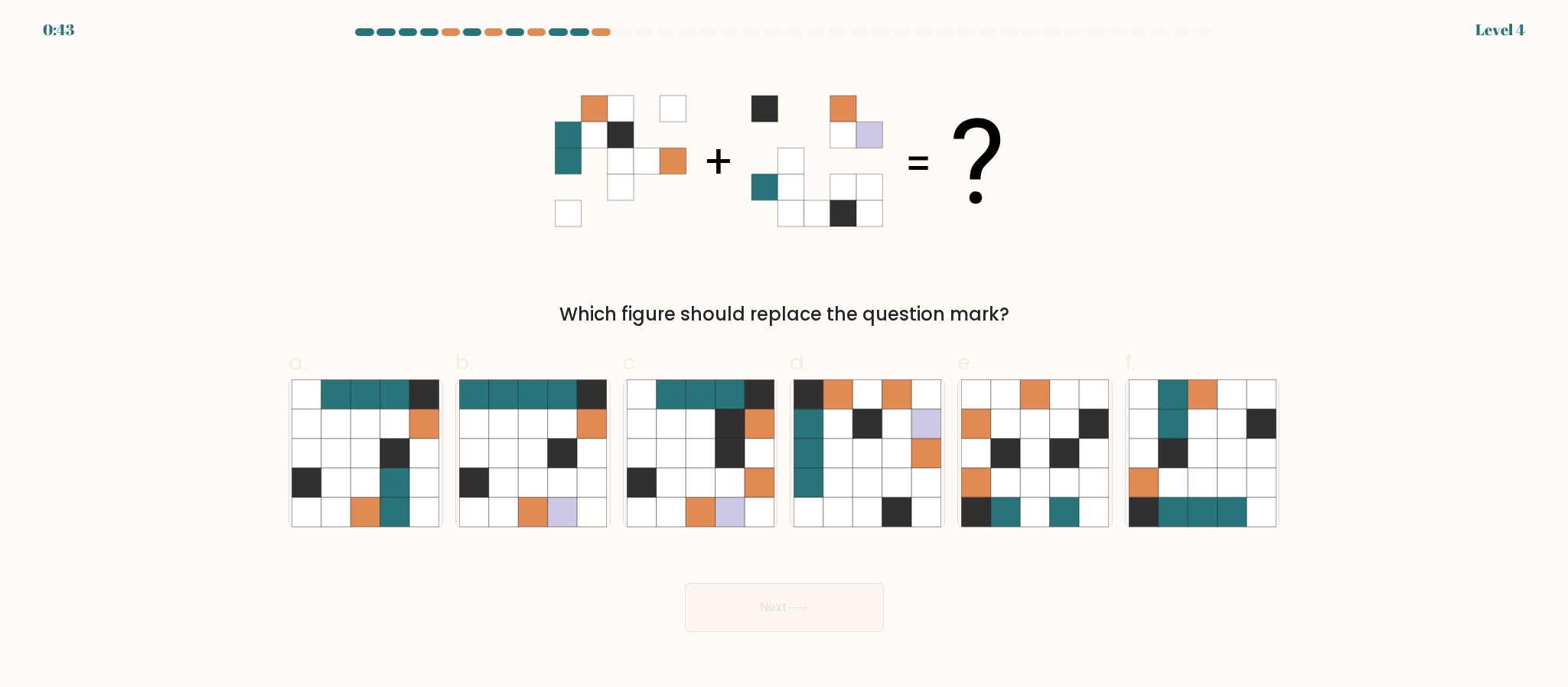 scroll, scrollTop: 0, scrollLeft: 0, axis: both 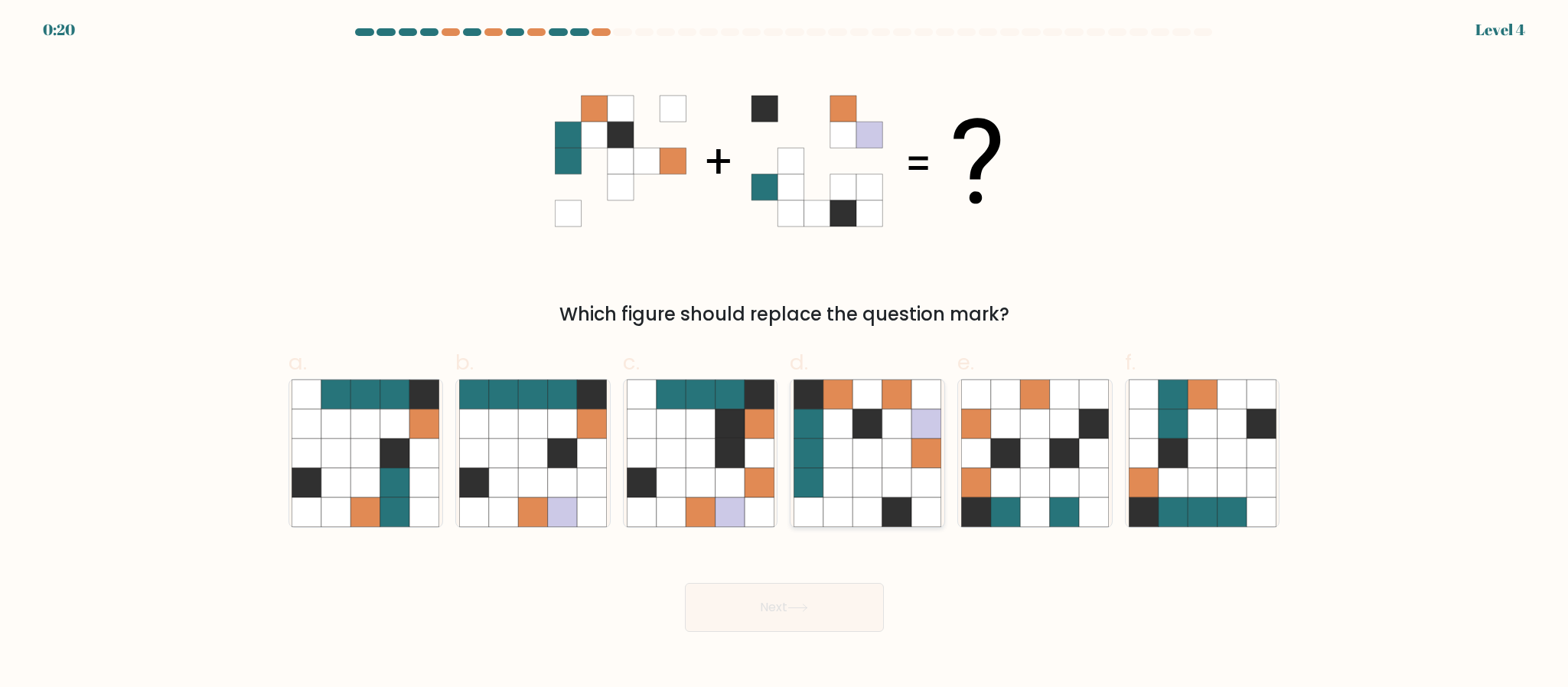 click 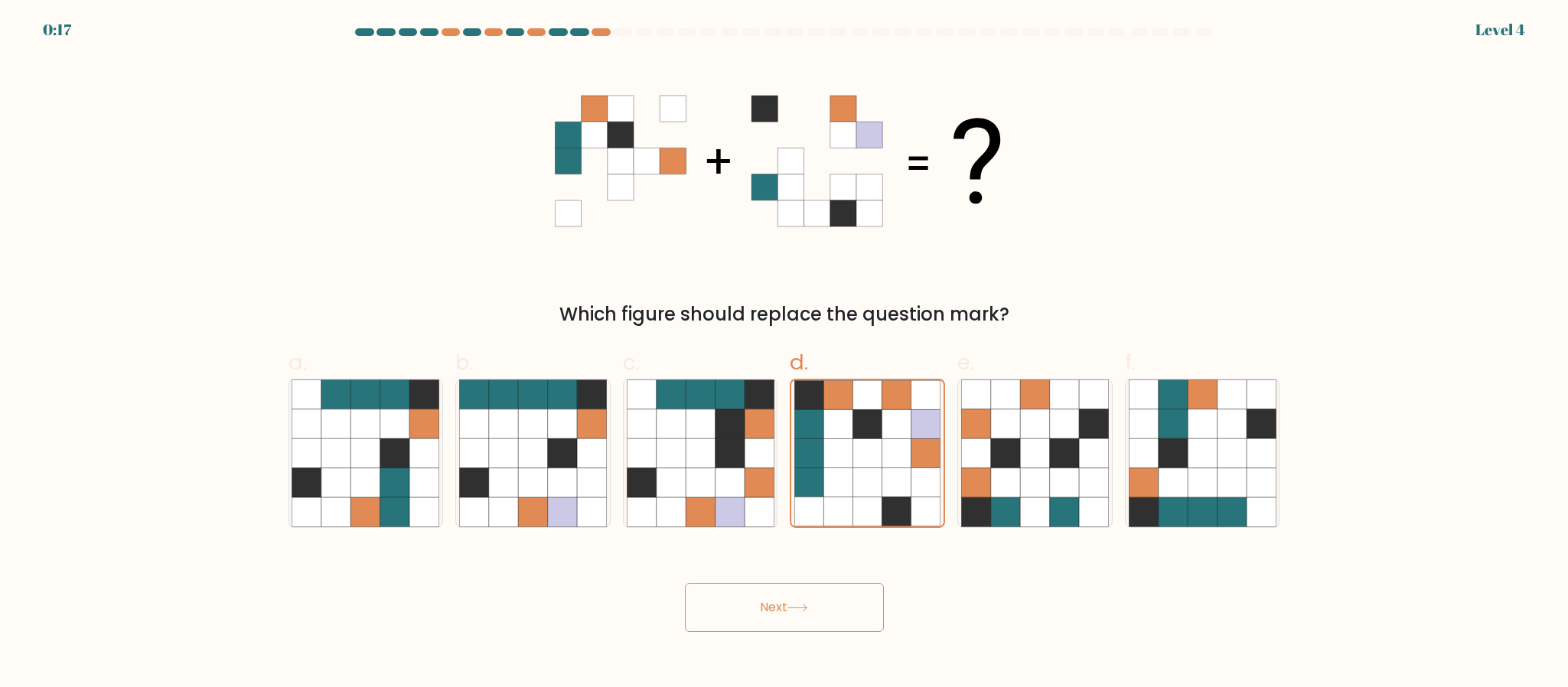 click on "Next" at bounding box center (784, 607) 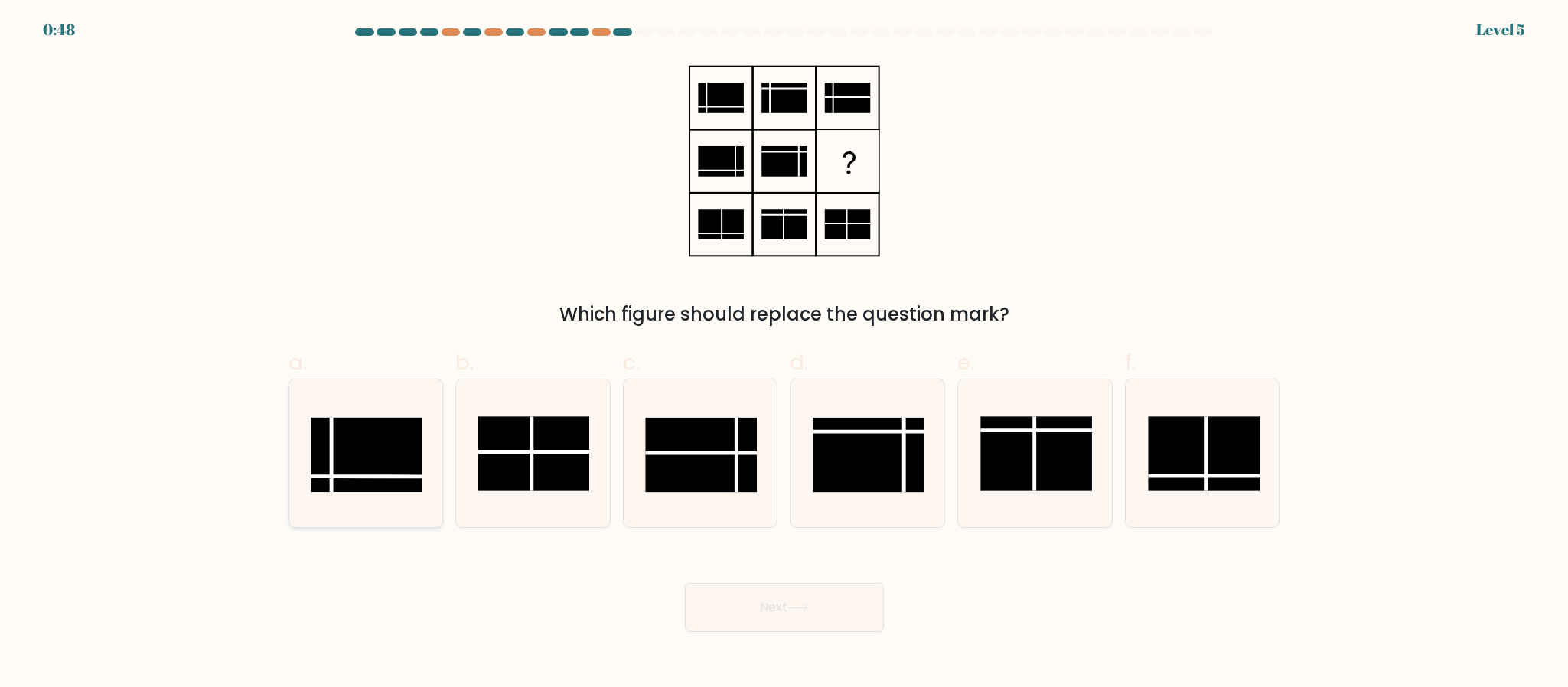 click 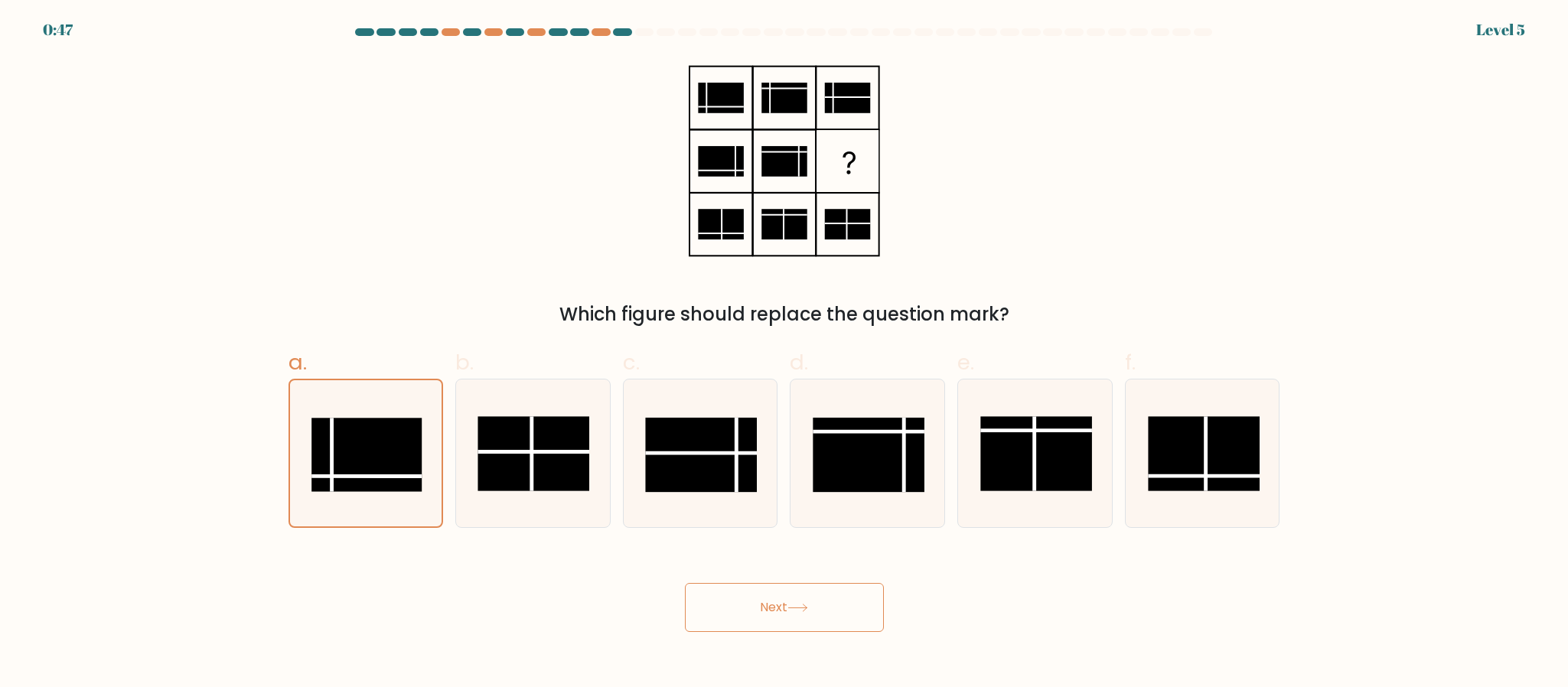 click on "Next" at bounding box center (784, 607) 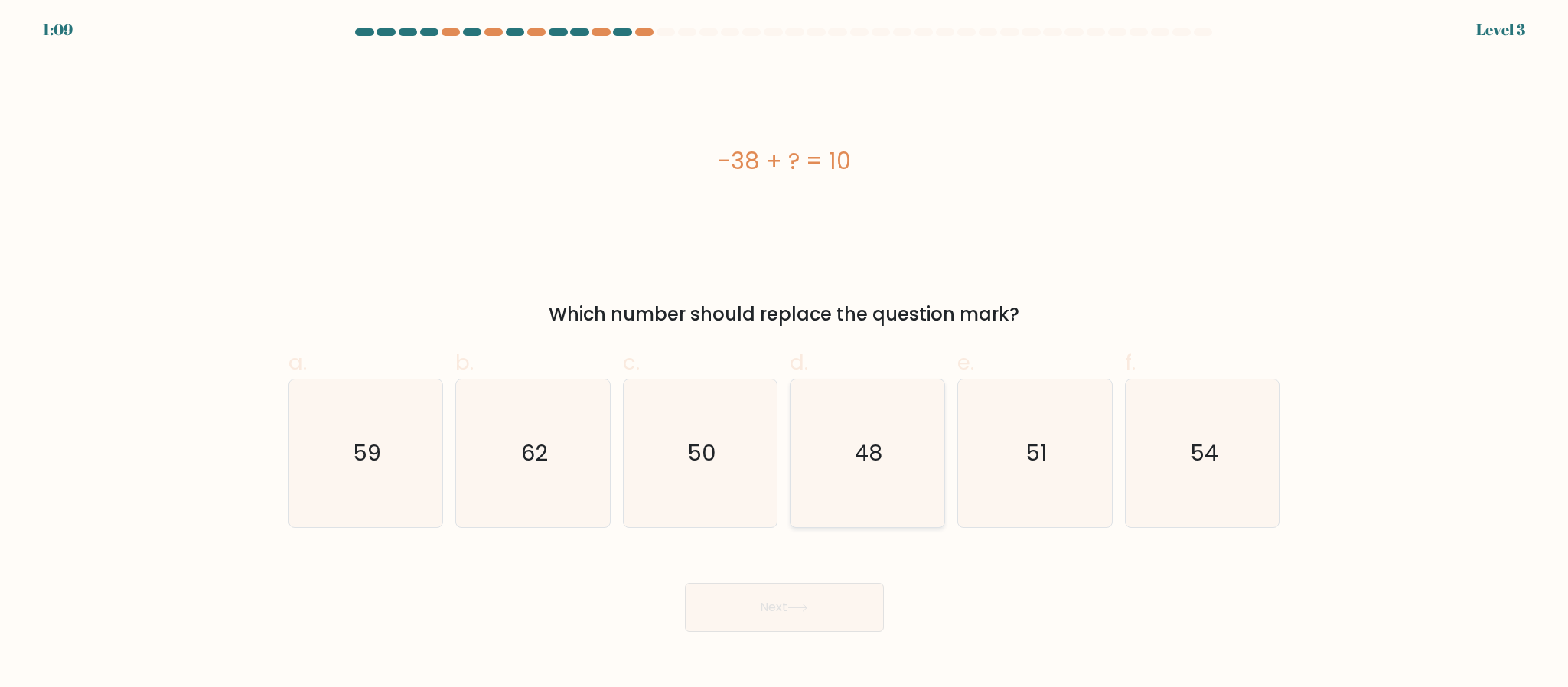 drag, startPoint x: 815, startPoint y: 476, endPoint x: 827, endPoint y: 493, distance: 20.80865 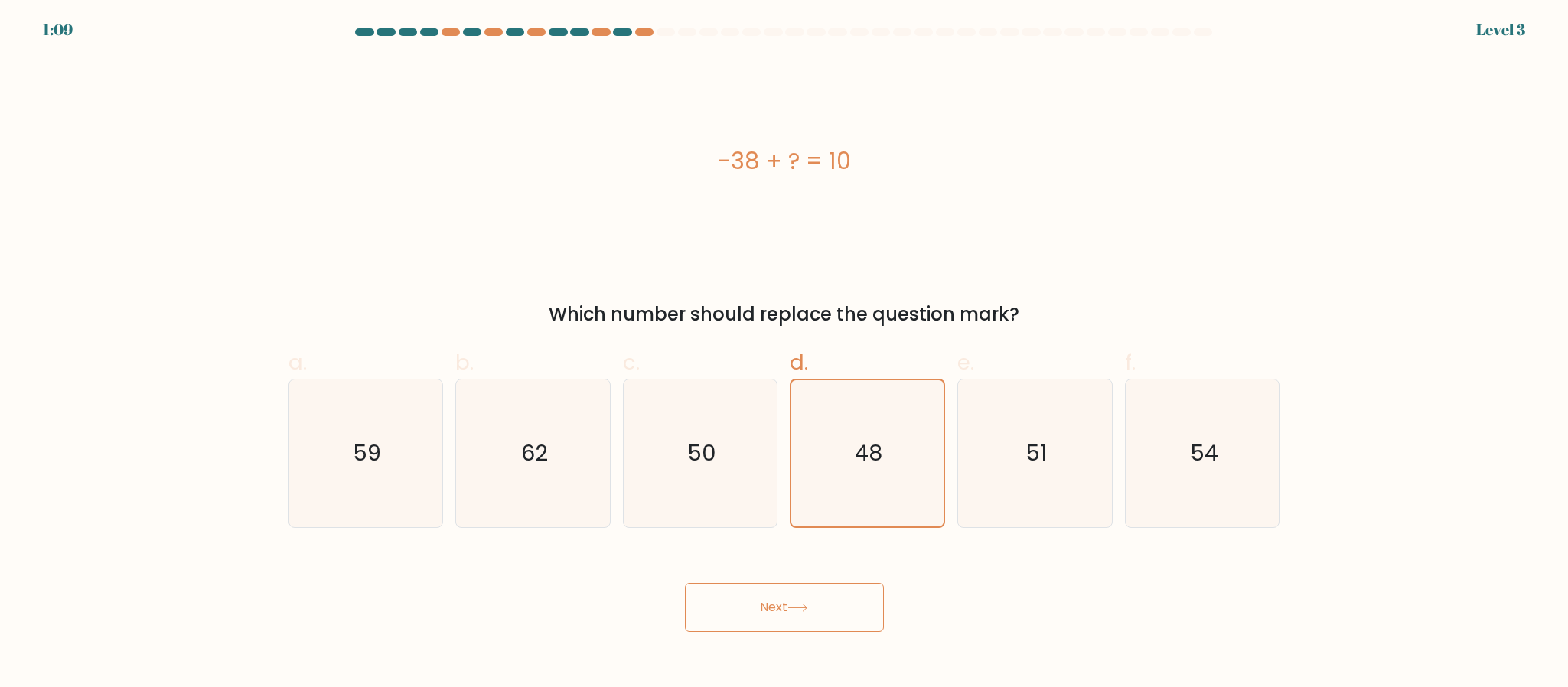 click on "Next" at bounding box center [784, 607] 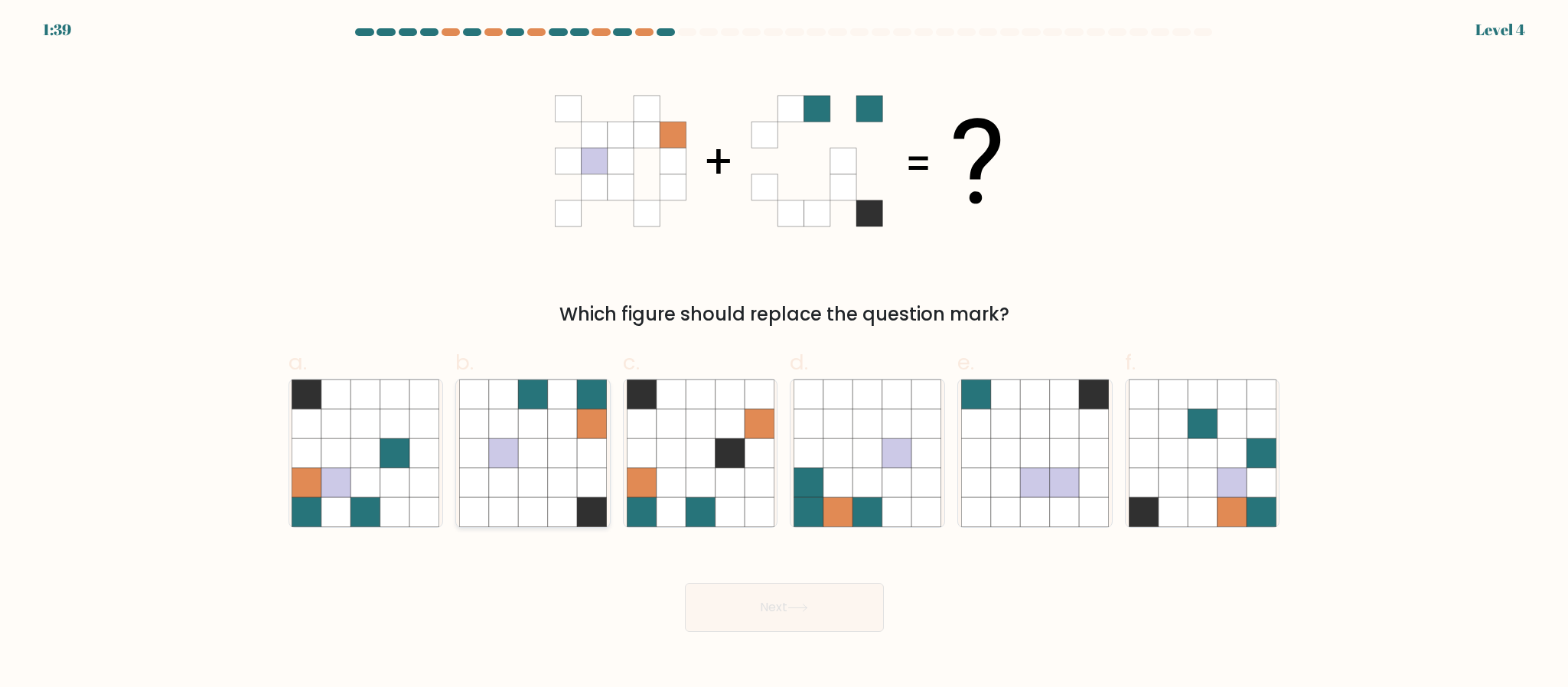 click 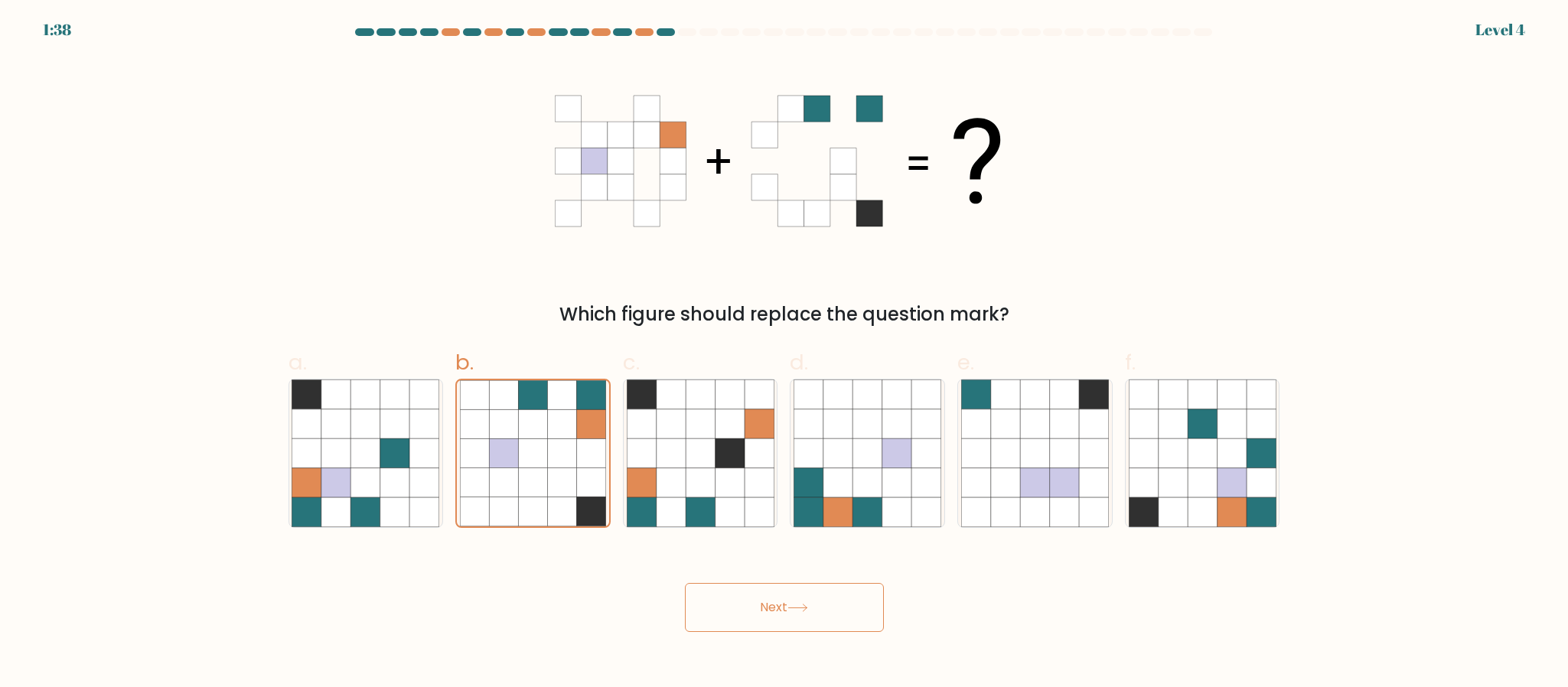 click on "Next" at bounding box center [784, 607] 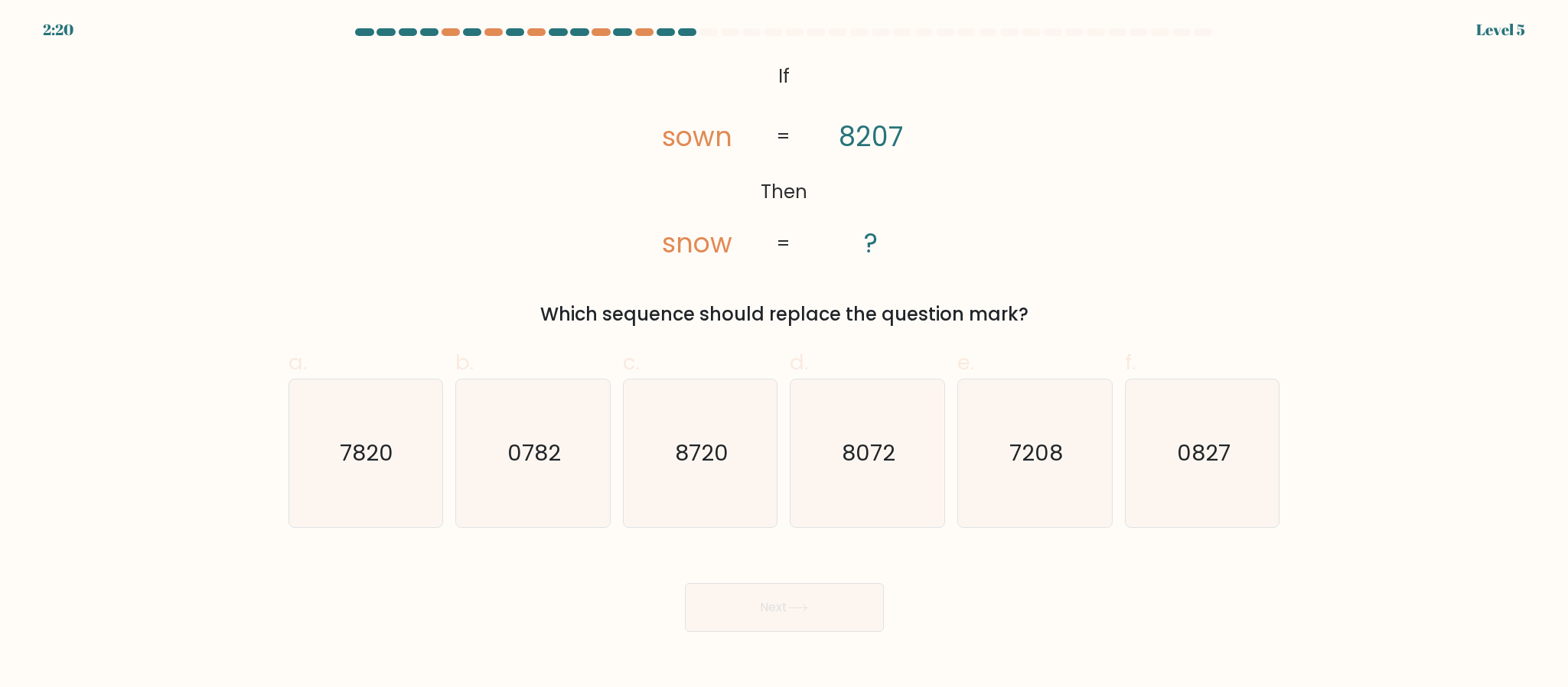 type 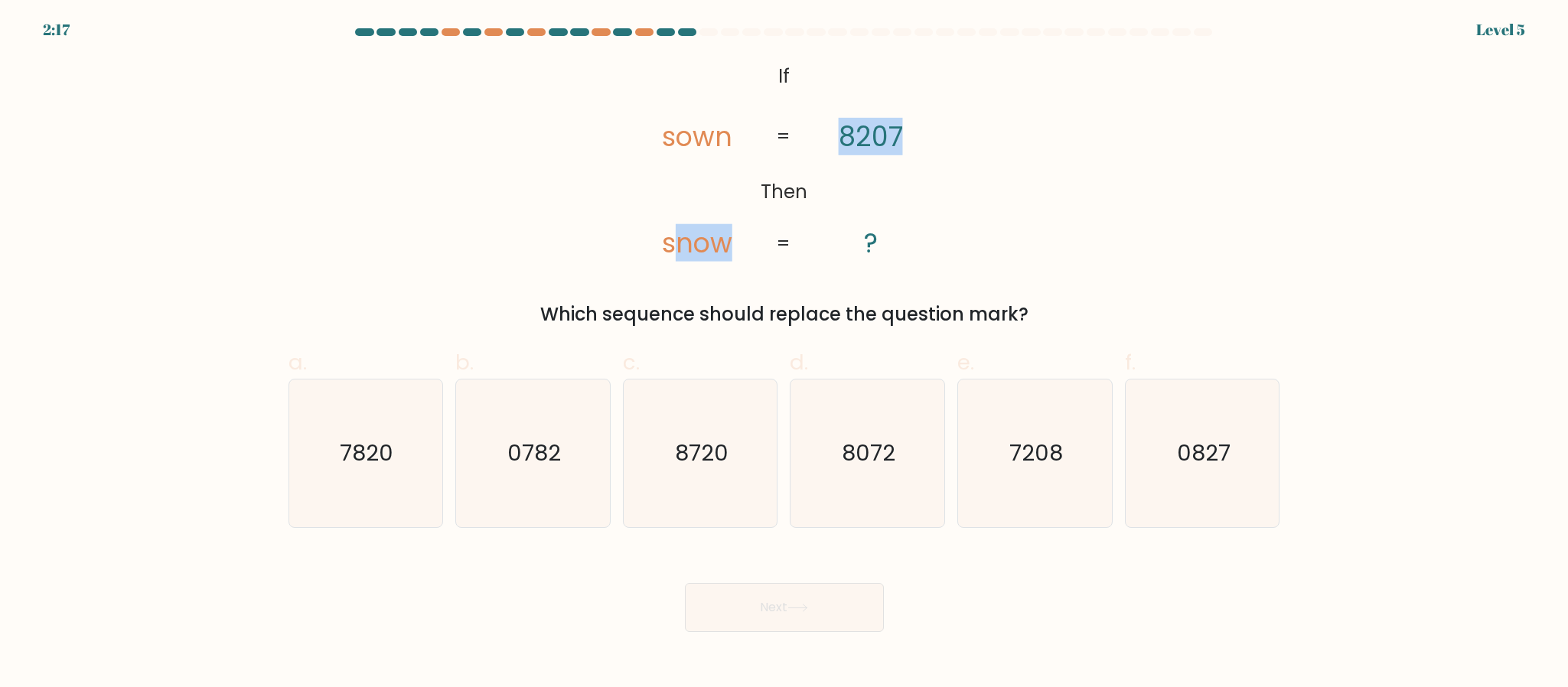 drag, startPoint x: 861, startPoint y: 126, endPoint x: 703, endPoint y: 239, distance: 194.2498 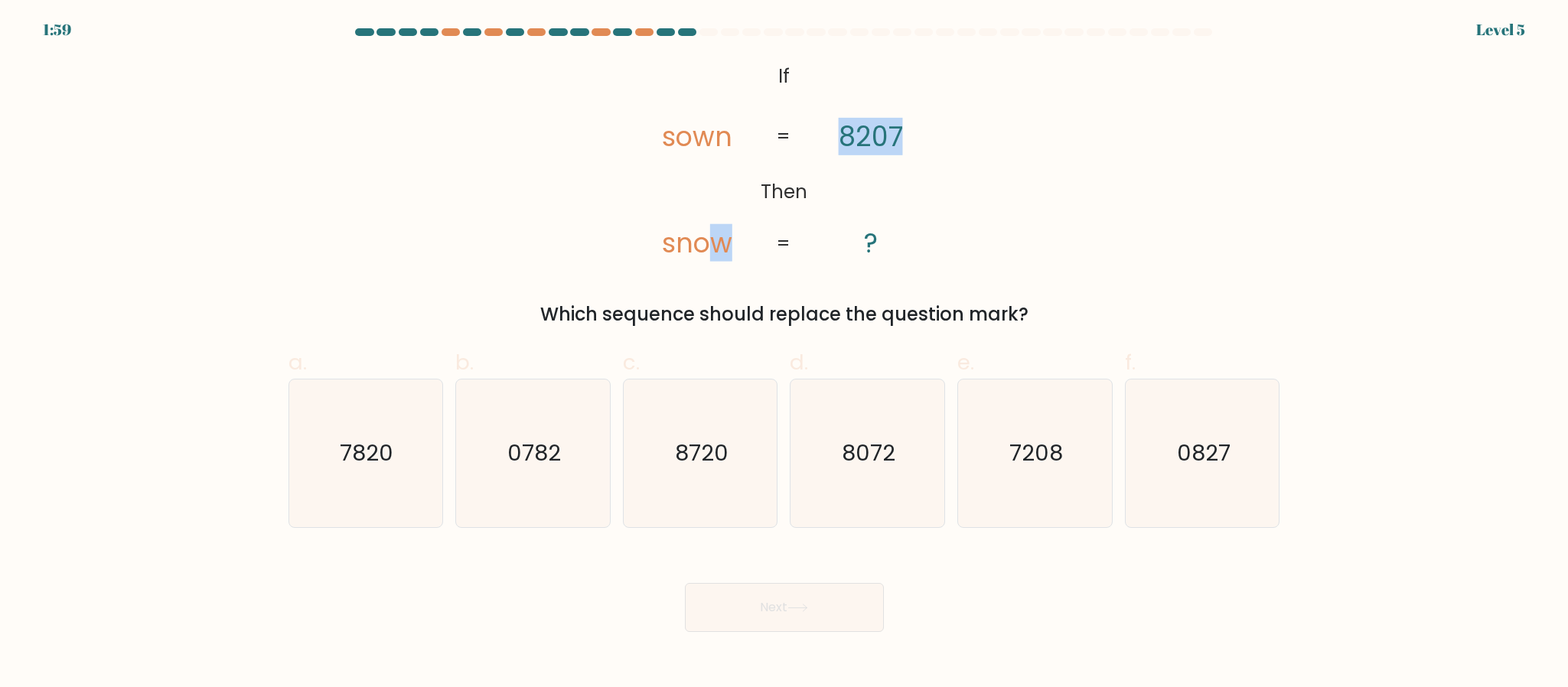 click on "@import url('https://fonts.googleapis.com/css?family=Abril+Fatface:400,100,100italic,300,300italic,400italic,500,500italic,700,700italic,900,900italic');           If       Then       sown       snow       8207       ?       =       =
Which sequence should replace the question mark?" at bounding box center [784, 193] 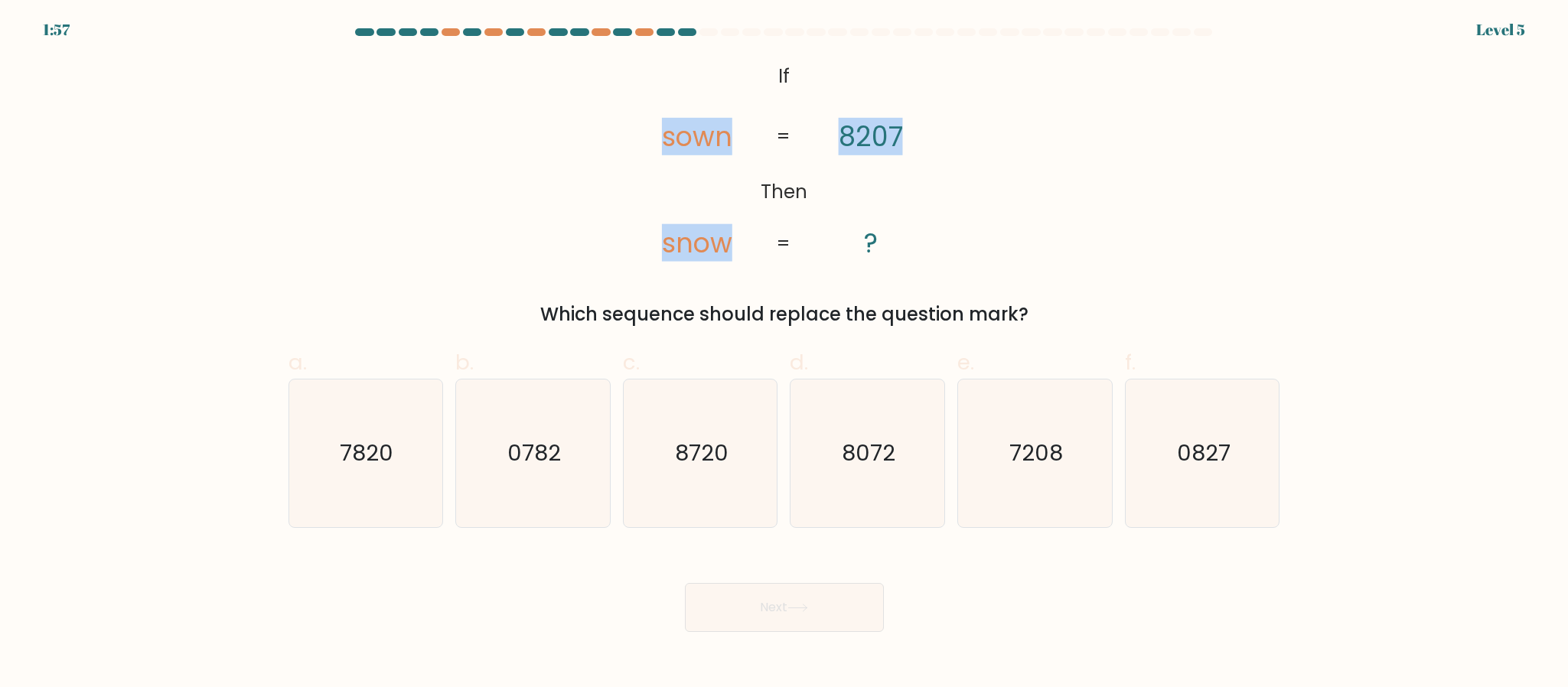 drag, startPoint x: 660, startPoint y: 138, endPoint x: 918, endPoint y: 156, distance: 258.627 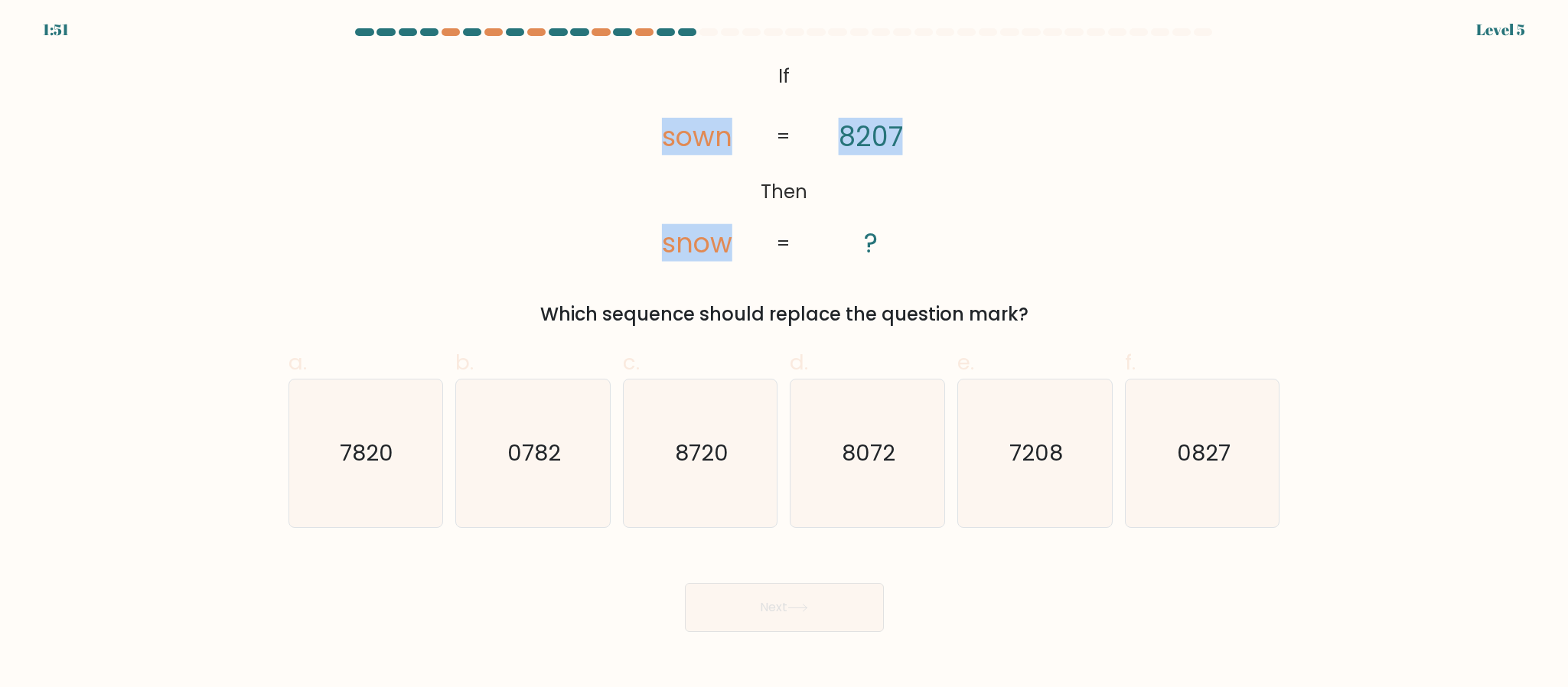 copy on "sown       snow       8207" 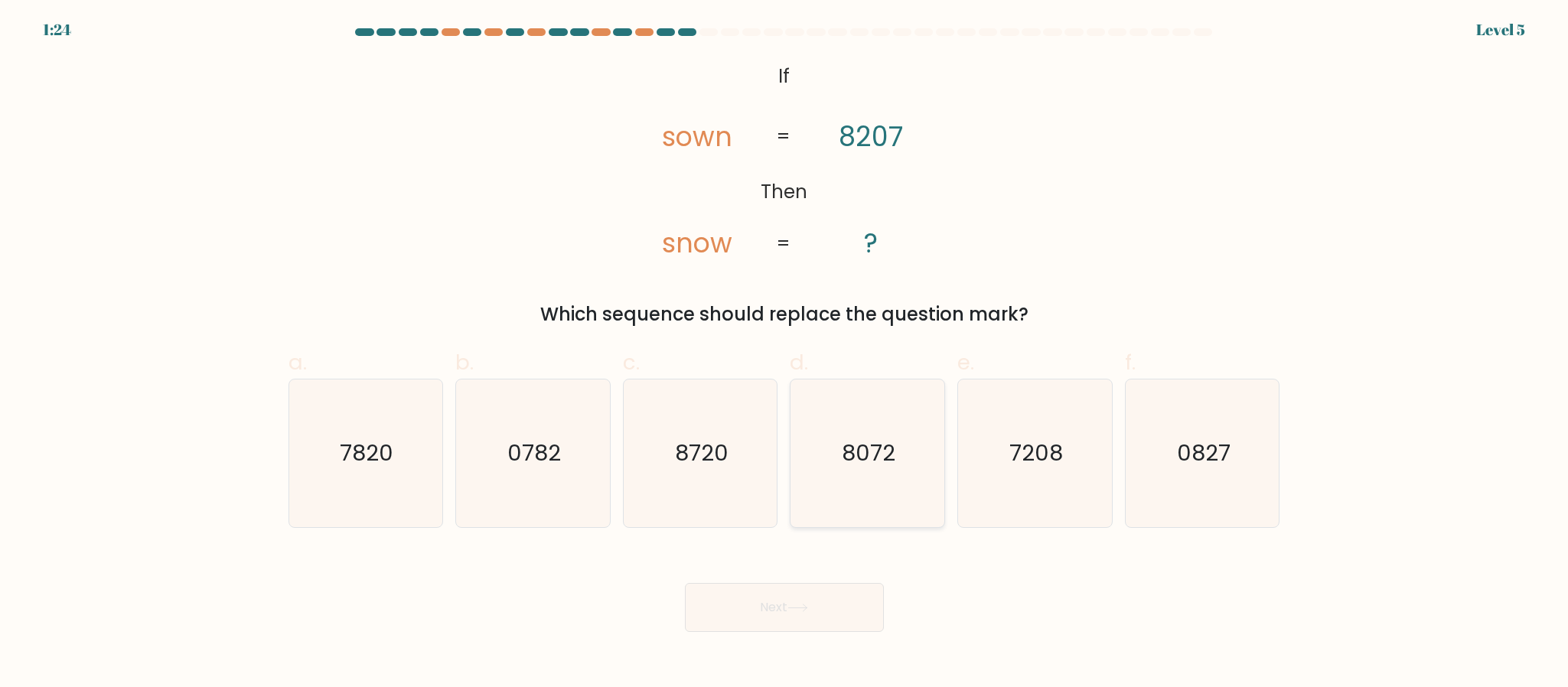 click on "8072" 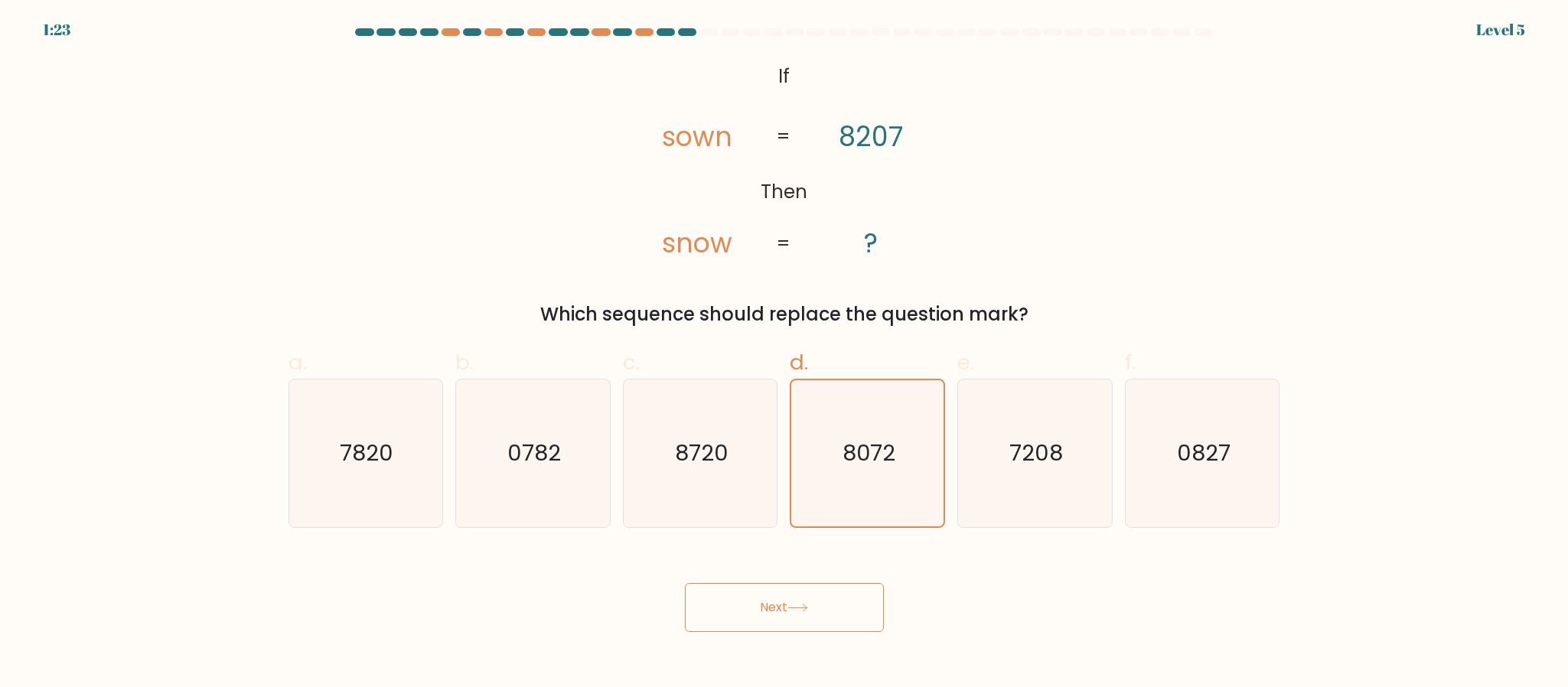 click on "Next" at bounding box center (784, 607) 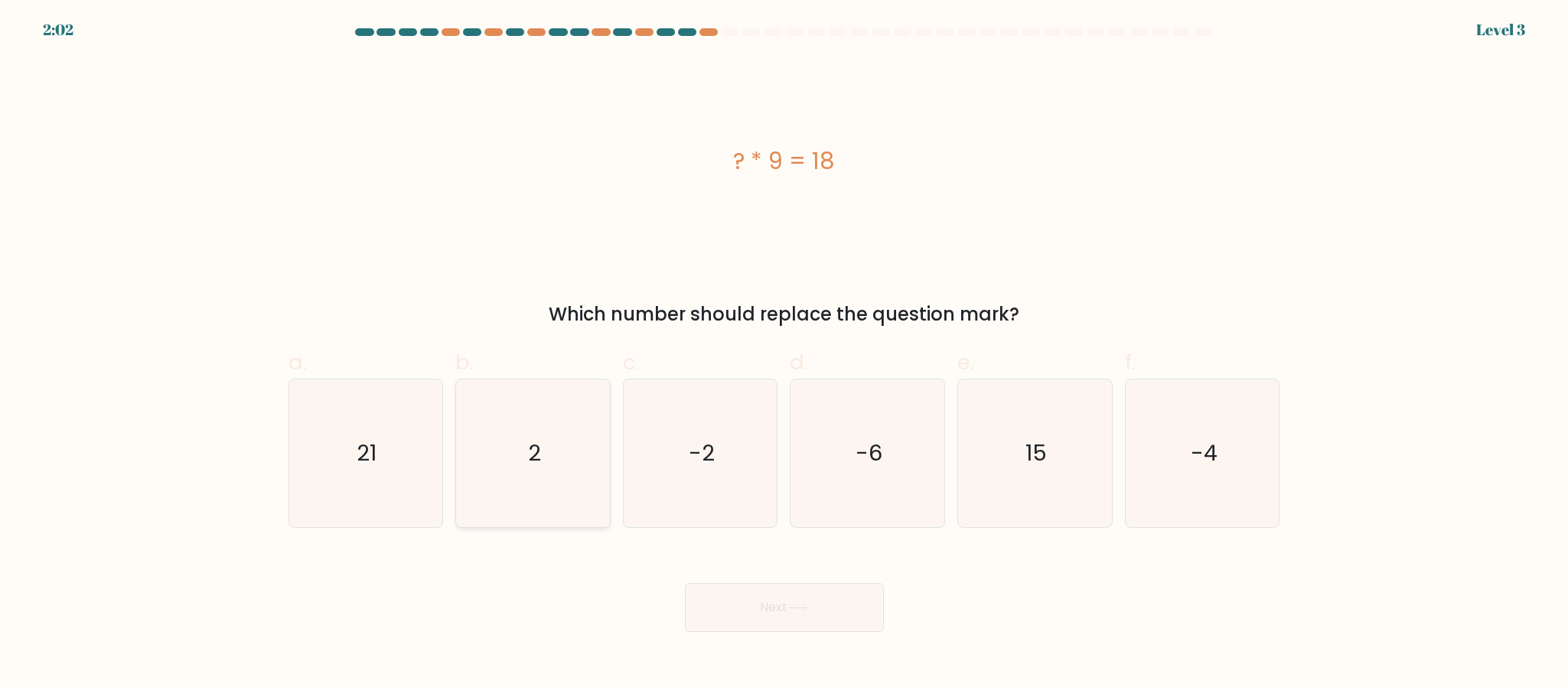 drag, startPoint x: 549, startPoint y: 494, endPoint x: 549, endPoint y: 503, distance: 9 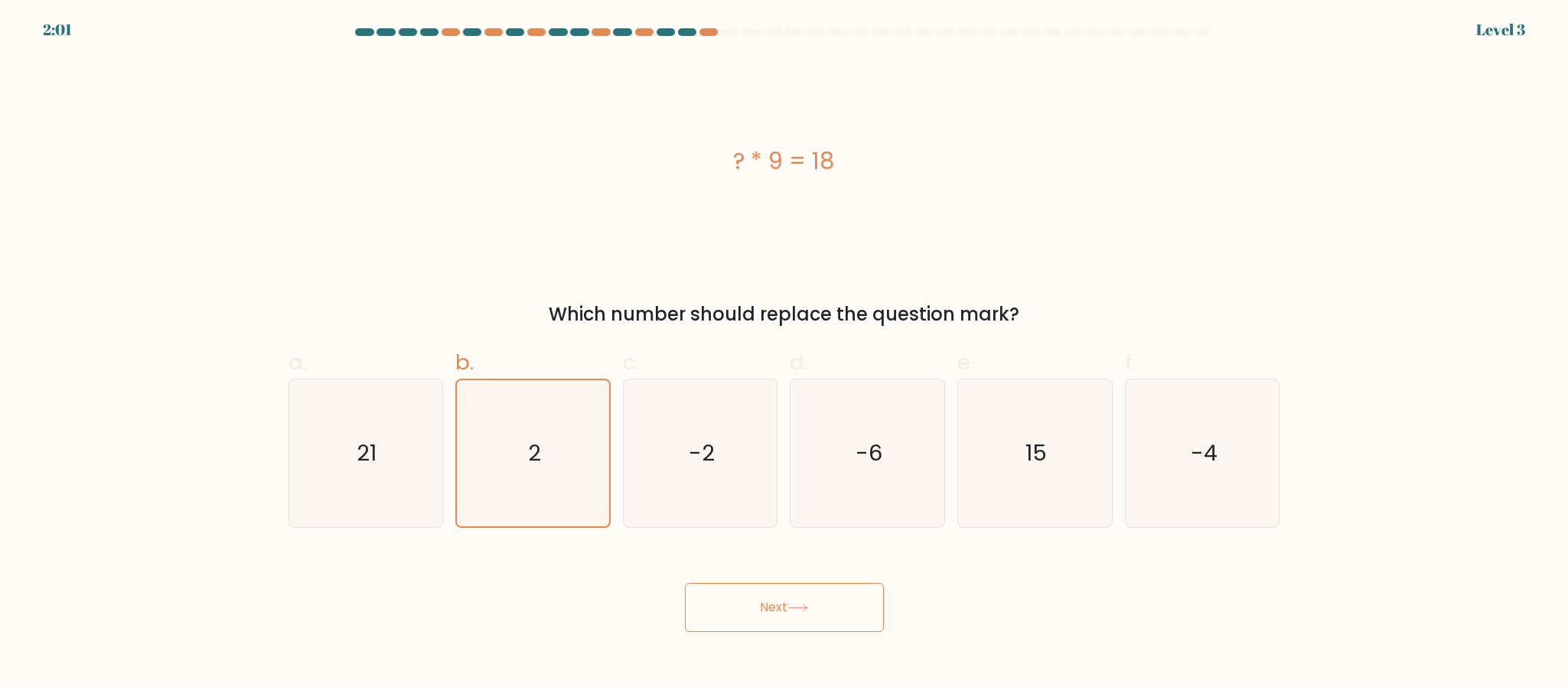click on "Next" at bounding box center (784, 607) 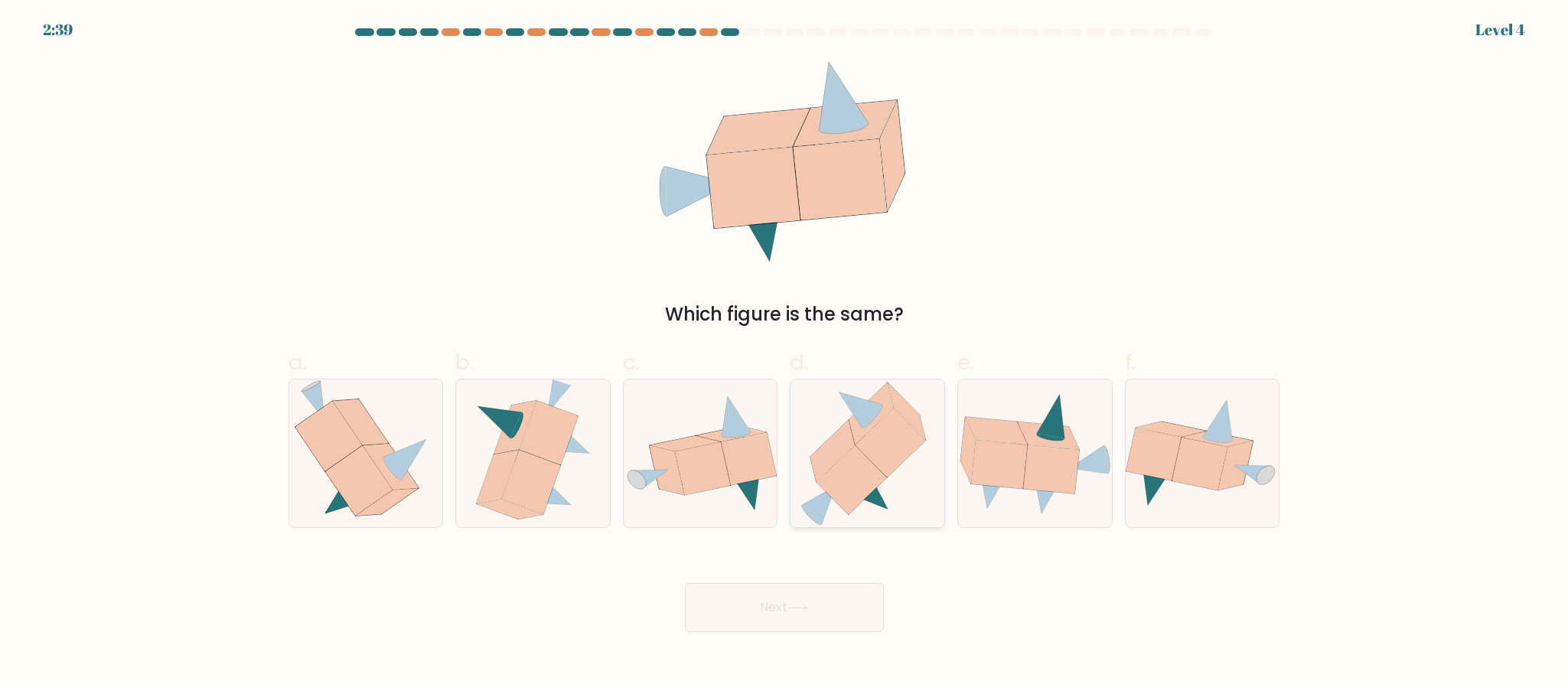 click 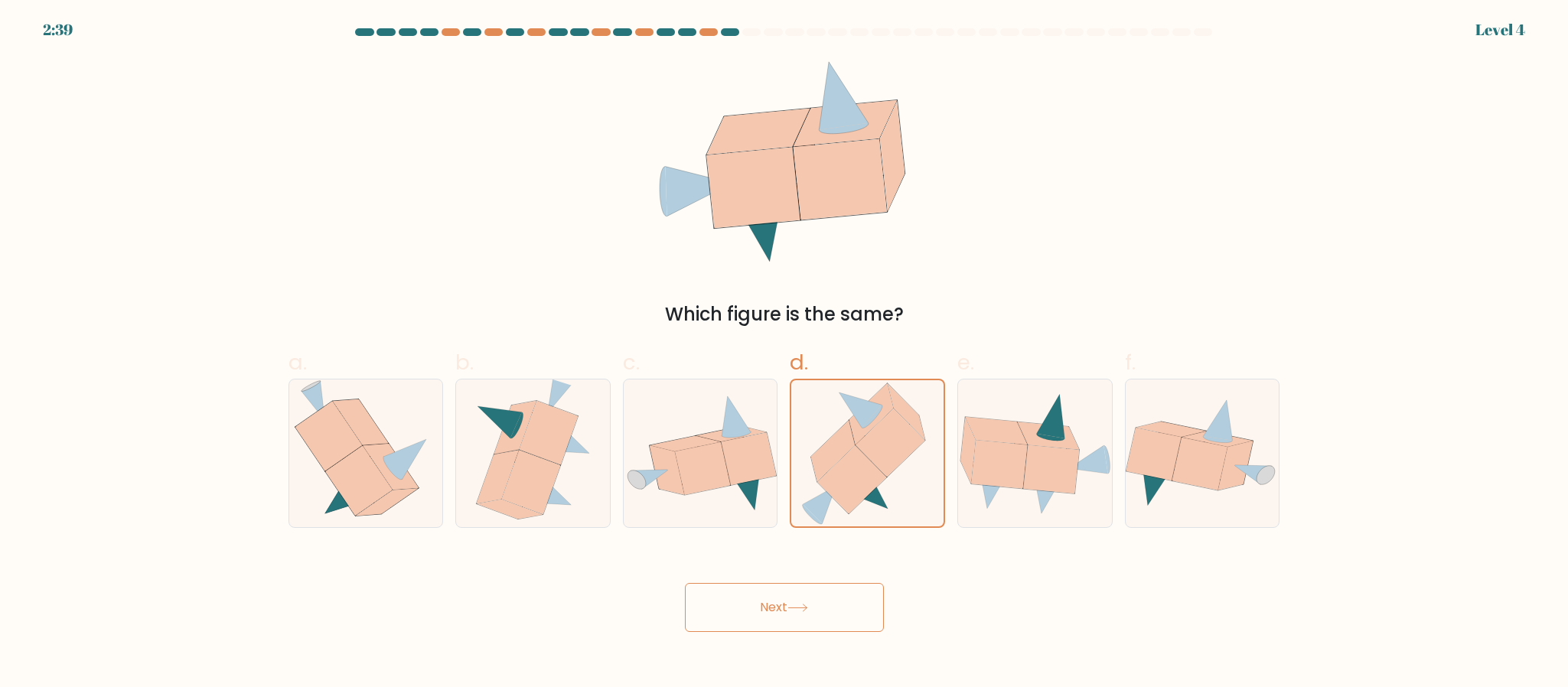 click on "Next" at bounding box center (784, 607) 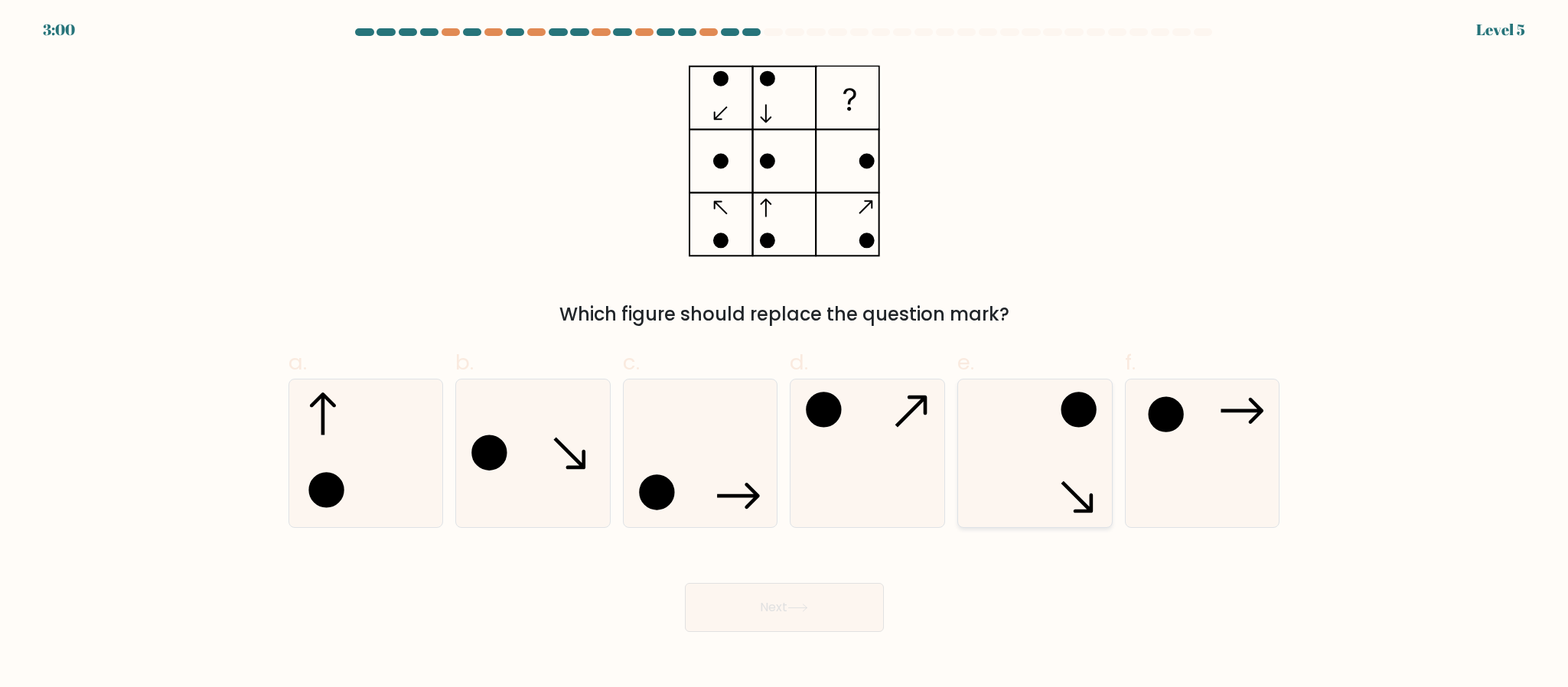 click 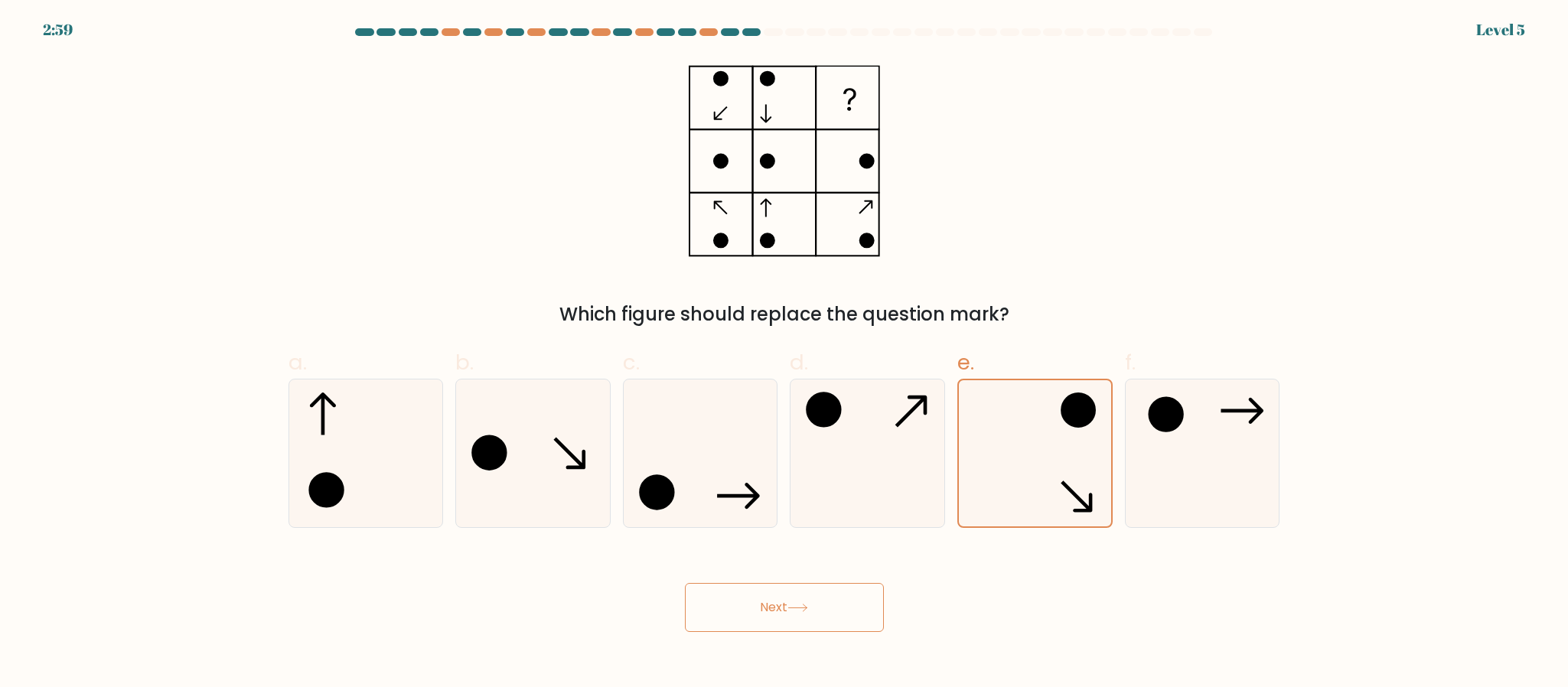 click on "Next" at bounding box center [784, 607] 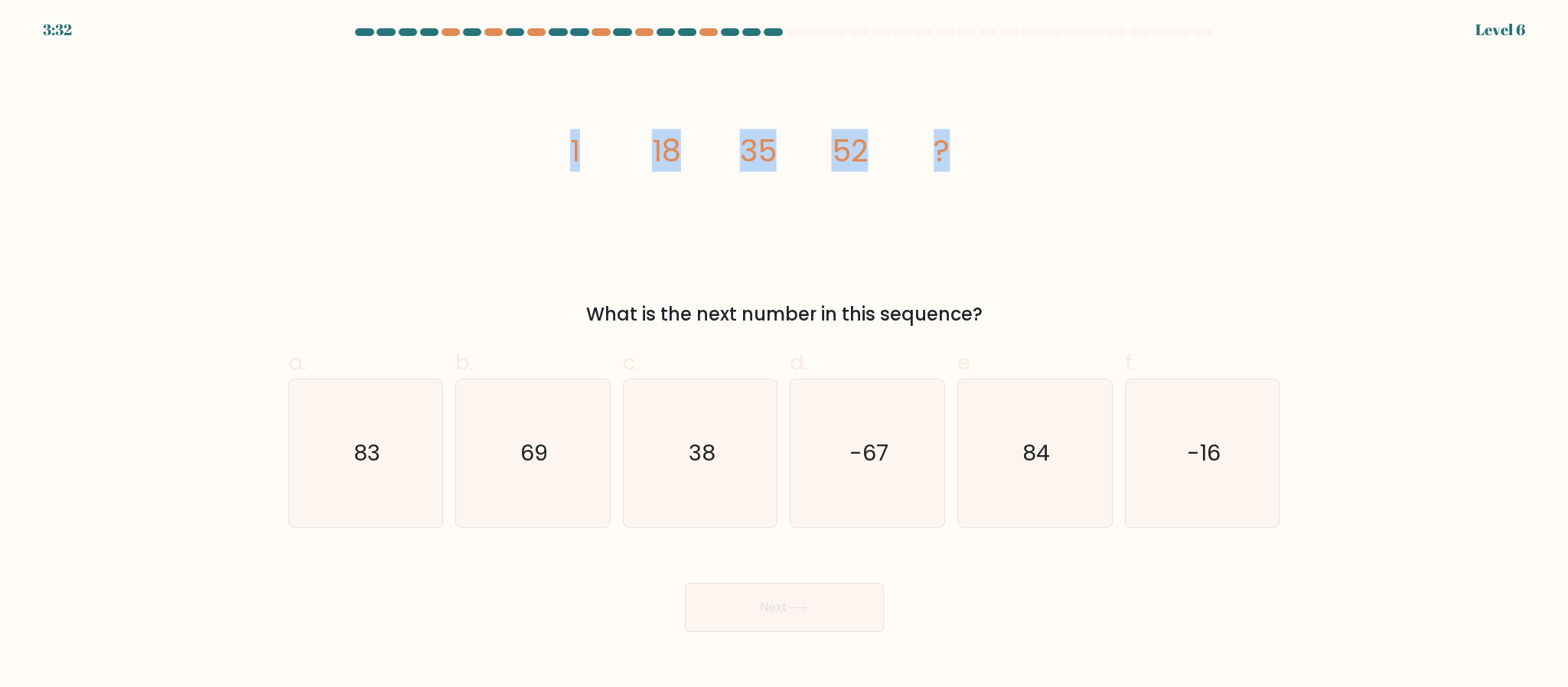 drag, startPoint x: 569, startPoint y: 140, endPoint x: 990, endPoint y: 154, distance: 421.2327 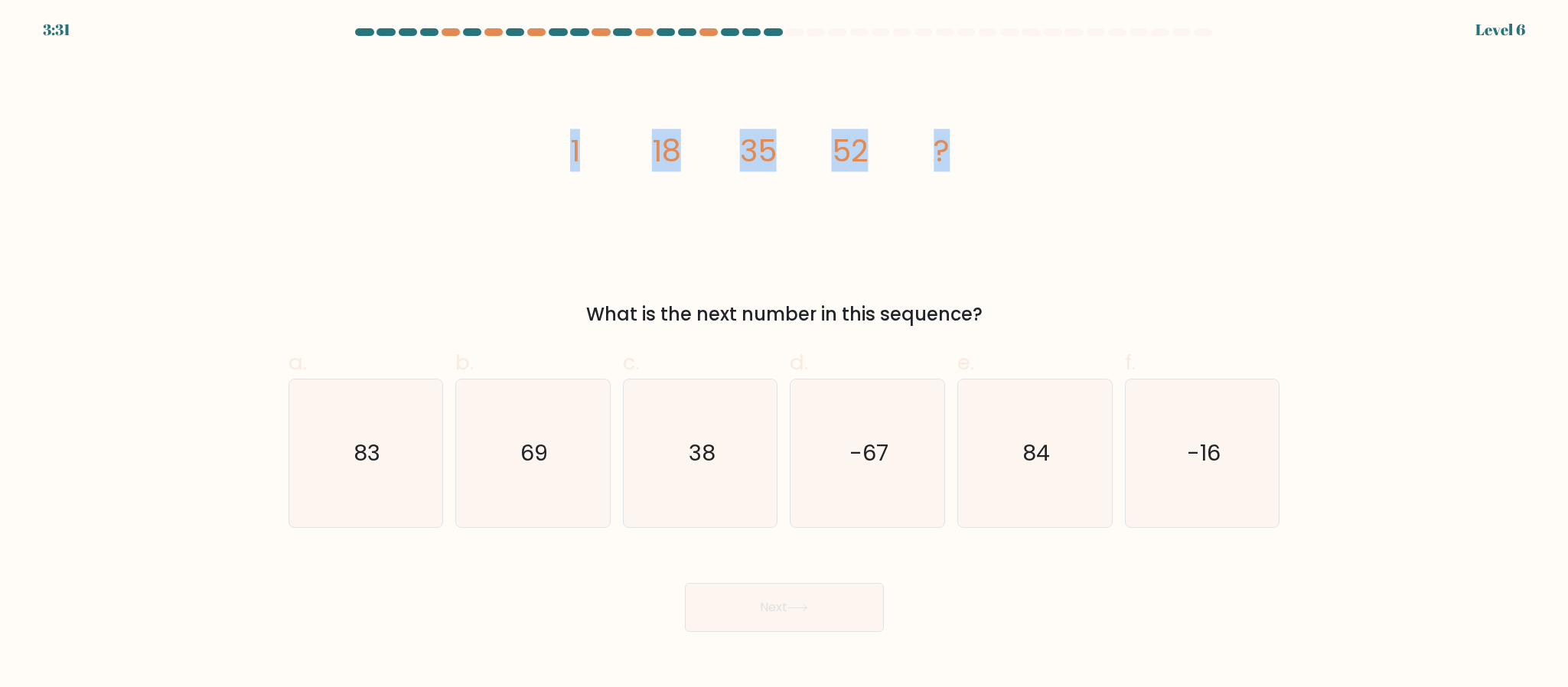 copy on "1
18
35
52
?" 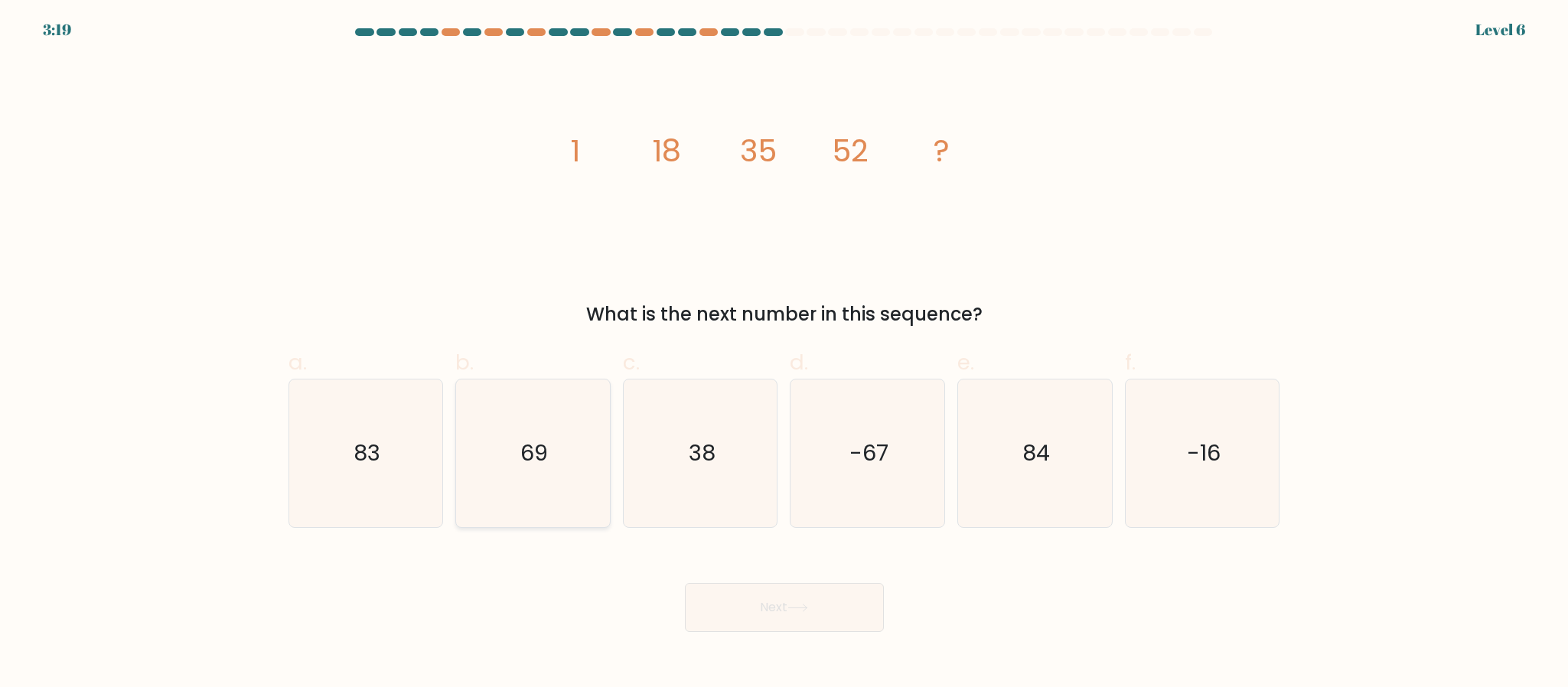 click on "69" 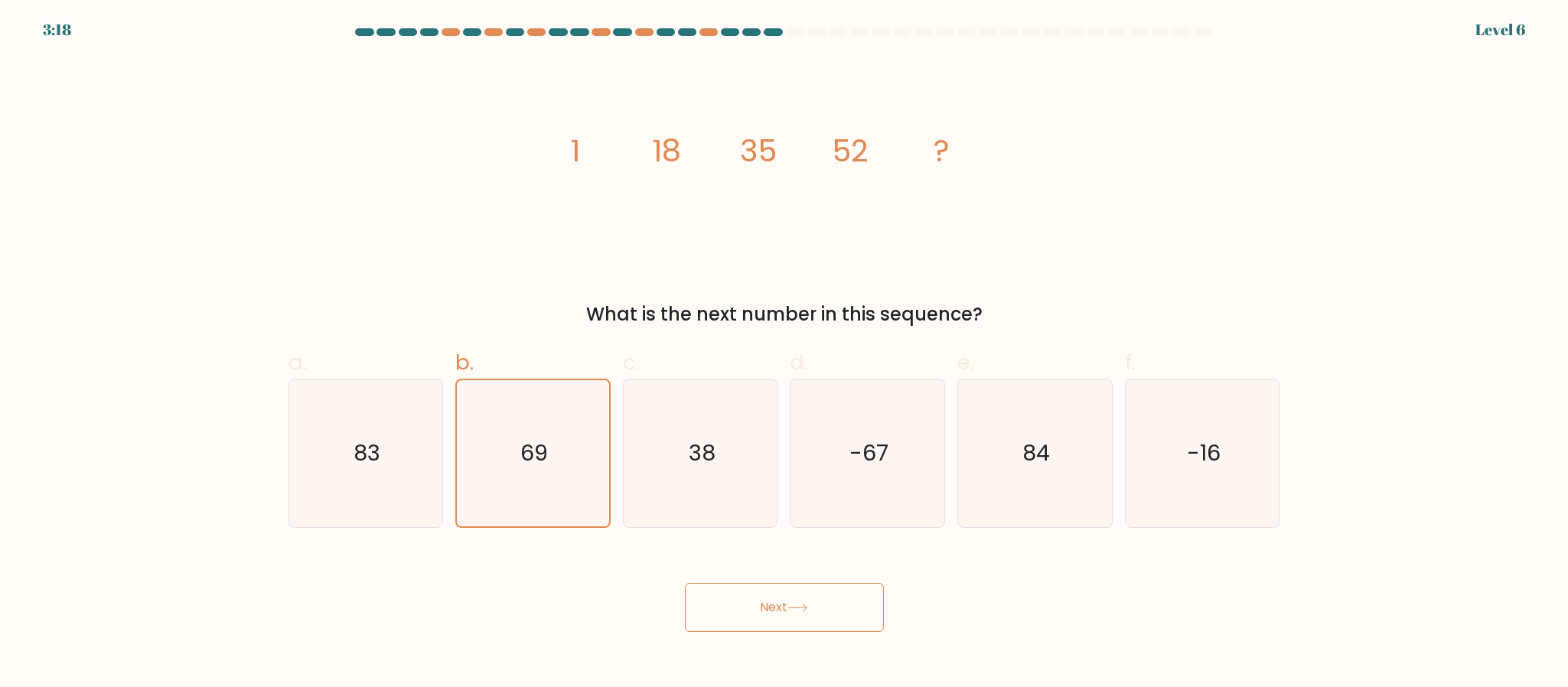 click on "Next" at bounding box center [784, 607] 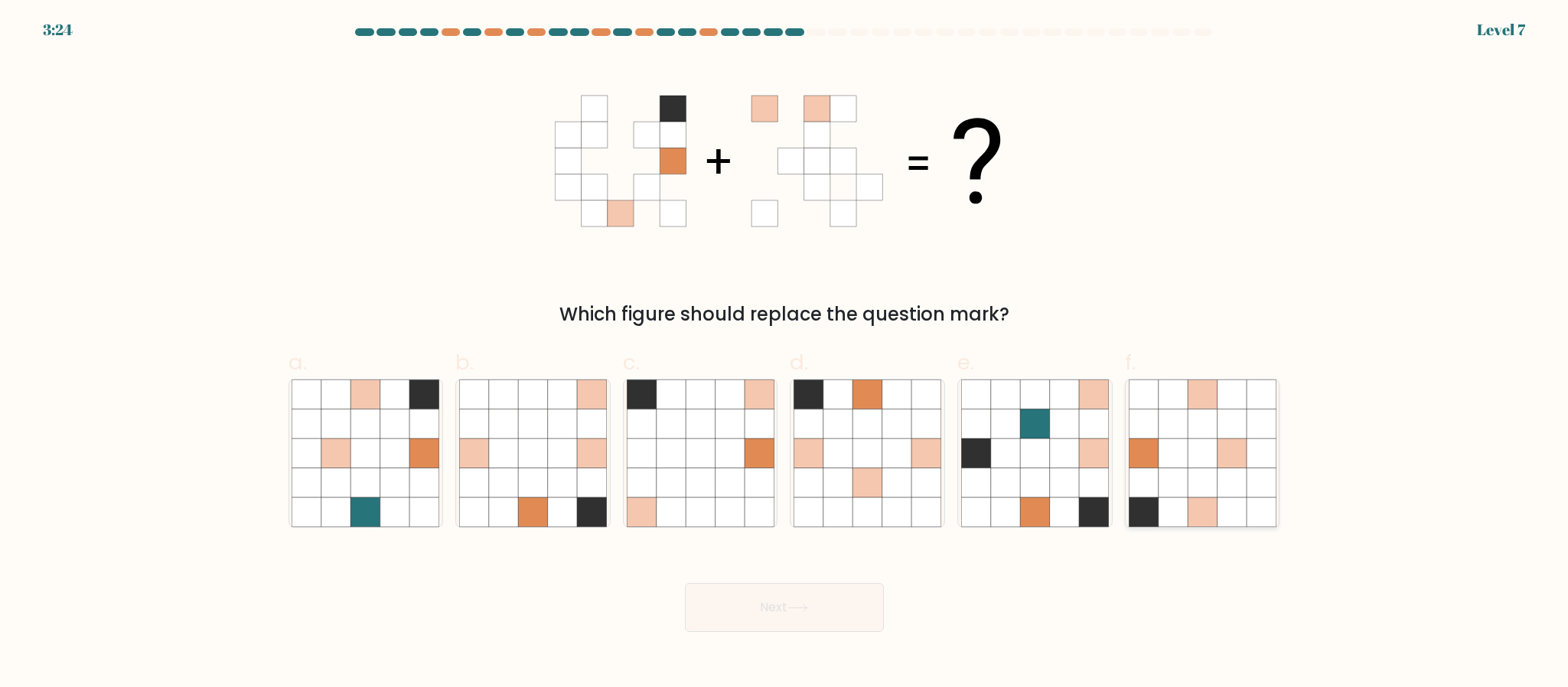 click 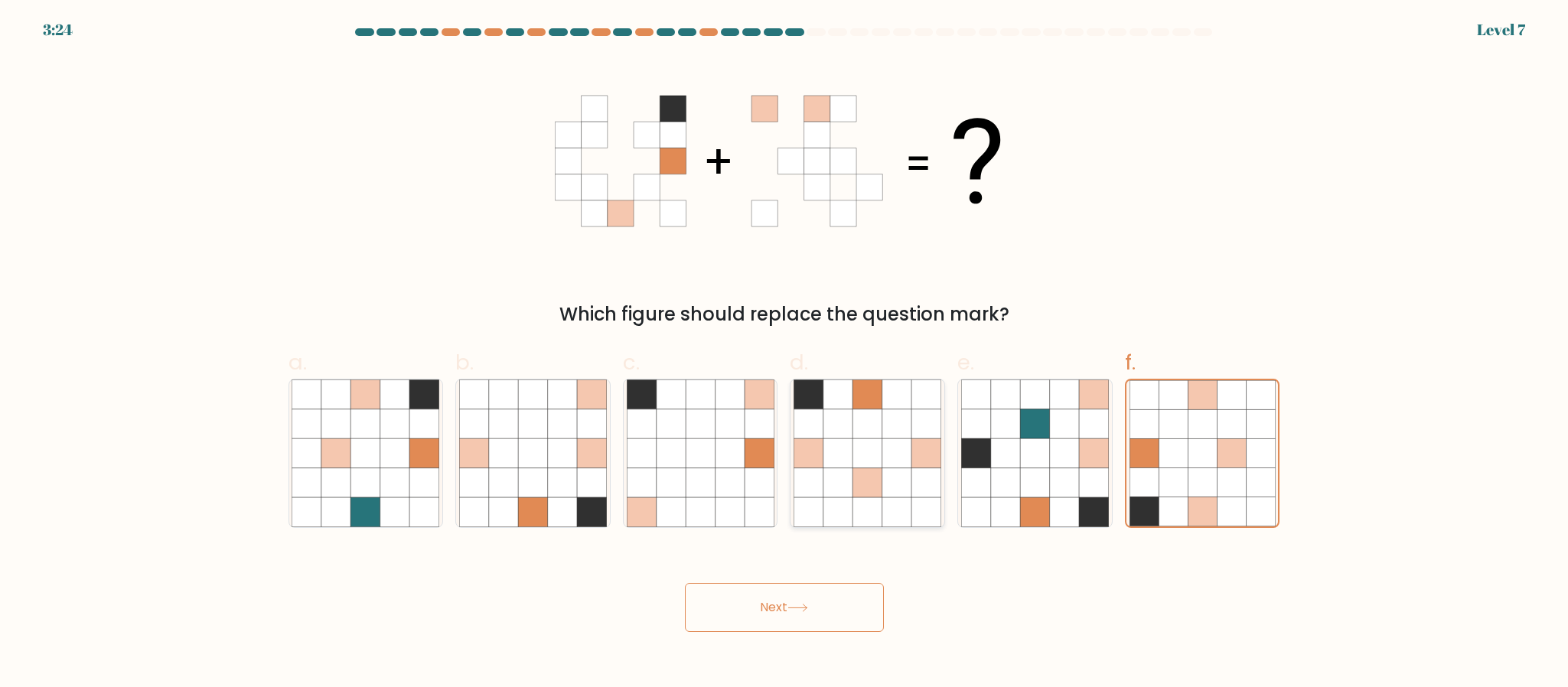 click 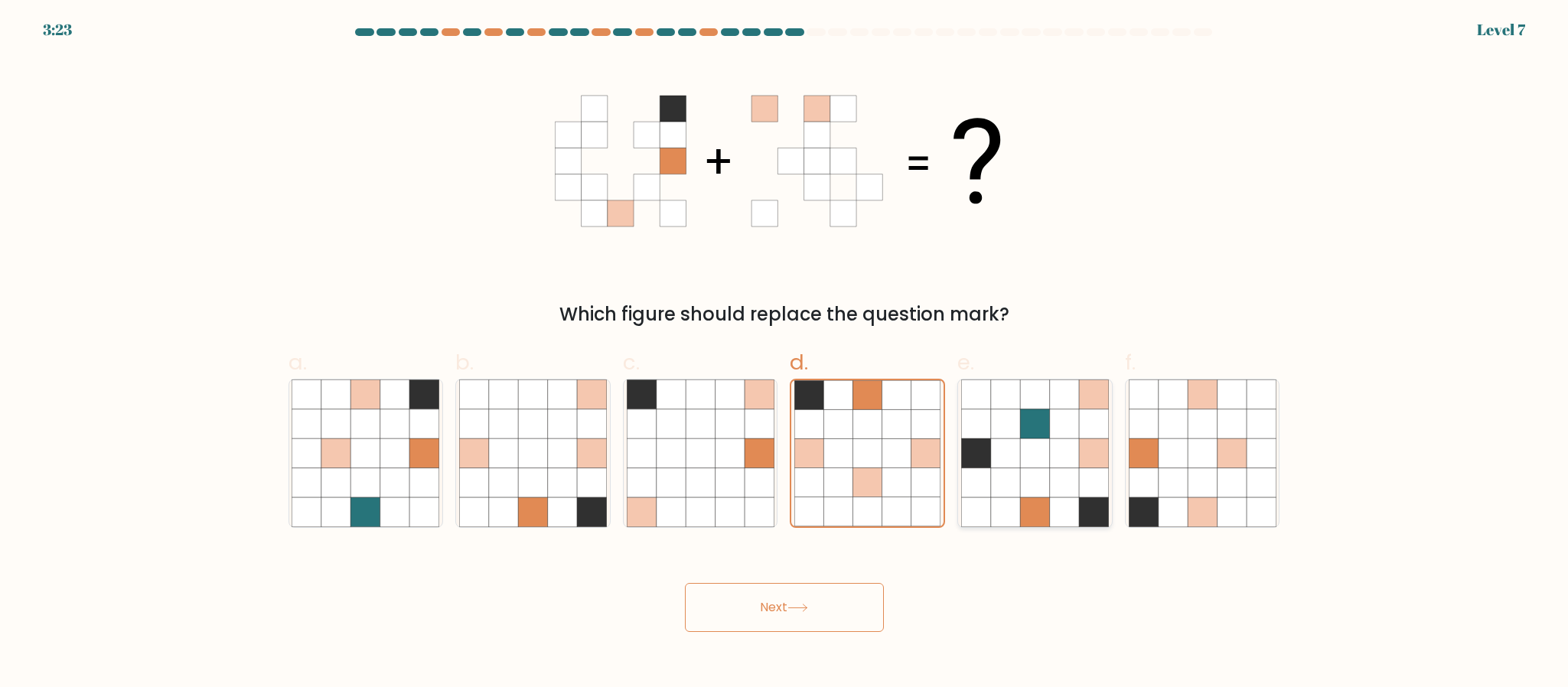 click 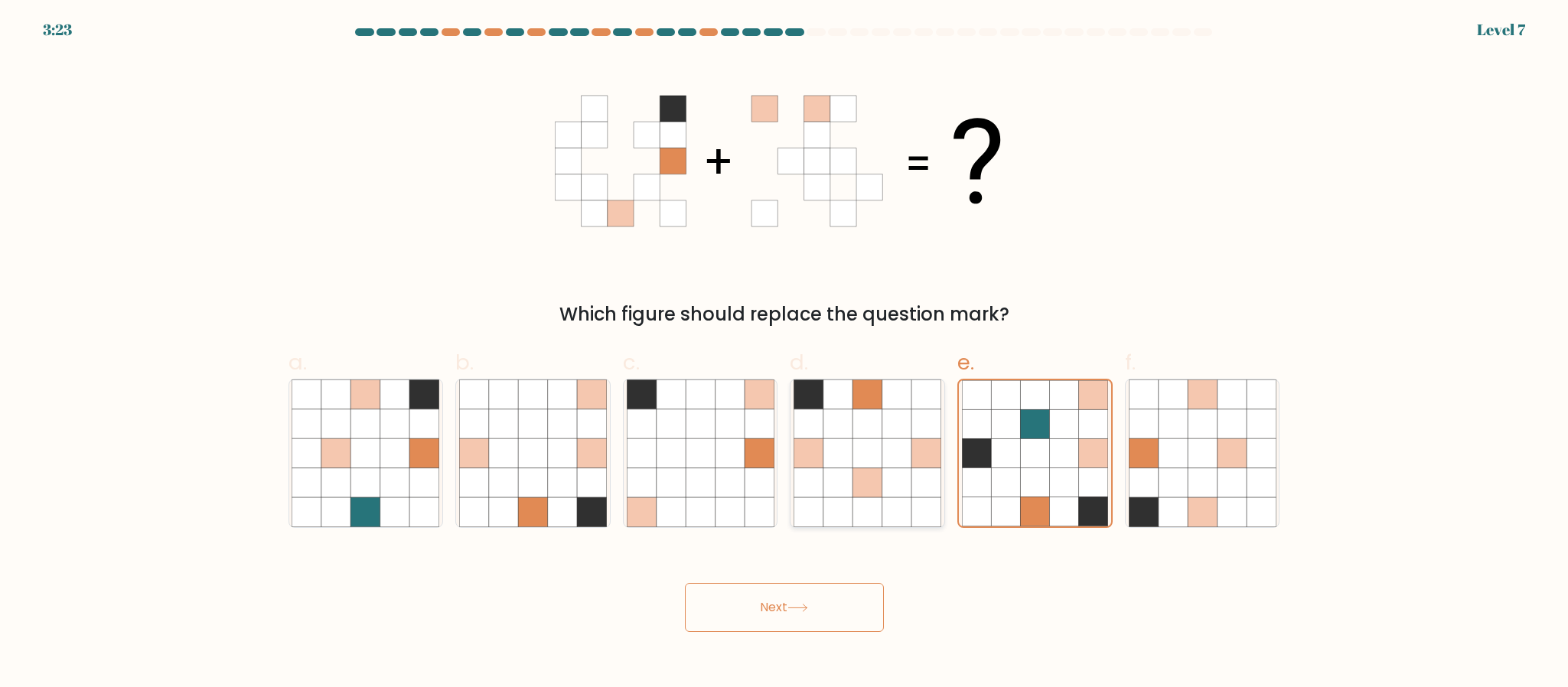 click 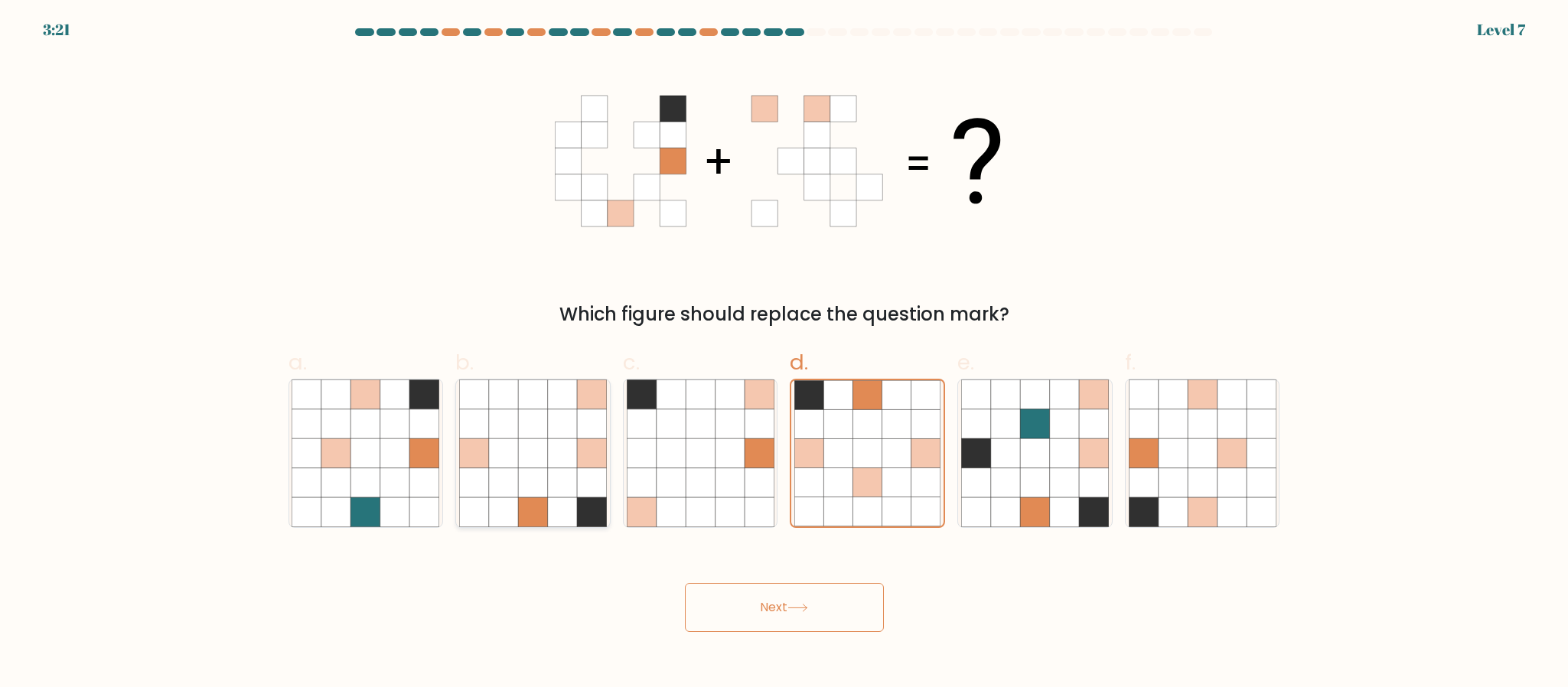 drag, startPoint x: 558, startPoint y: 475, endPoint x: 627, endPoint y: 493, distance: 71.30919 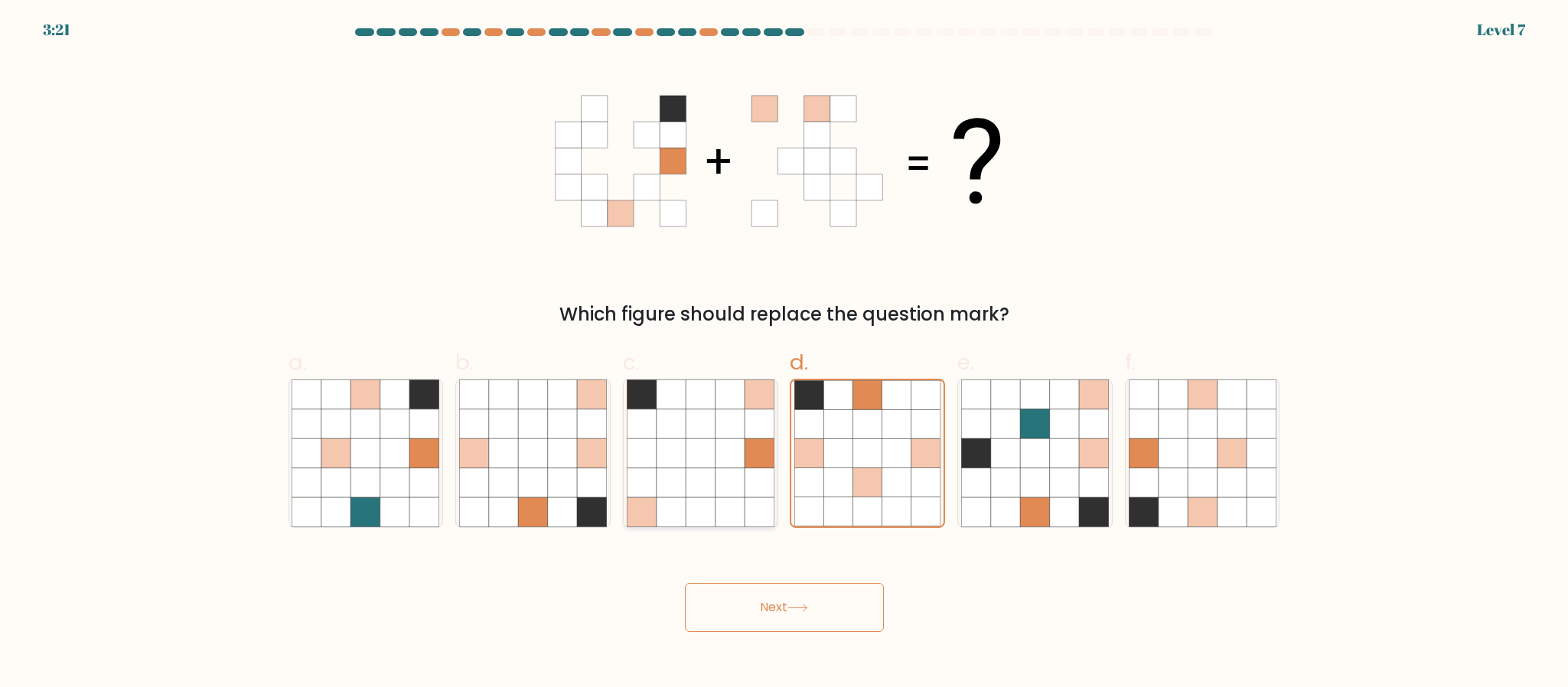 click 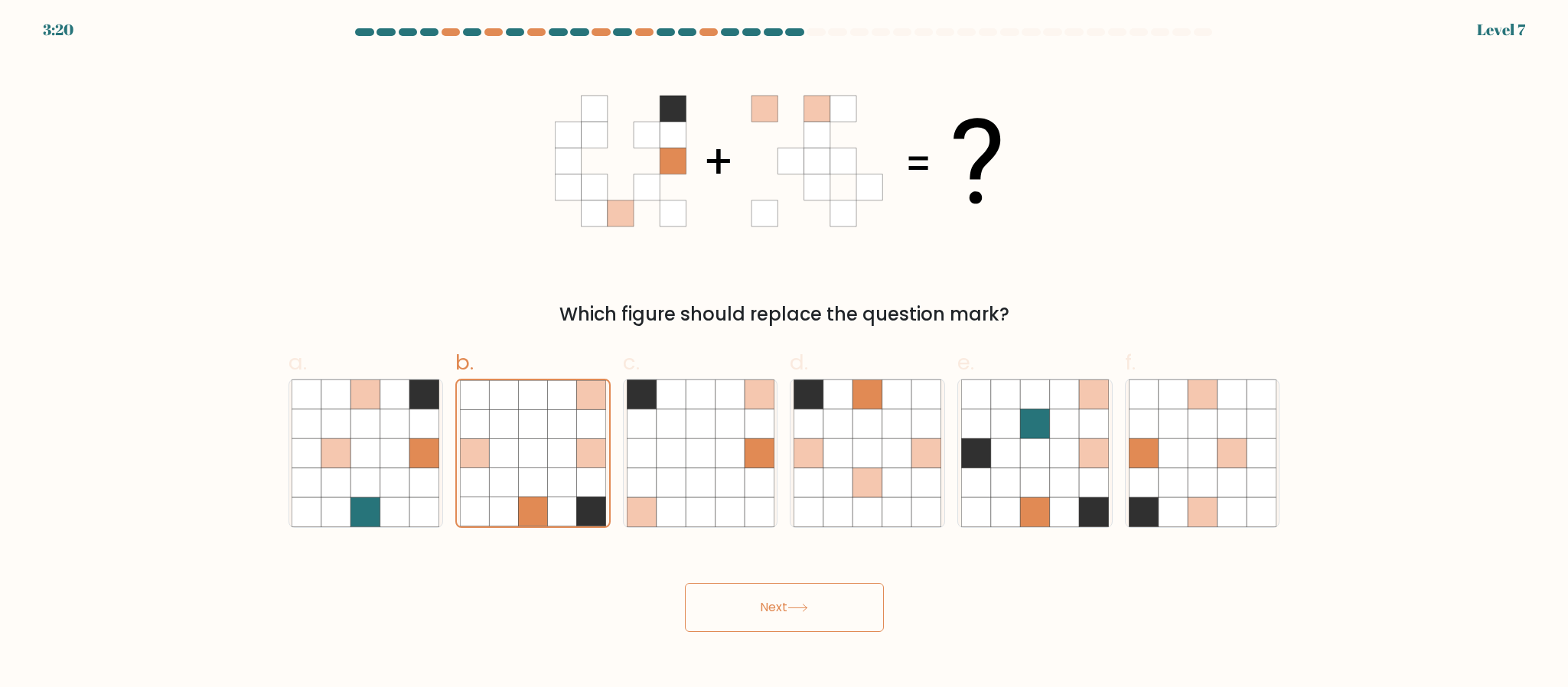 click on "Next" at bounding box center (784, 607) 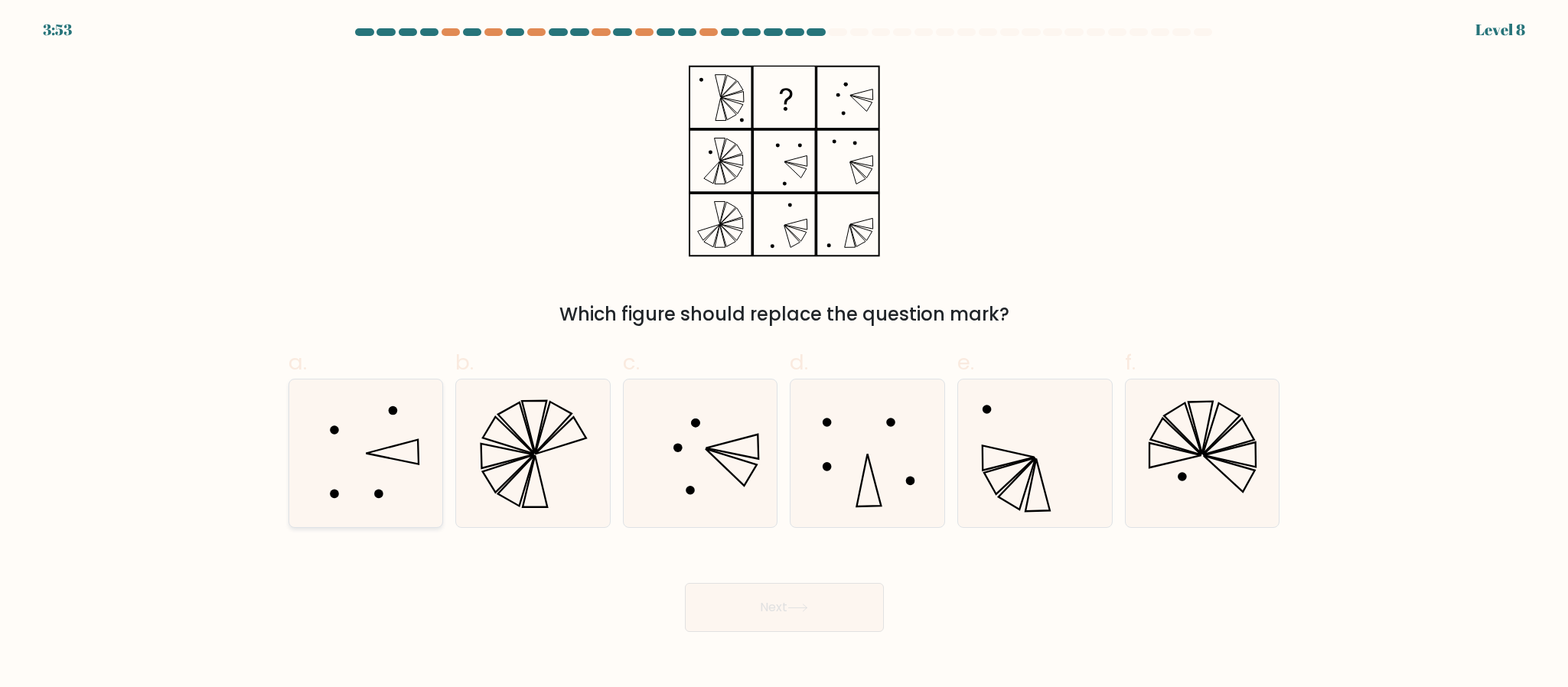 click 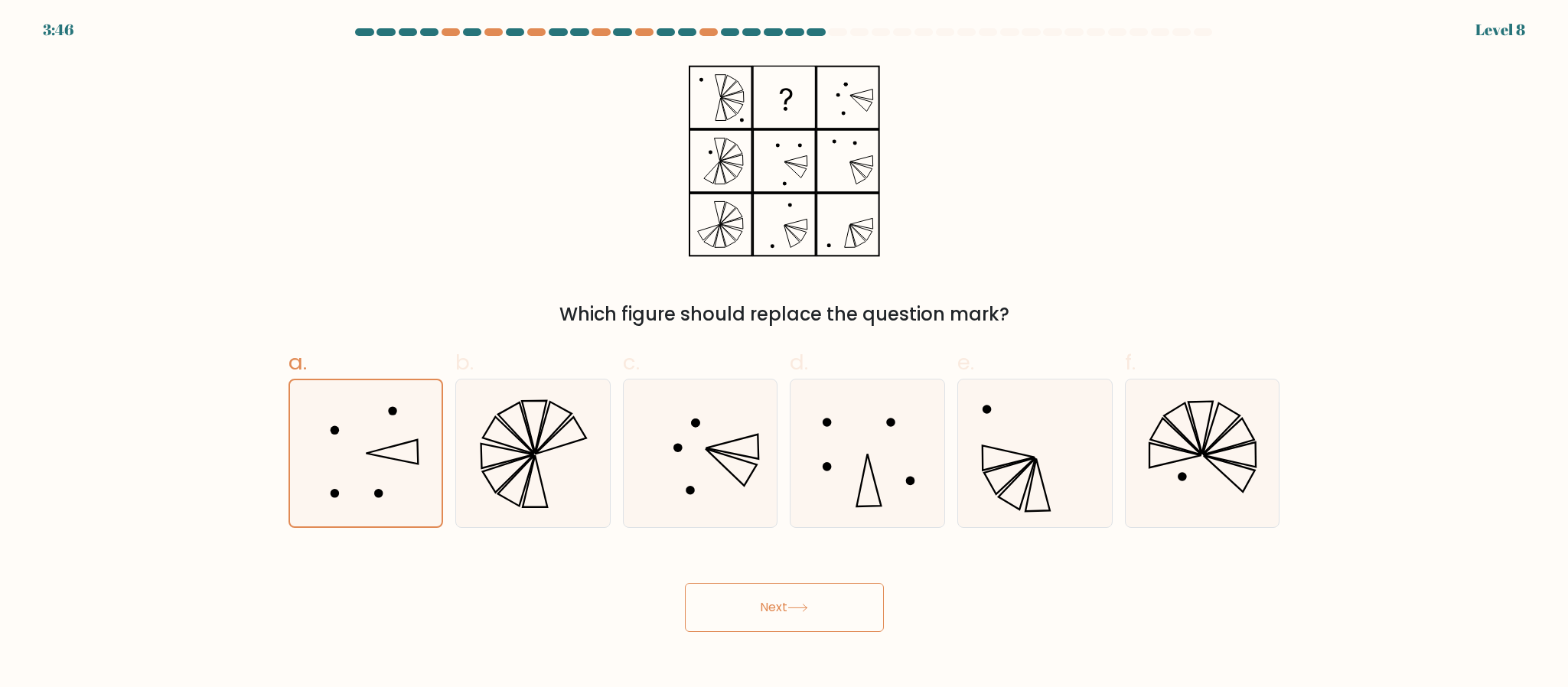 click on "Next" at bounding box center [784, 607] 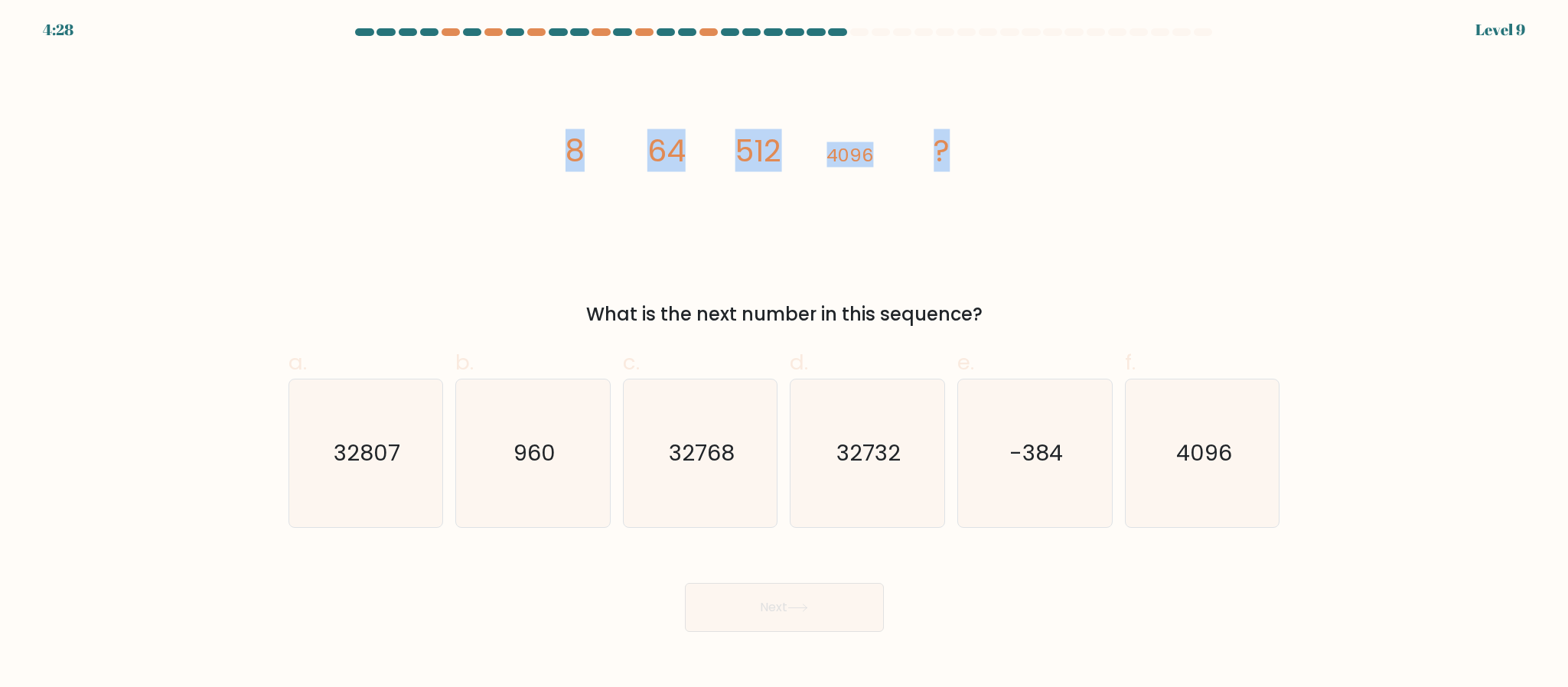 drag, startPoint x: 565, startPoint y: 152, endPoint x: 976, endPoint y: 152, distance: 411 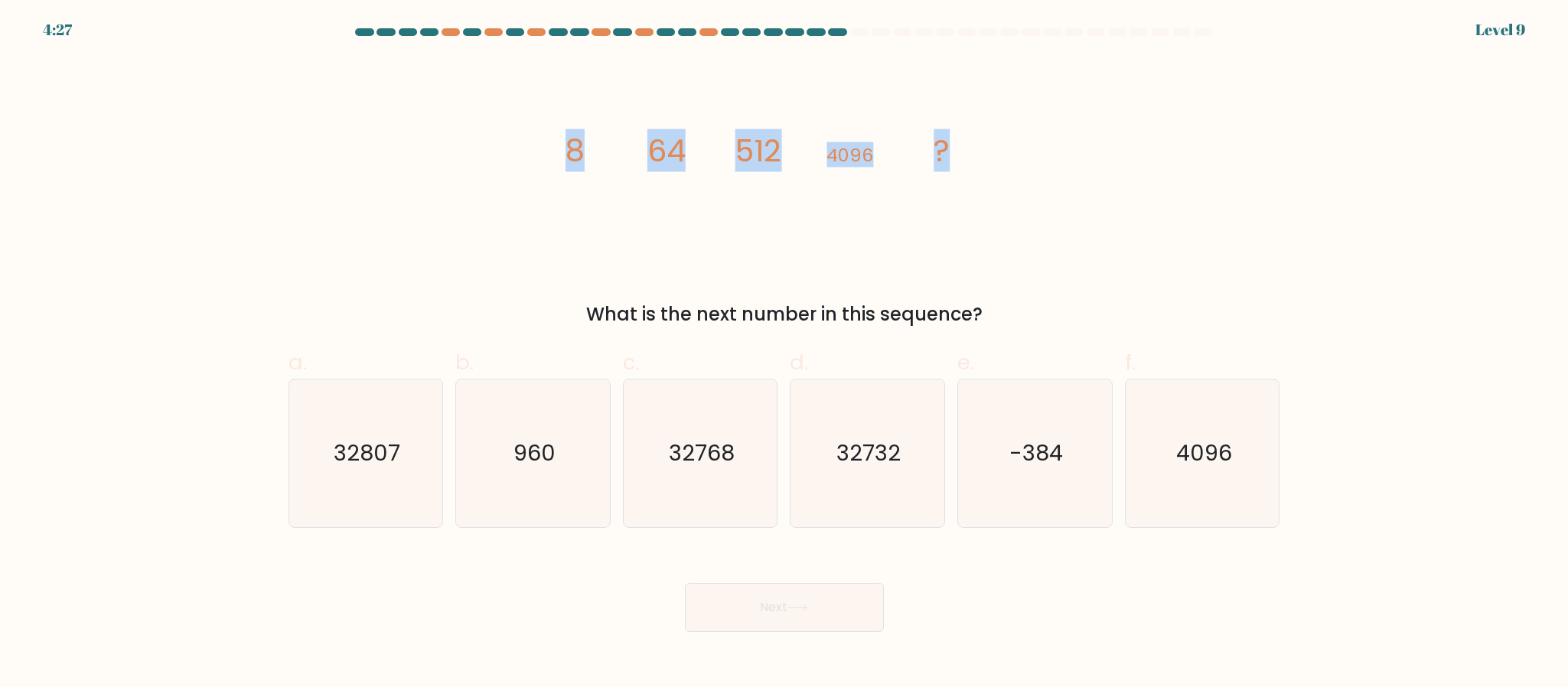 copy on "8
64
512
4096
?" 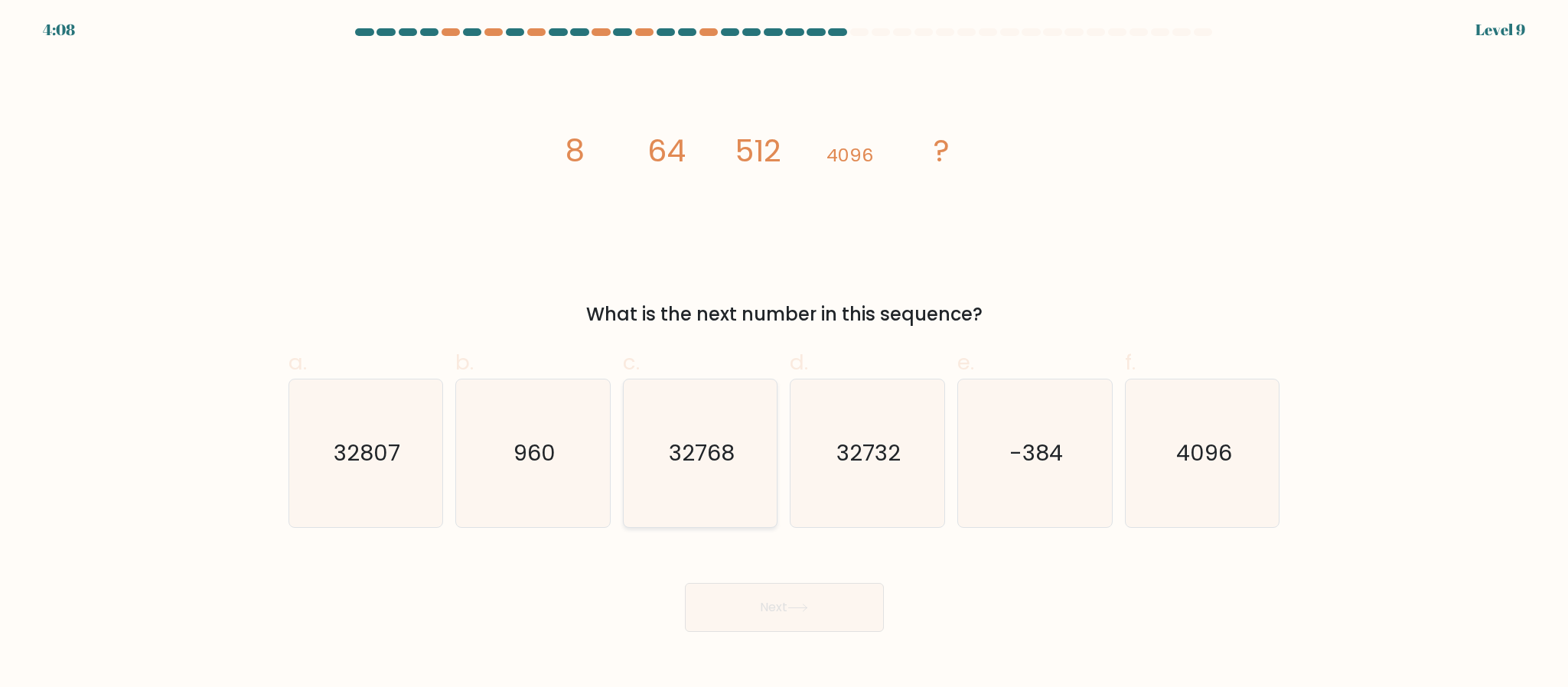 click on "32768" 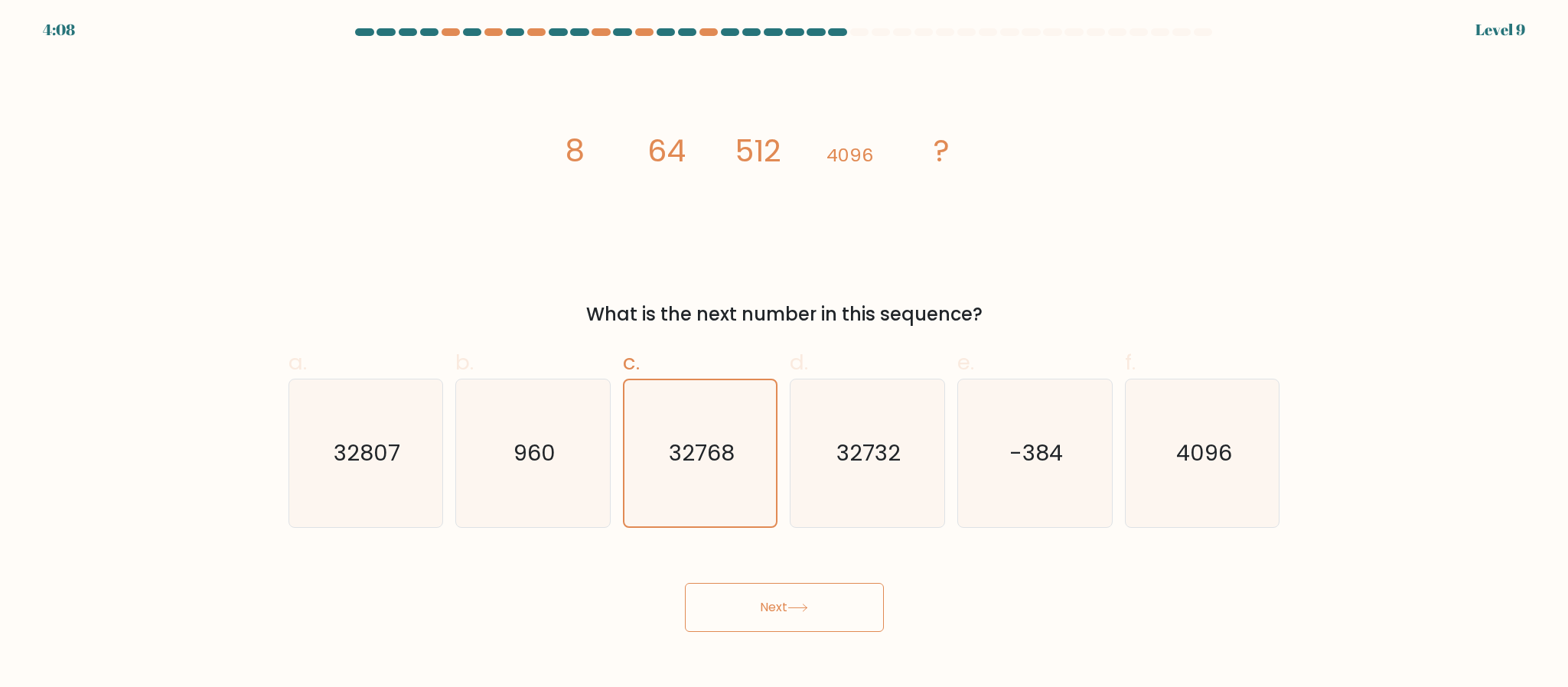 click on "4:08
Level 9" at bounding box center [784, 344] 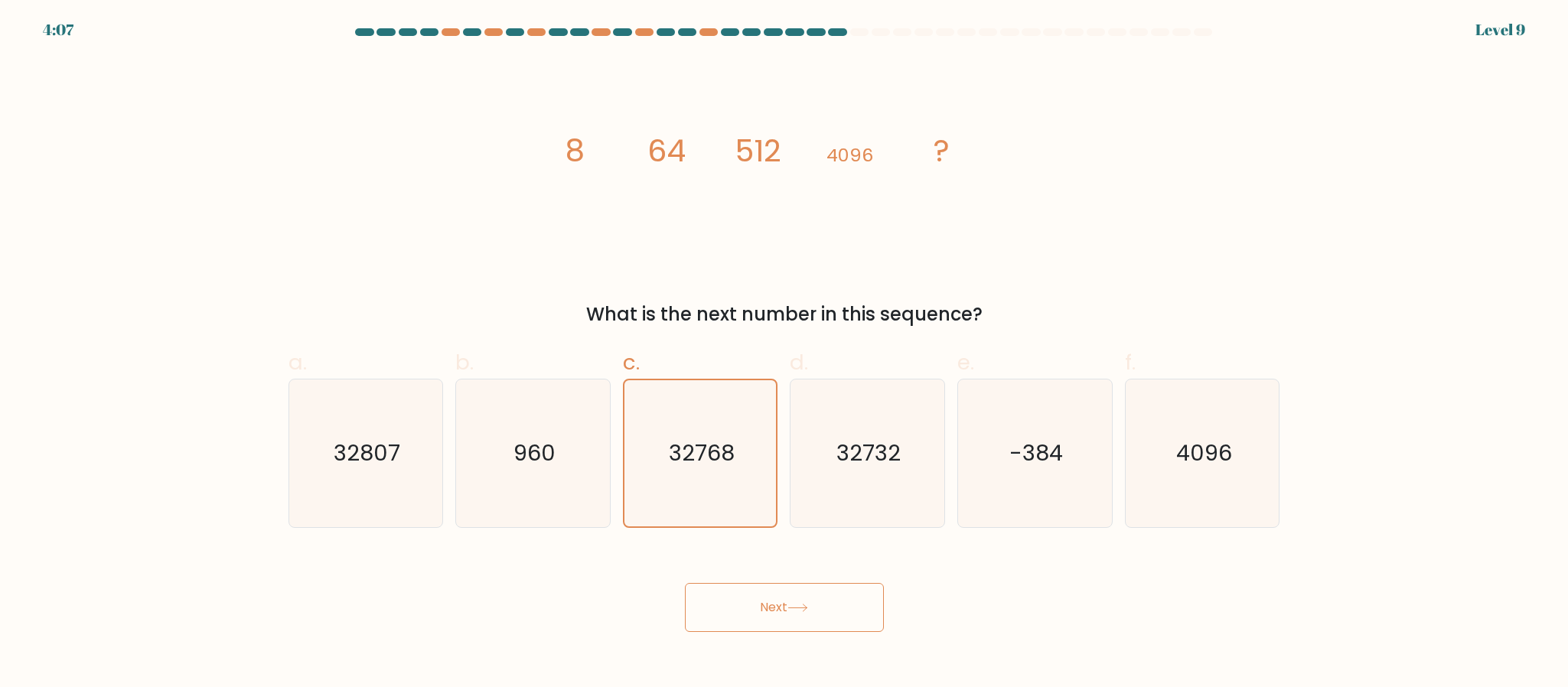 click 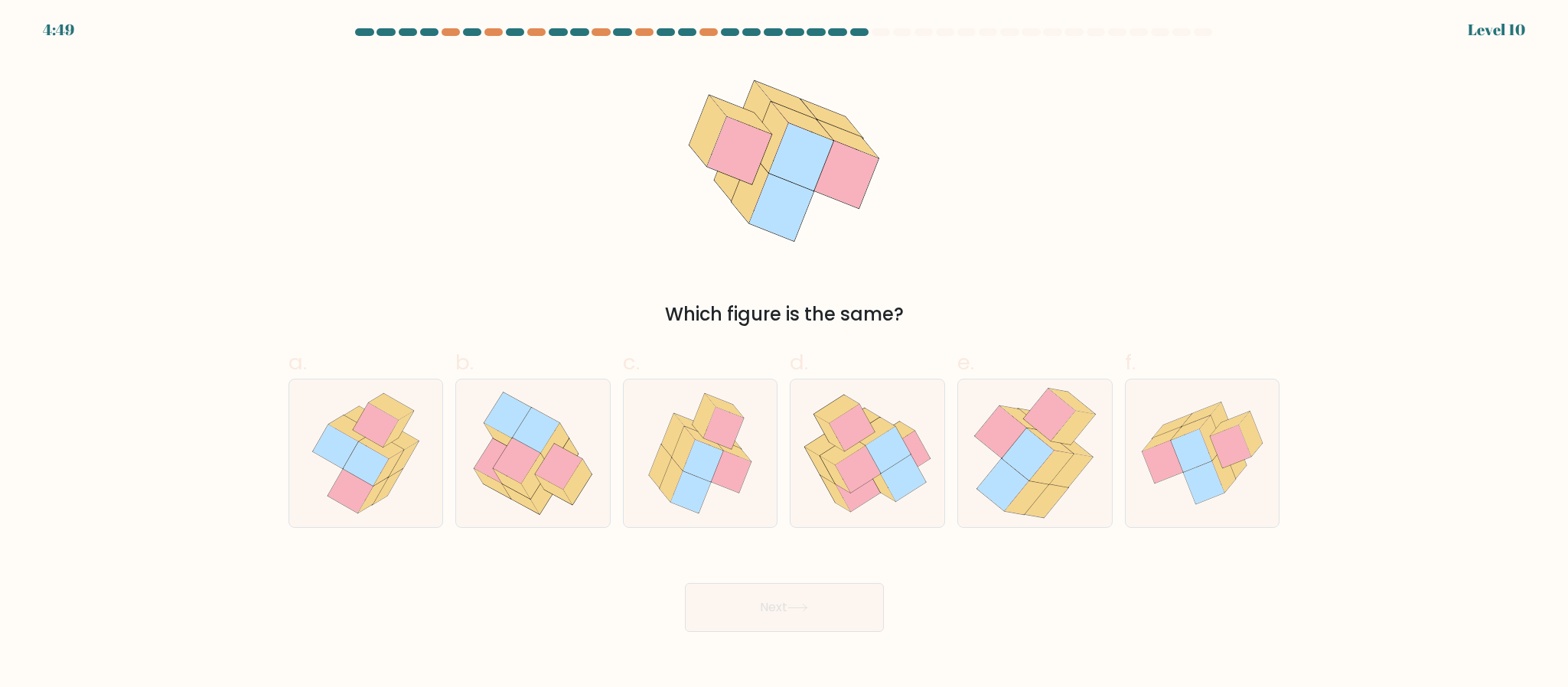 drag, startPoint x: 669, startPoint y: 320, endPoint x: 983, endPoint y: 308, distance: 314.22922 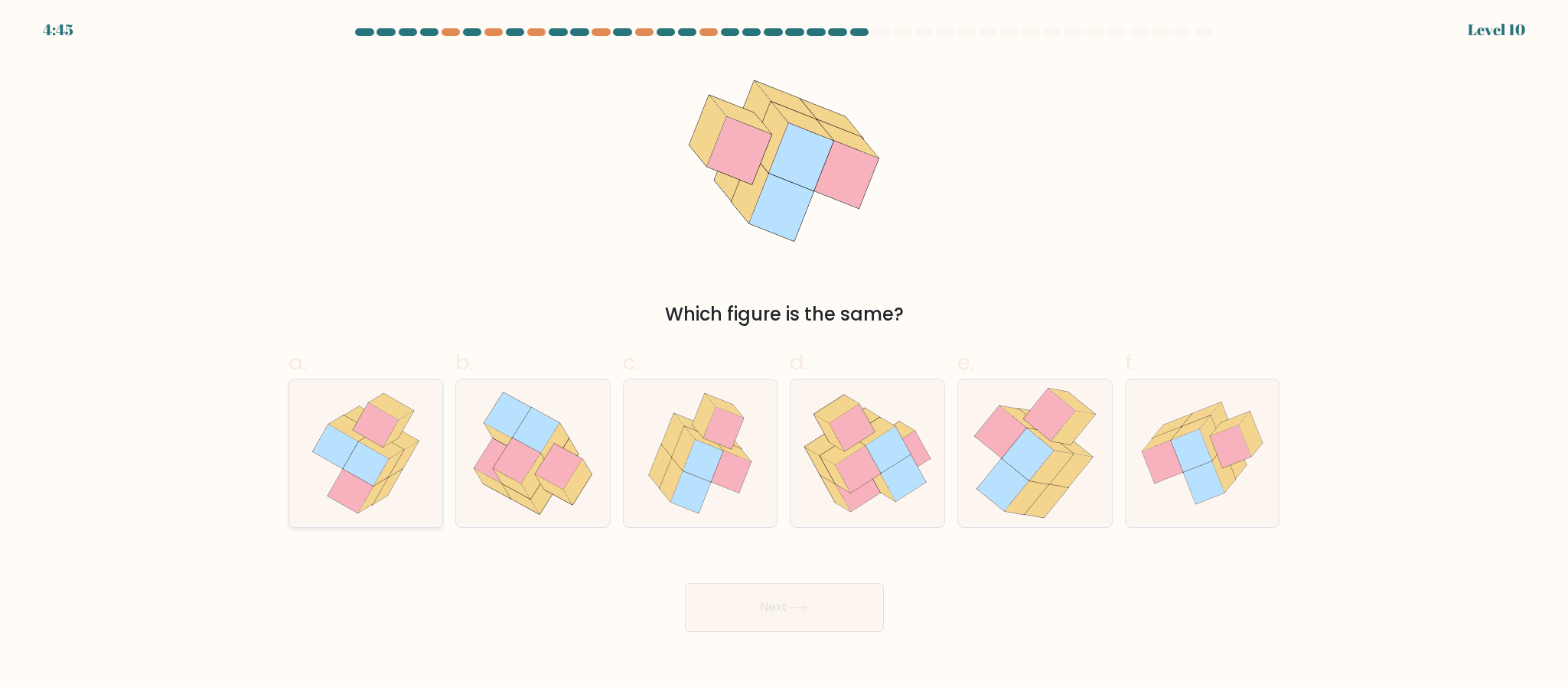 click 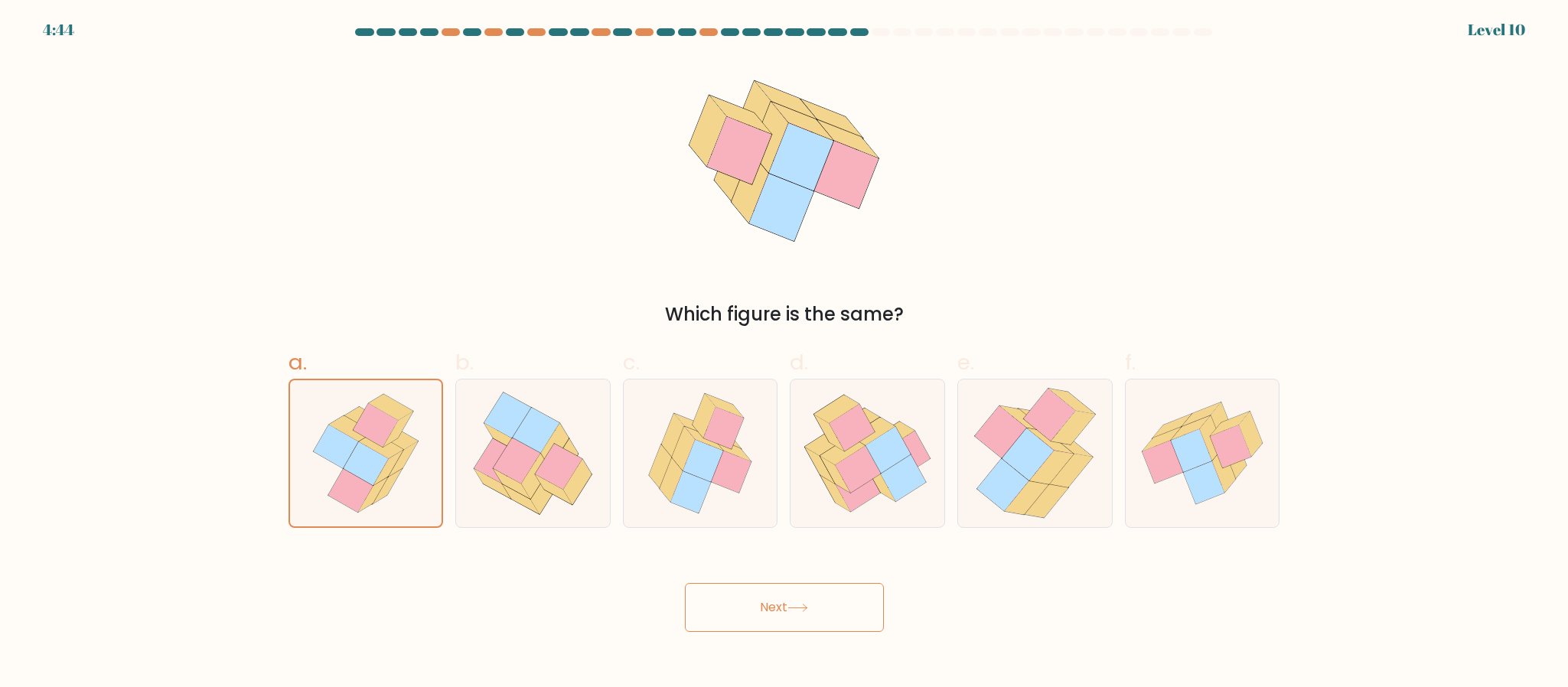 click on "Next" at bounding box center (784, 607) 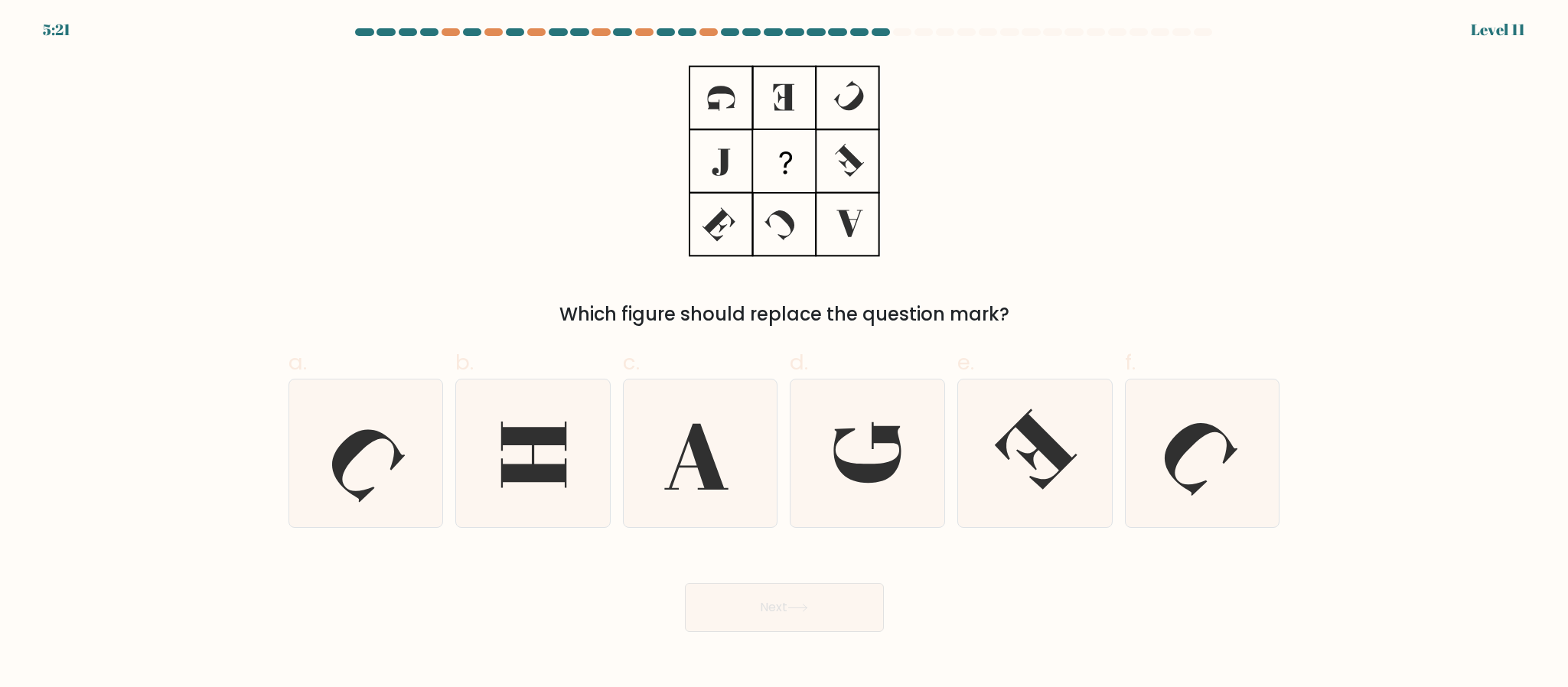 drag, startPoint x: 568, startPoint y: 317, endPoint x: 1118, endPoint y: 324, distance: 550.0445 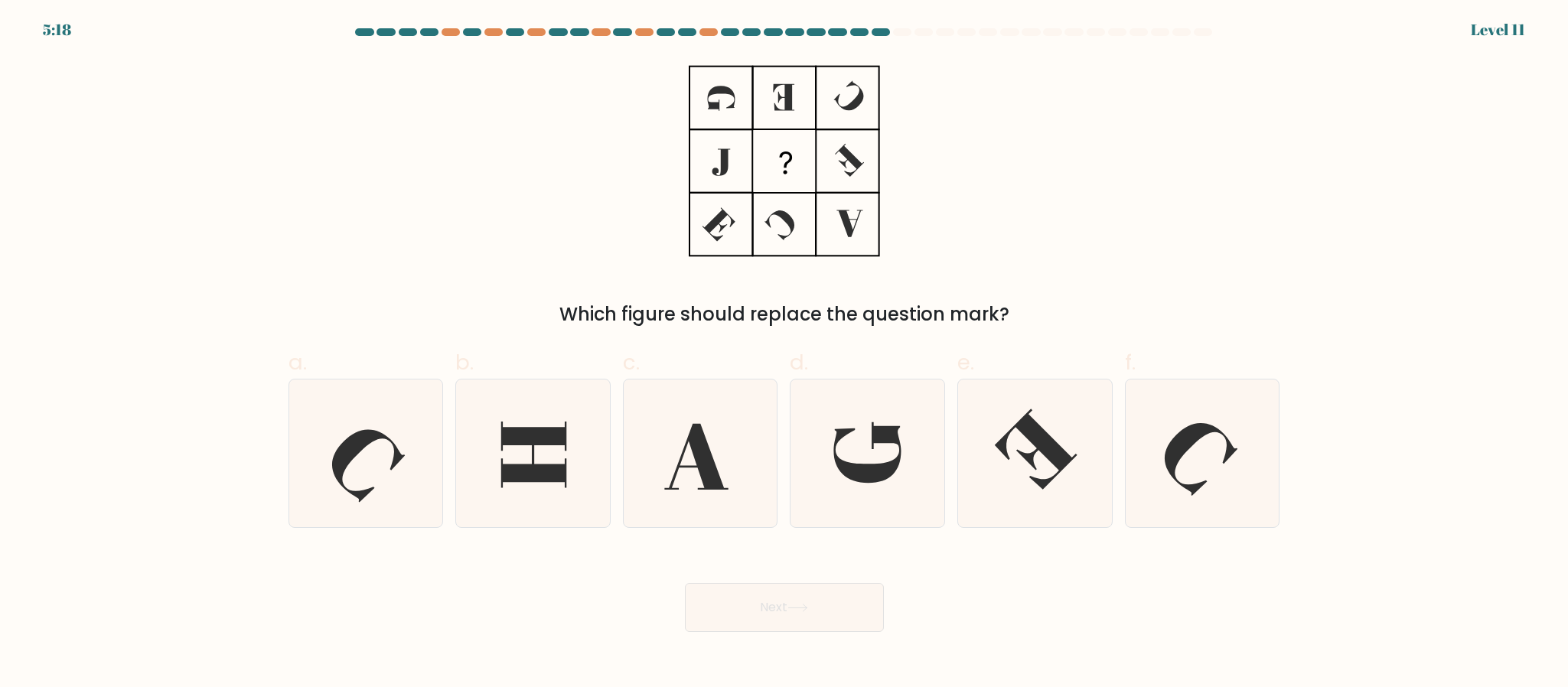 drag, startPoint x: 894, startPoint y: 65, endPoint x: 691, endPoint y: 175, distance: 230.8874 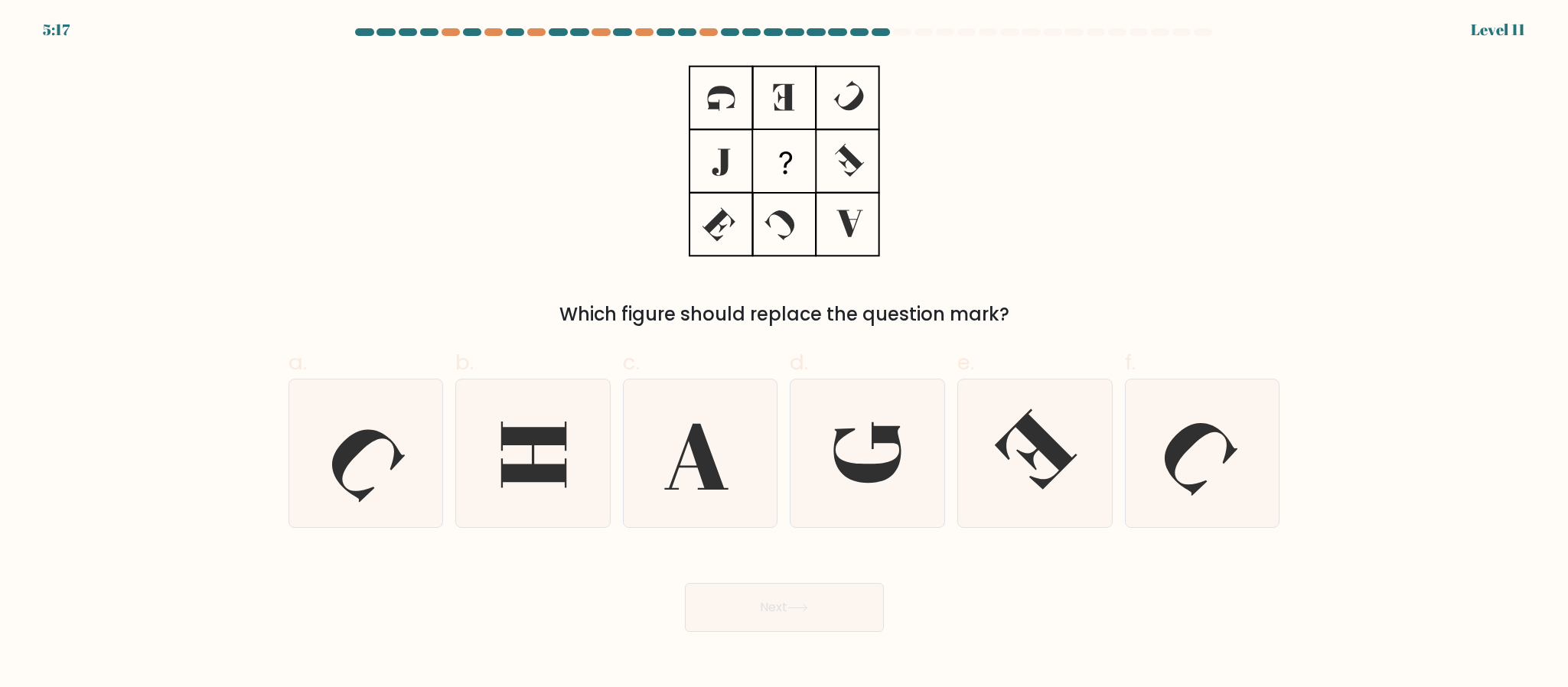 drag, startPoint x: 689, startPoint y: 71, endPoint x: 885, endPoint y: 253, distance: 267.46962 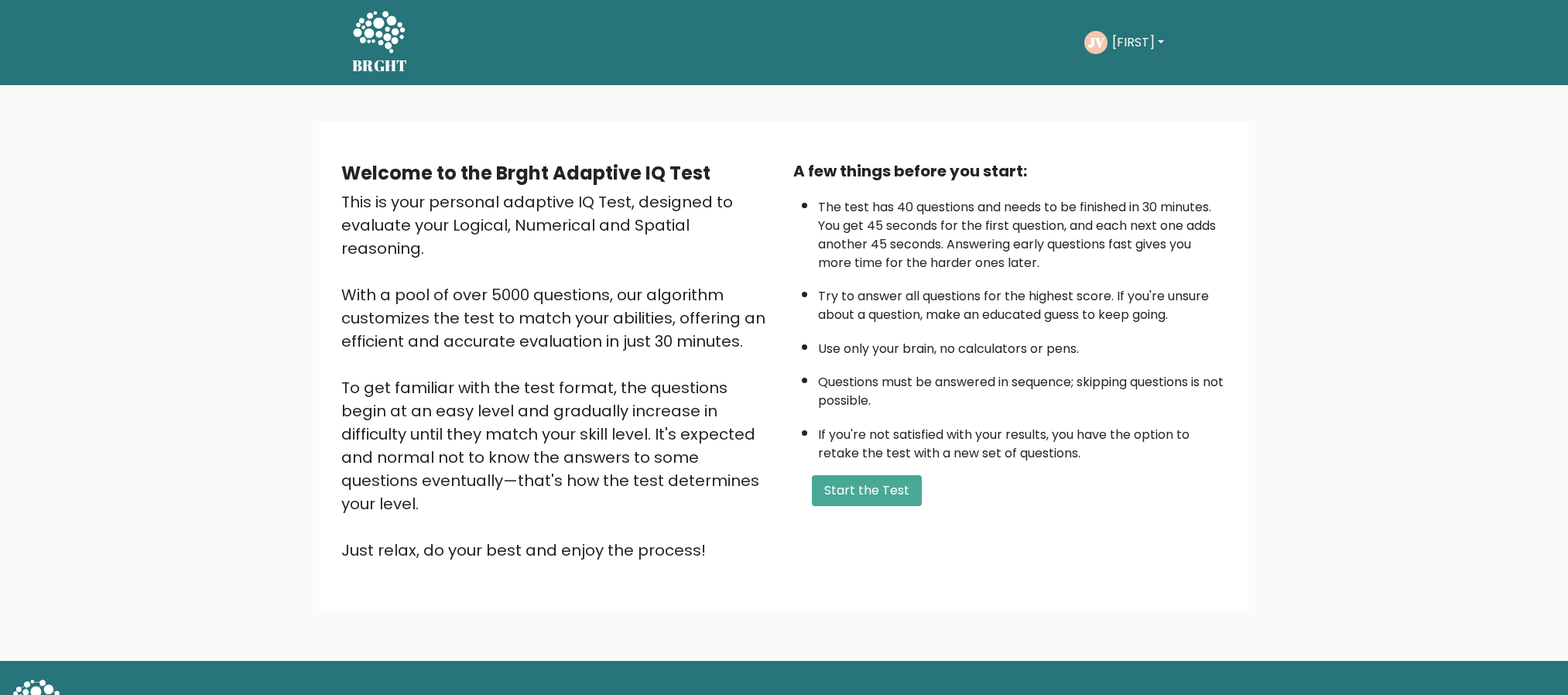 scroll, scrollTop: 0, scrollLeft: 0, axis: both 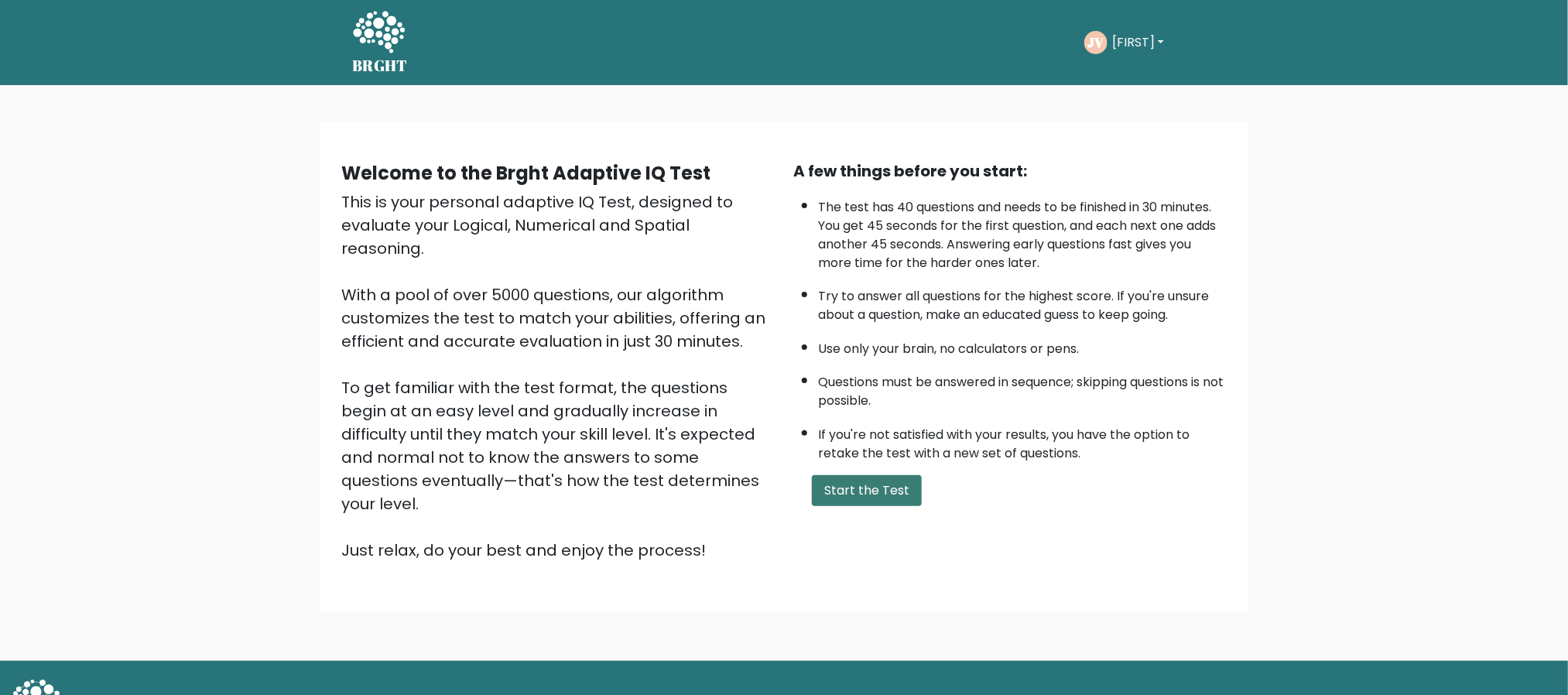 click on "Start the Test" at bounding box center (867, 491) 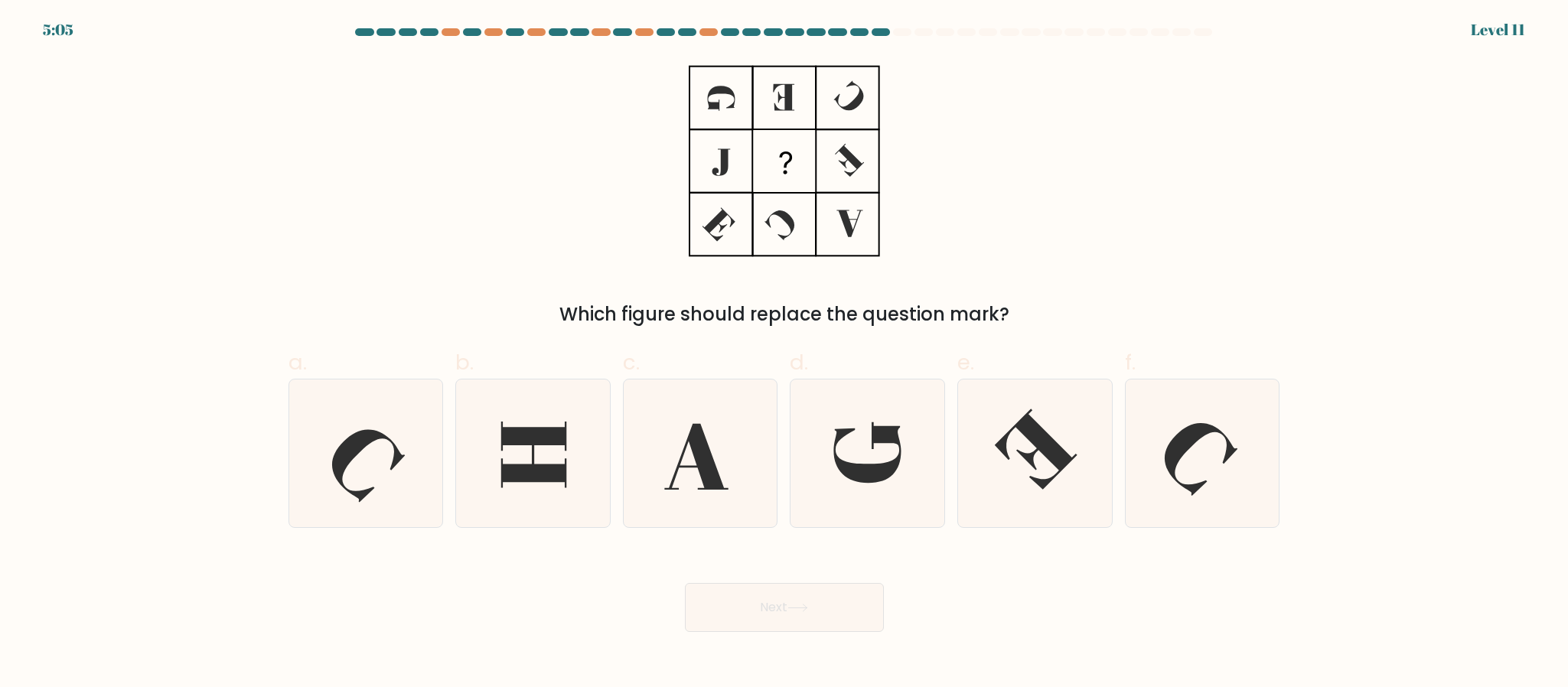 scroll, scrollTop: 0, scrollLeft: 0, axis: both 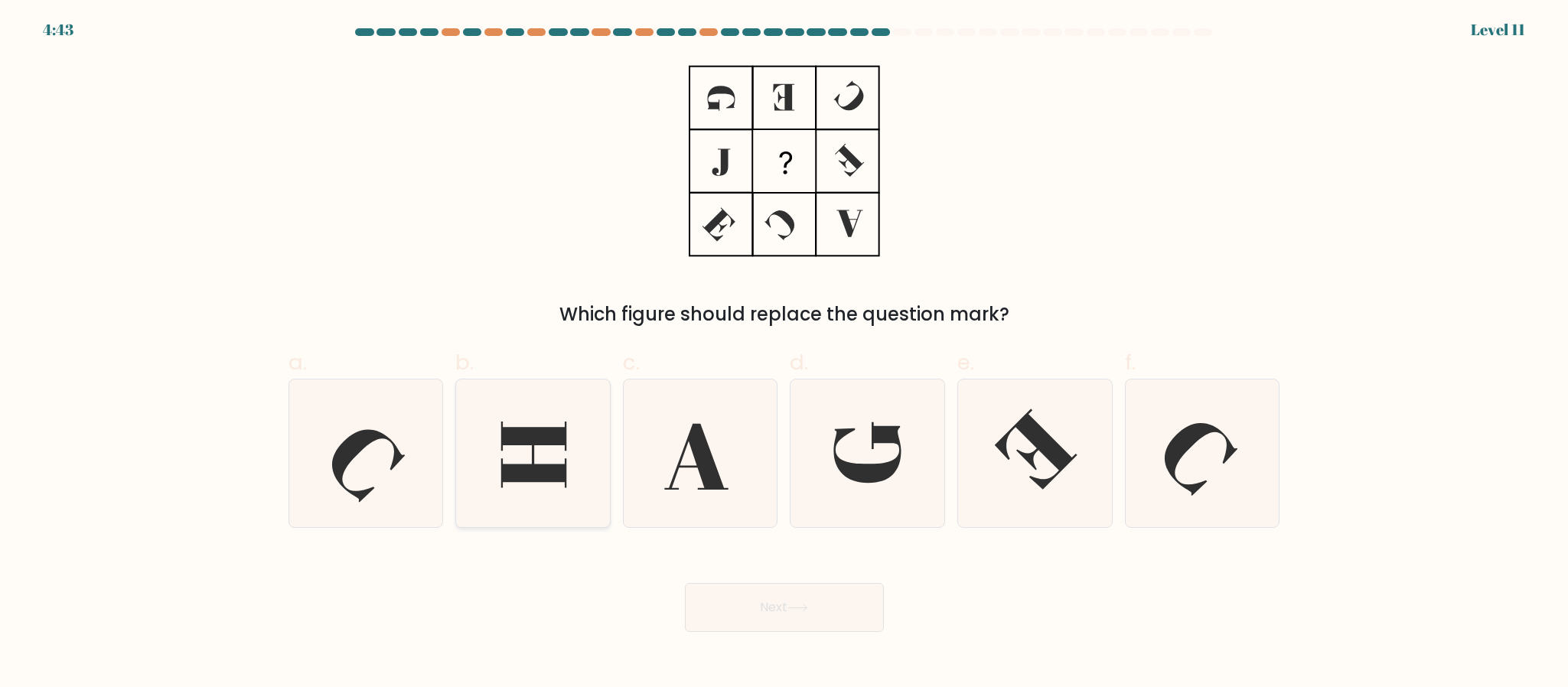 click 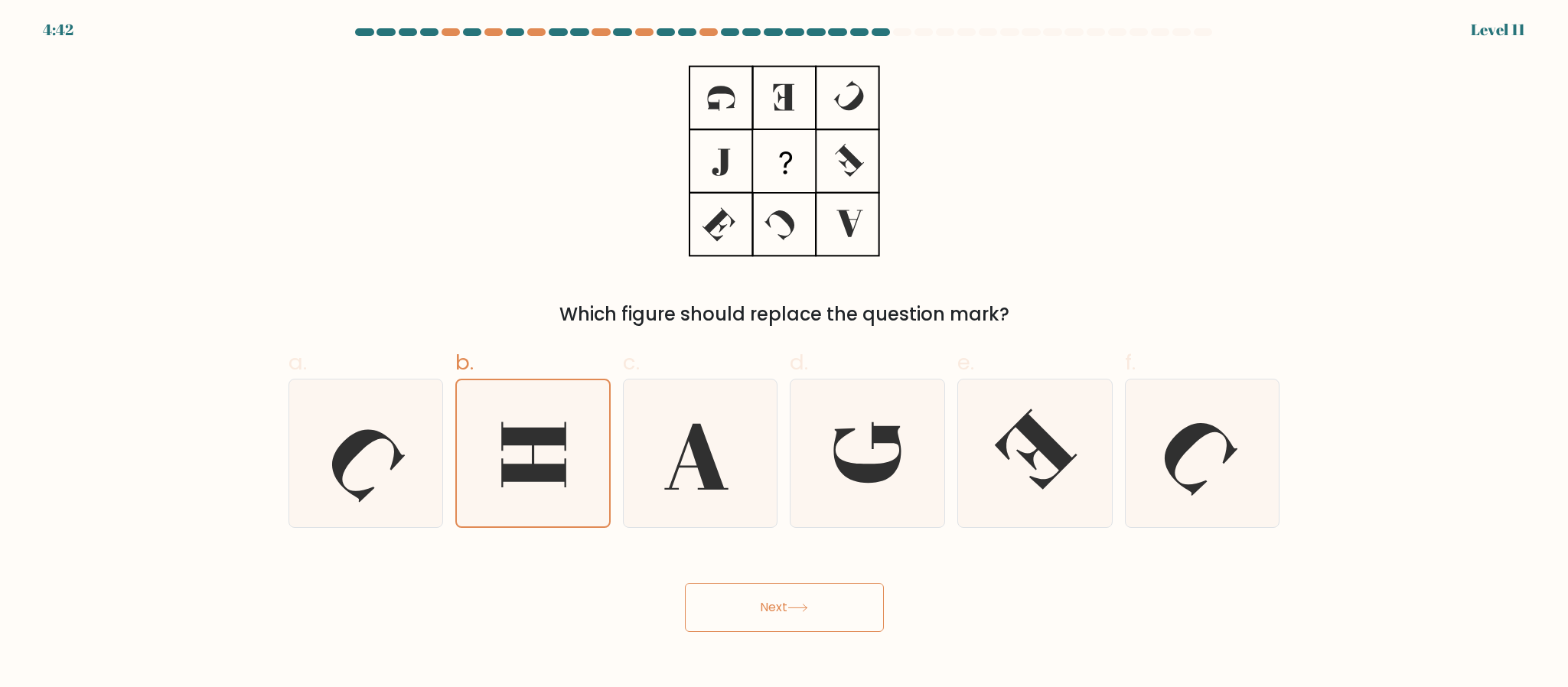 click on "Next" at bounding box center (784, 607) 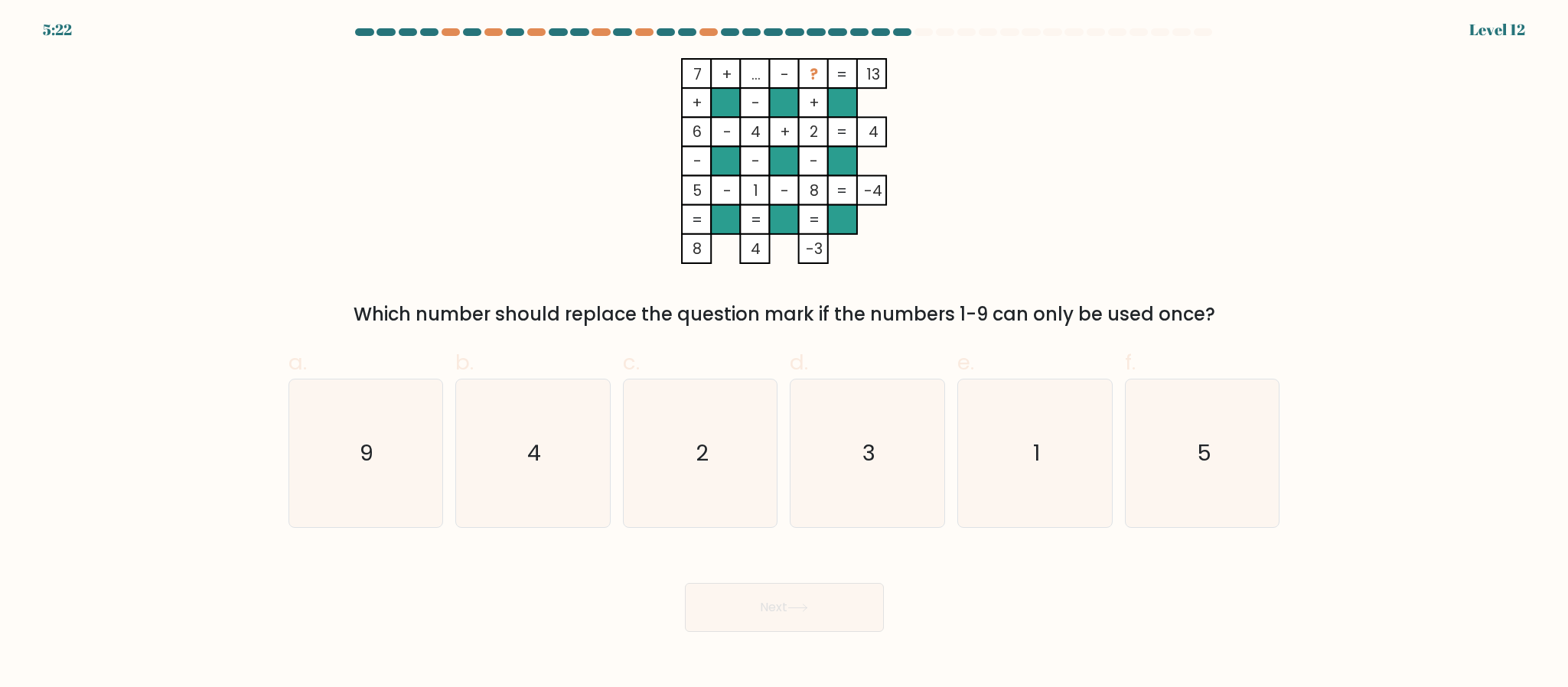 drag, startPoint x: 823, startPoint y: 62, endPoint x: 820, endPoint y: 111, distance: 49.09175 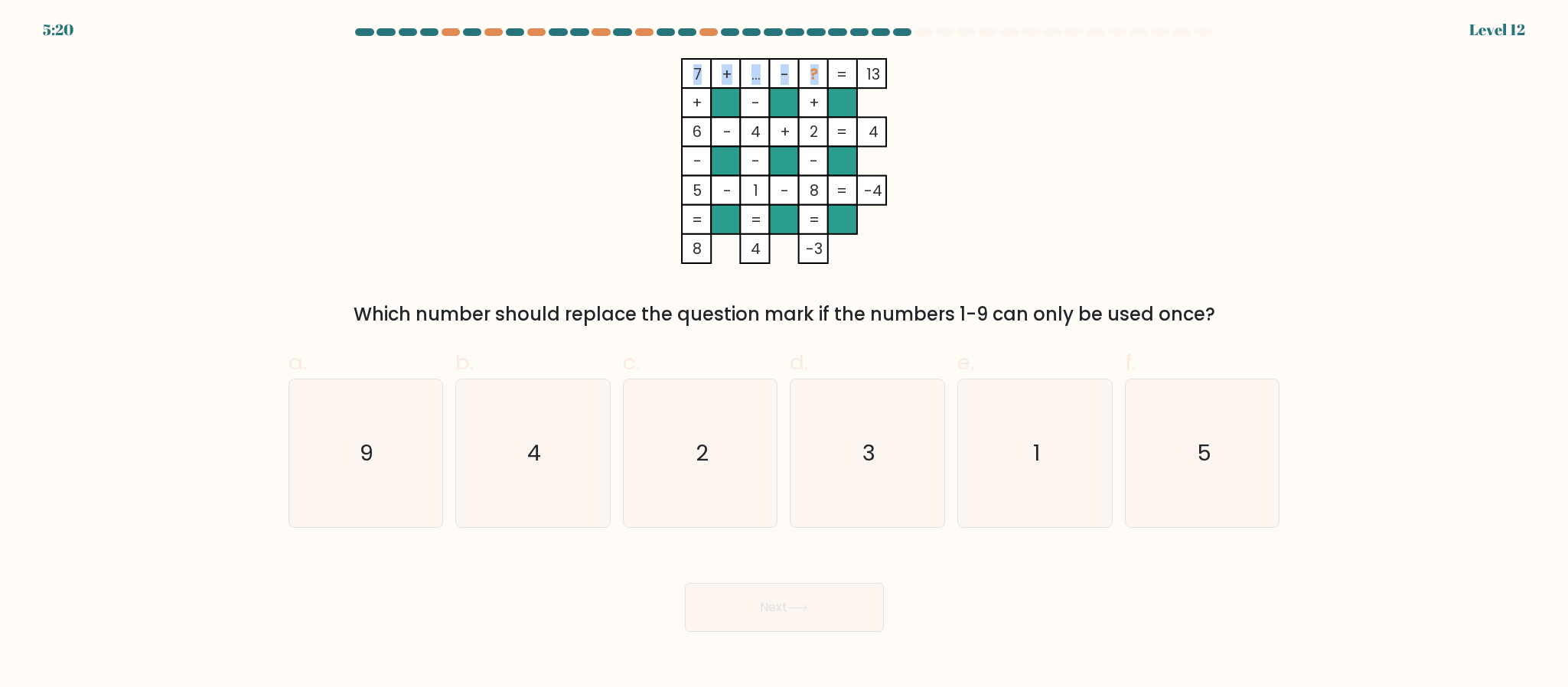drag, startPoint x: 817, startPoint y: 77, endPoint x: 820, endPoint y: 161, distance: 84.0536 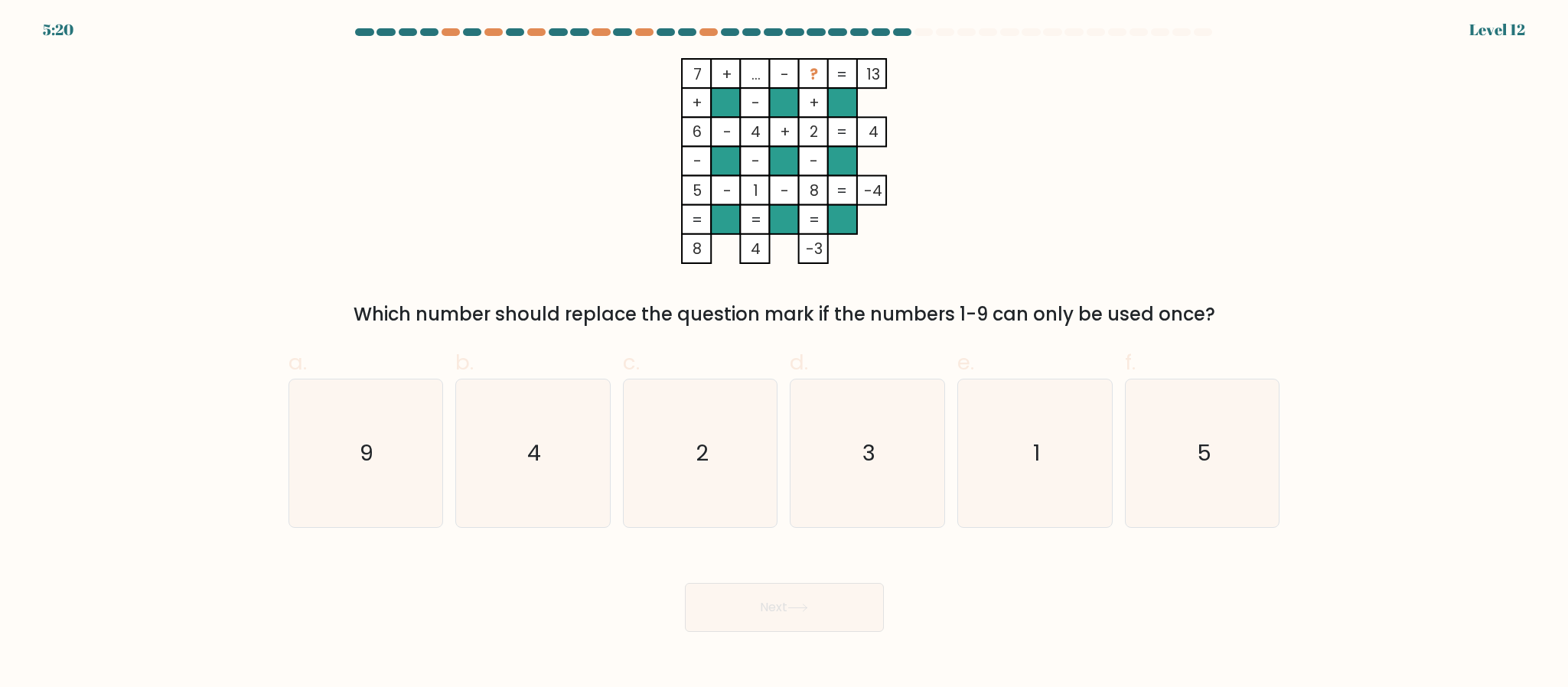 click on "7    +    ...    -    ?    13    +    -    +    6    -    4    +    2    4    -    -    -    5    -    1    -    8    =   -4    =   =   =   =   8    4    -3    =" 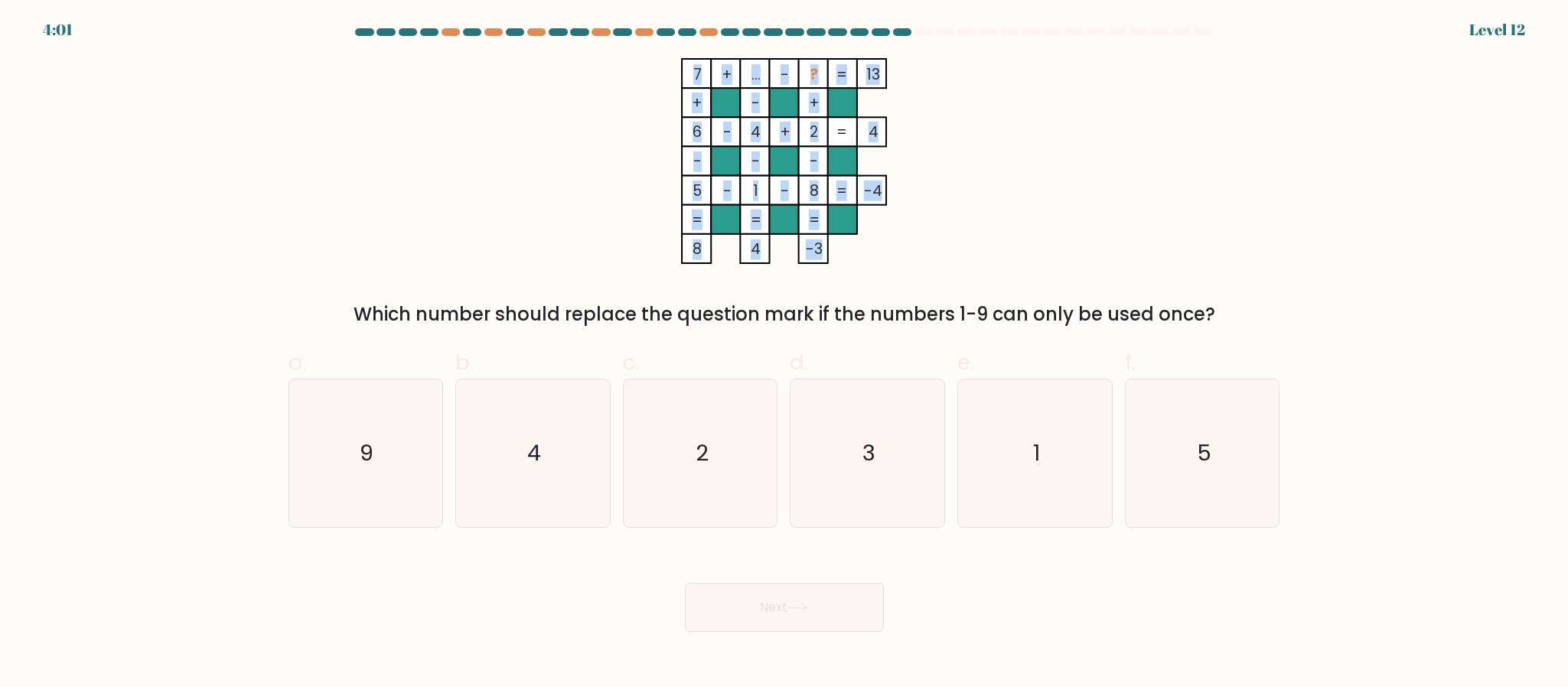 drag, startPoint x: 804, startPoint y: 70, endPoint x: 817, endPoint y: 257, distance: 187.45133 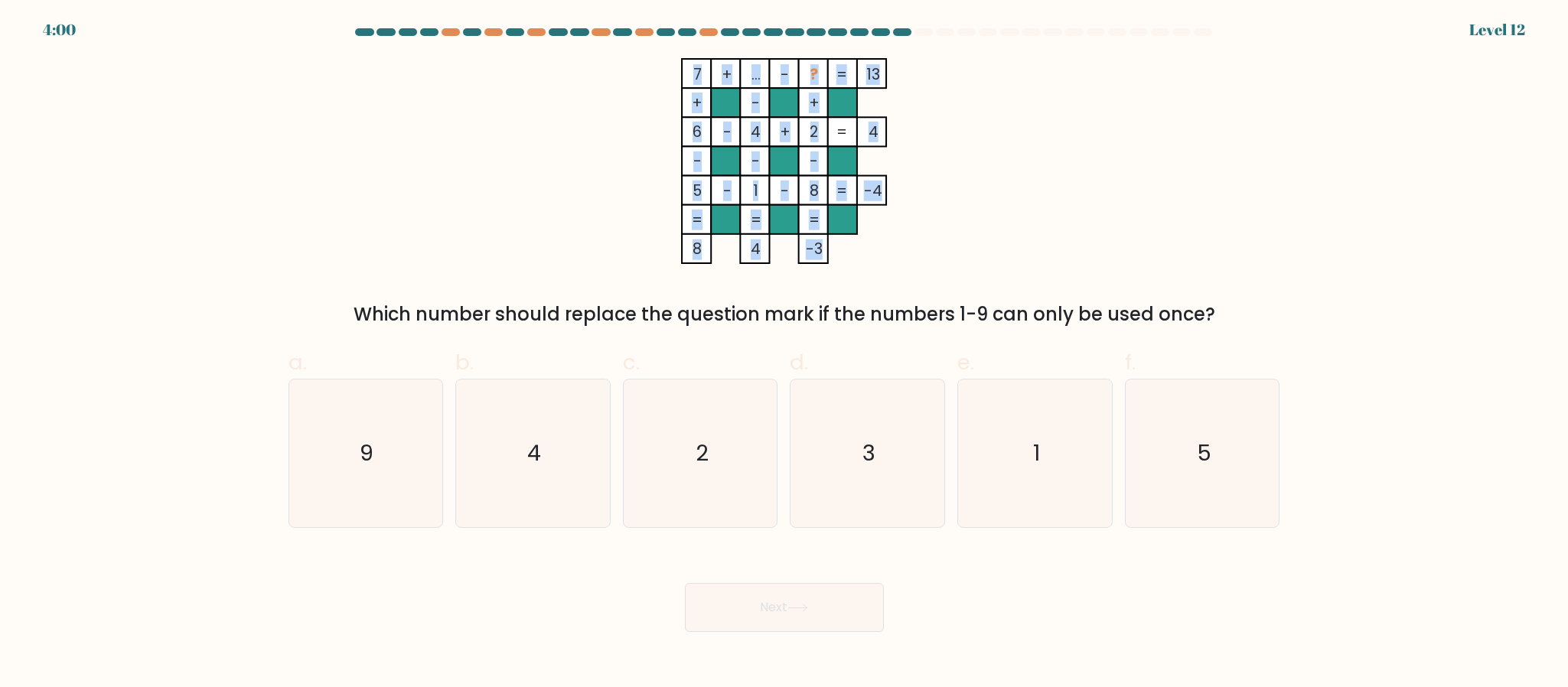 copy on "7    +    ...    -    ?    13    +    -    +    6    -    4    +    2    4    -    -    -    5    -    1    -    8    =   -4    =   =   =   =   8    4    -3" 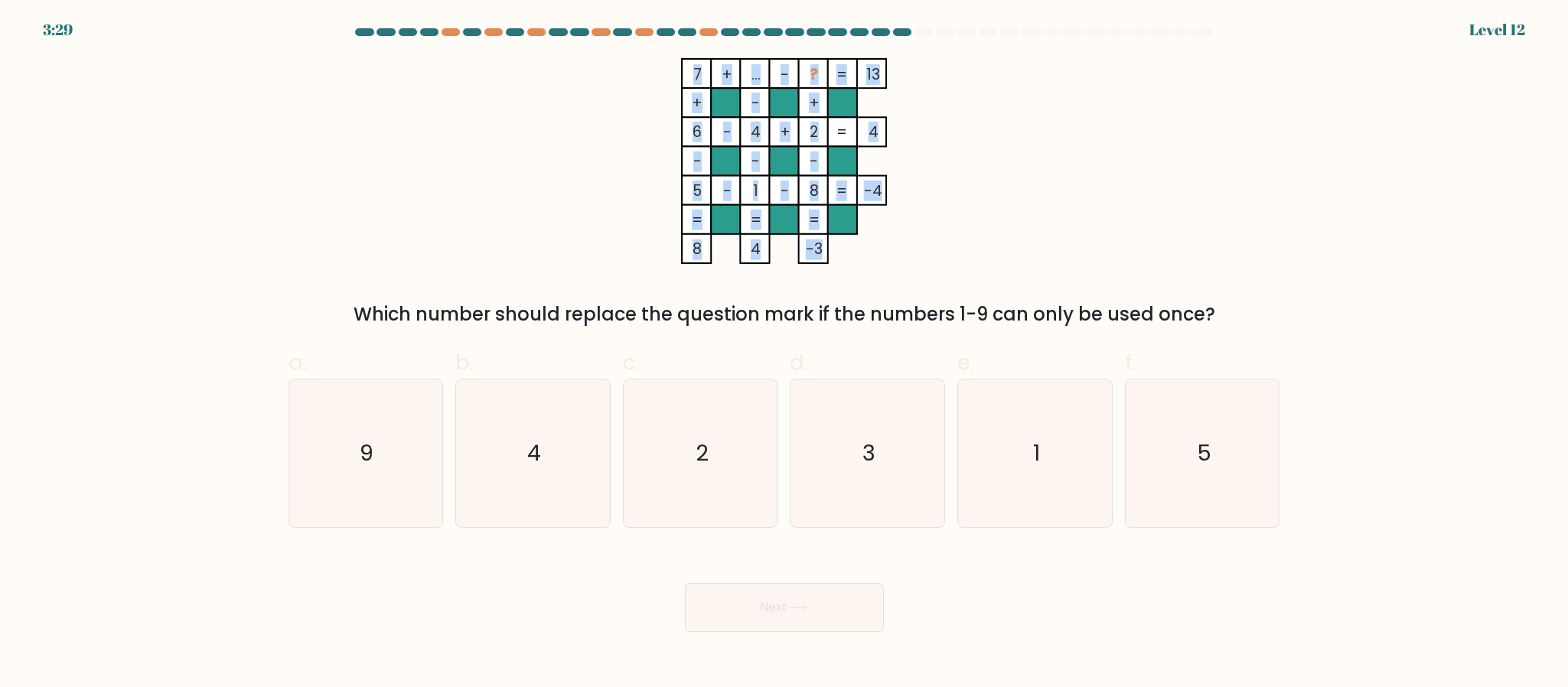 click on "7    +    ...    -    ?    13    +    -    +    6    -    4    +    2    4    -    -    -    5    -    1    -    8    =   -4    =   =   =   =   8    4    -3    =" 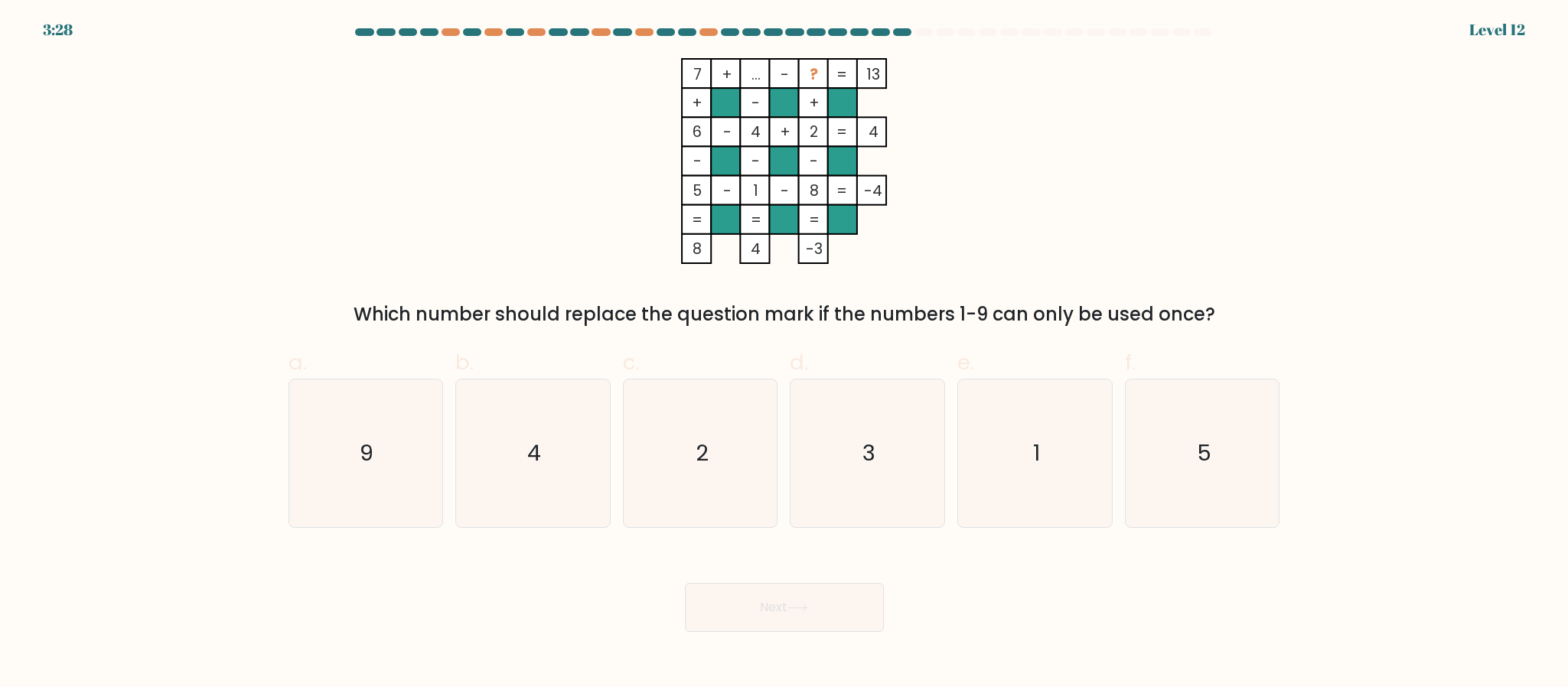 click 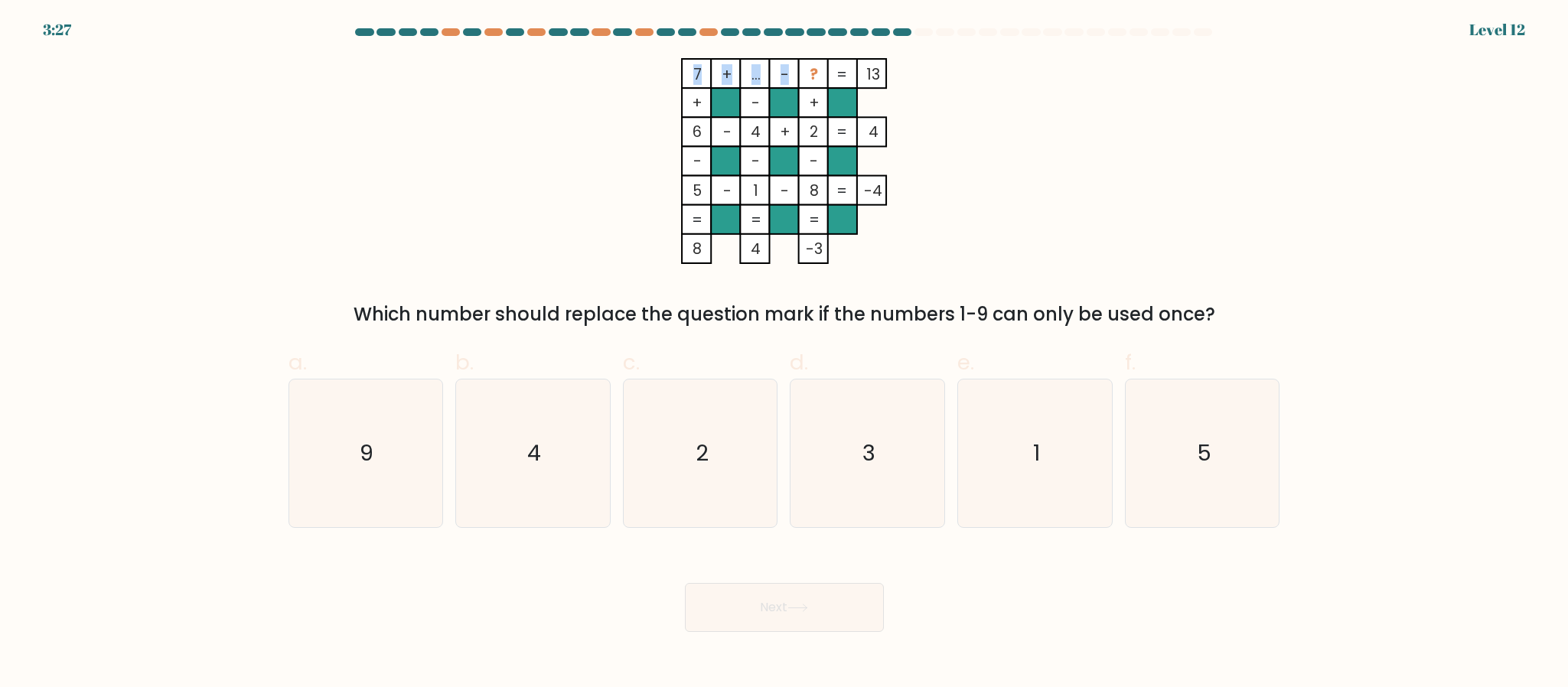 drag, startPoint x: 818, startPoint y: 62, endPoint x: 810, endPoint y: 85, distance: 24.351591 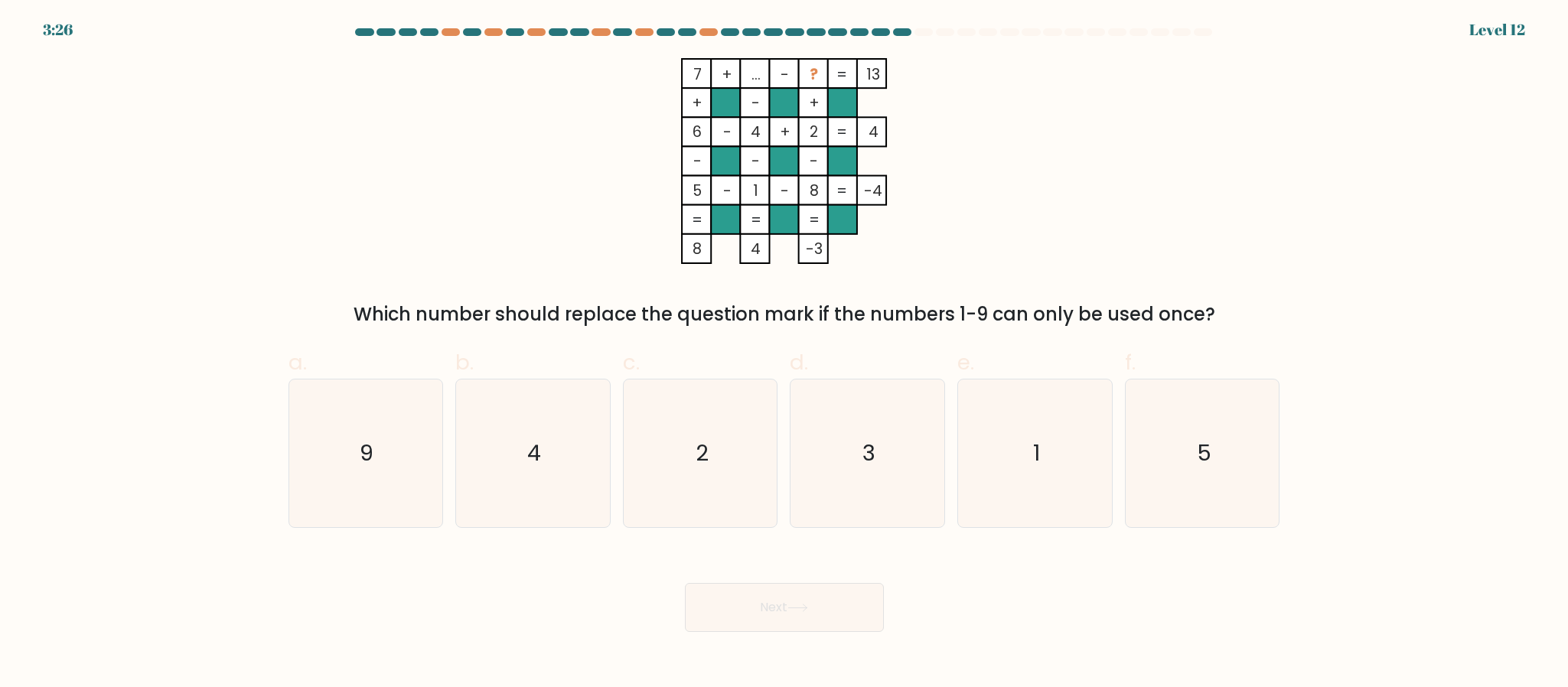 click on "?" 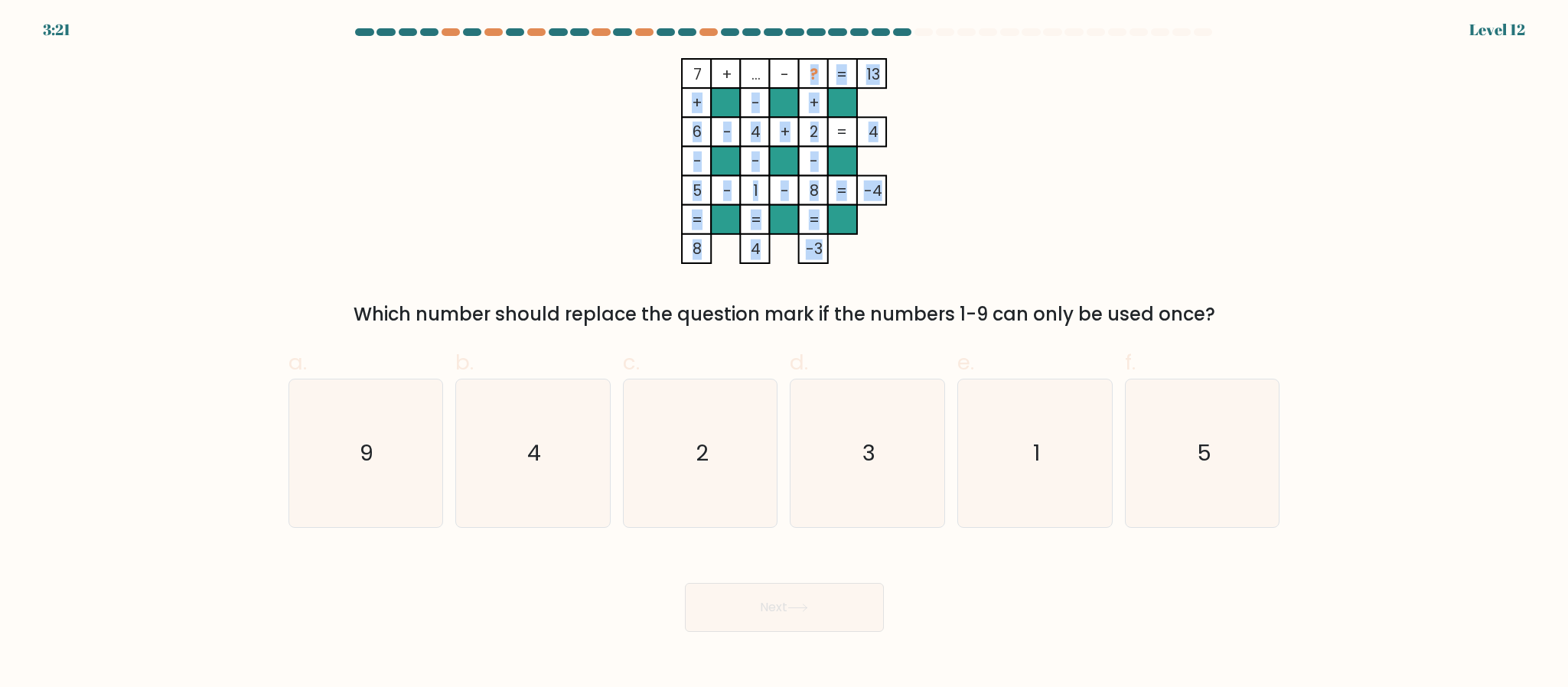 click on "-3" 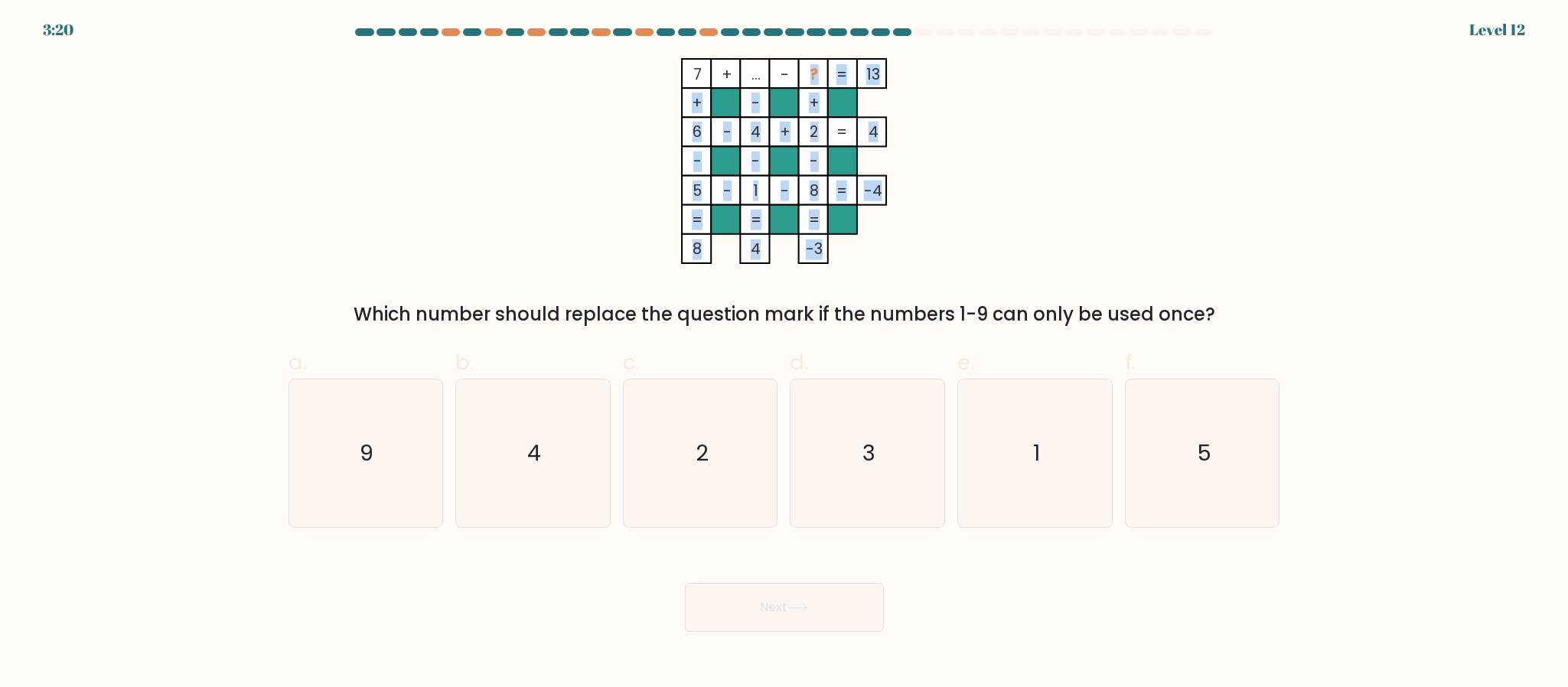 click on "-3" 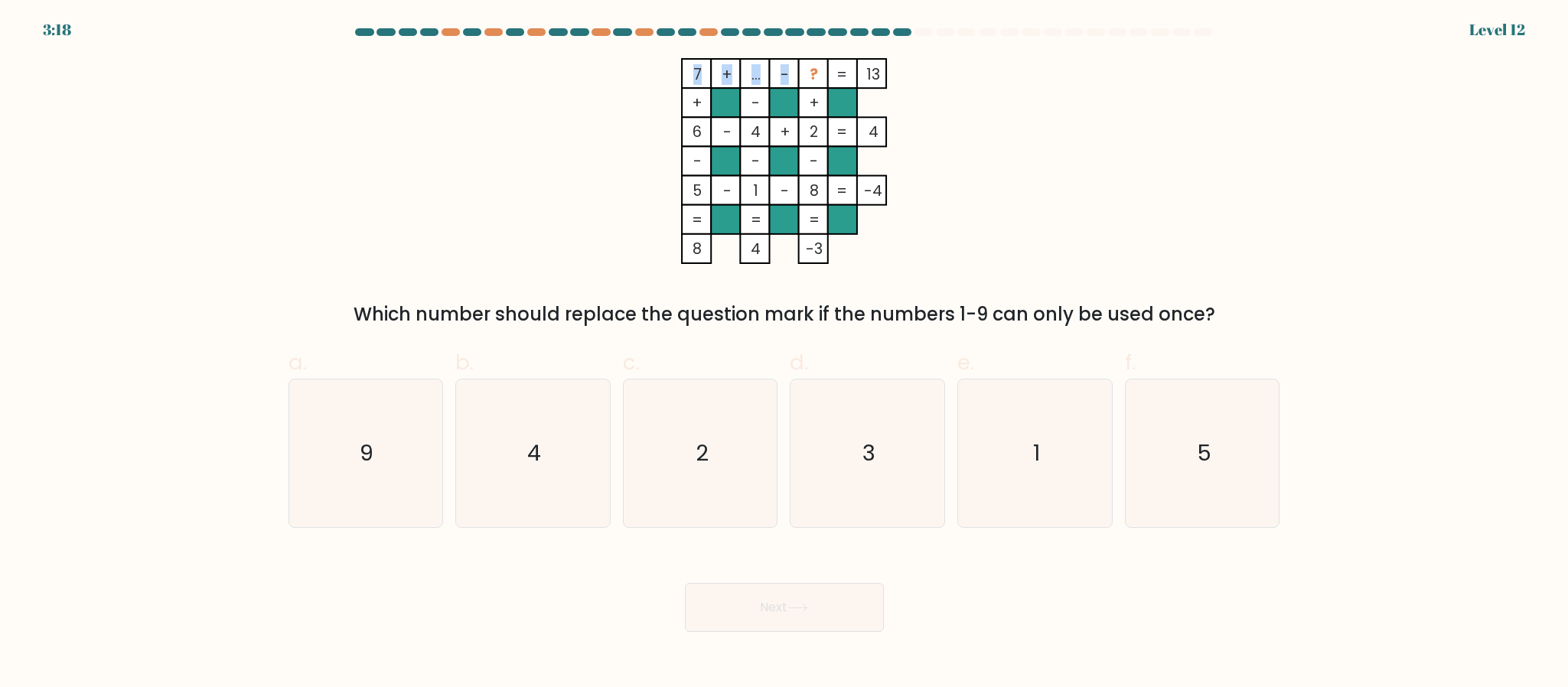 drag, startPoint x: 810, startPoint y: 71, endPoint x: 831, endPoint y: 155, distance: 86.58522 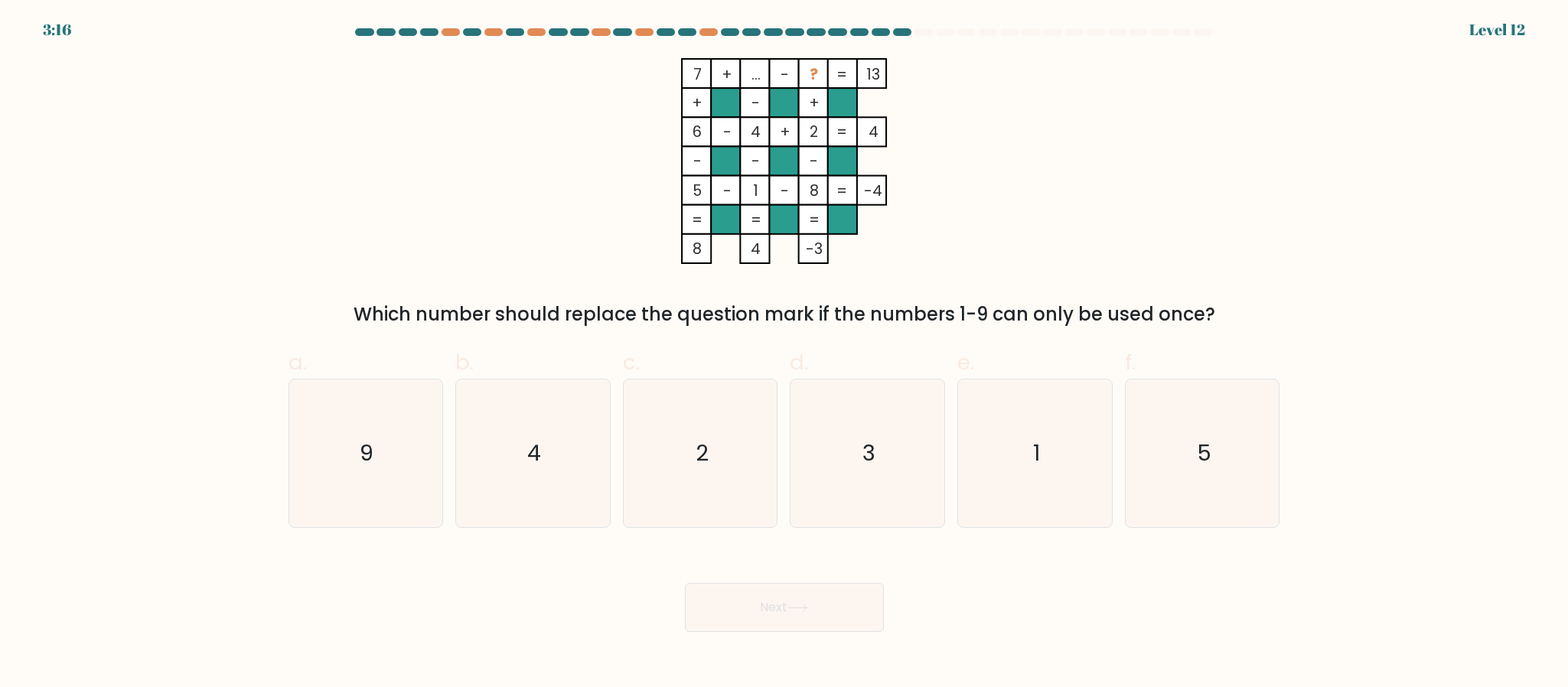 click on "7    +    ...    -    ?    13    +    -    +    6    -    4    +    2    4    -    -    -    5    -    1    -    8    =   -4    =   =   =   =   8    4    -3    =" 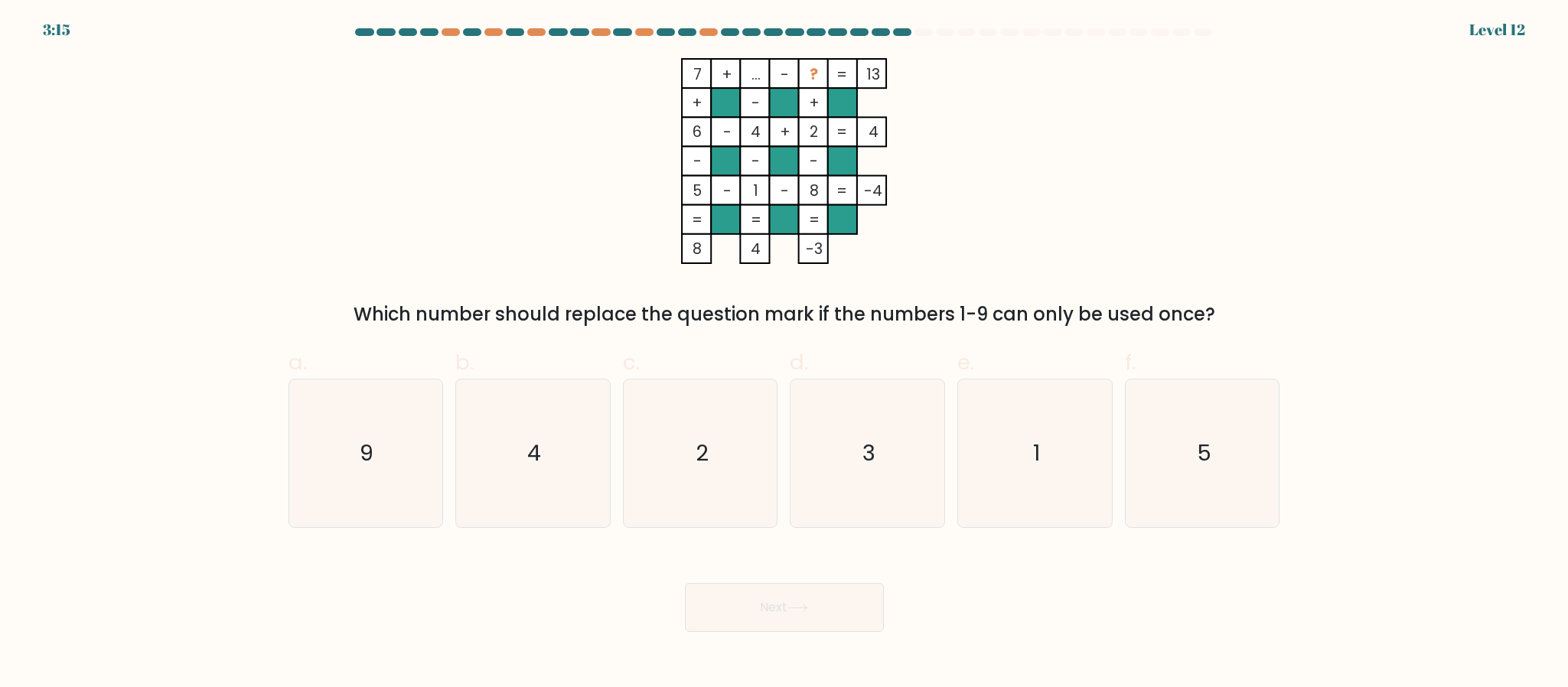 drag, startPoint x: 956, startPoint y: 117, endPoint x: 928, endPoint y: 54, distance: 68.942 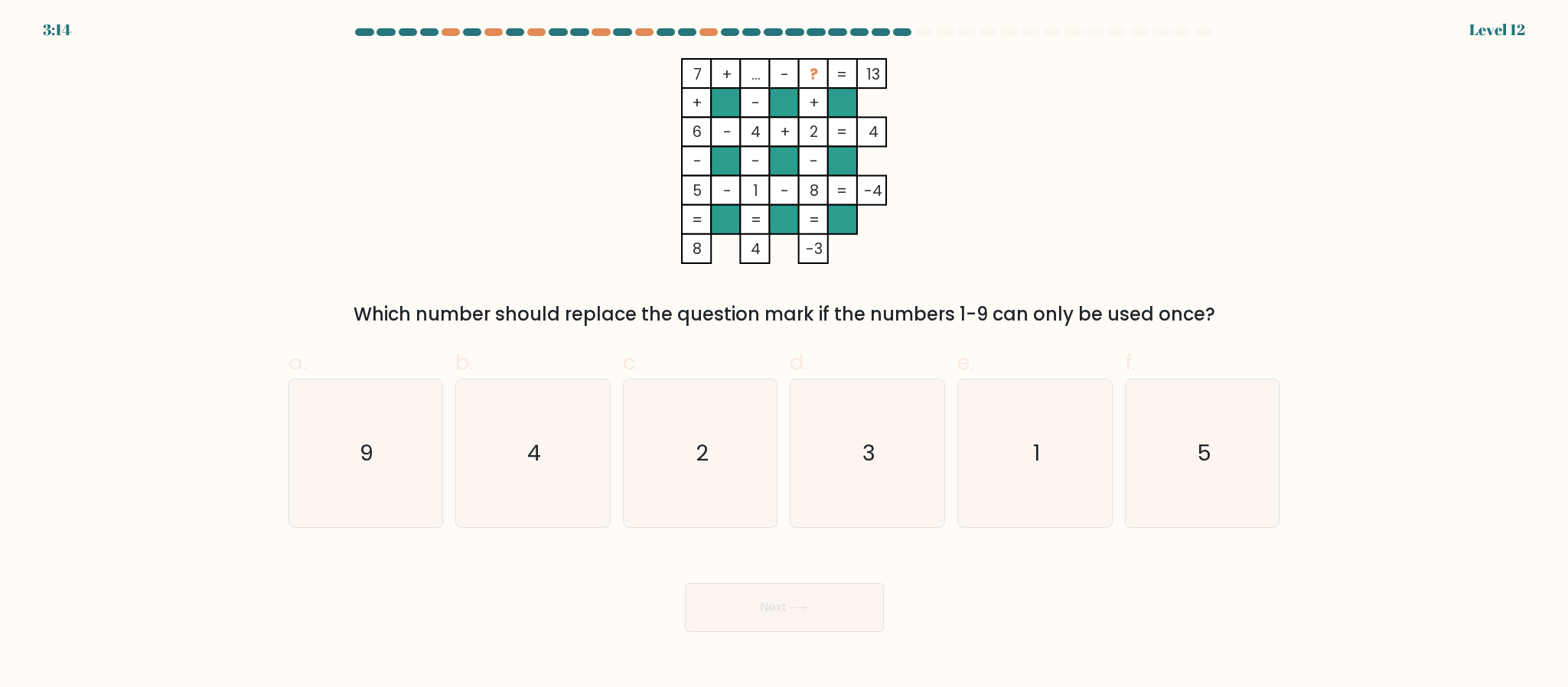 drag, startPoint x: 804, startPoint y: 73, endPoint x: 807, endPoint y: 57, distance: 16.278821 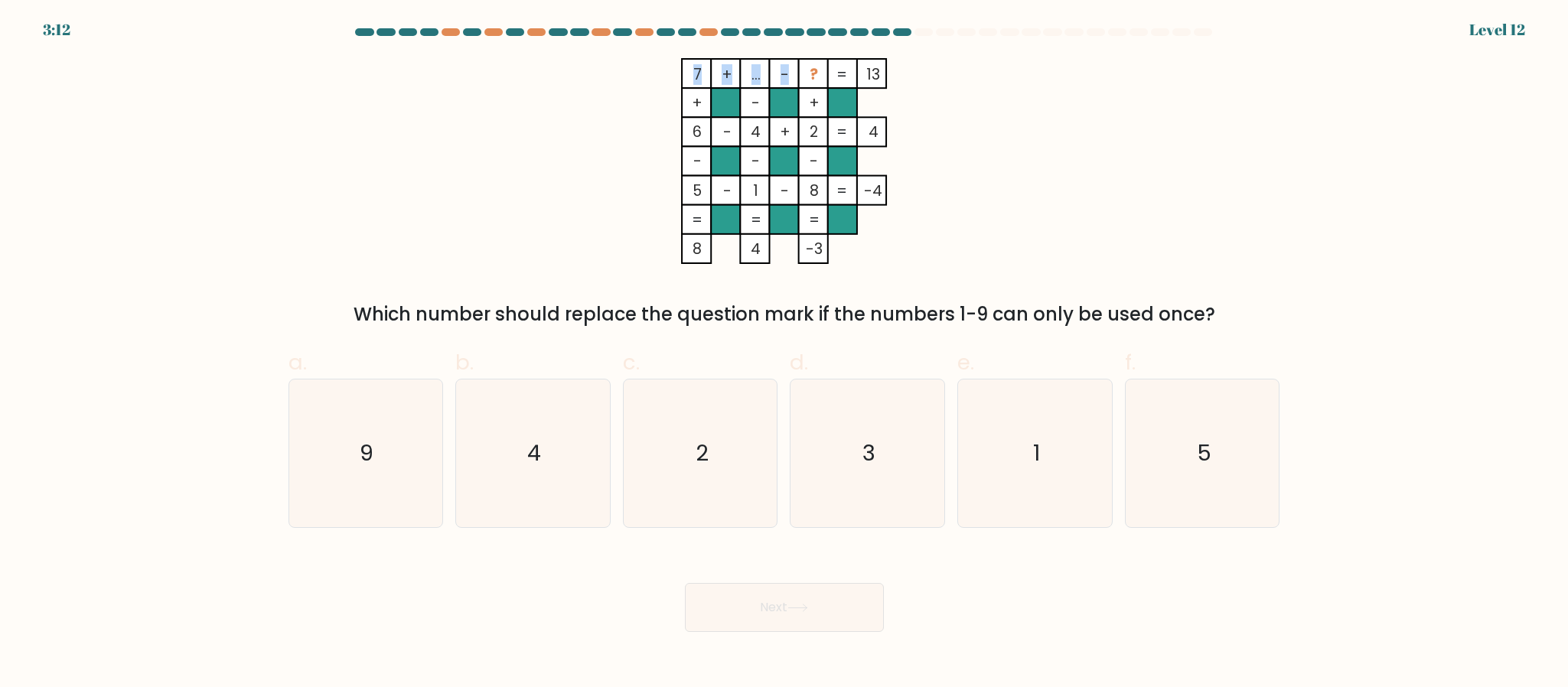 drag, startPoint x: 809, startPoint y: 64, endPoint x: 804, endPoint y: 187, distance: 123.10158 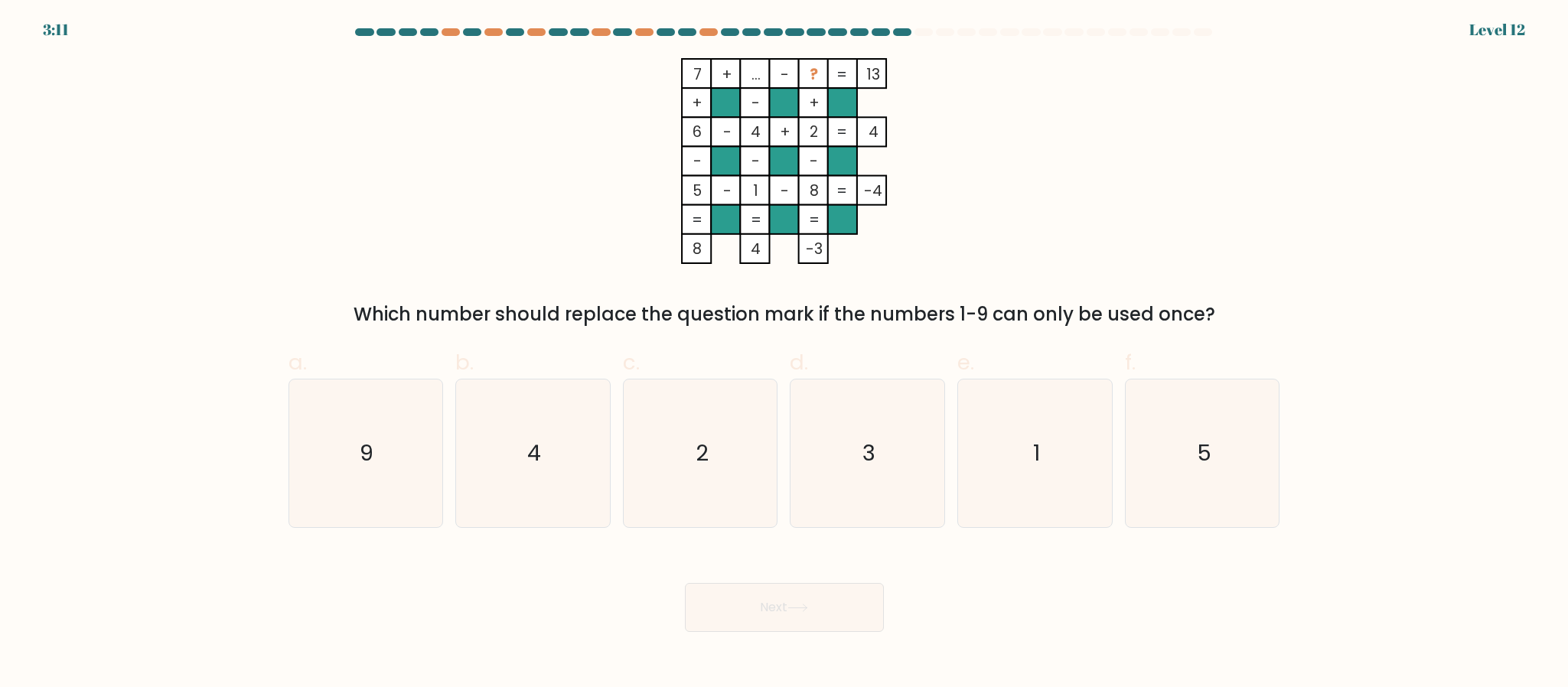 click on "7    +    ...    -    ?    13    +    -    +    6    -    4    +    2    4    -    -    -    5    -    1    -    8    =   -4    =   =   =   =   8    4    -3    =" 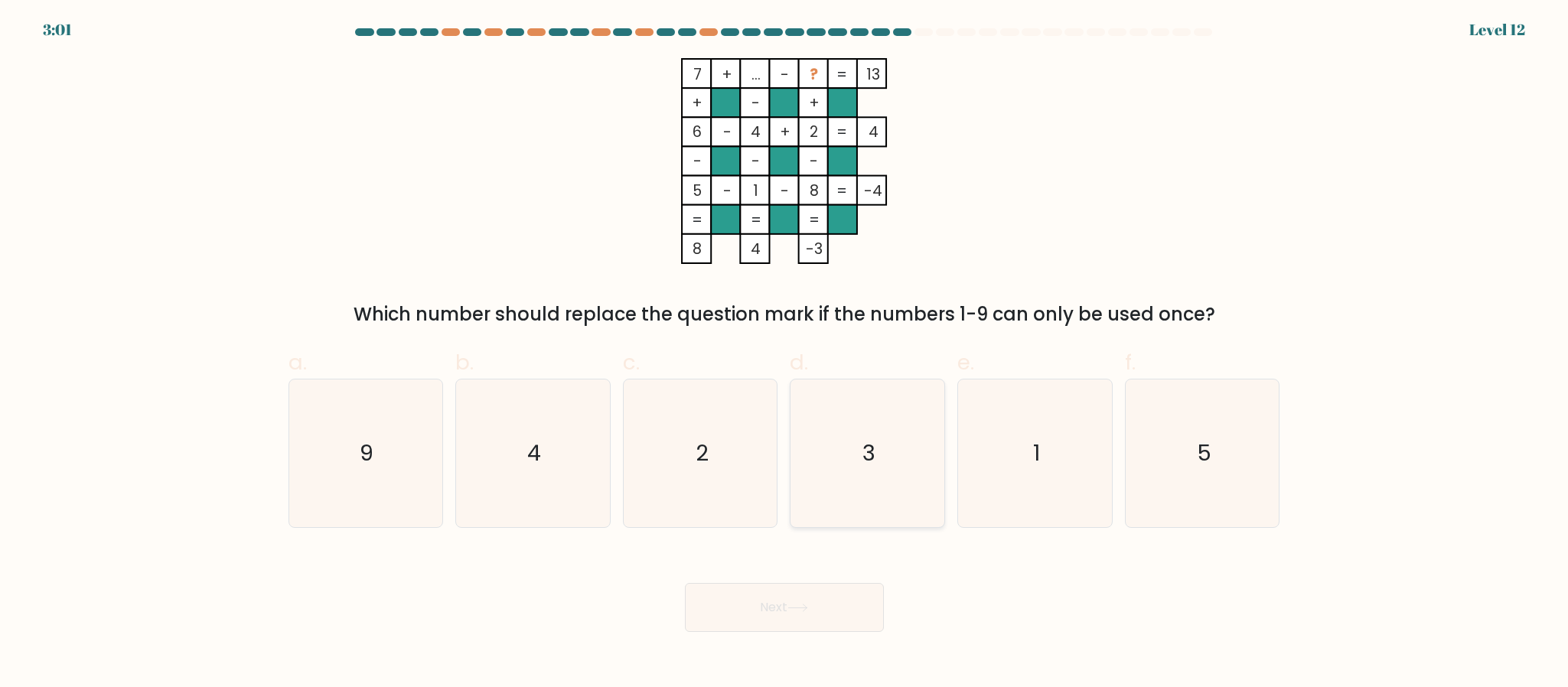 click on "3" 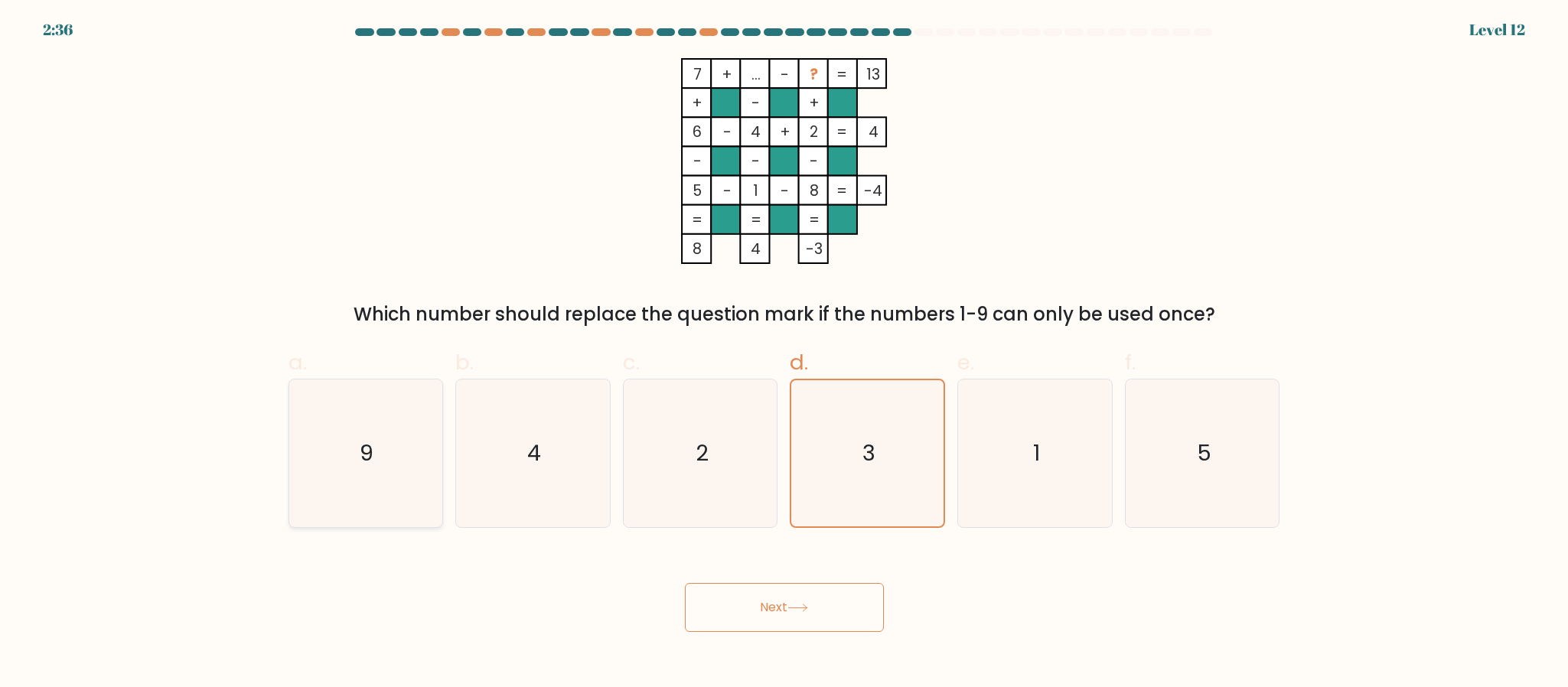 click on "9" 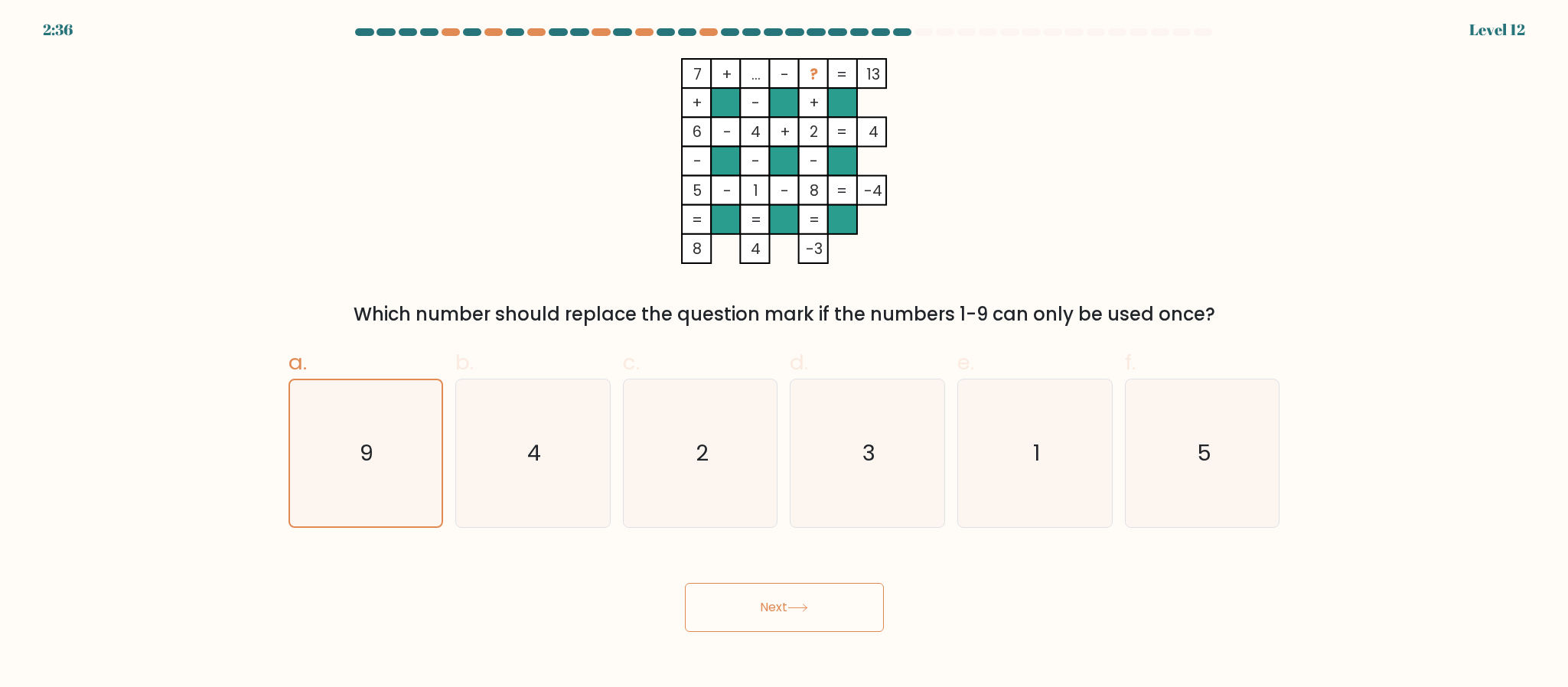 click on "Next" at bounding box center (784, 607) 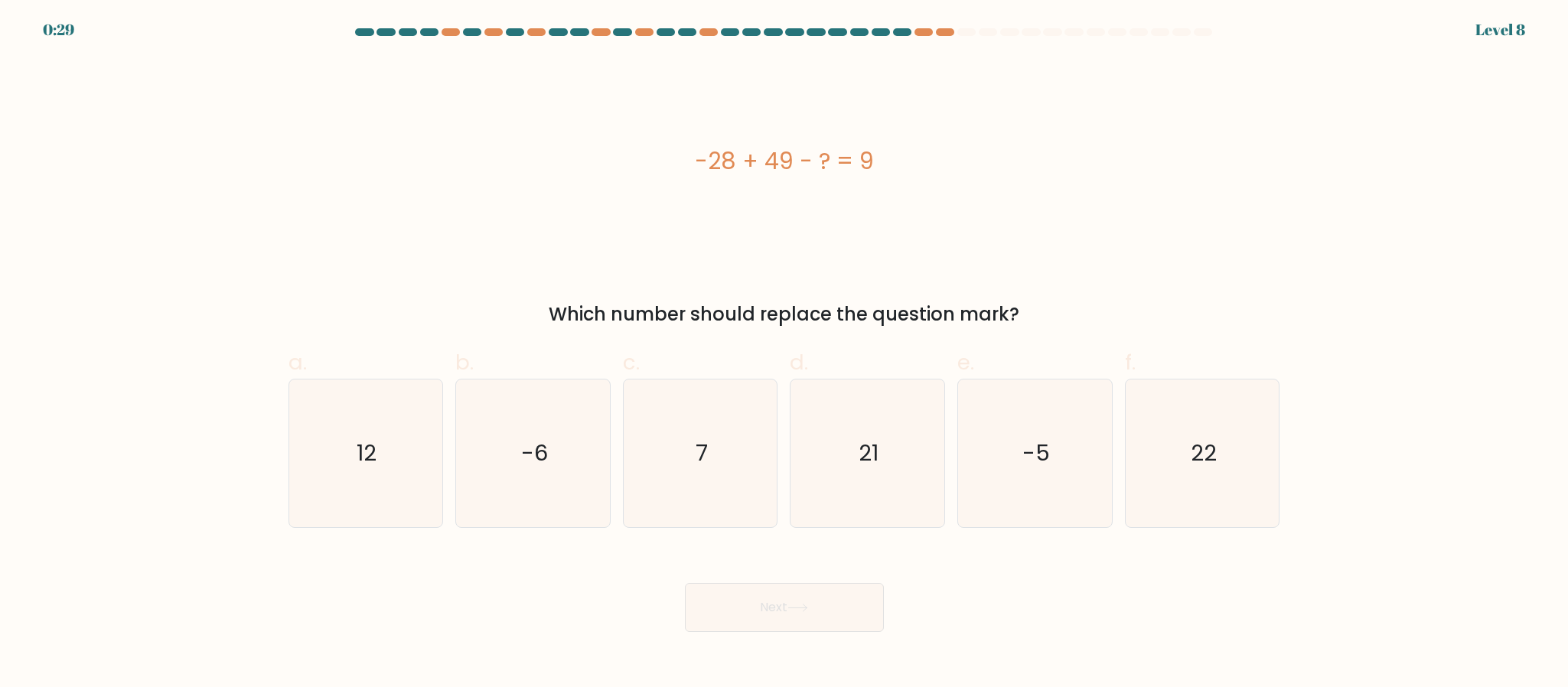 scroll, scrollTop: 0, scrollLeft: 0, axis: both 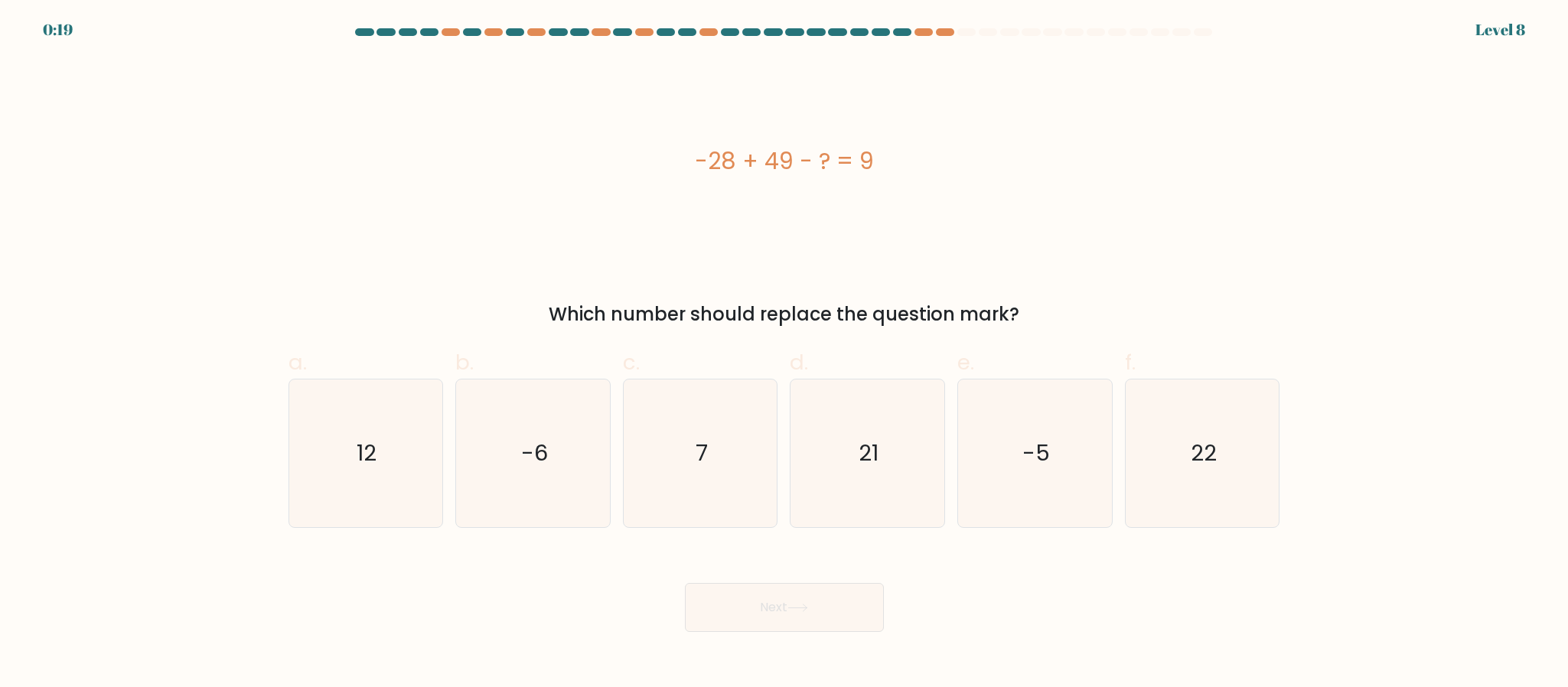 drag, startPoint x: 701, startPoint y: 159, endPoint x: 1015, endPoint y: 172, distance: 314.26899 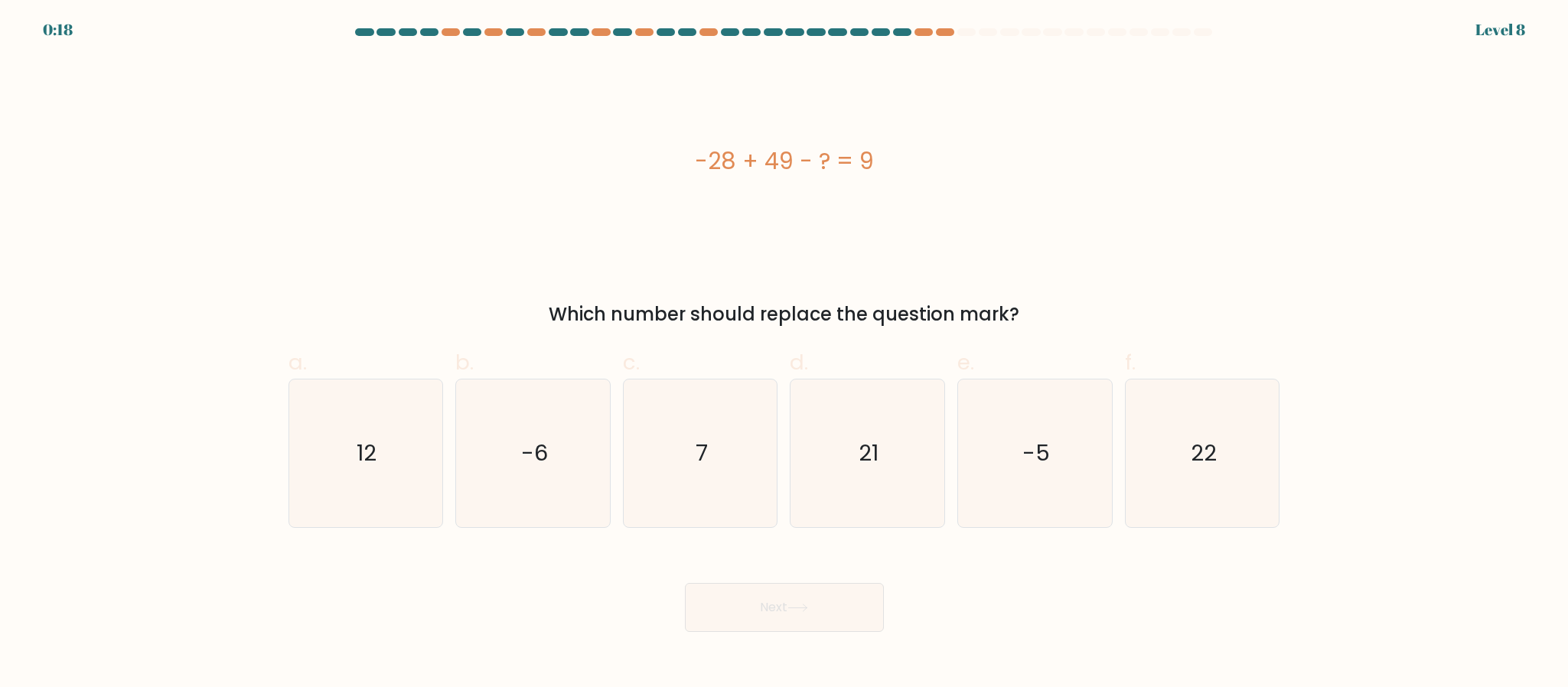 copy on "-28 + 49 - ? = 9" 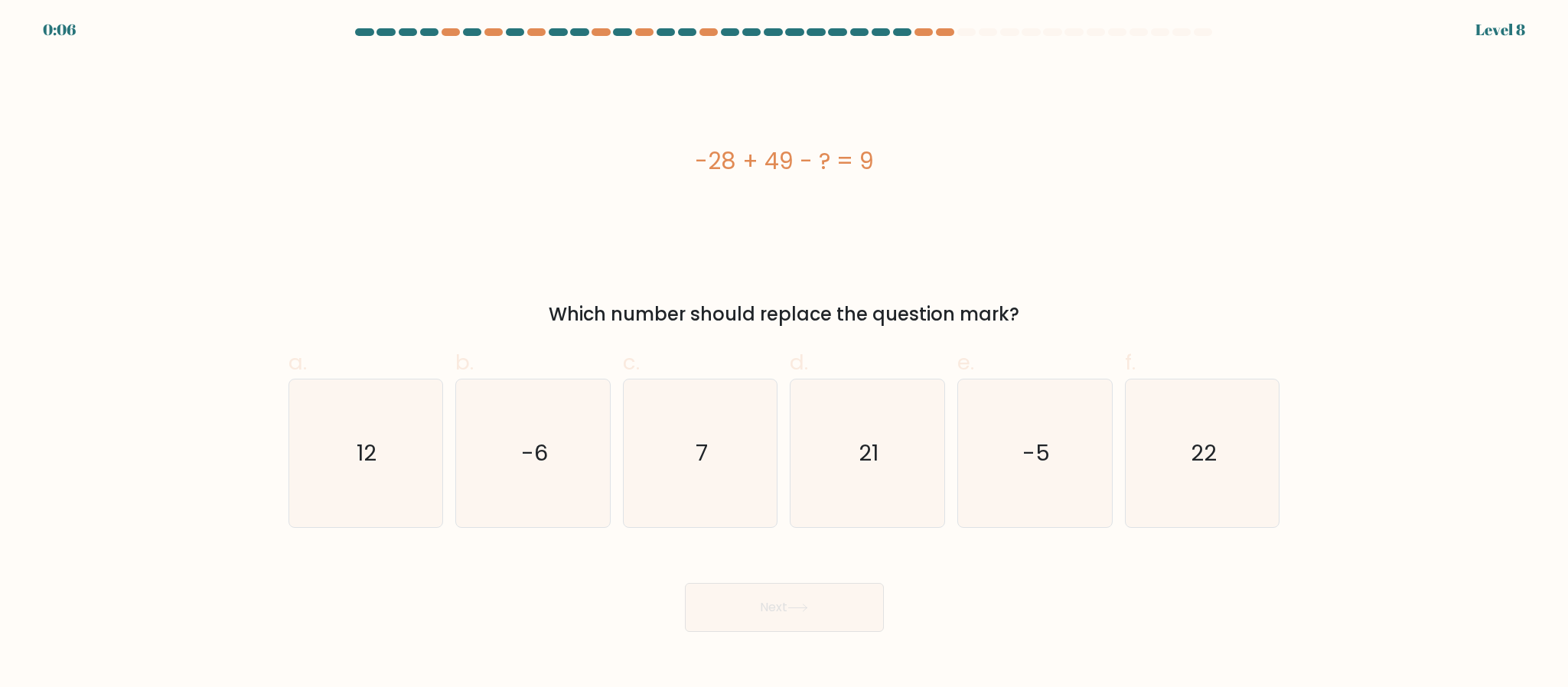 drag, startPoint x: 386, startPoint y: 444, endPoint x: 448, endPoint y: 448, distance: 62.128898 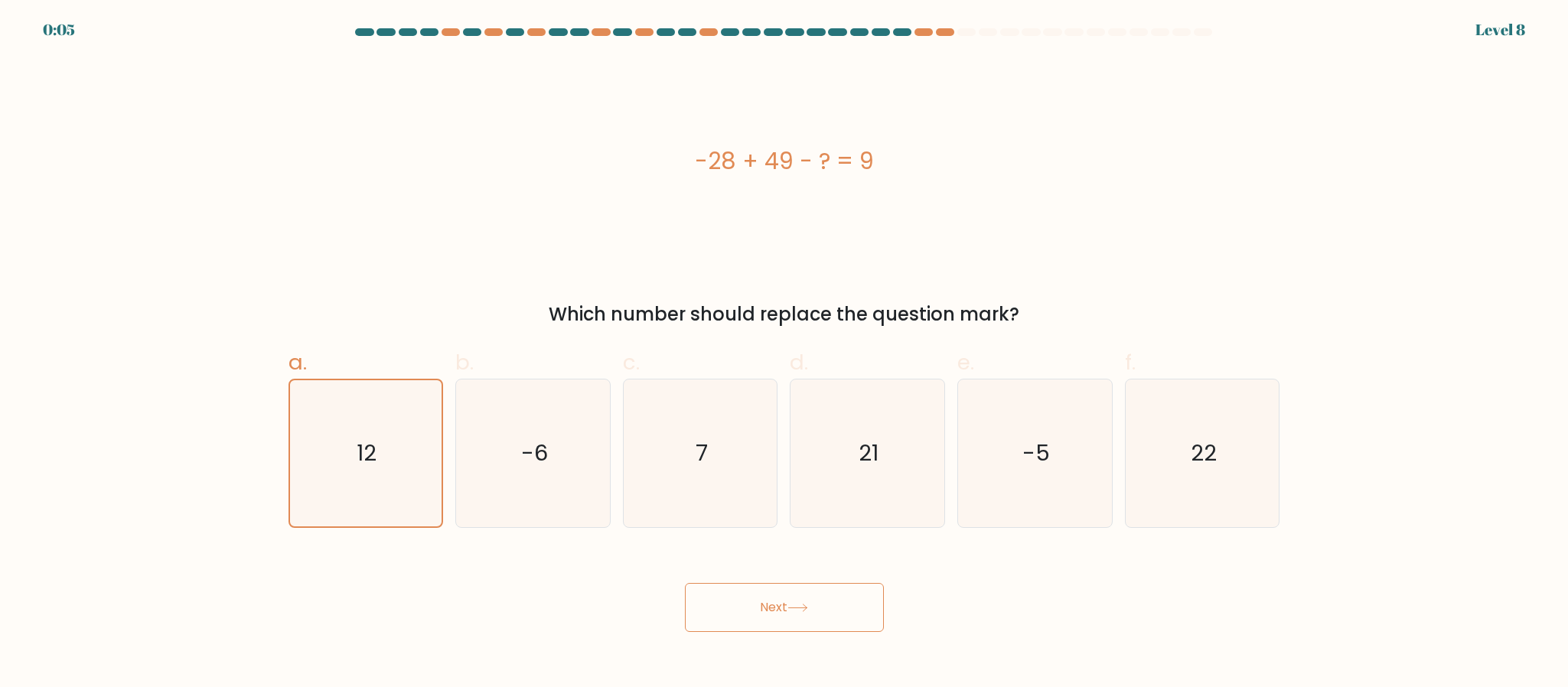 click on "Next" at bounding box center [784, 607] 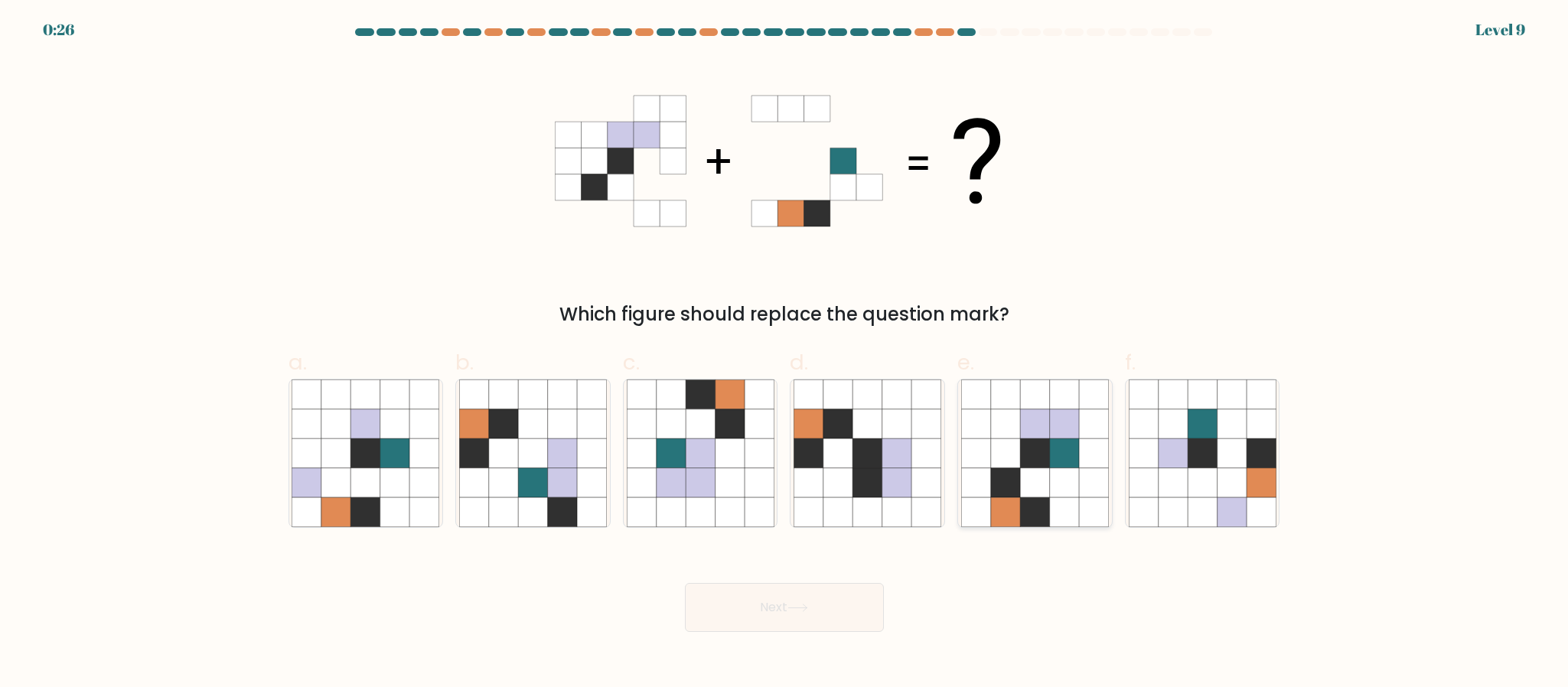 click 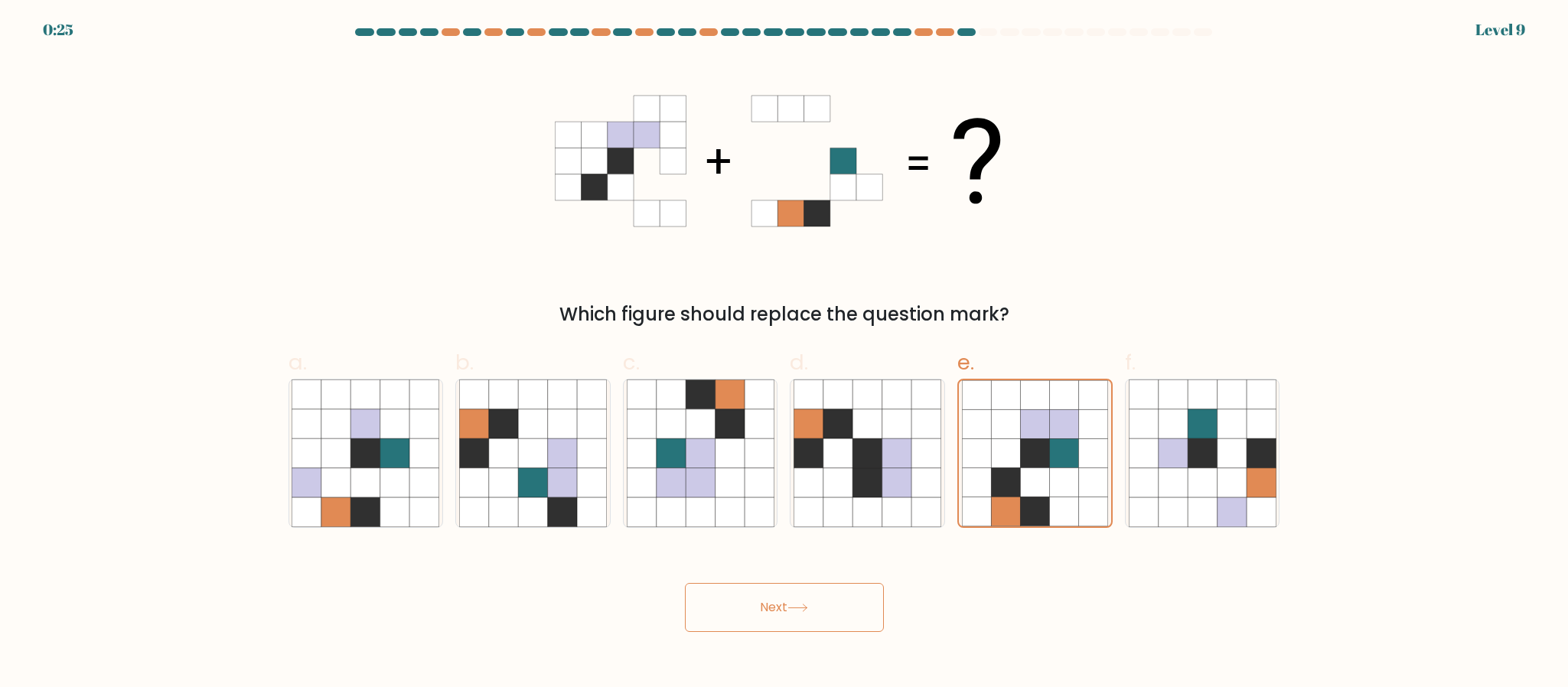 click on "Next" at bounding box center [784, 607] 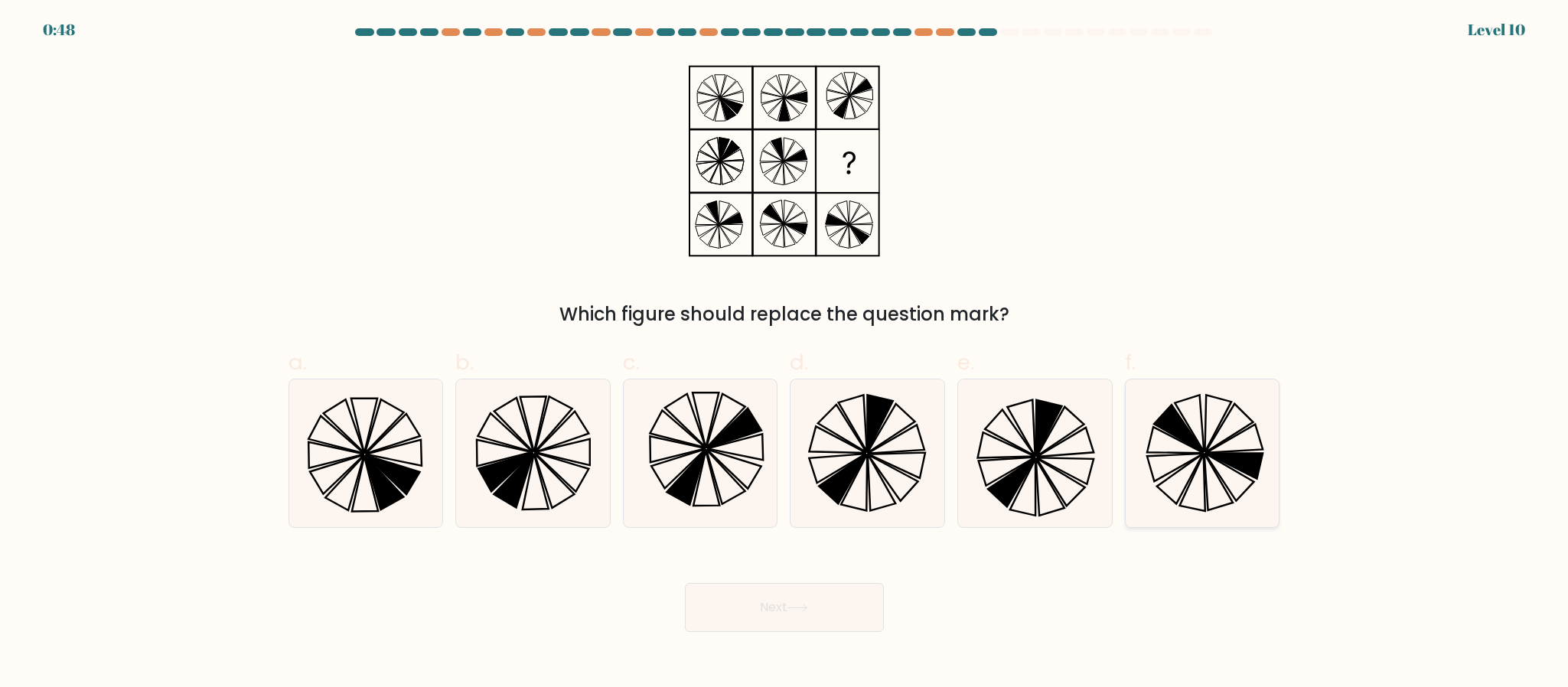 click 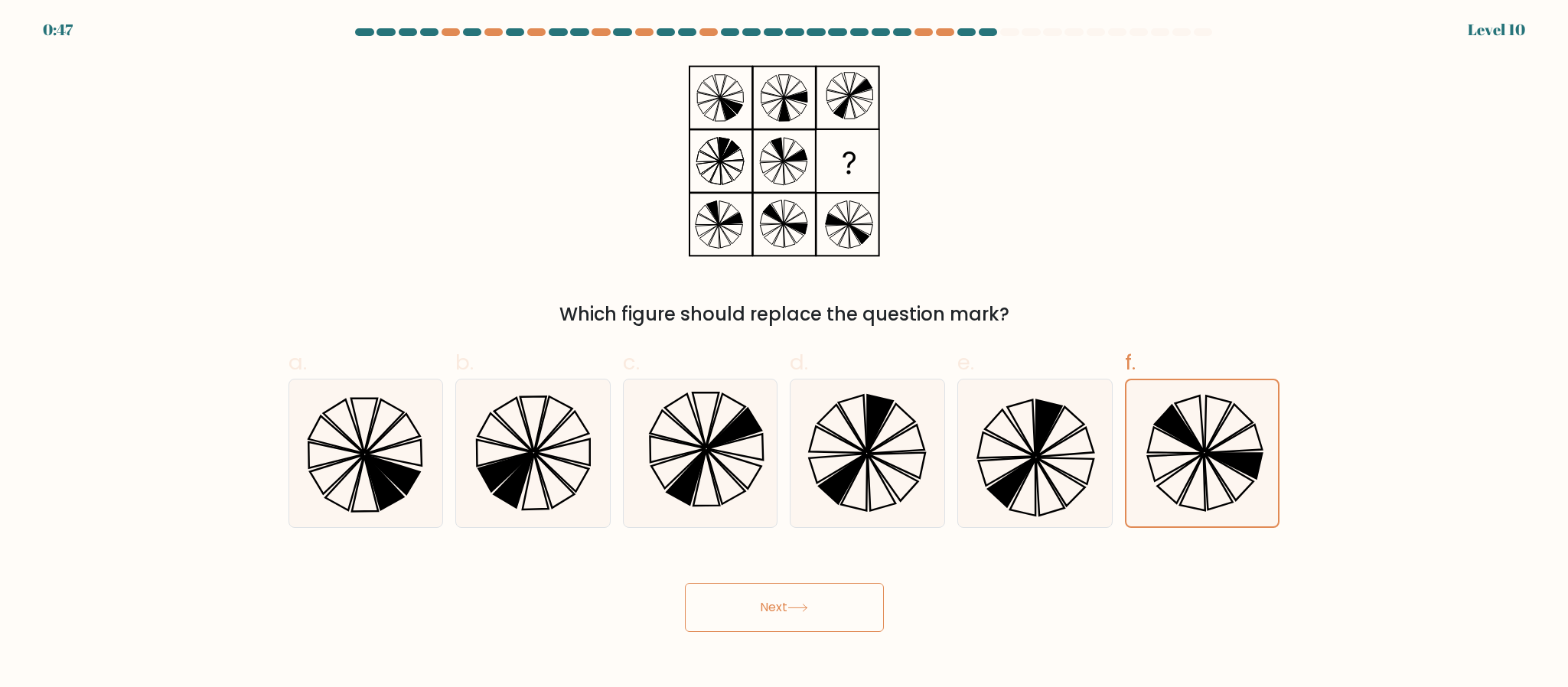 click on "Next" at bounding box center (784, 607) 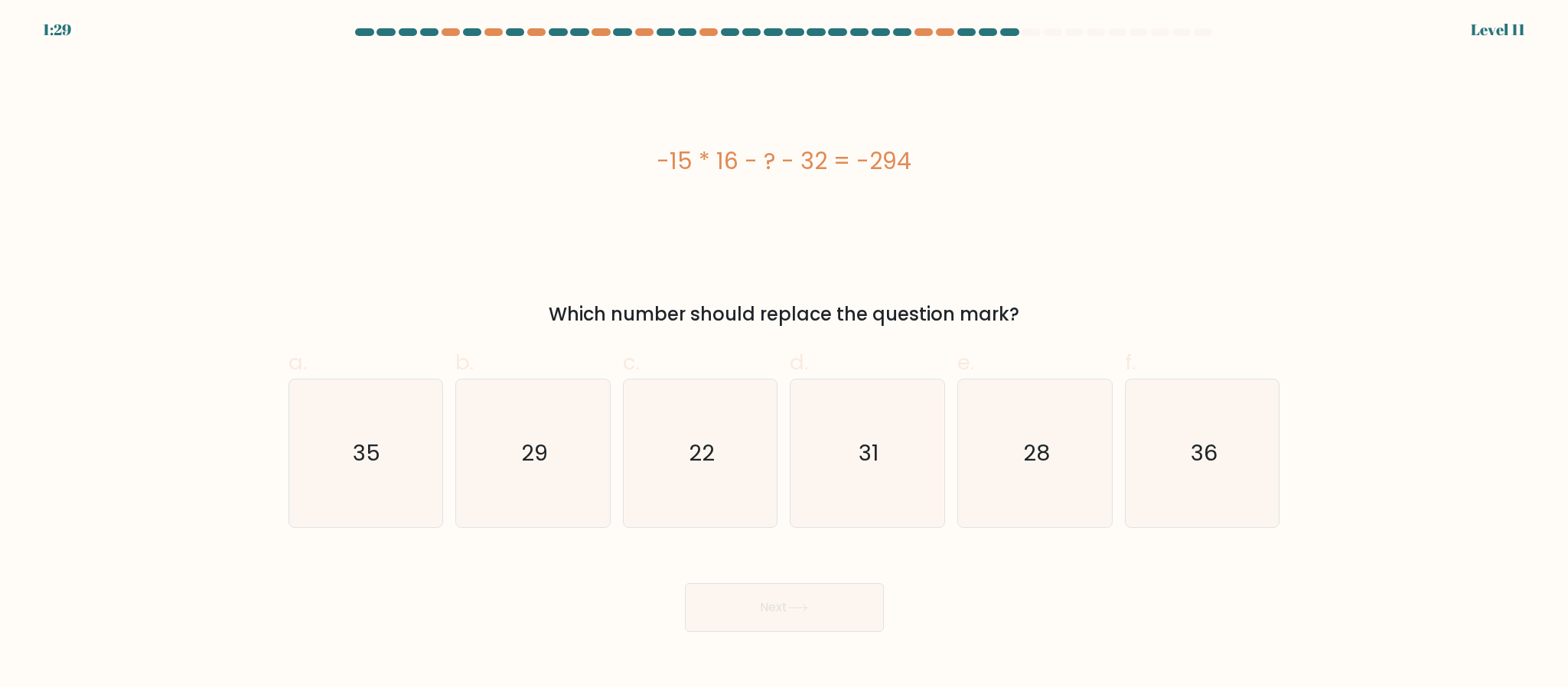 drag, startPoint x: 660, startPoint y: 161, endPoint x: 949, endPoint y: 152, distance: 289.1401 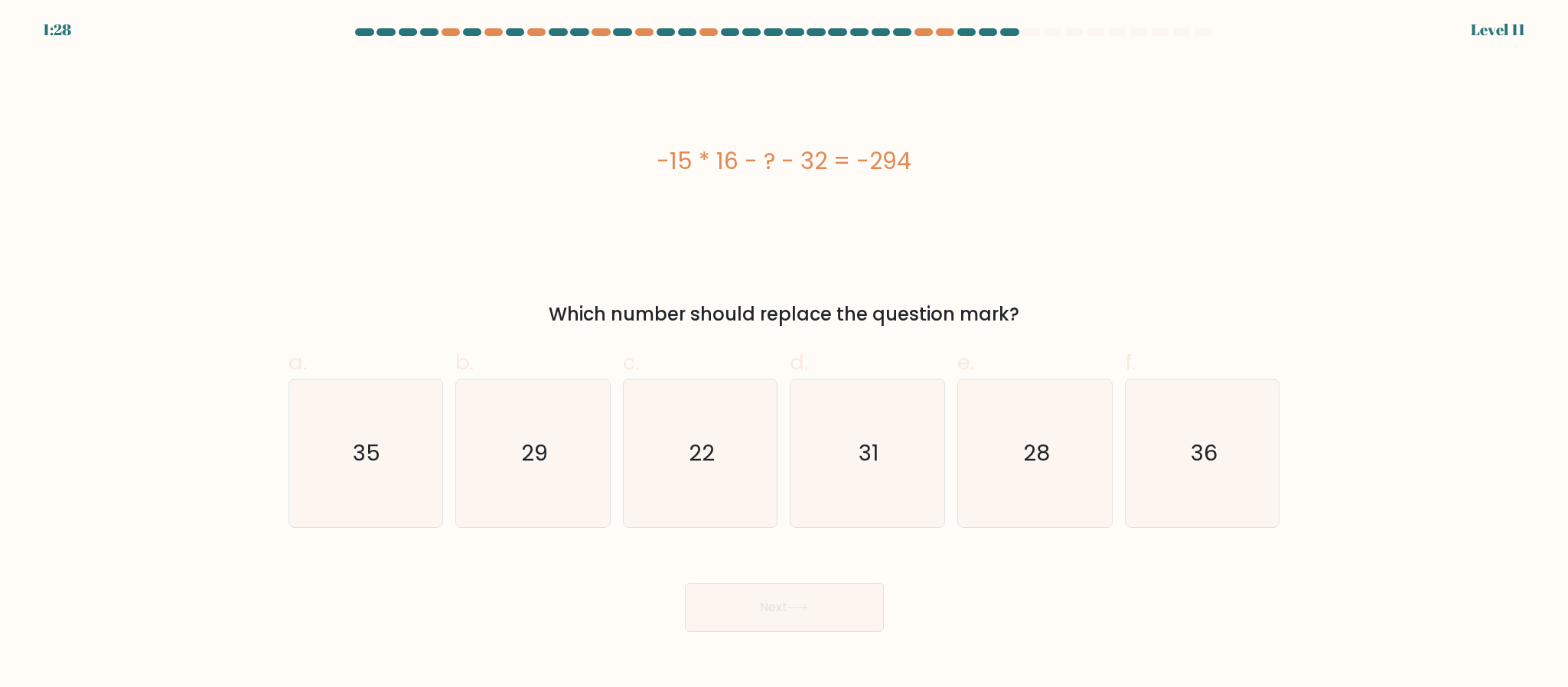 copy on "-15 * 16 - ? - 32 = -294" 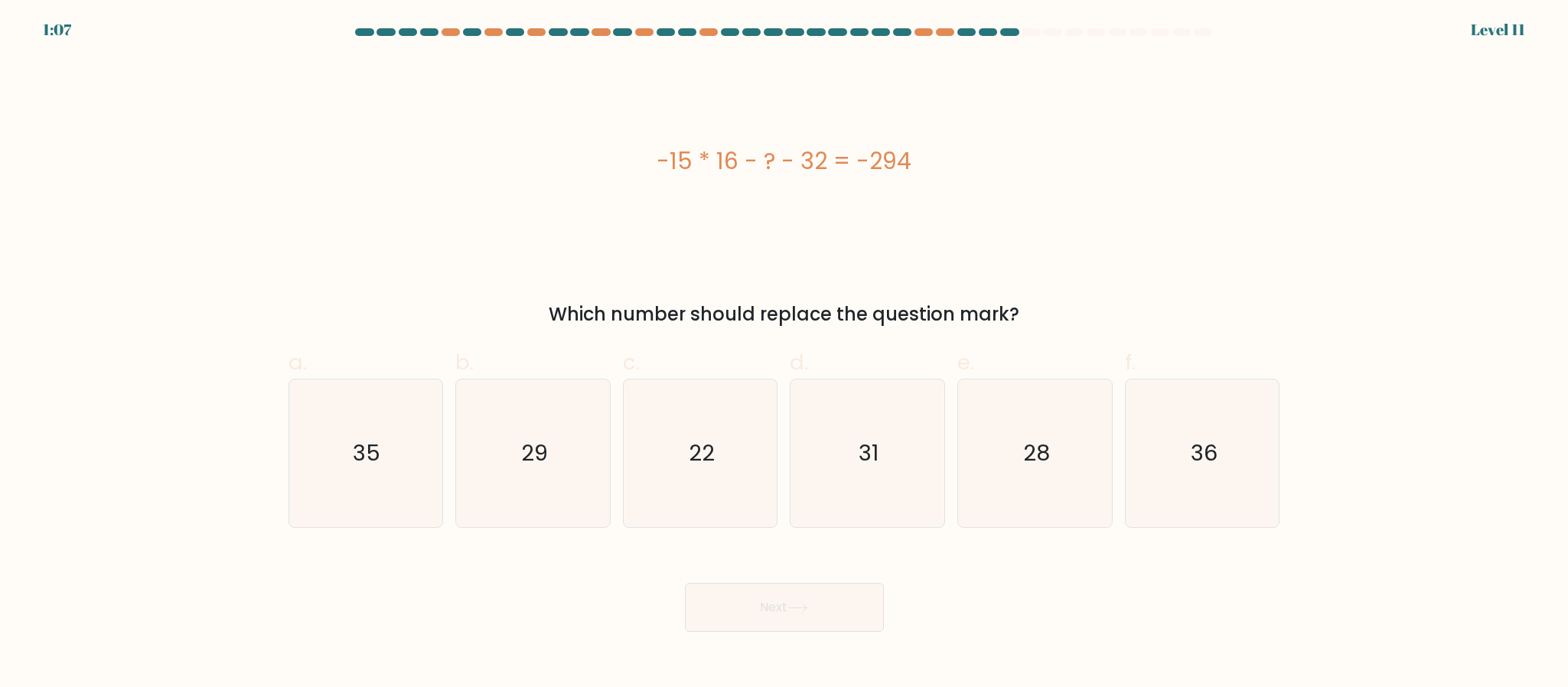 click on "a." at bounding box center (784, 330) 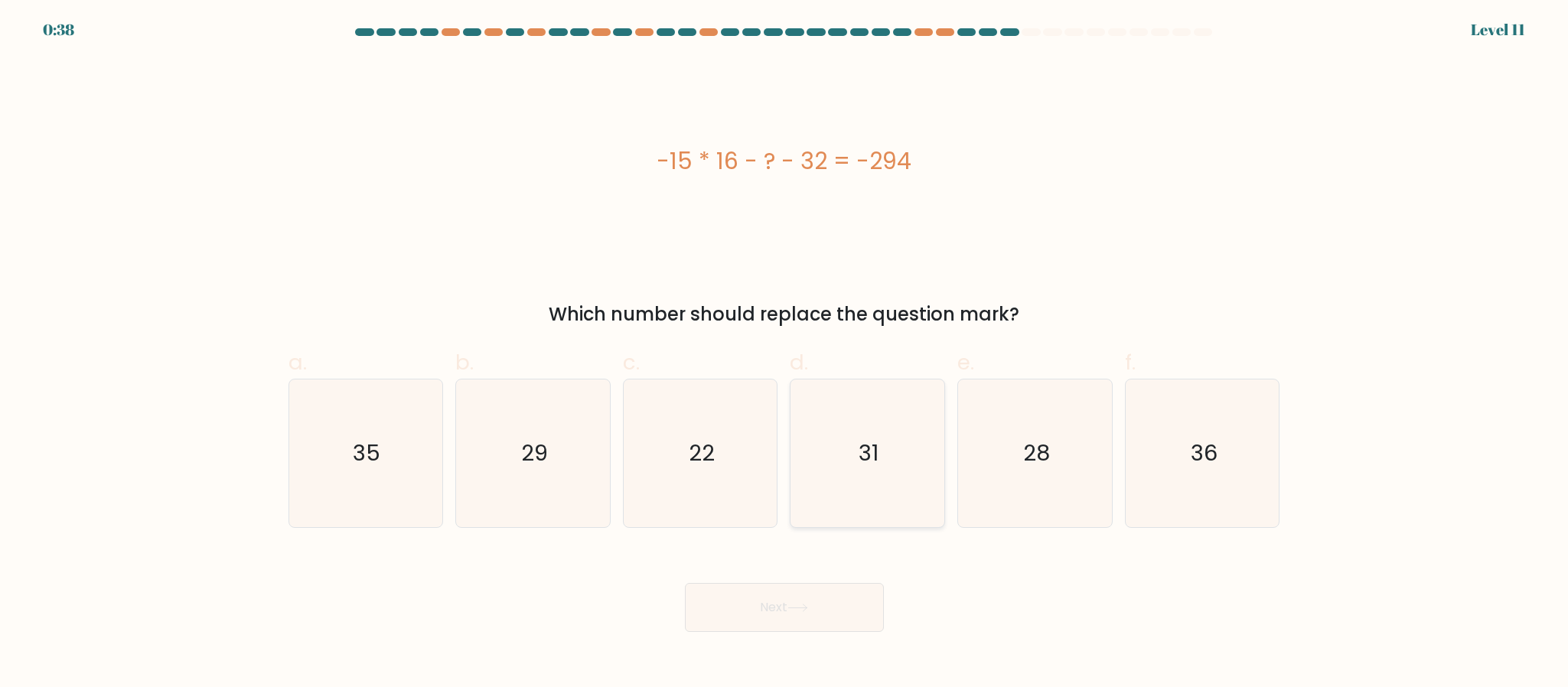 click on "31" 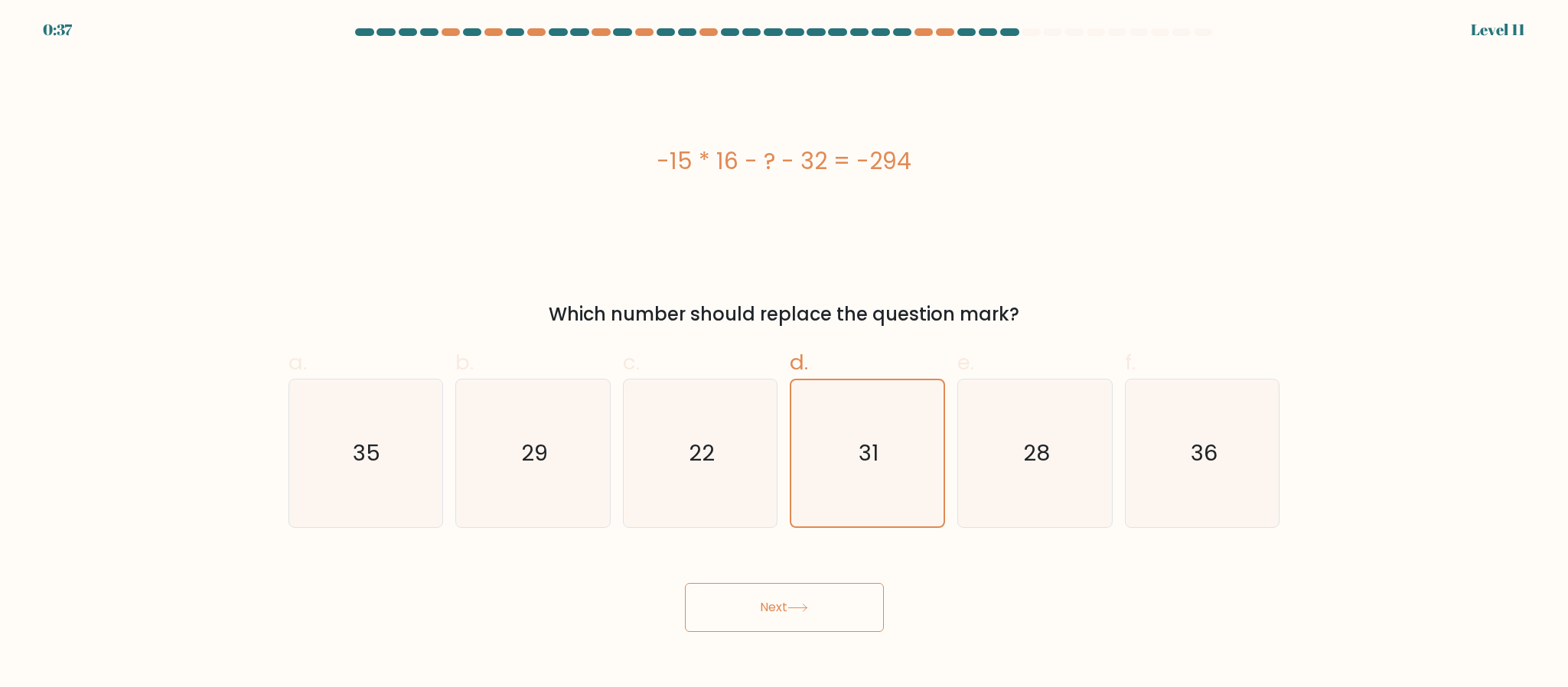 click on "Next" at bounding box center [784, 607] 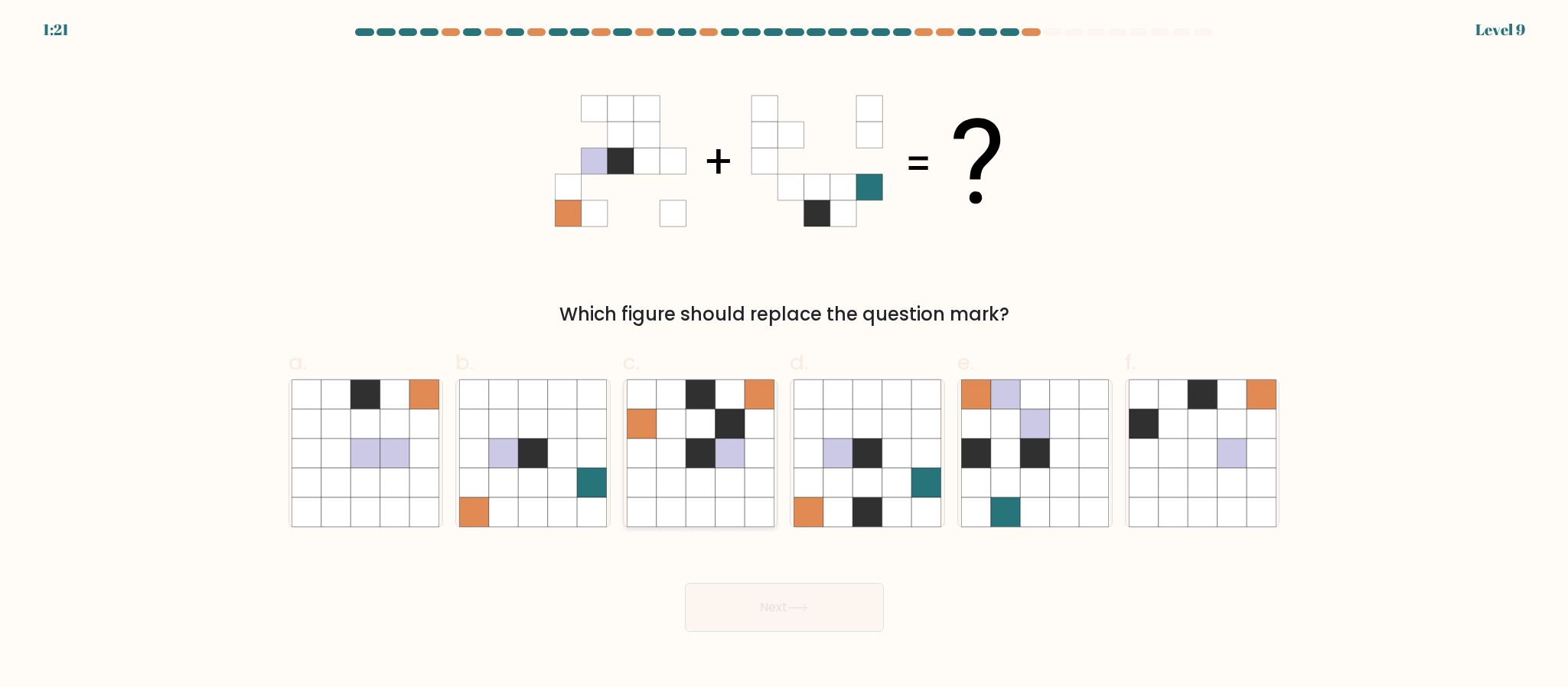 click 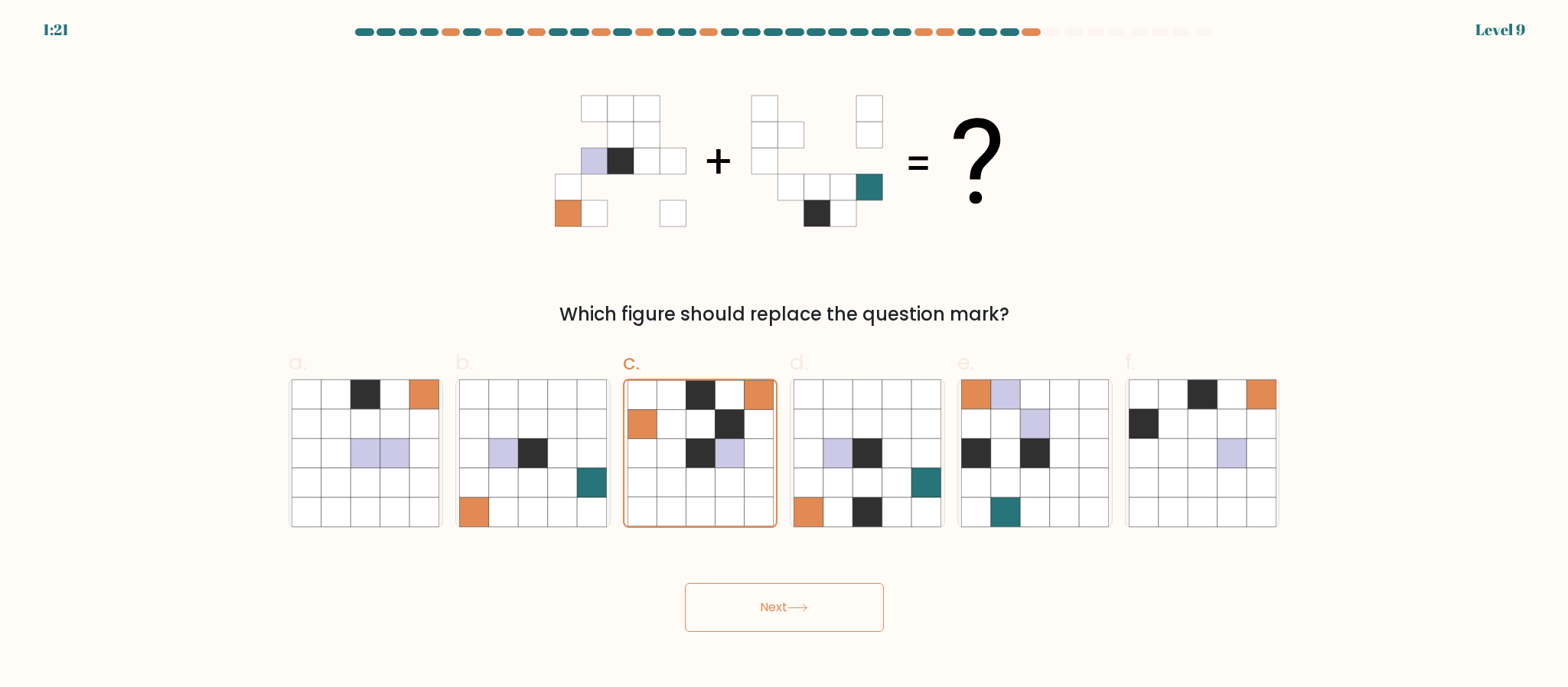 click on "Next" at bounding box center (784, 607) 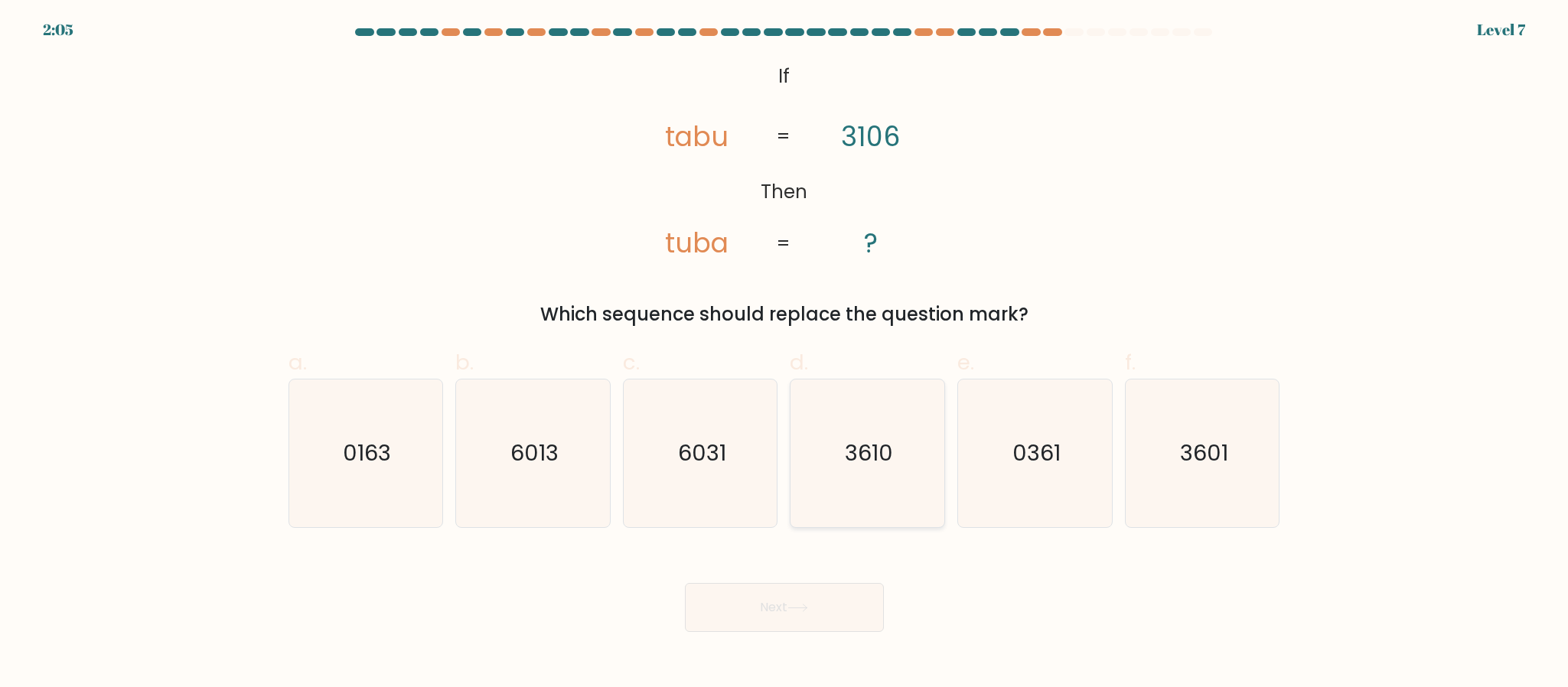 click on "3610" 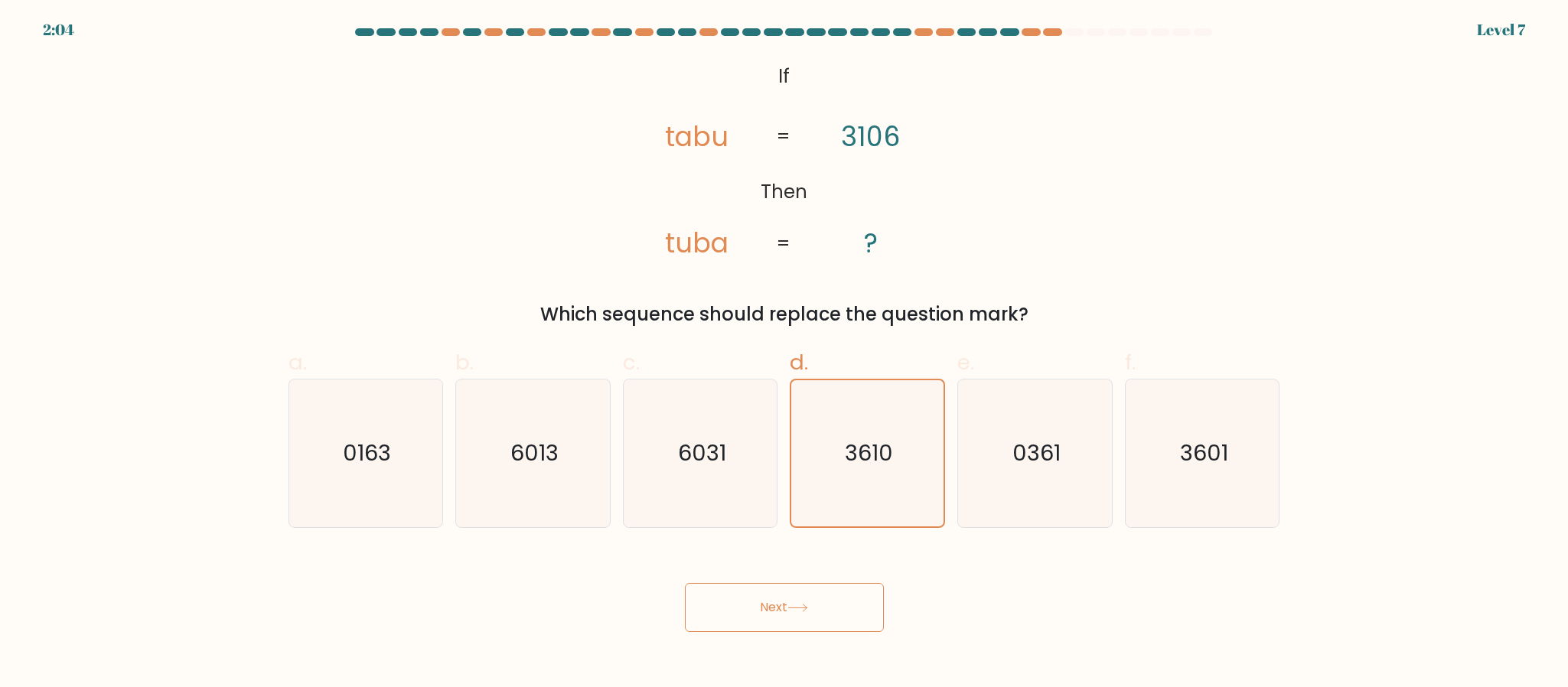 click on "Next" at bounding box center (784, 607) 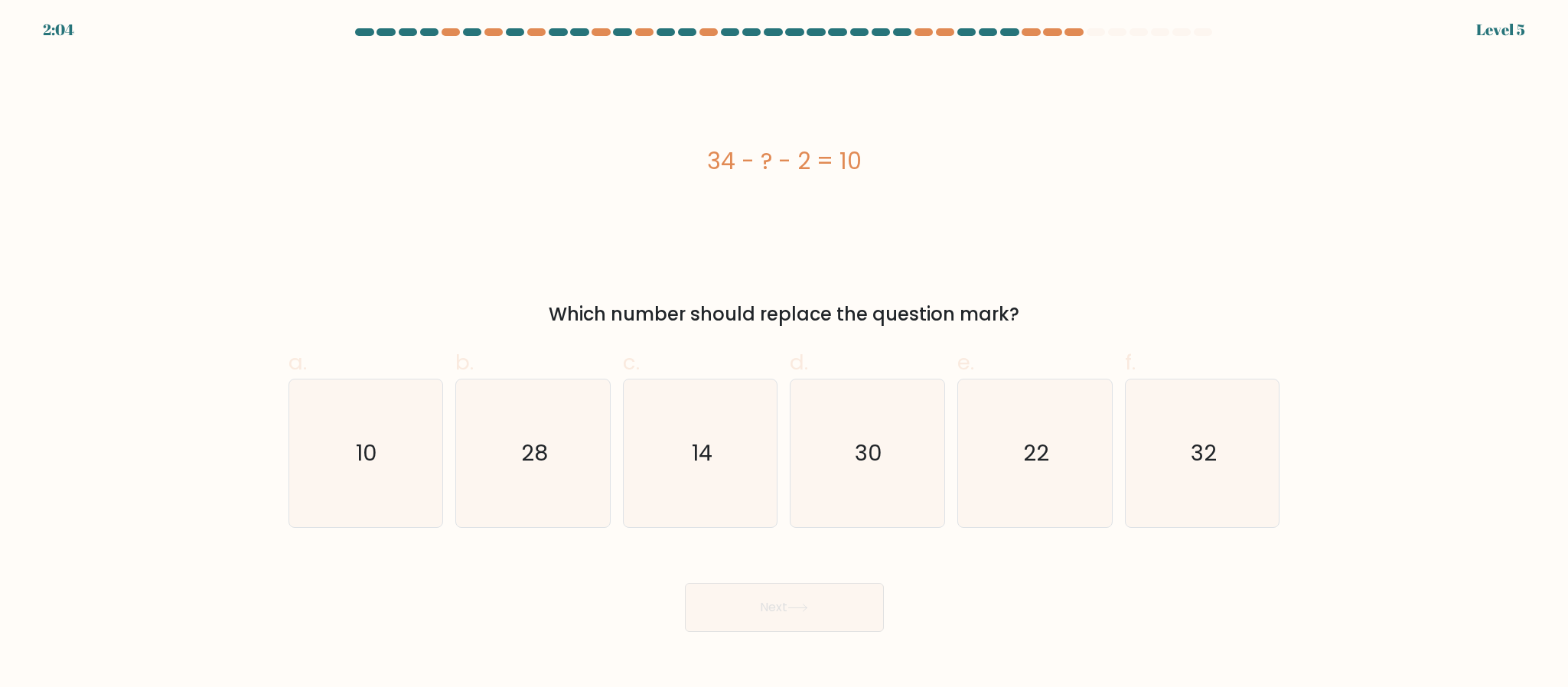 click on "Next" at bounding box center [784, 607] 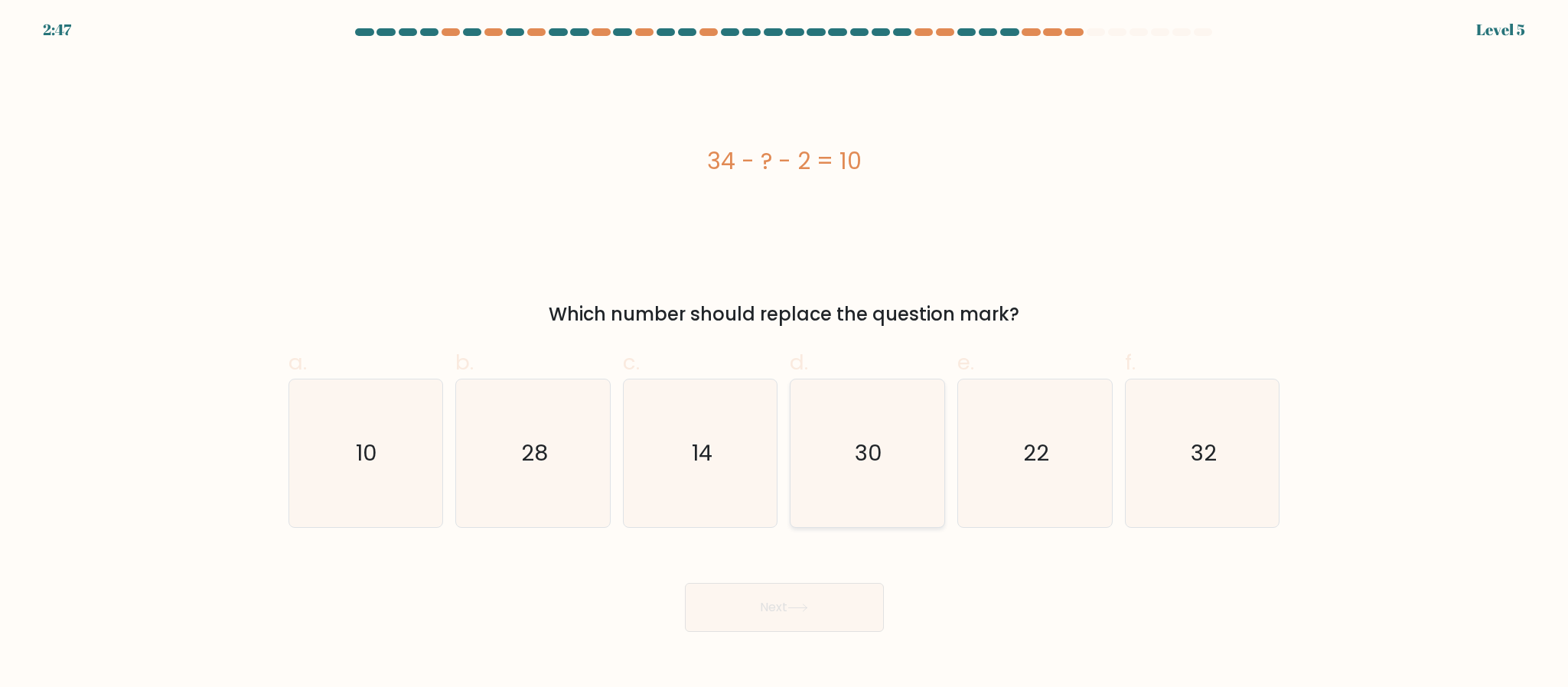 click on "30" 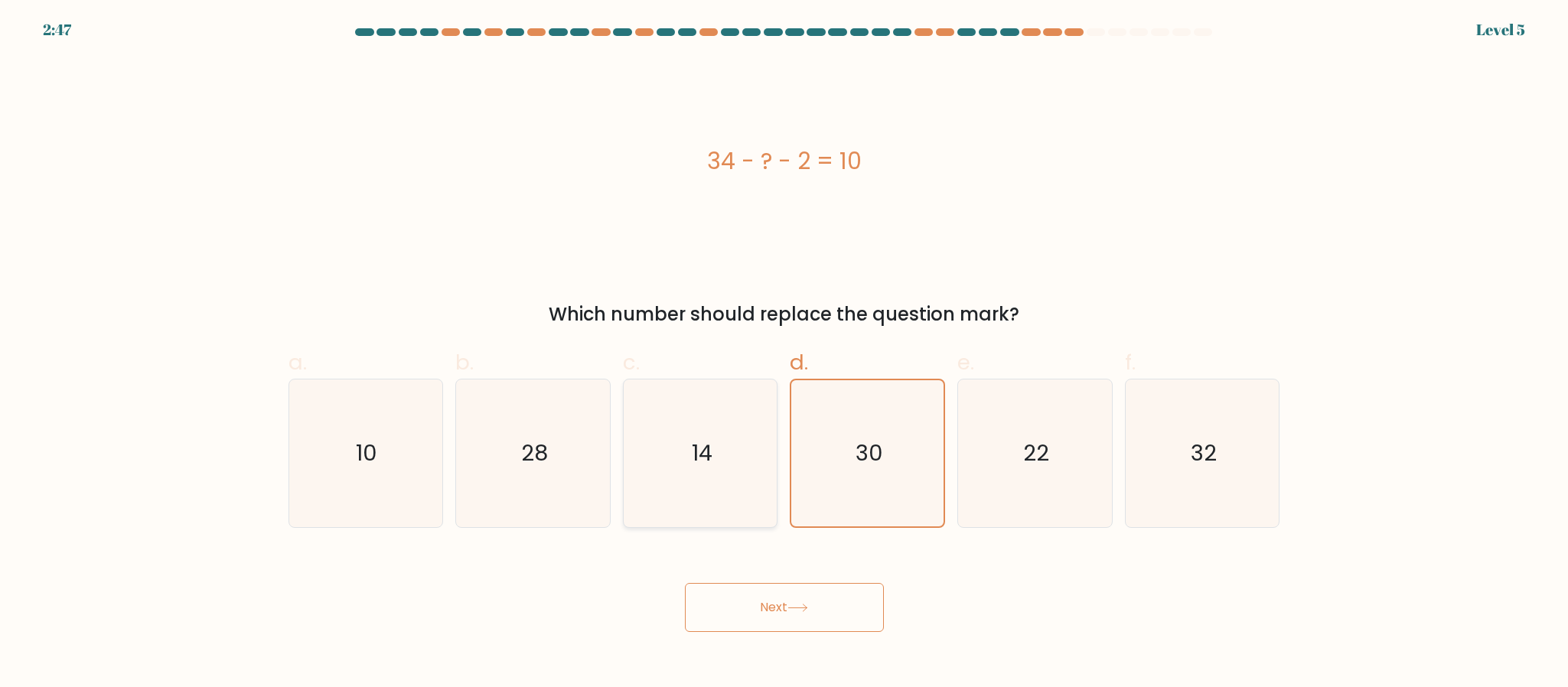 click on "14" 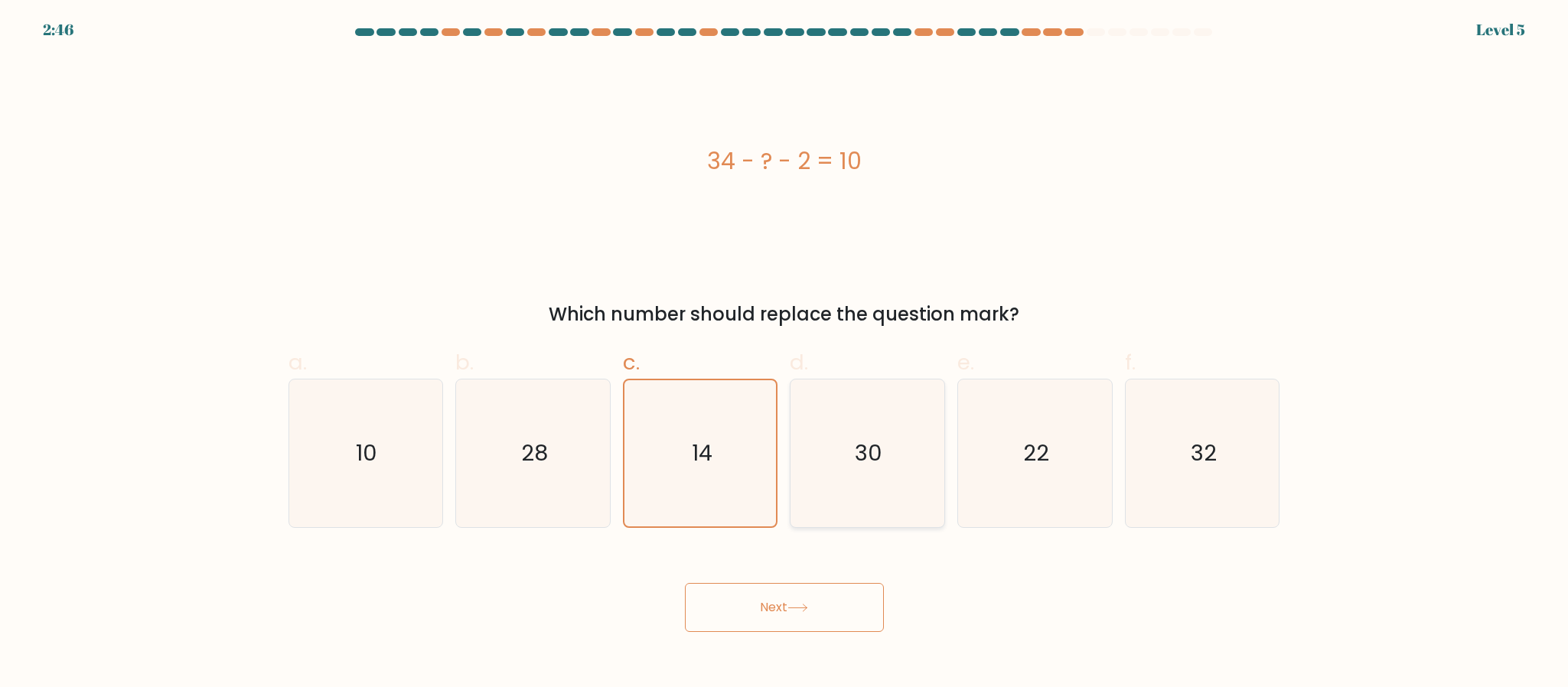 click on "30" 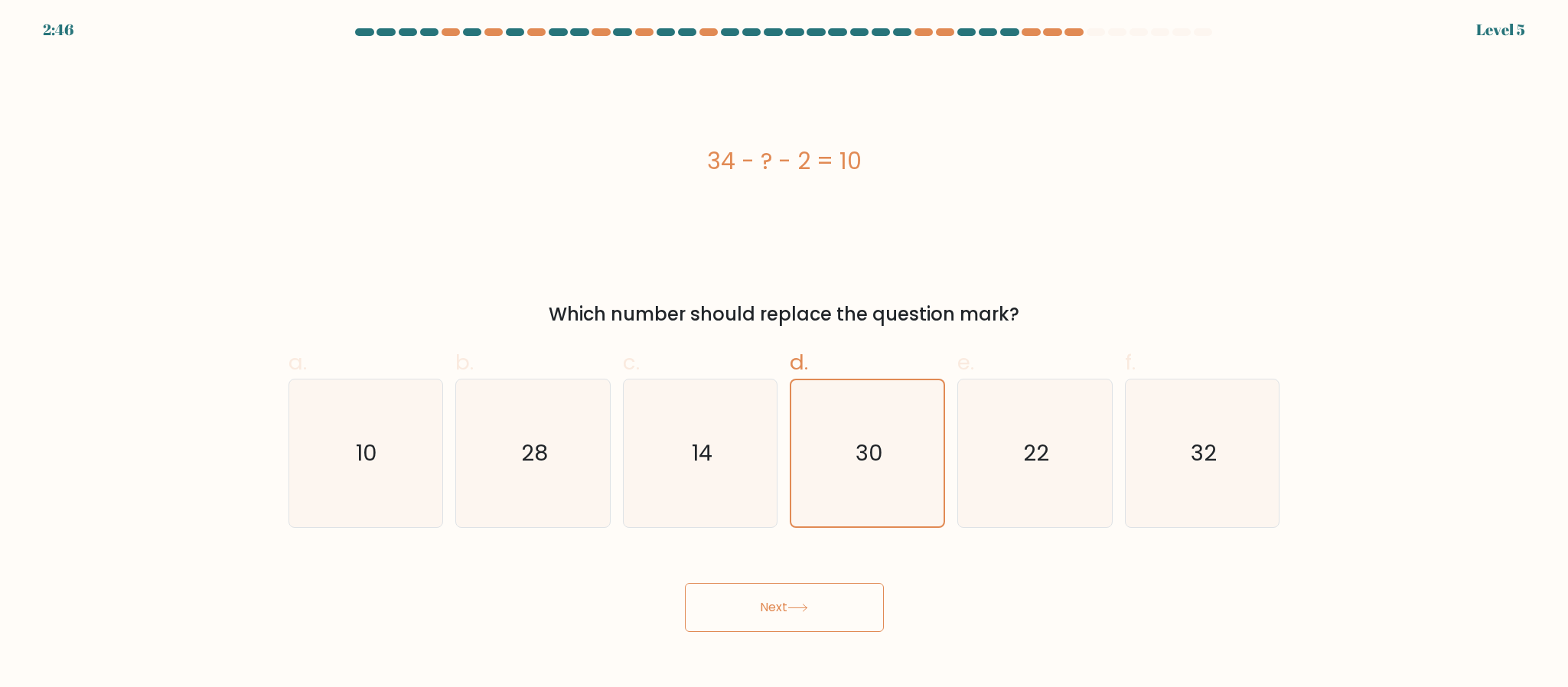 click on "Next" at bounding box center (784, 607) 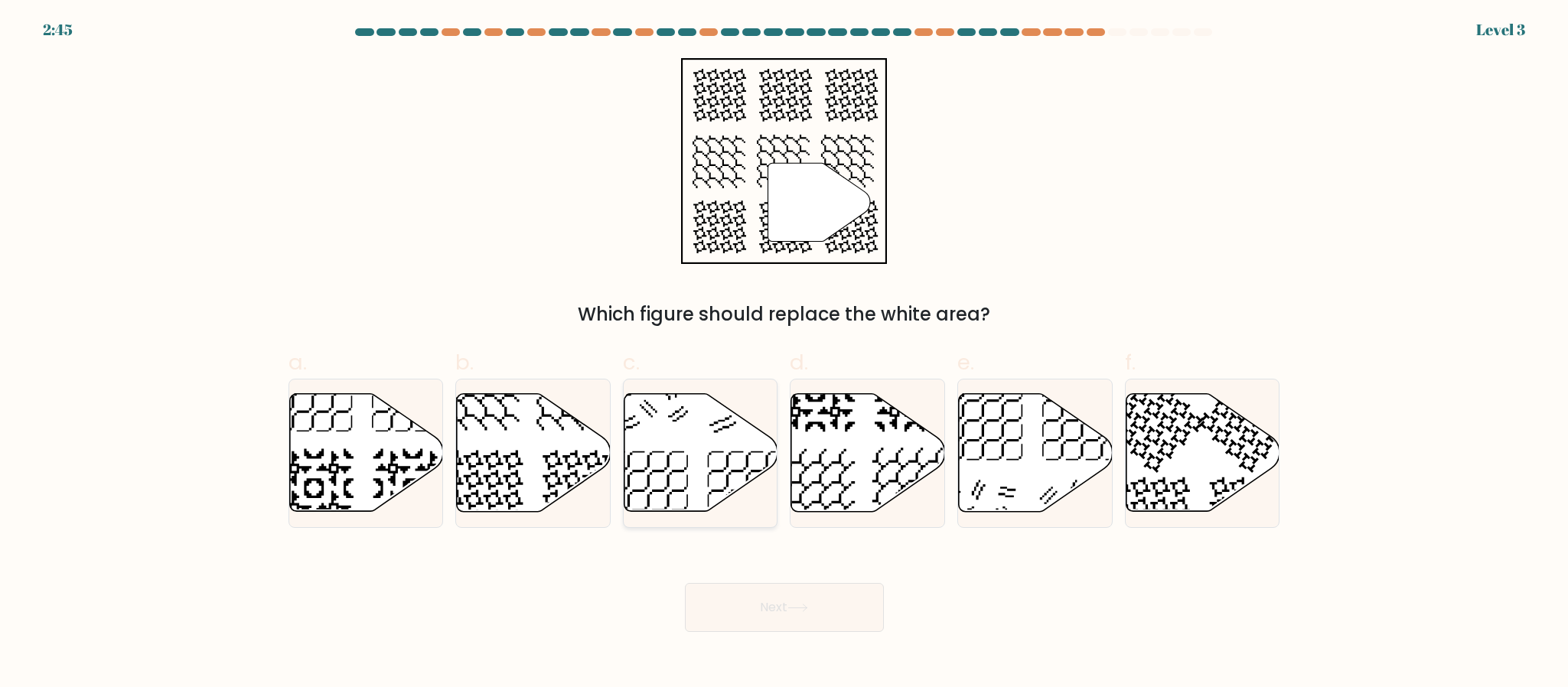 click 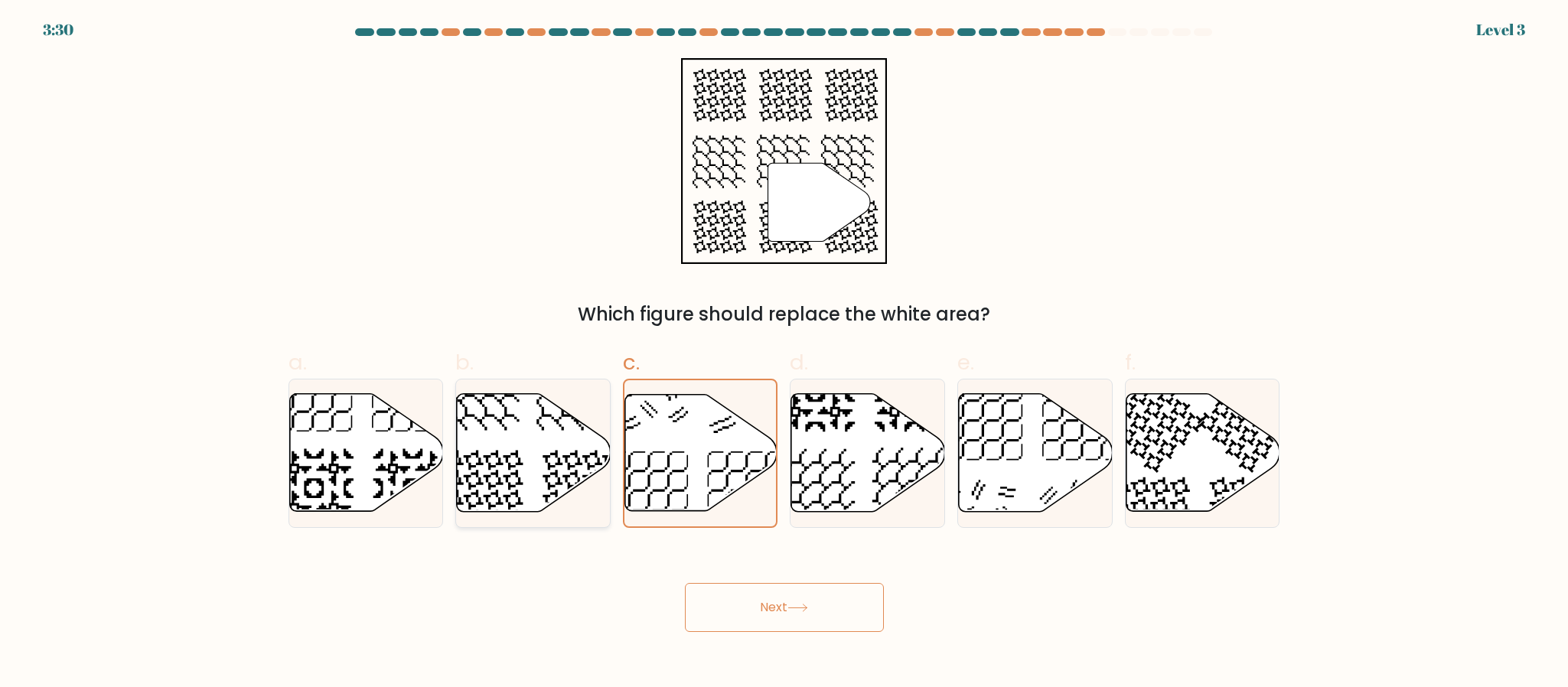 click 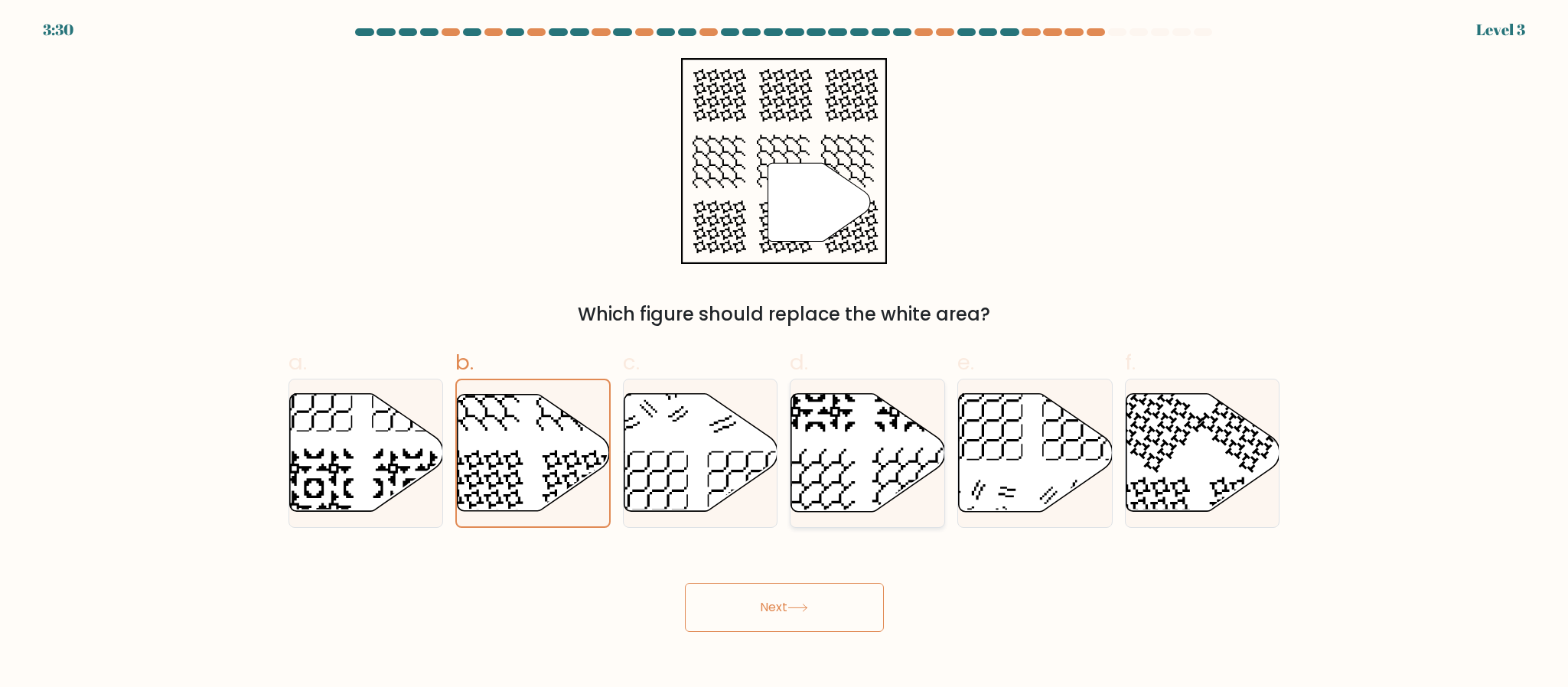 click 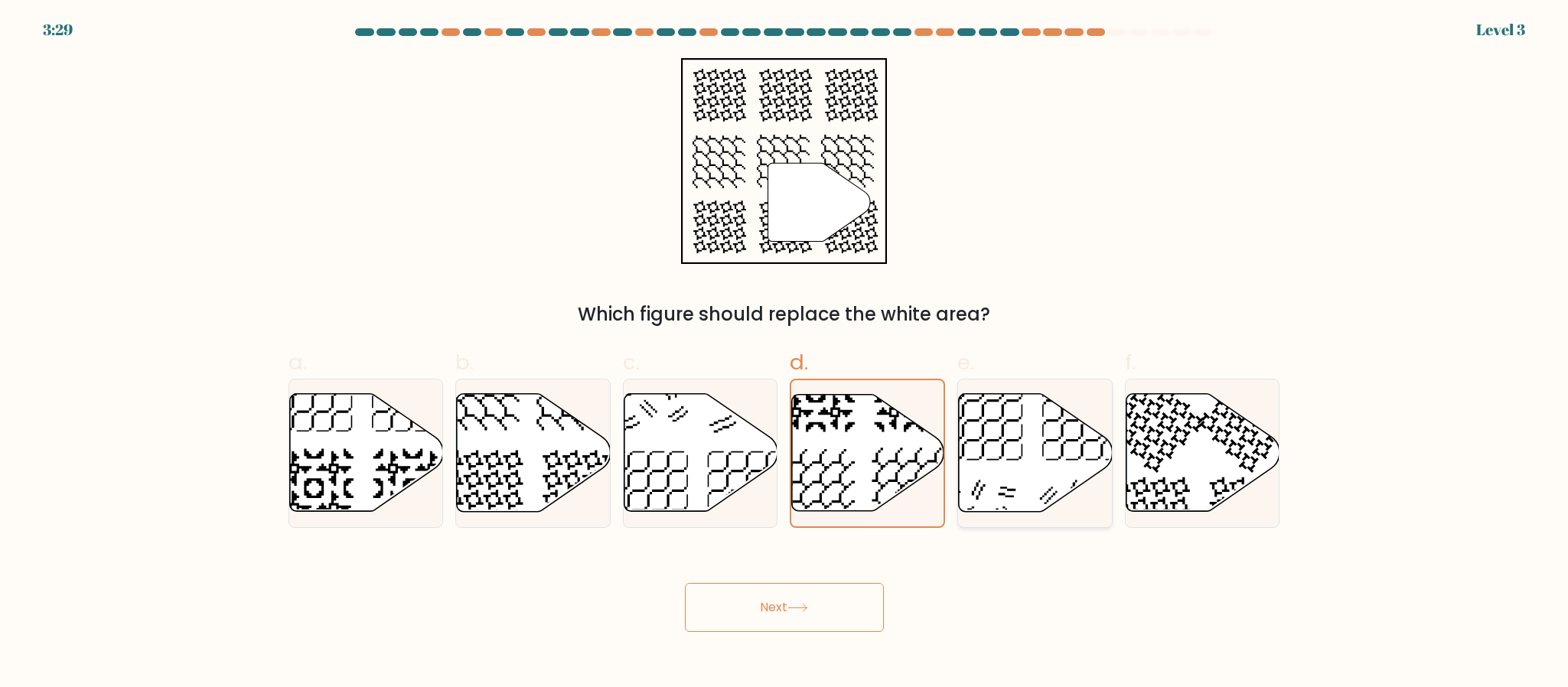 click 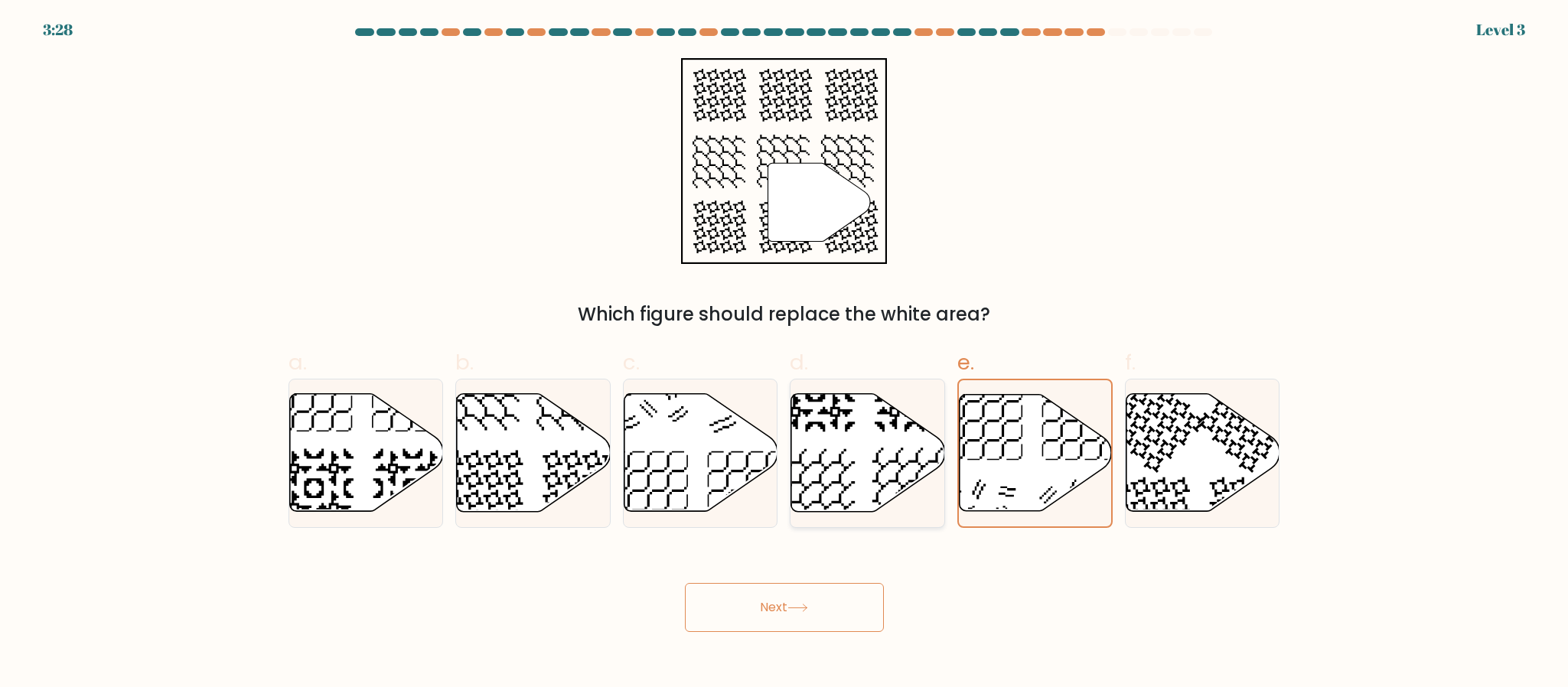 click 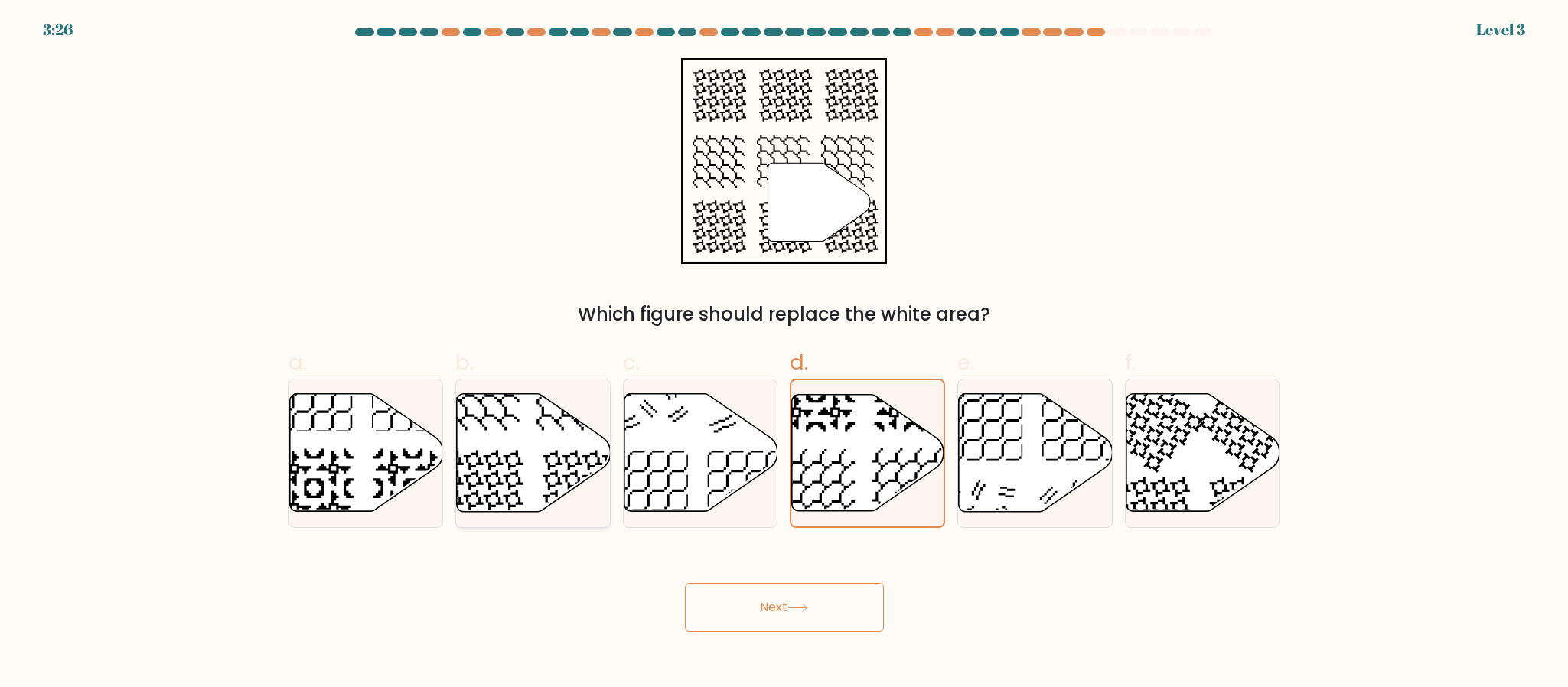 click 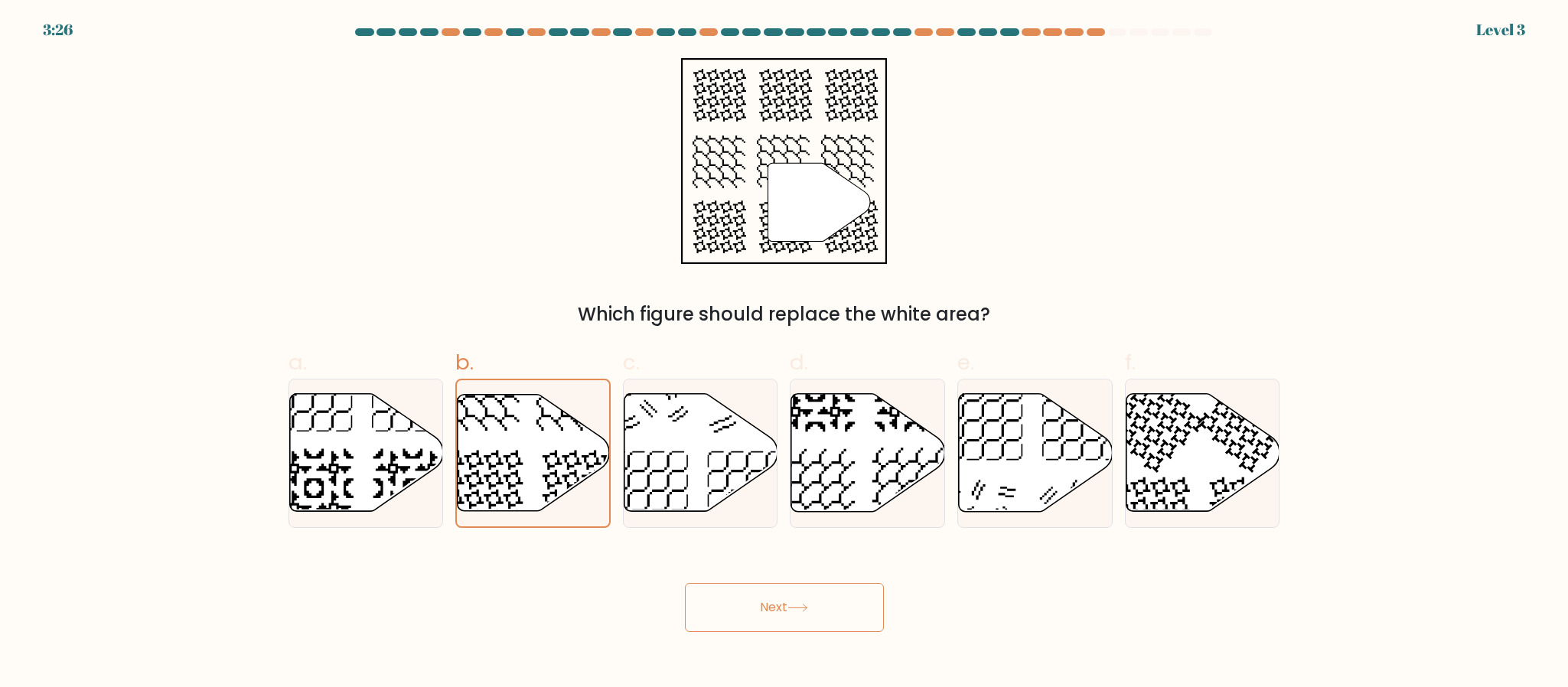 click on "Next" at bounding box center (784, 607) 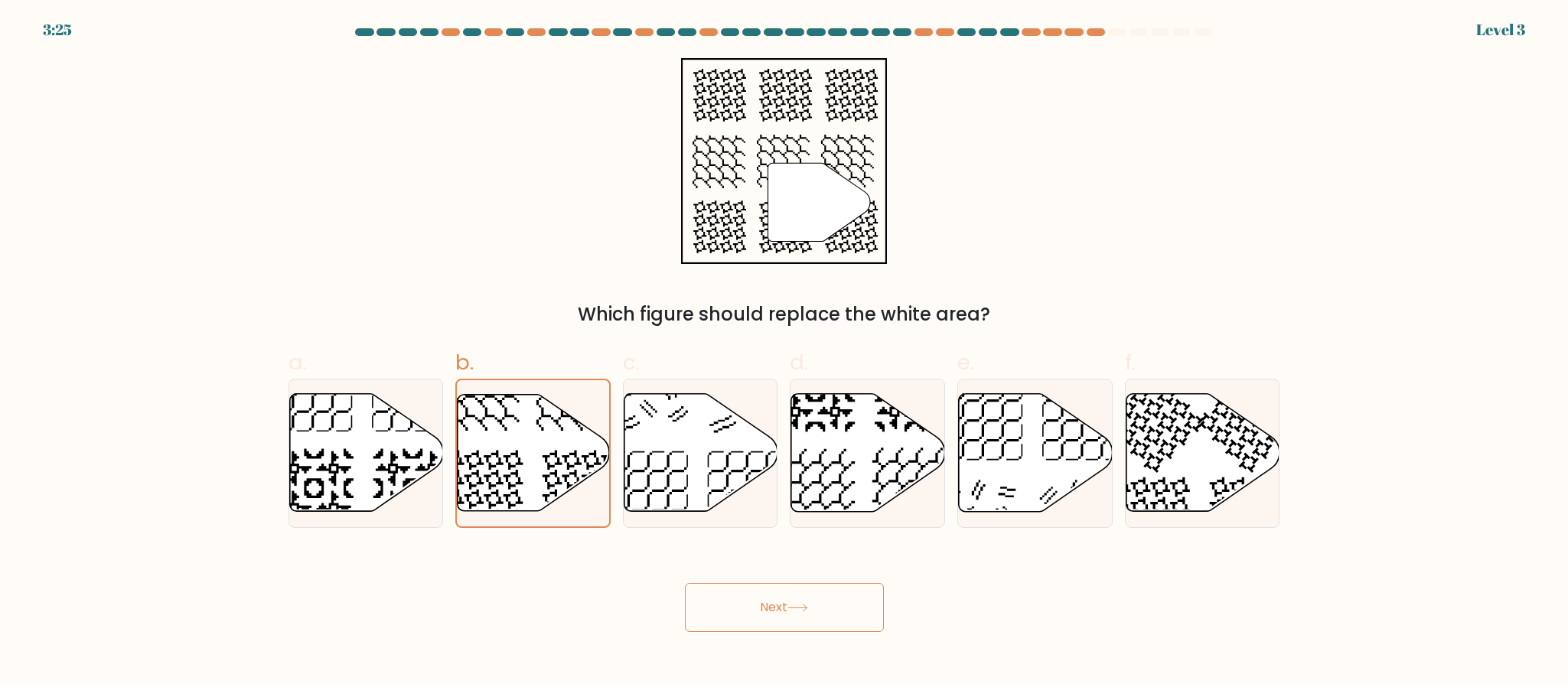 click on "Next" at bounding box center [784, 607] 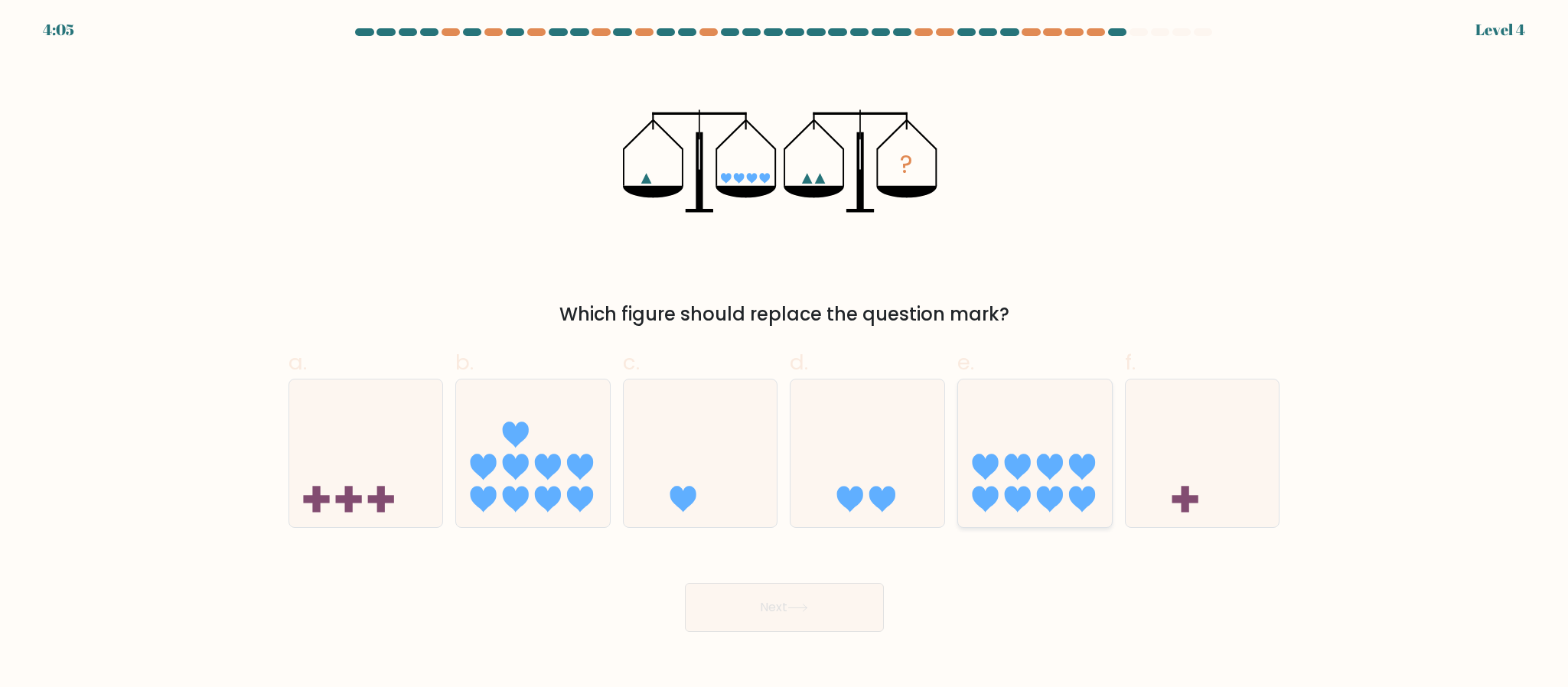 click 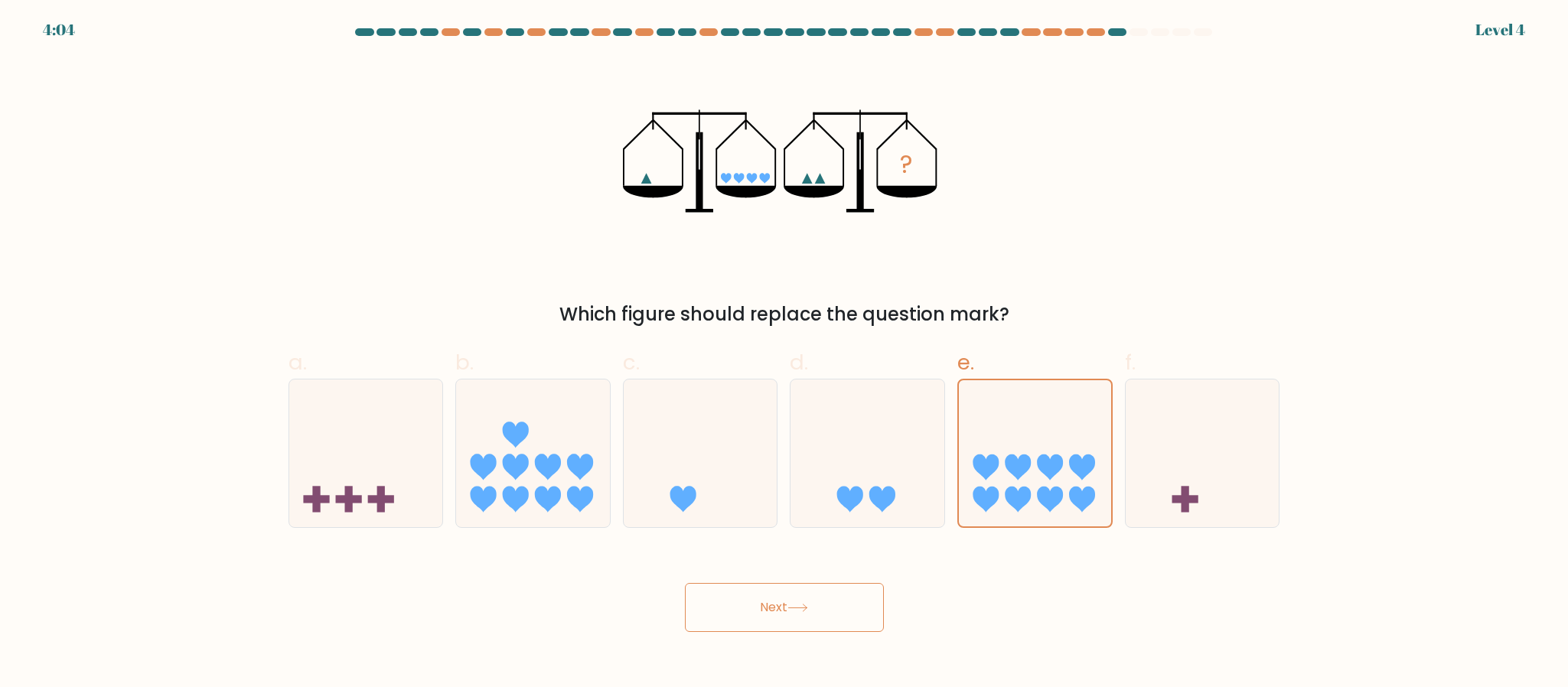 click on "Next" at bounding box center [784, 607] 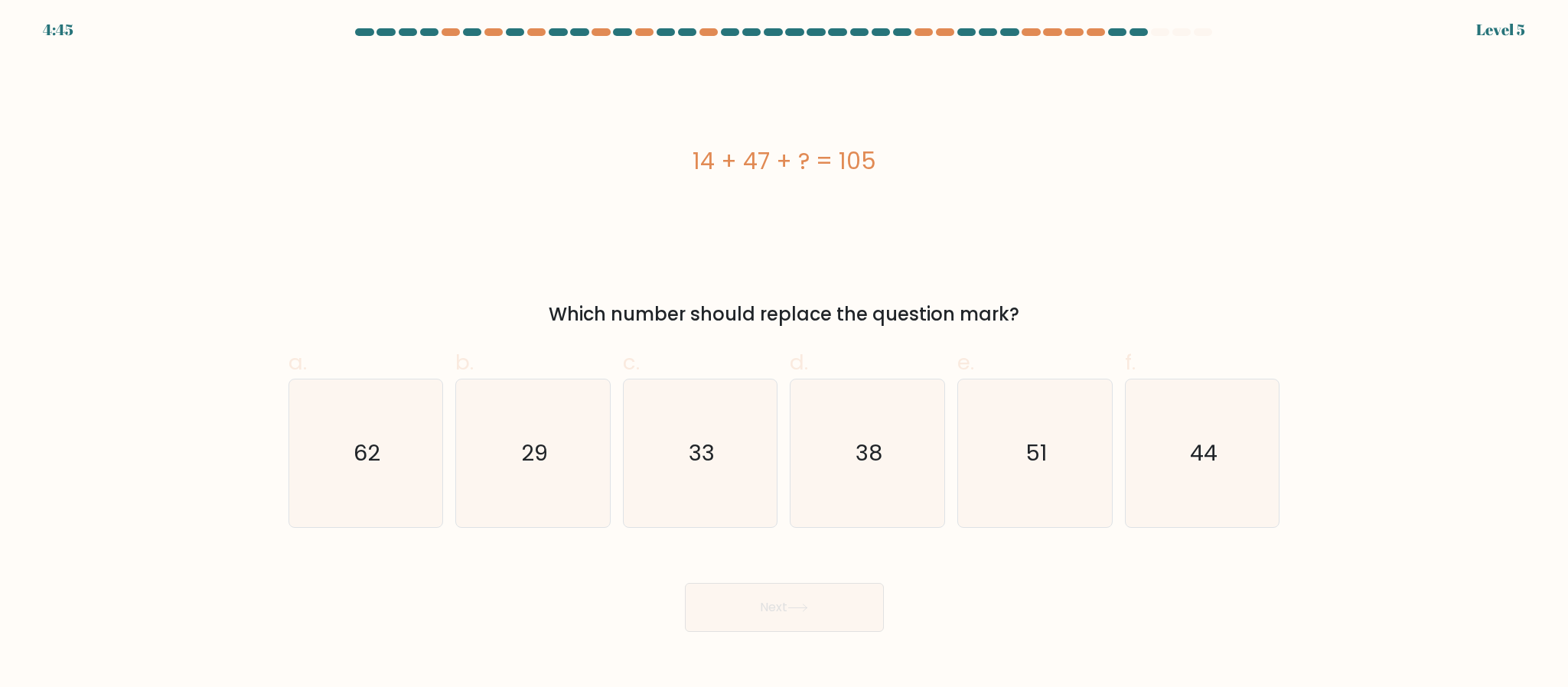 drag, startPoint x: 749, startPoint y: 499, endPoint x: 701, endPoint y: 568, distance: 84.054 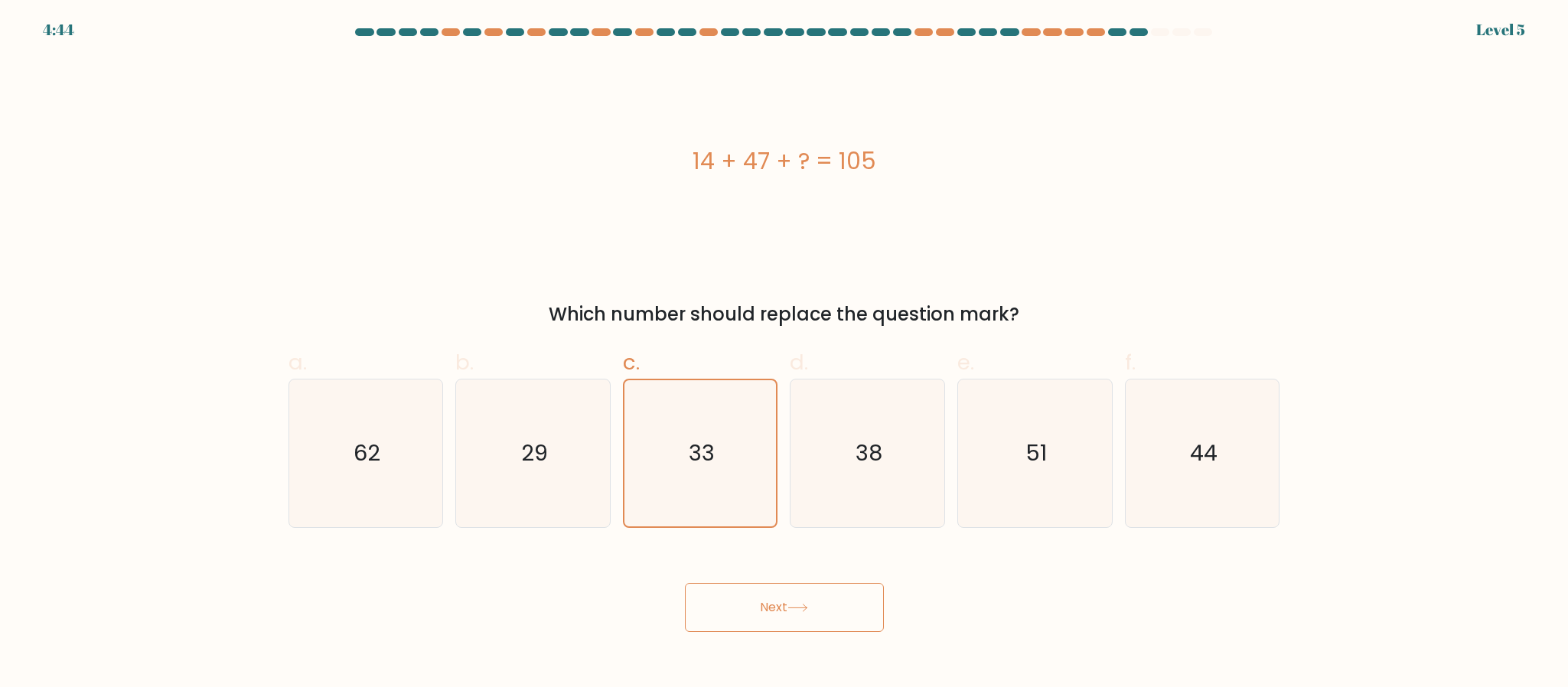 click on "Next" at bounding box center (784, 607) 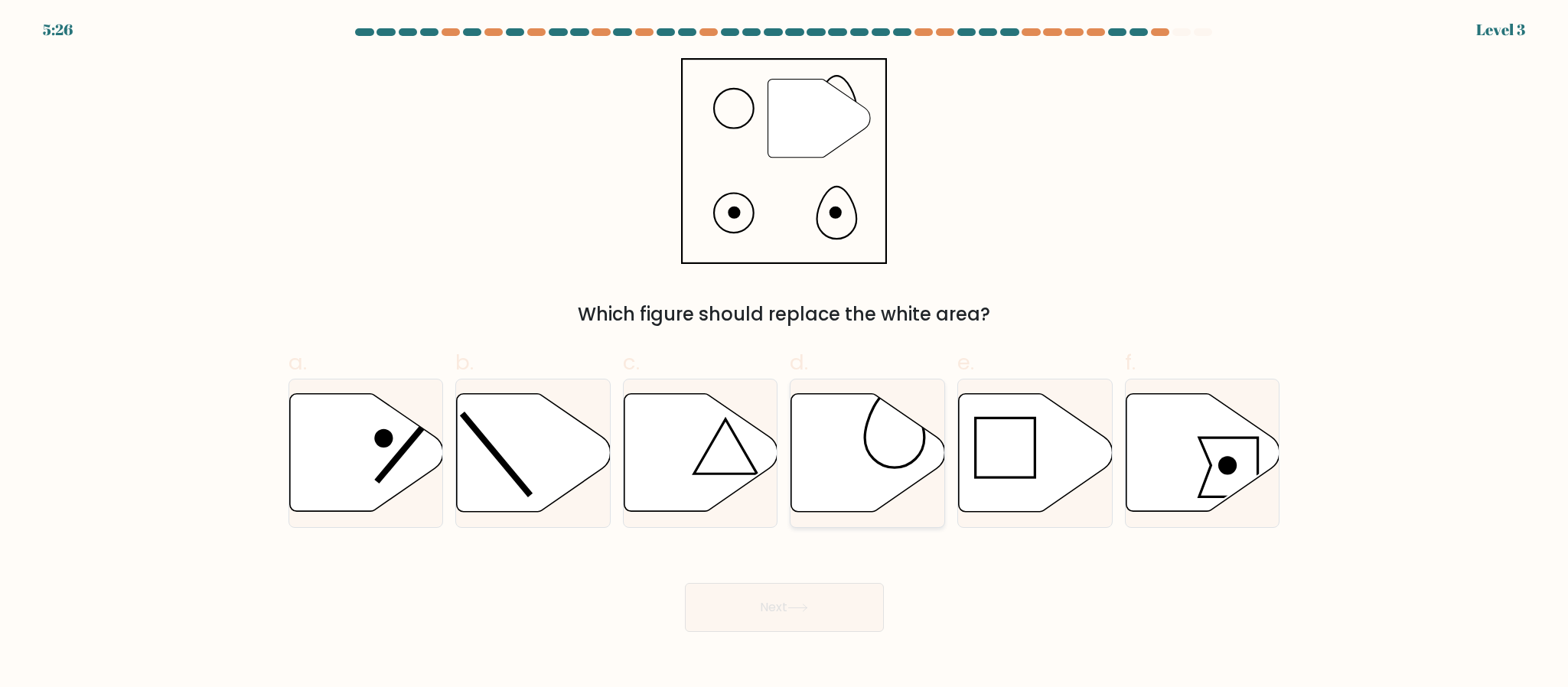 drag, startPoint x: 863, startPoint y: 461, endPoint x: 841, endPoint y: 540, distance: 82.0061 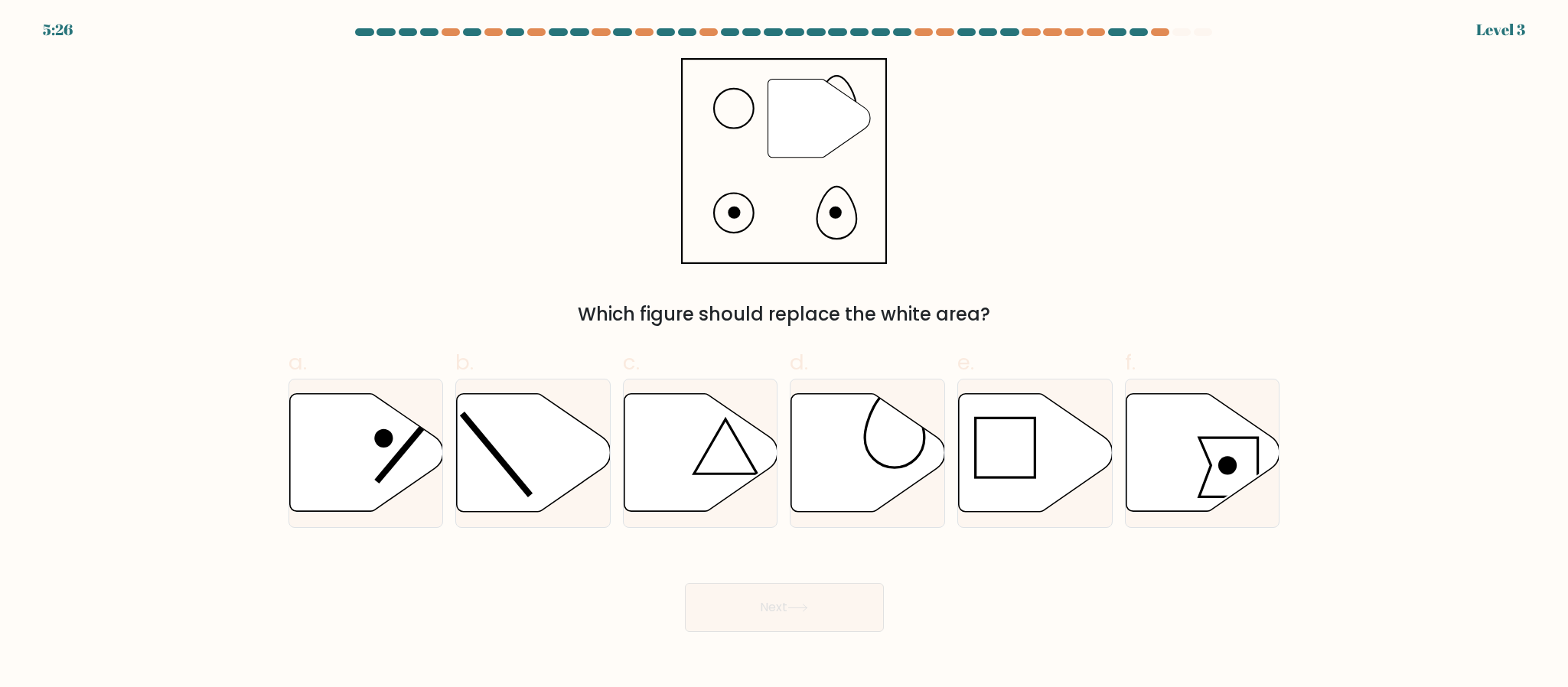 click 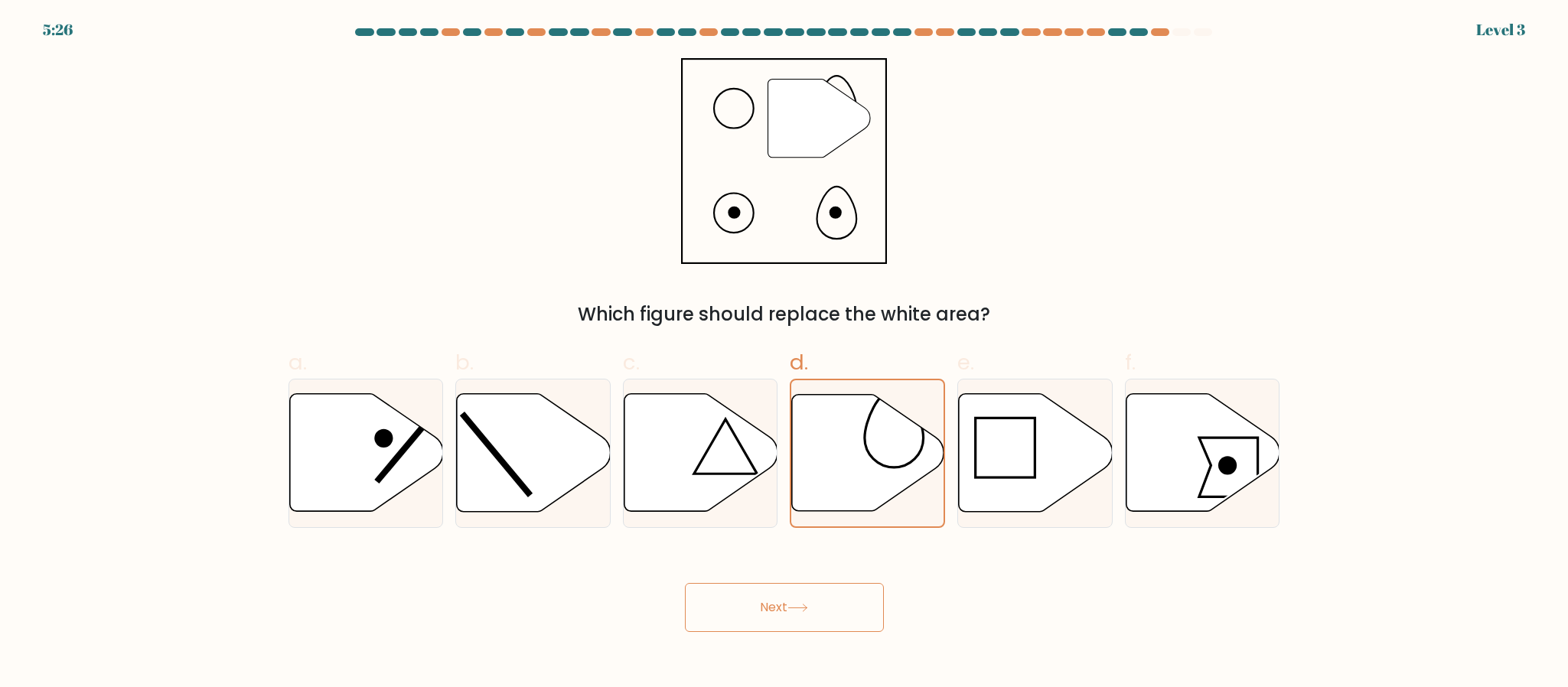 click on "Next" at bounding box center [784, 607] 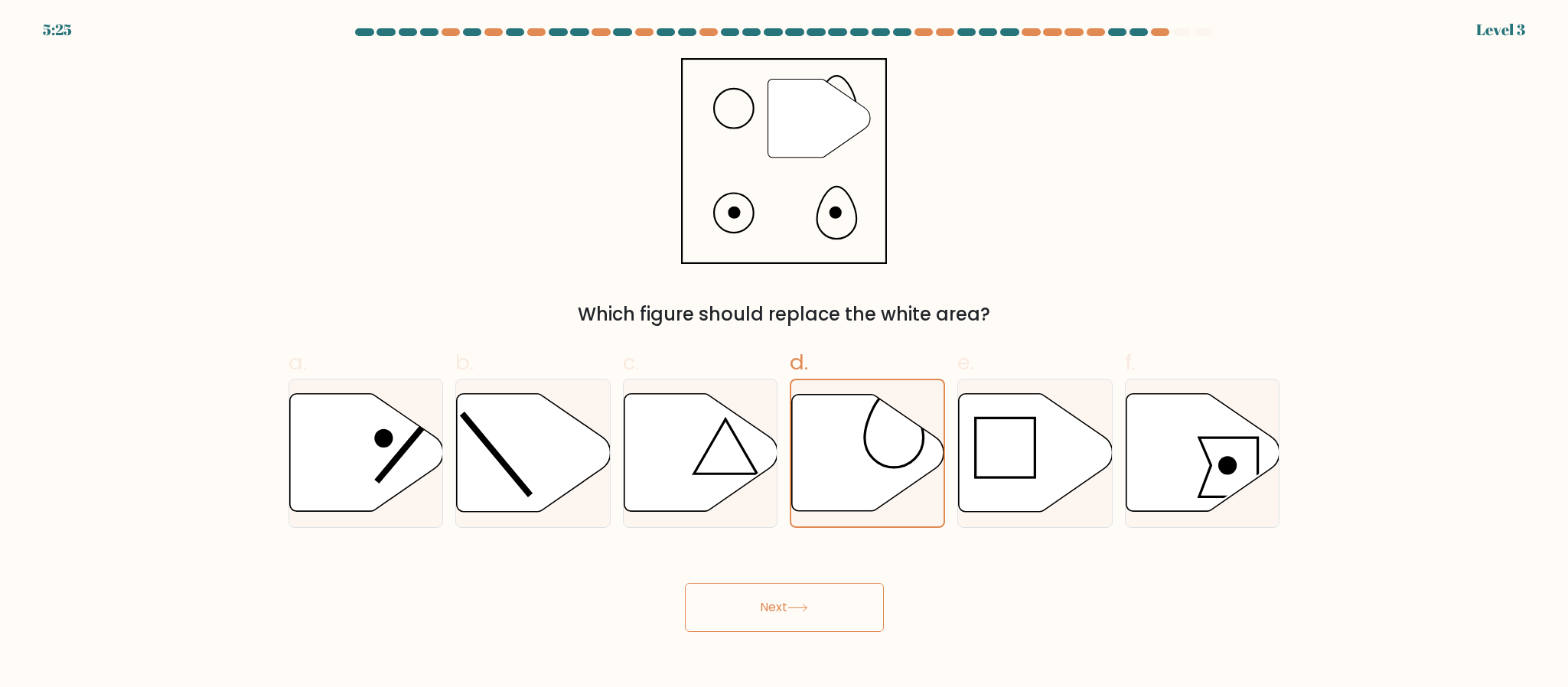 click on "Next" at bounding box center [784, 607] 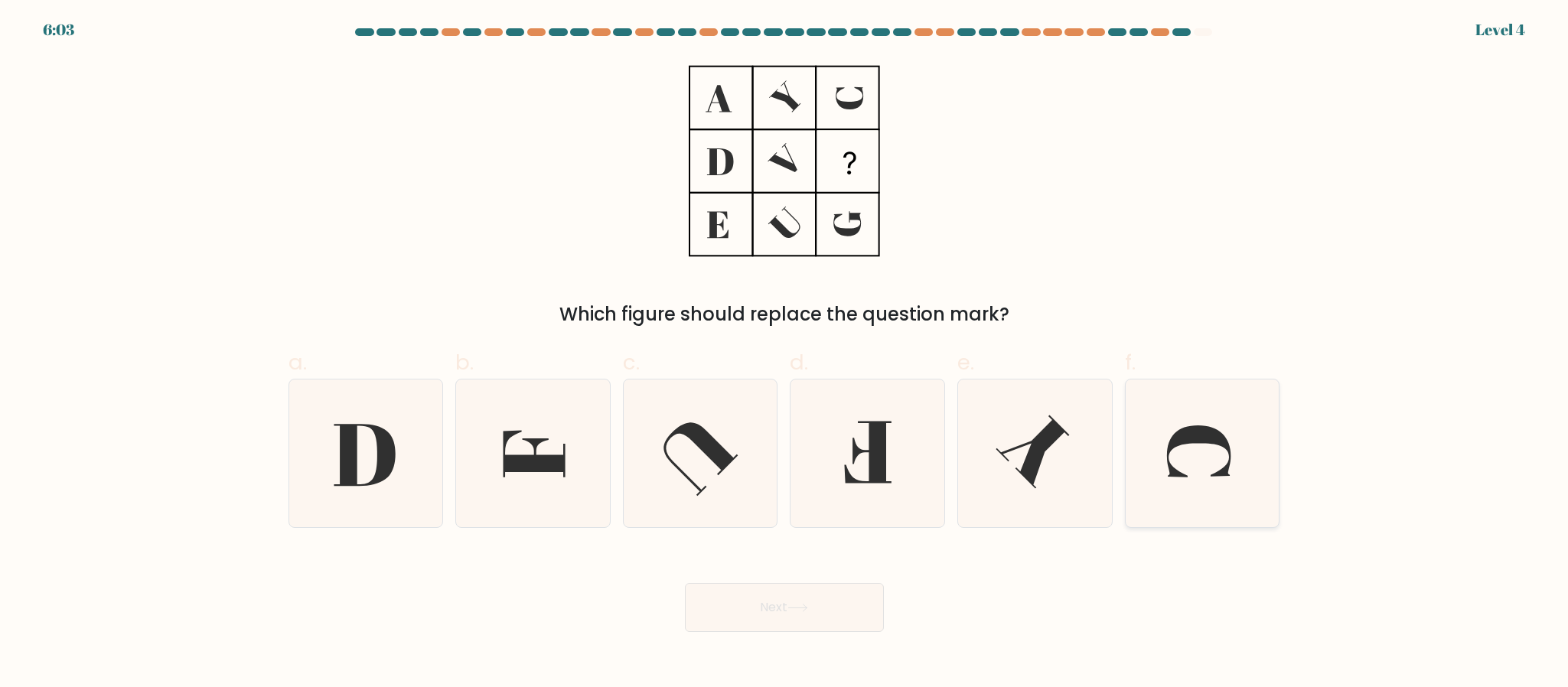 click 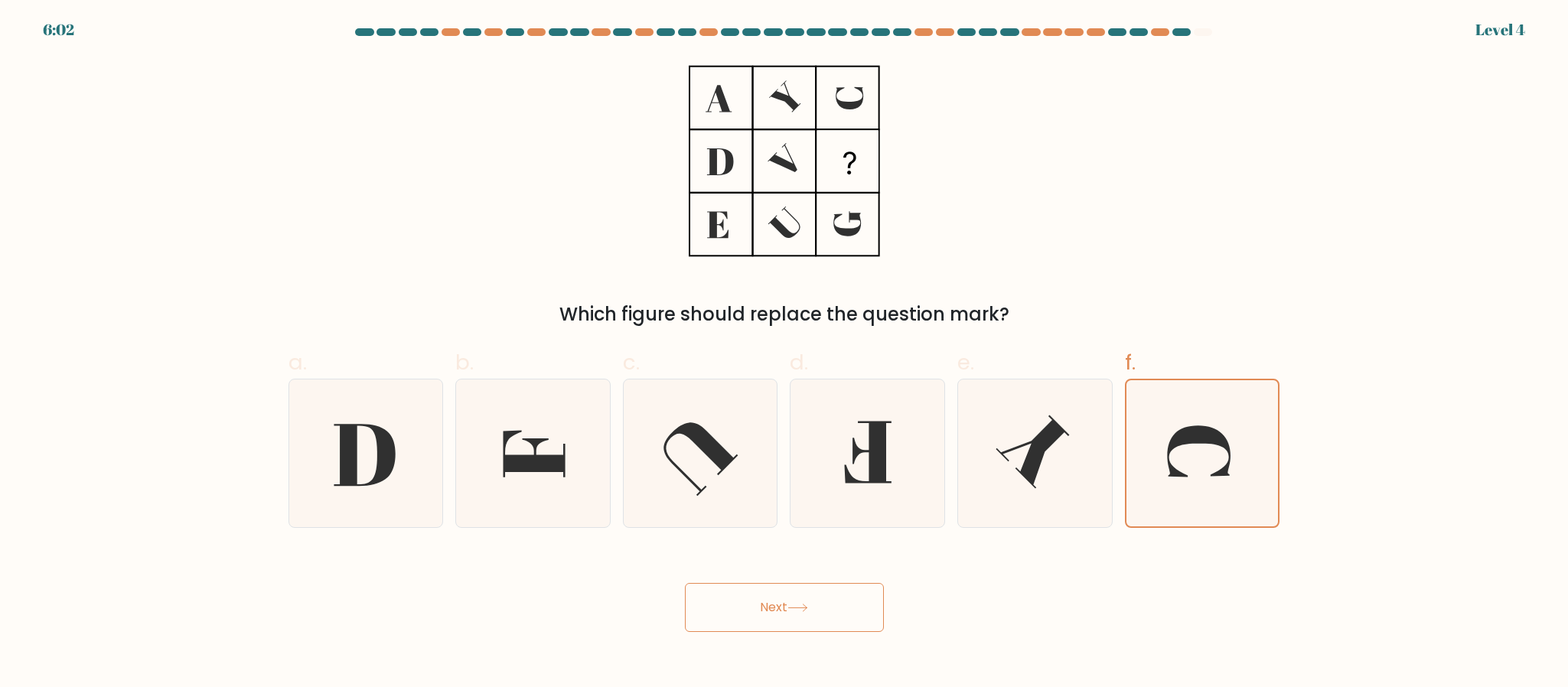 click on "Next" at bounding box center [784, 607] 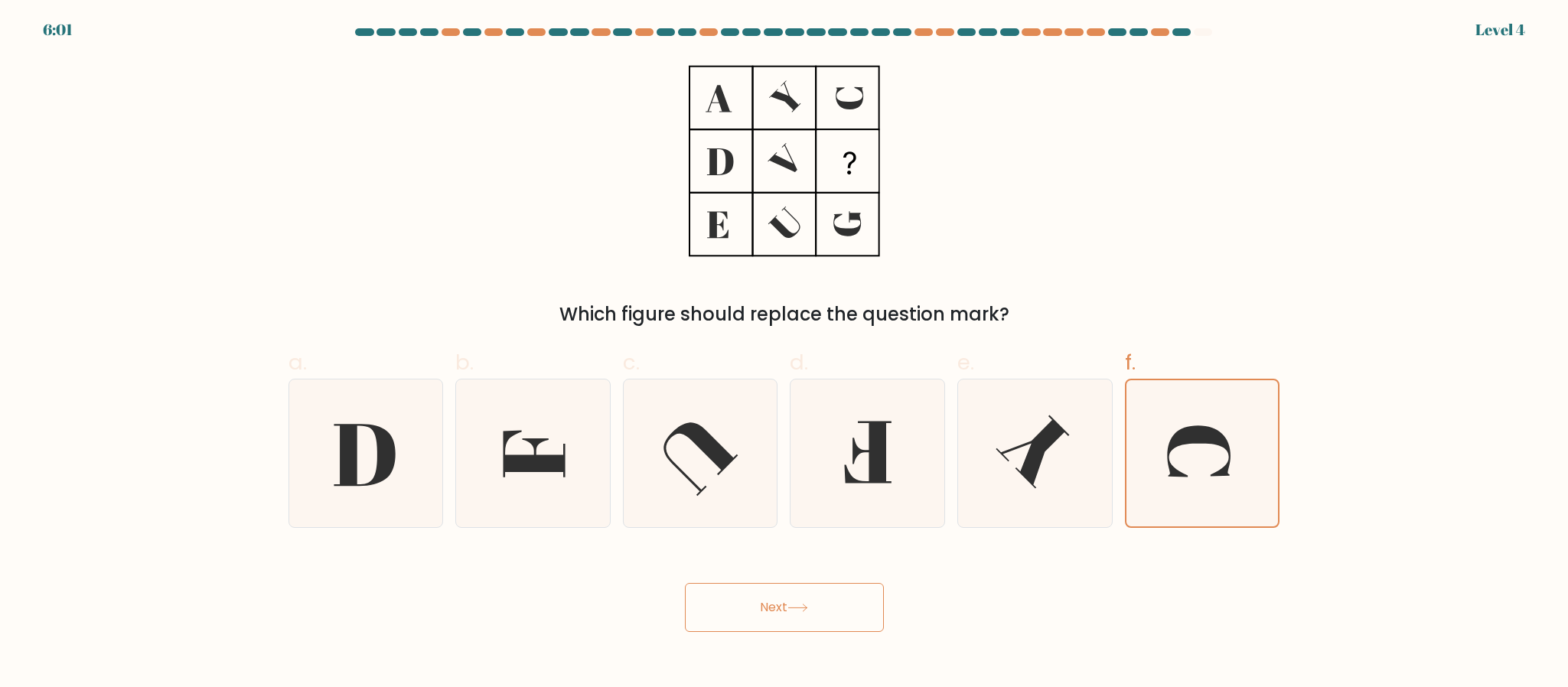 click 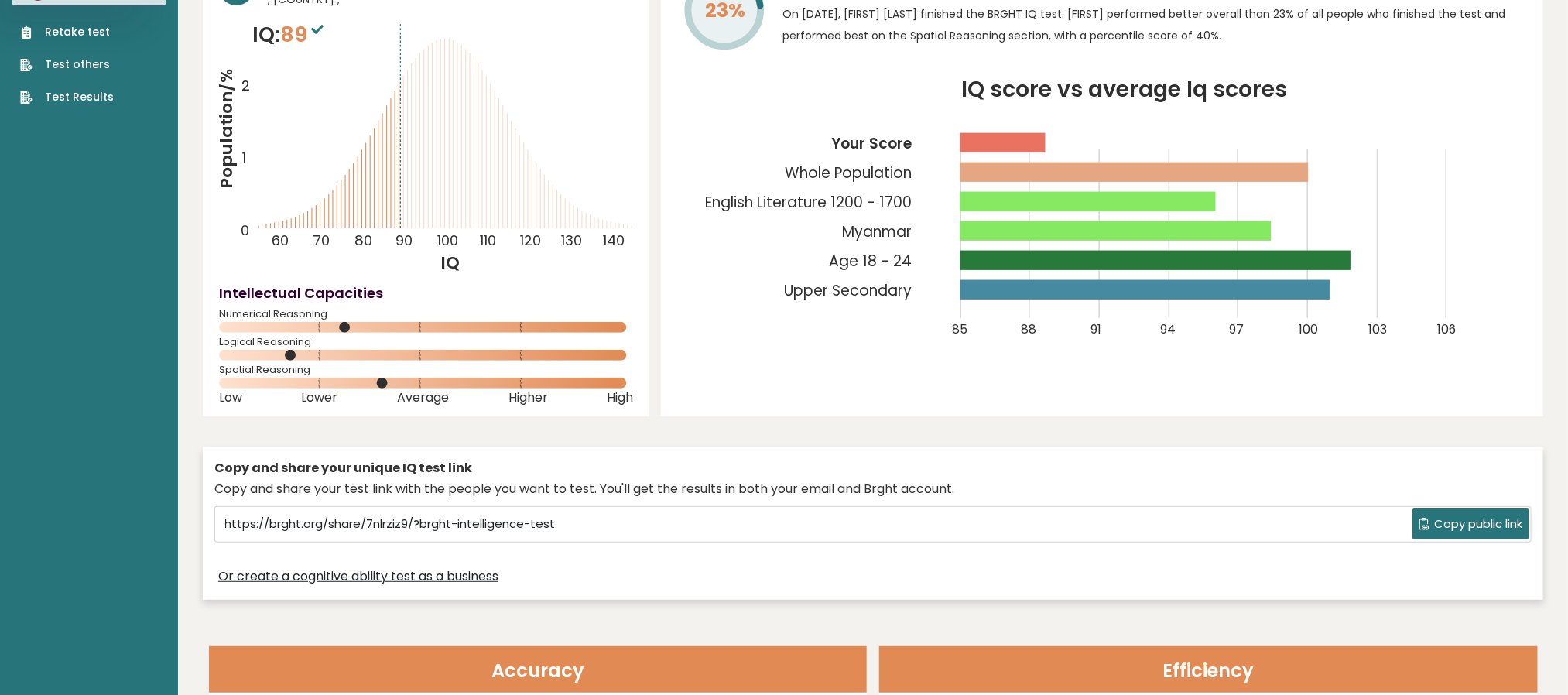 scroll, scrollTop: 0, scrollLeft: 0, axis: both 